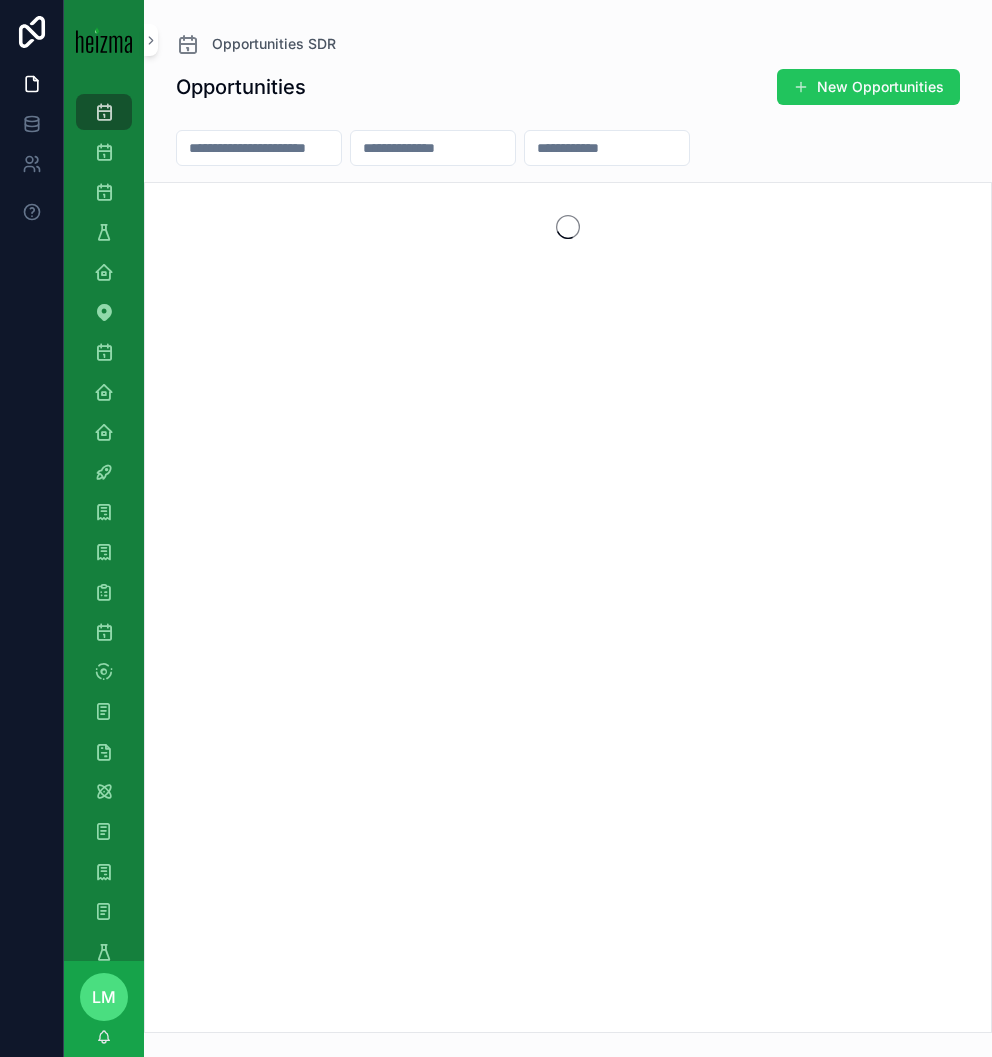 scroll, scrollTop: 0, scrollLeft: 0, axis: both 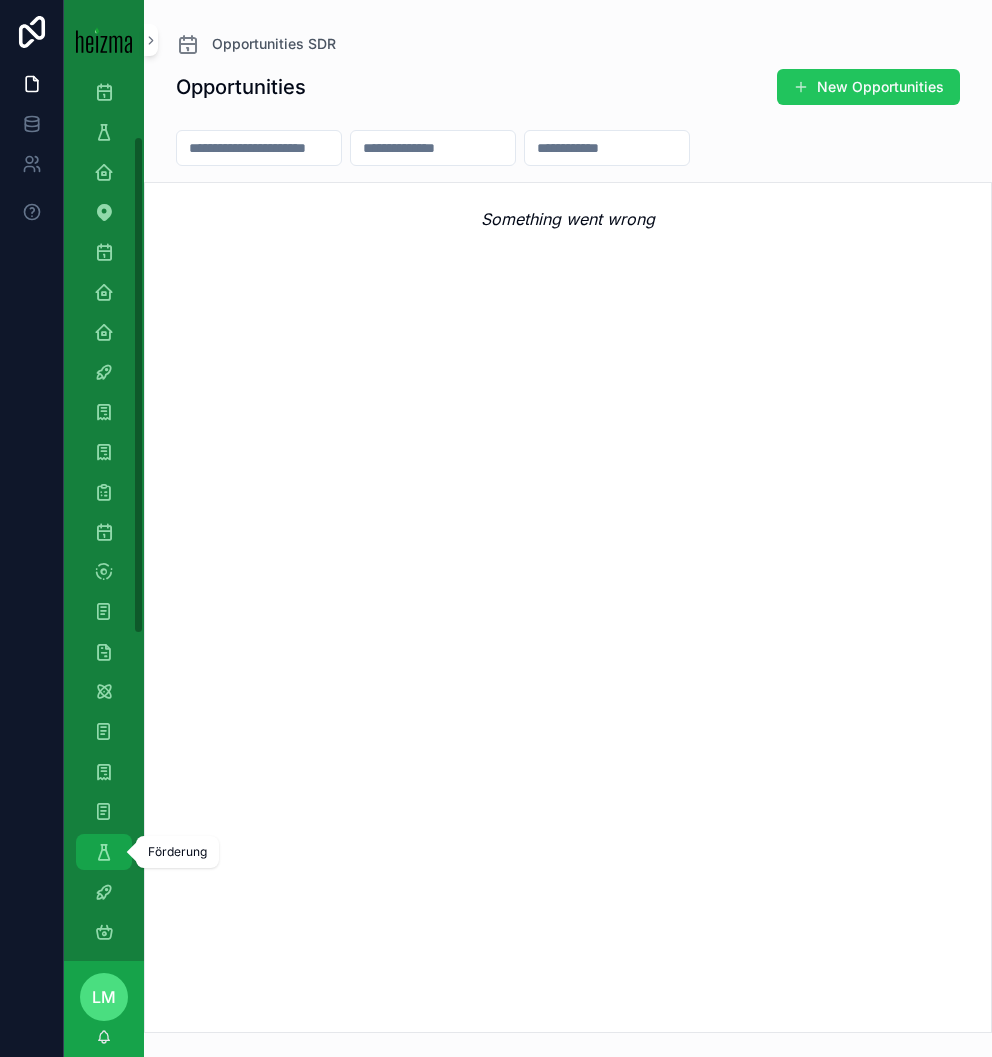click at bounding box center [104, 852] 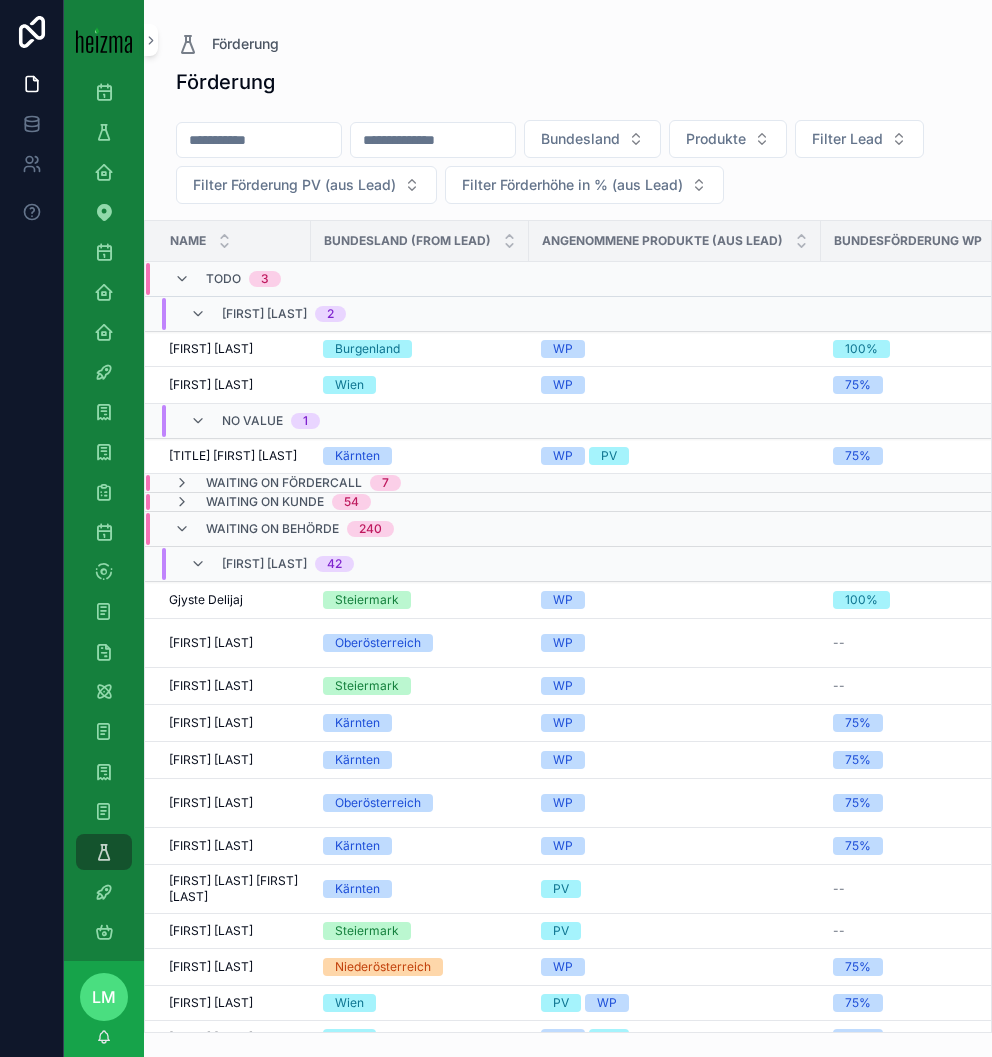 click at bounding box center (259, 140) 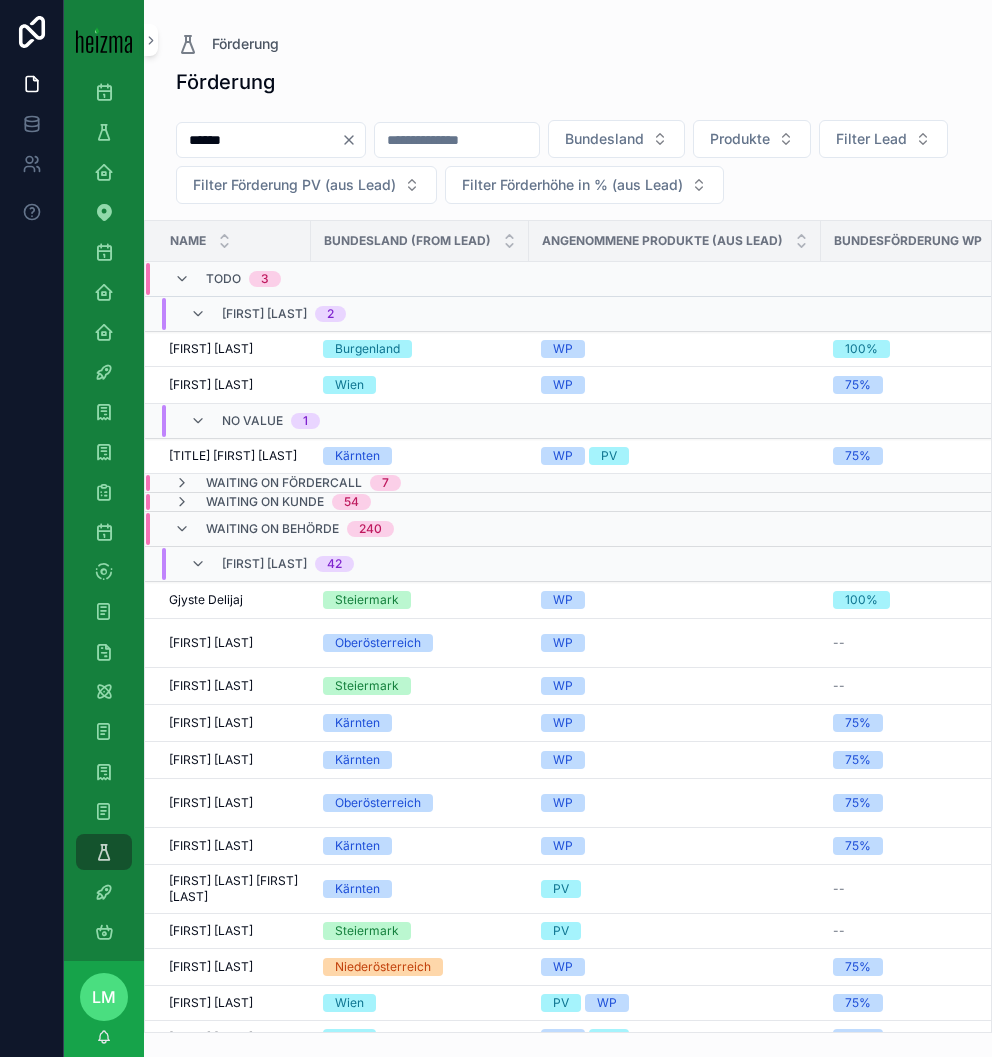 type on "******" 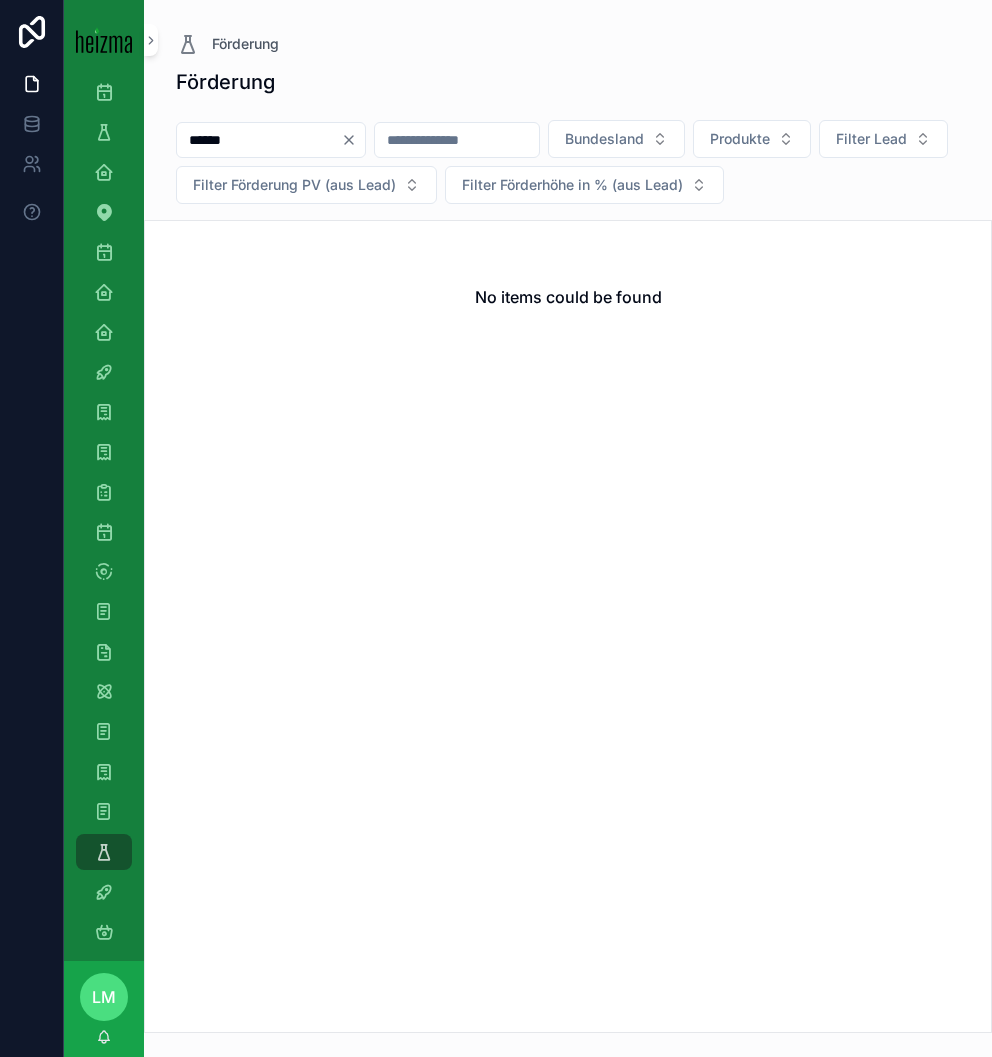 click 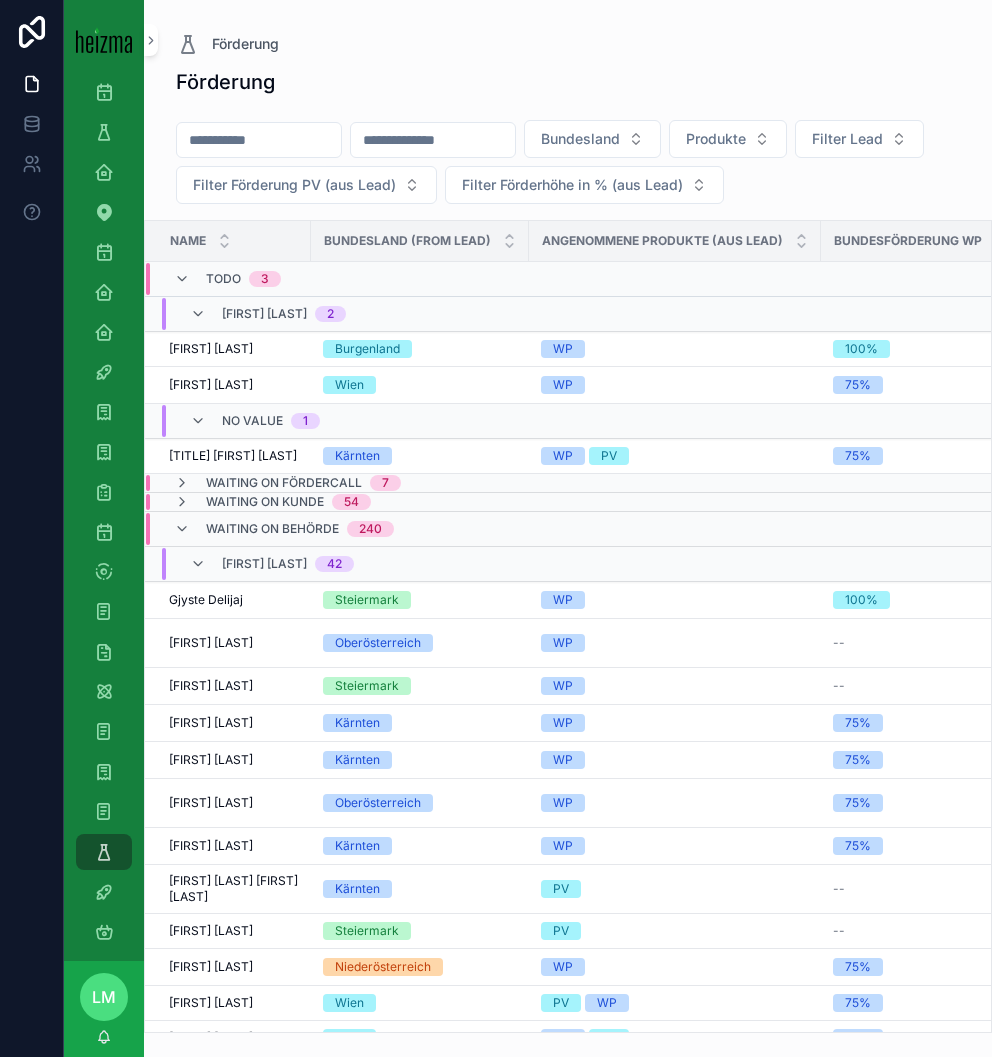 click at bounding box center (259, 140) 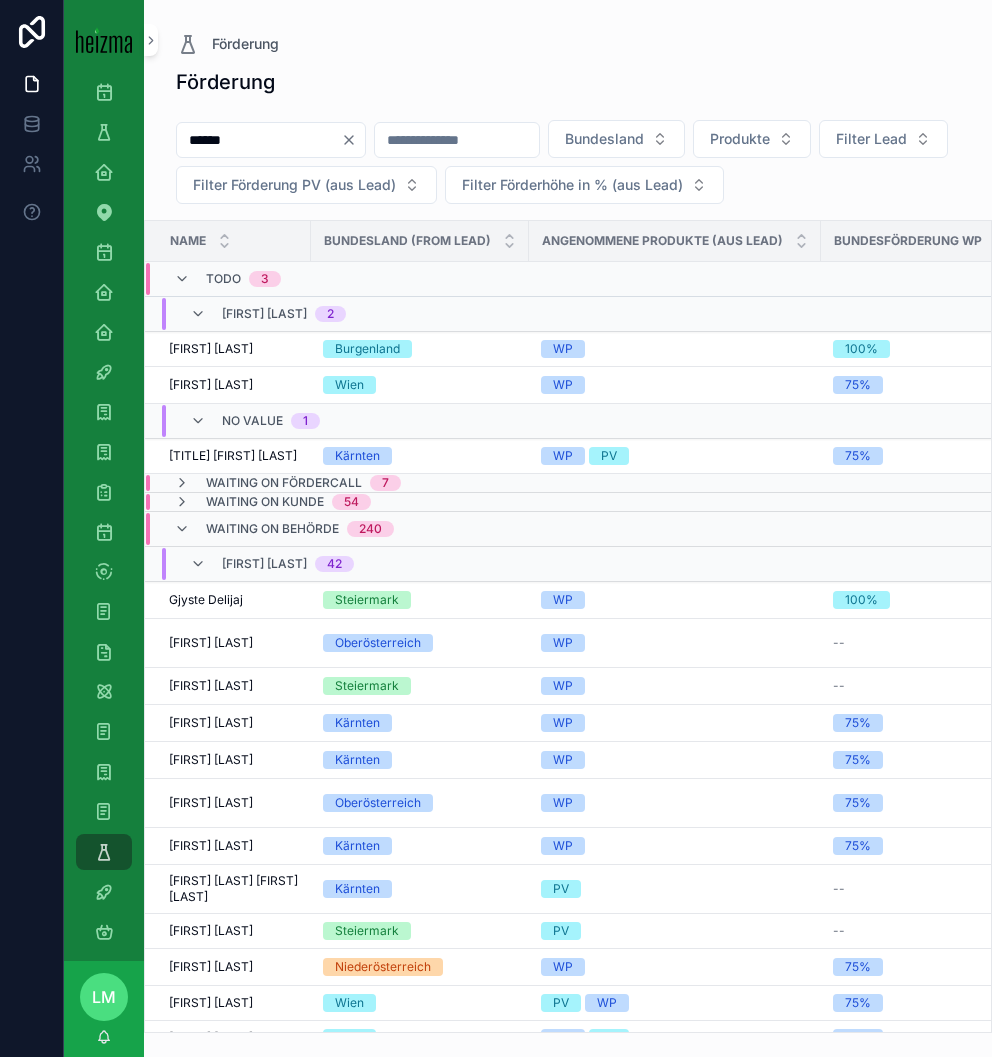 type on "******" 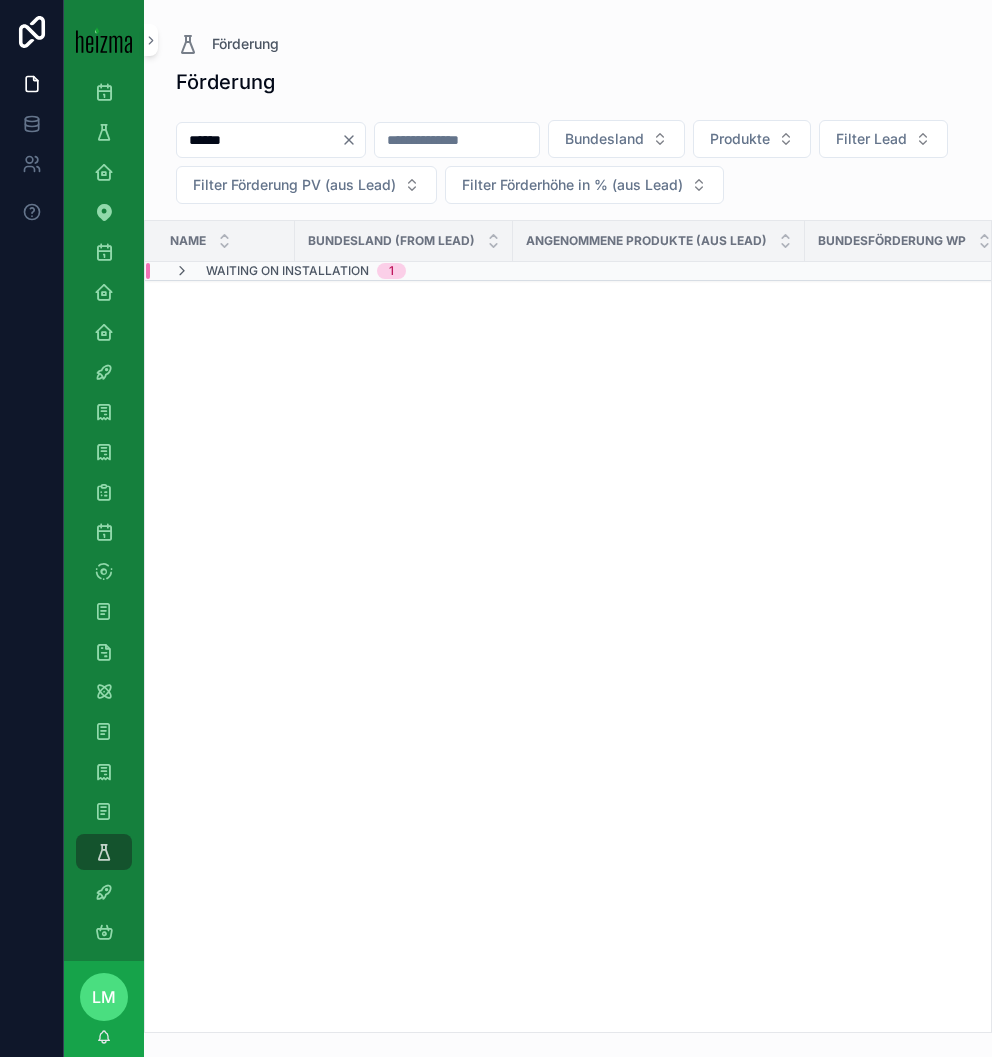click on "Name Bundesland (from Lead) Angenommene Produkte (aus Lead) Bundesförderung WP Bundesförderung PV Installationsdatum Bereits für Bundesförderung registriert (aus Lead) Installateur 2 (aus Lead) Waiting on Installation 1" at bounding box center [1047, 251] 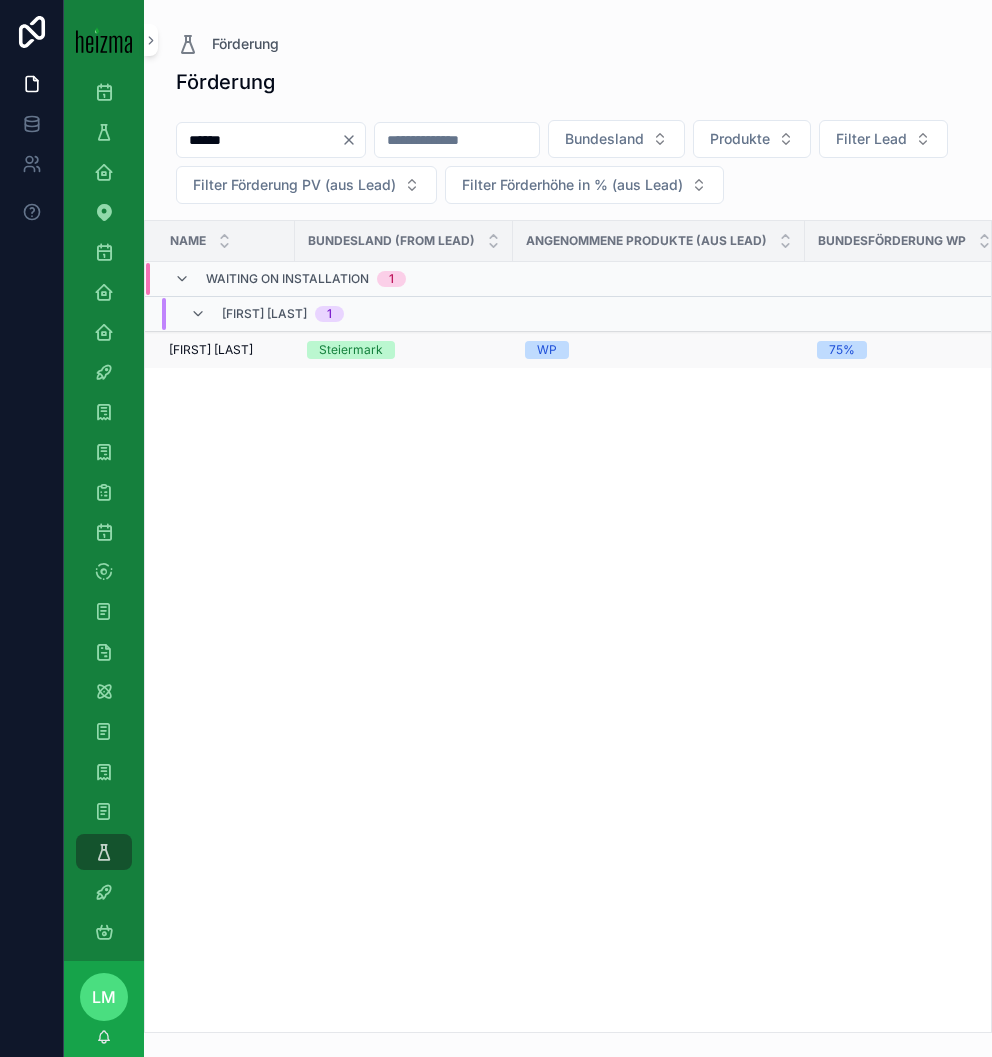 click on "[FIRST] [LAST] [FIRST] [LAST]" at bounding box center (220, 350) 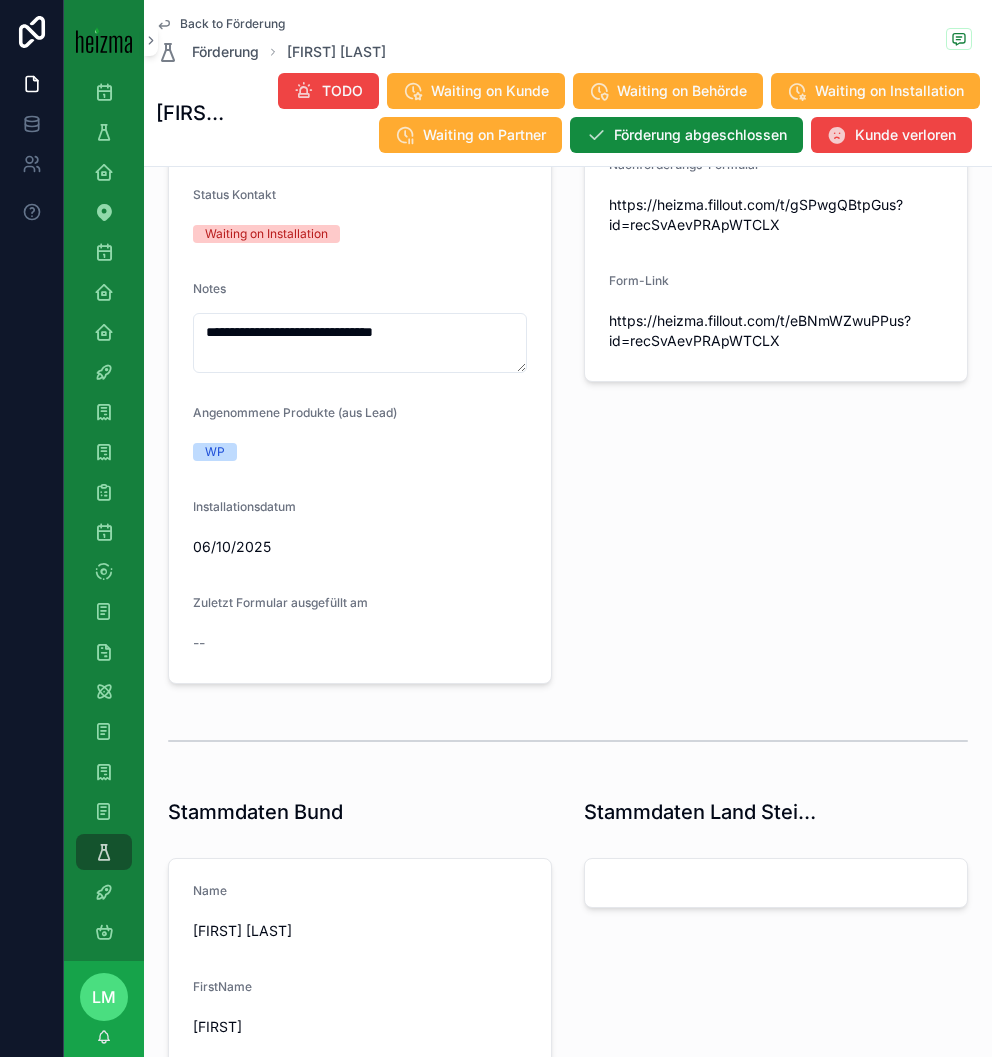 scroll, scrollTop: 335, scrollLeft: 0, axis: vertical 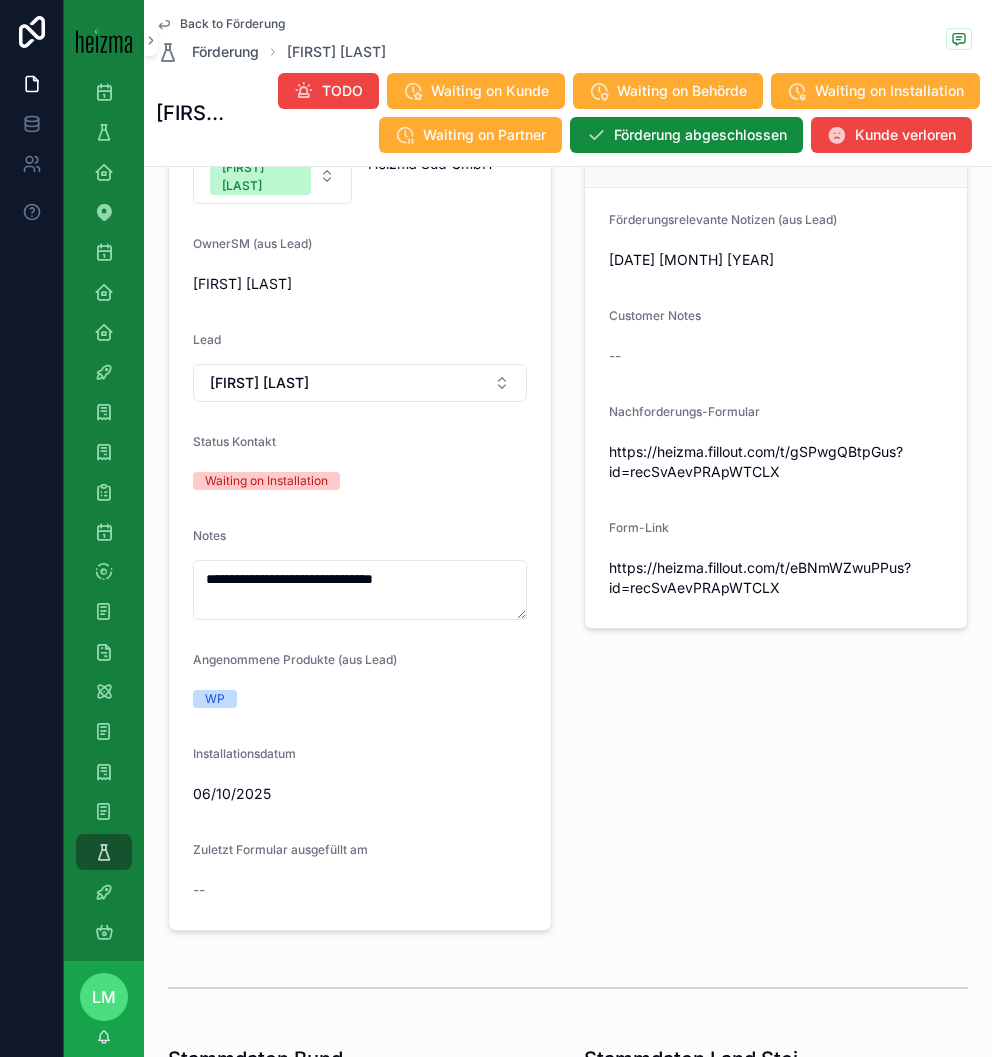 click on "Back to Förderung" at bounding box center [232, 24] 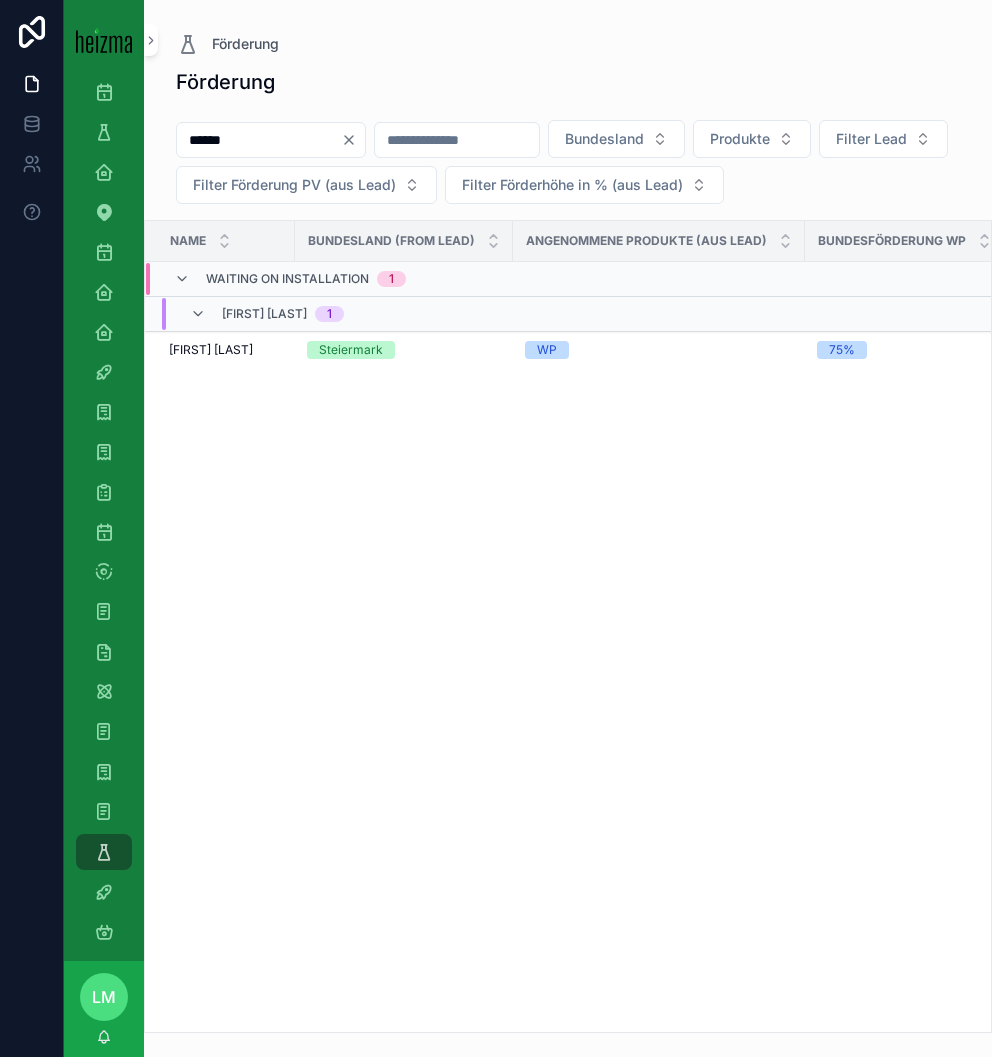 scroll, scrollTop: 0, scrollLeft: 0, axis: both 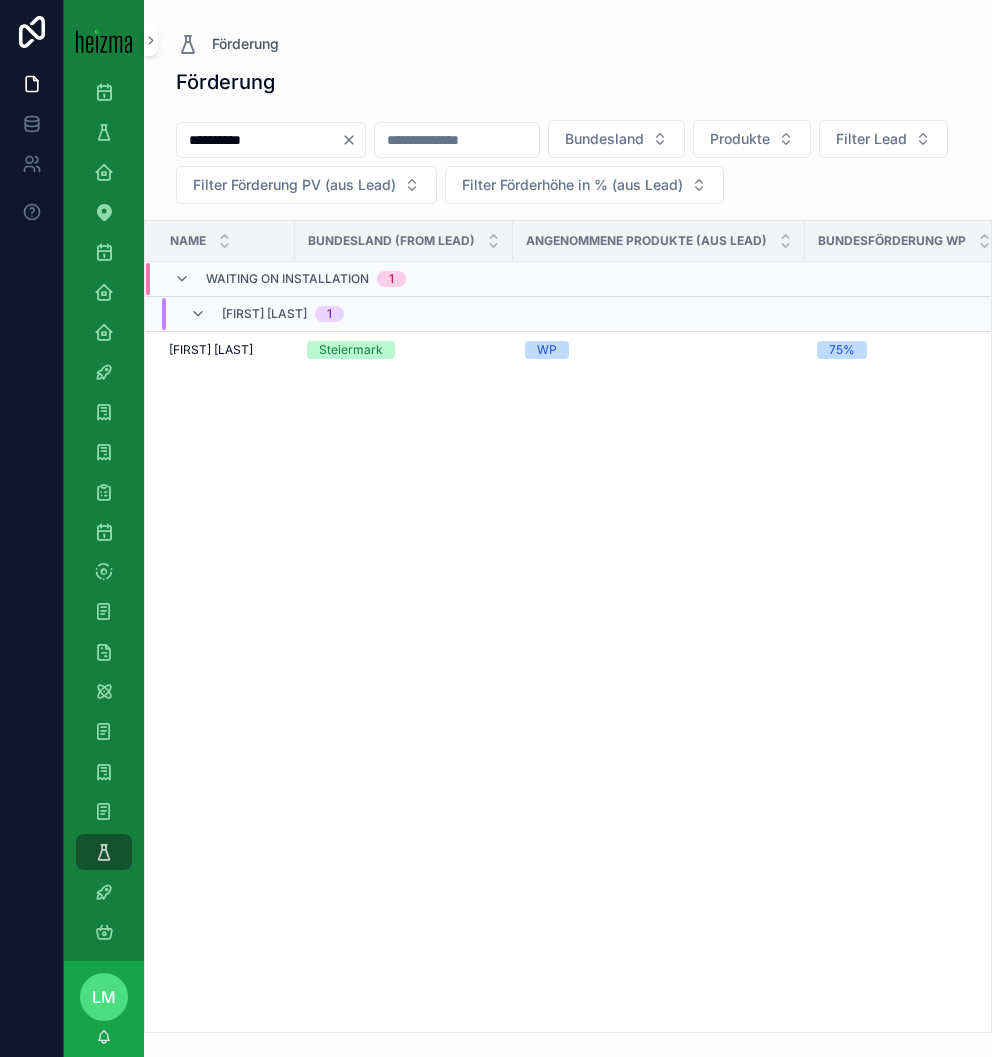 type on "**********" 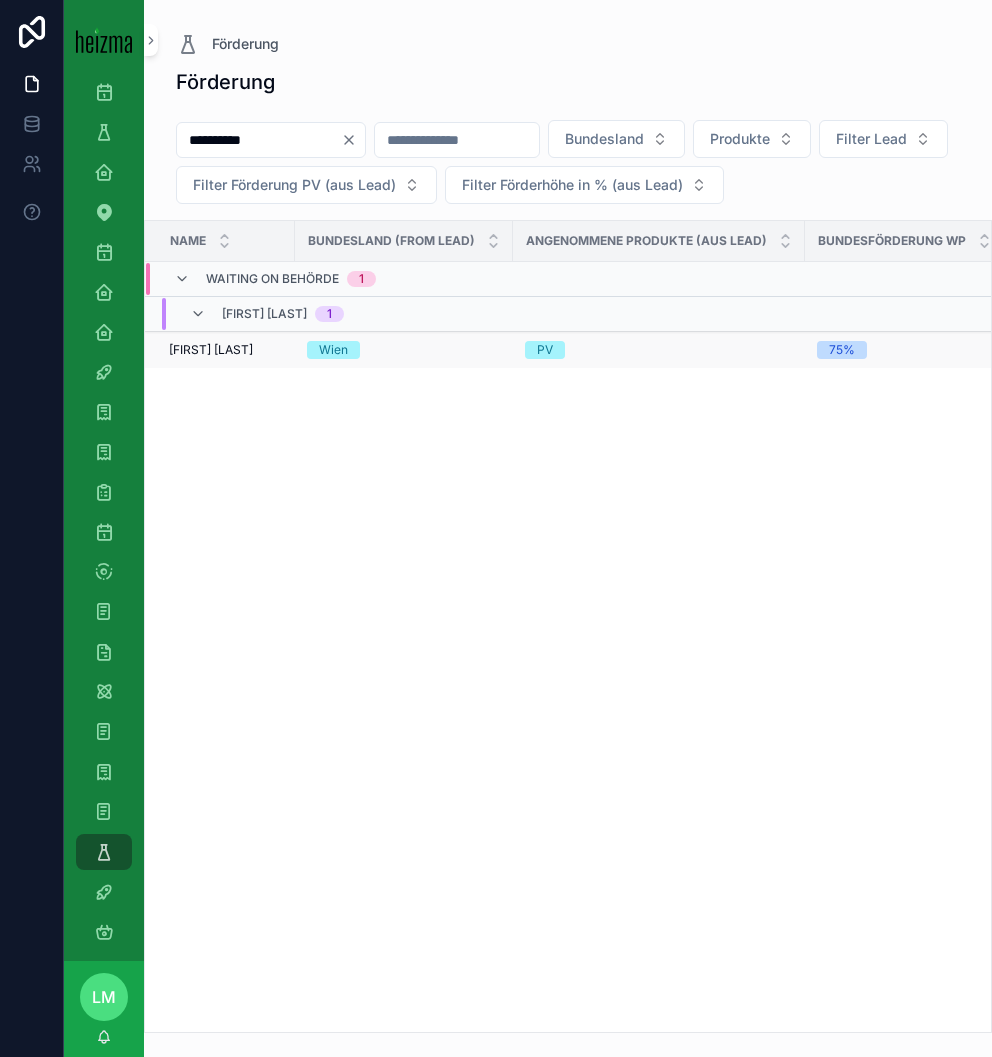 click on "[FIRST] [LAST]" at bounding box center [211, 350] 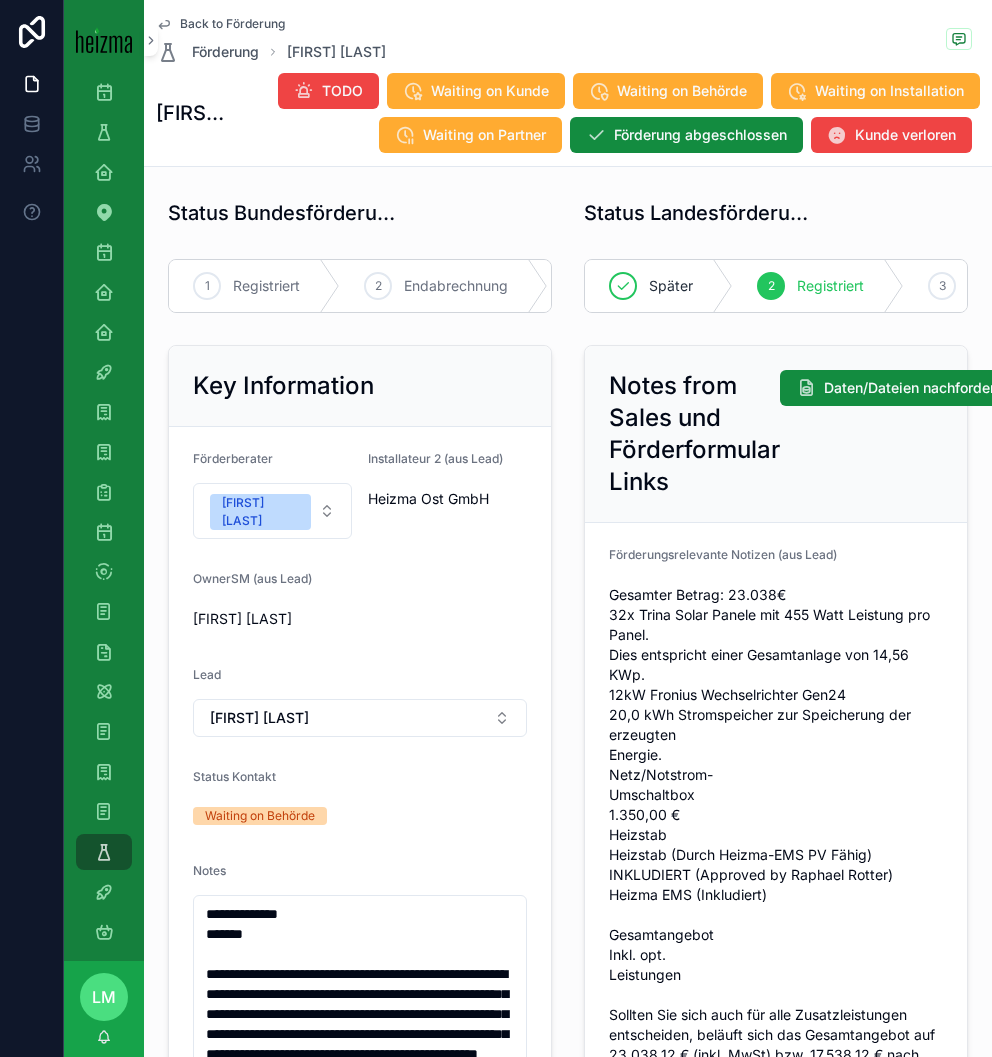 click on "Back to Förderung" at bounding box center [232, 24] 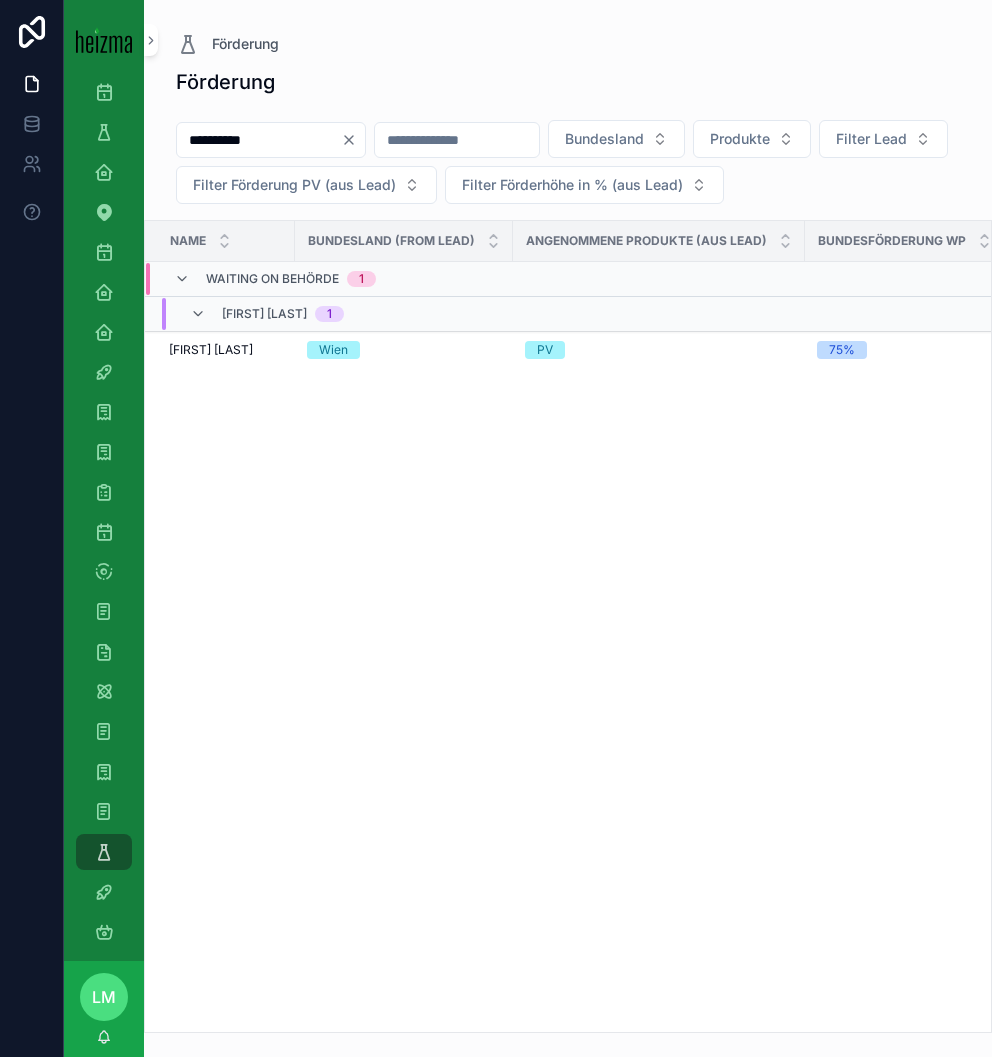 click 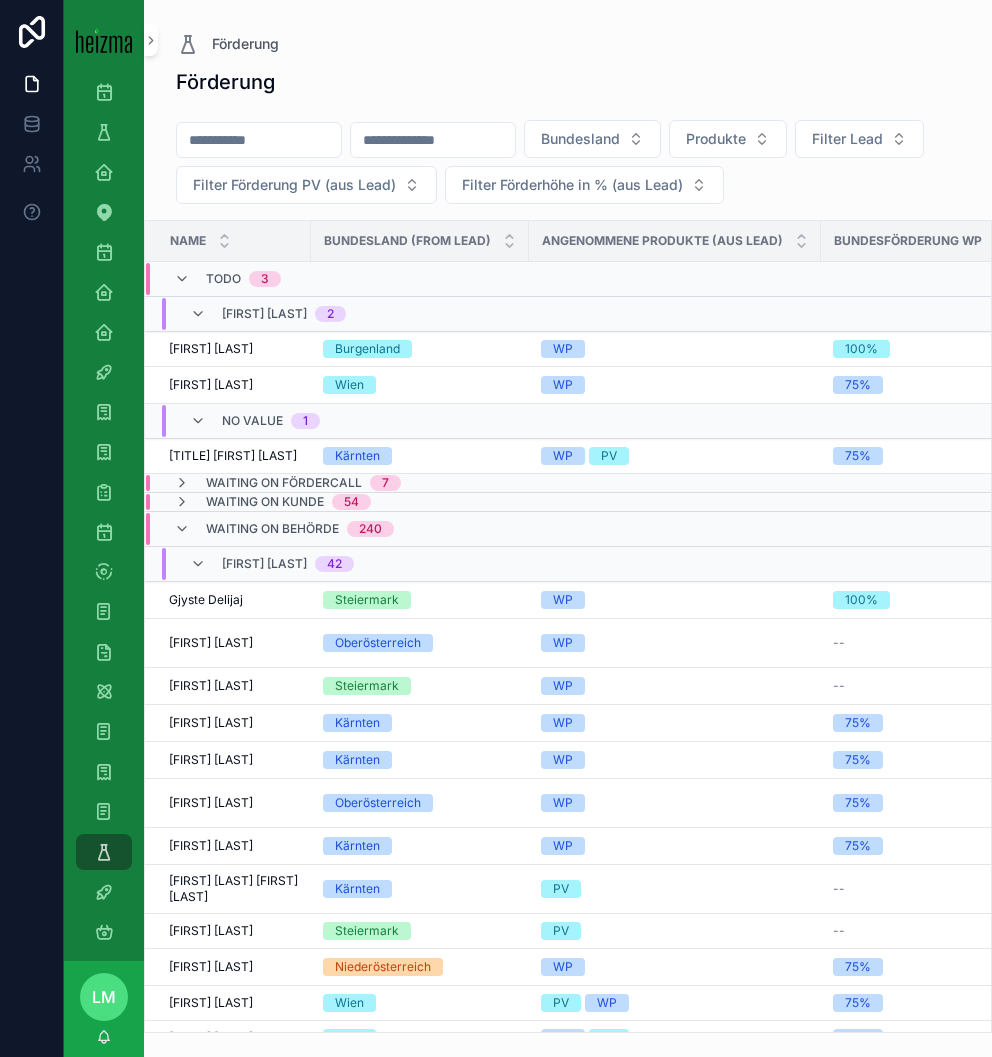 click at bounding box center [259, 140] 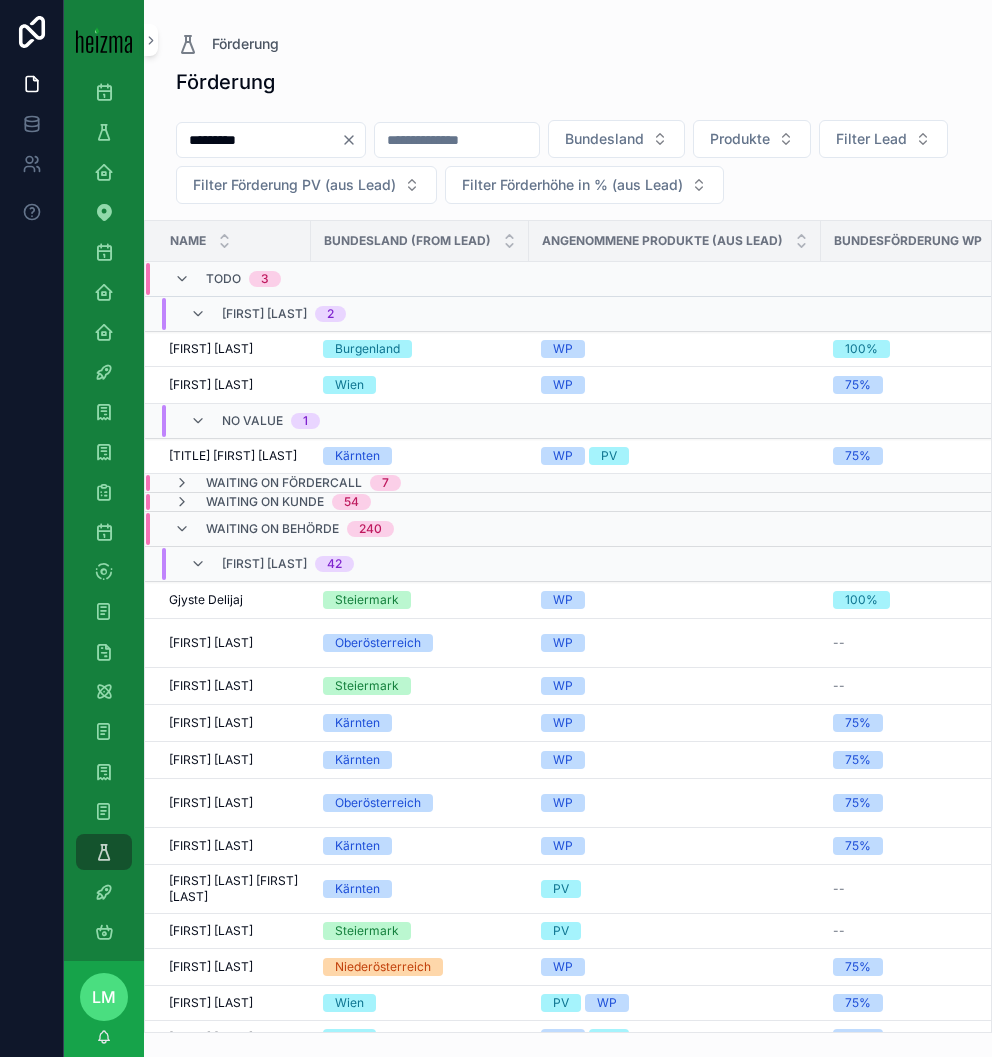 type on "*********" 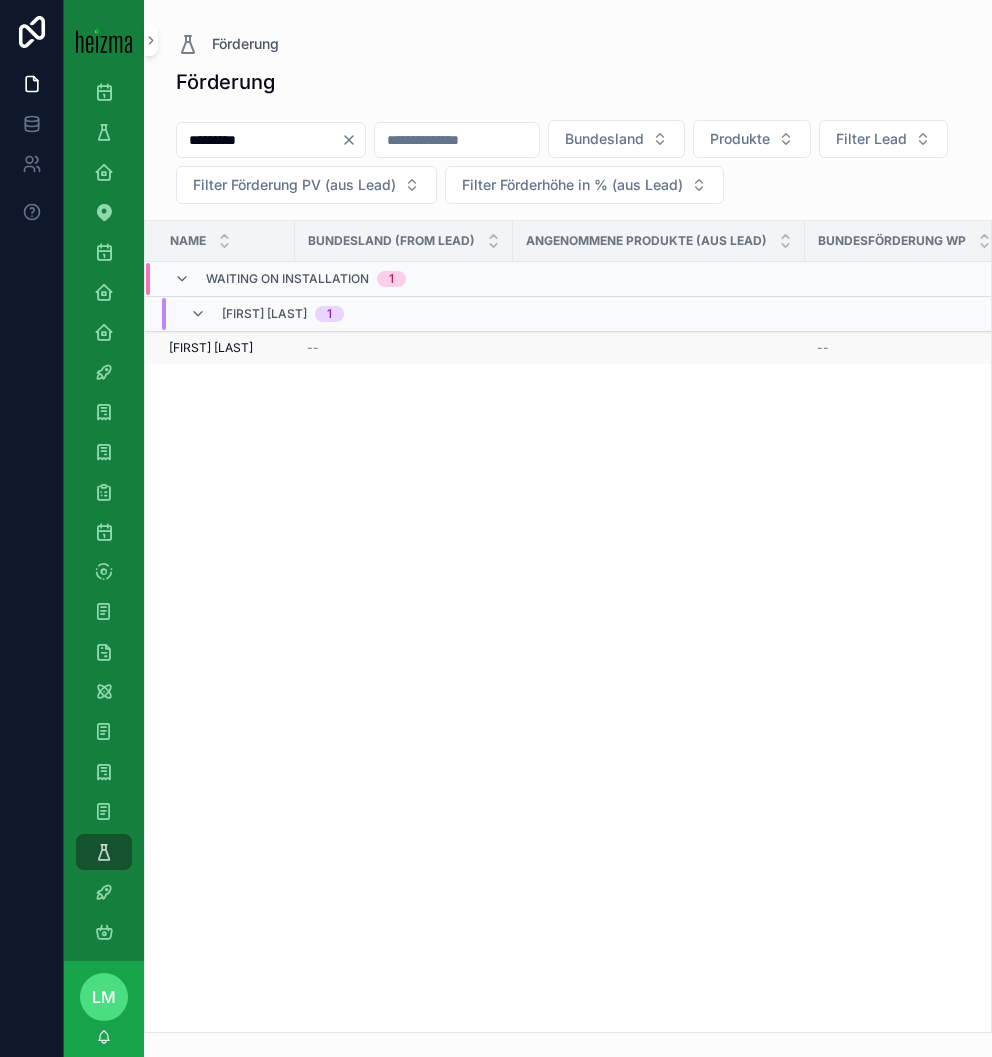click on "[FIRST] [LAST]" at bounding box center [211, 348] 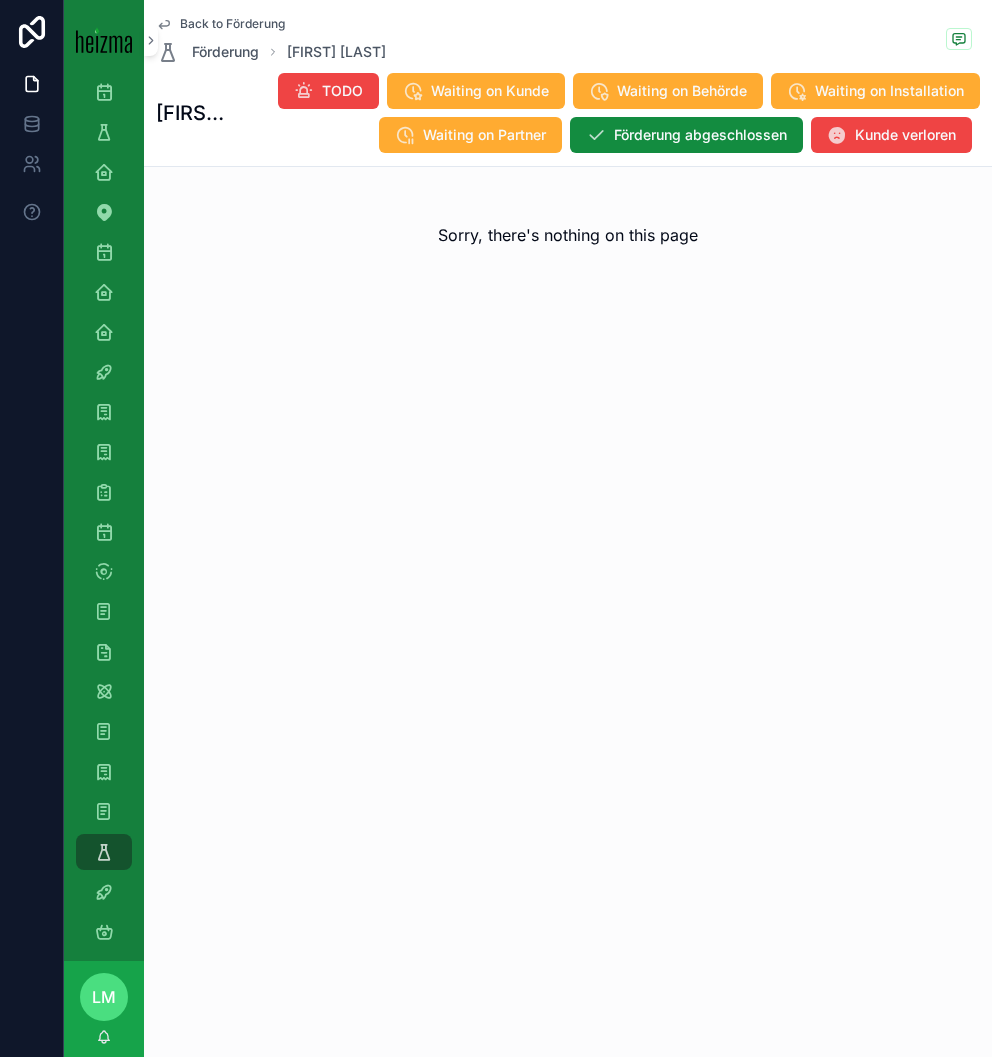 click on "Back to Förderung" at bounding box center [232, 24] 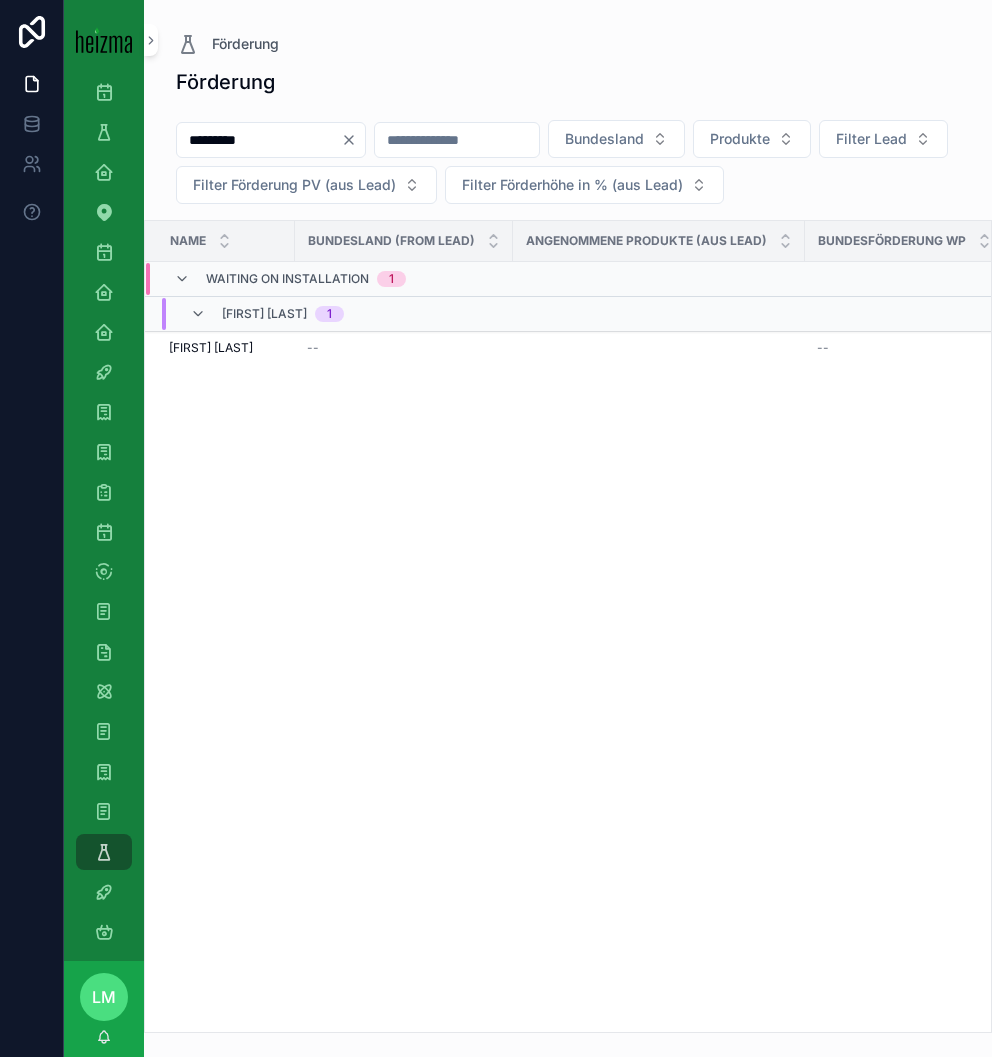 click 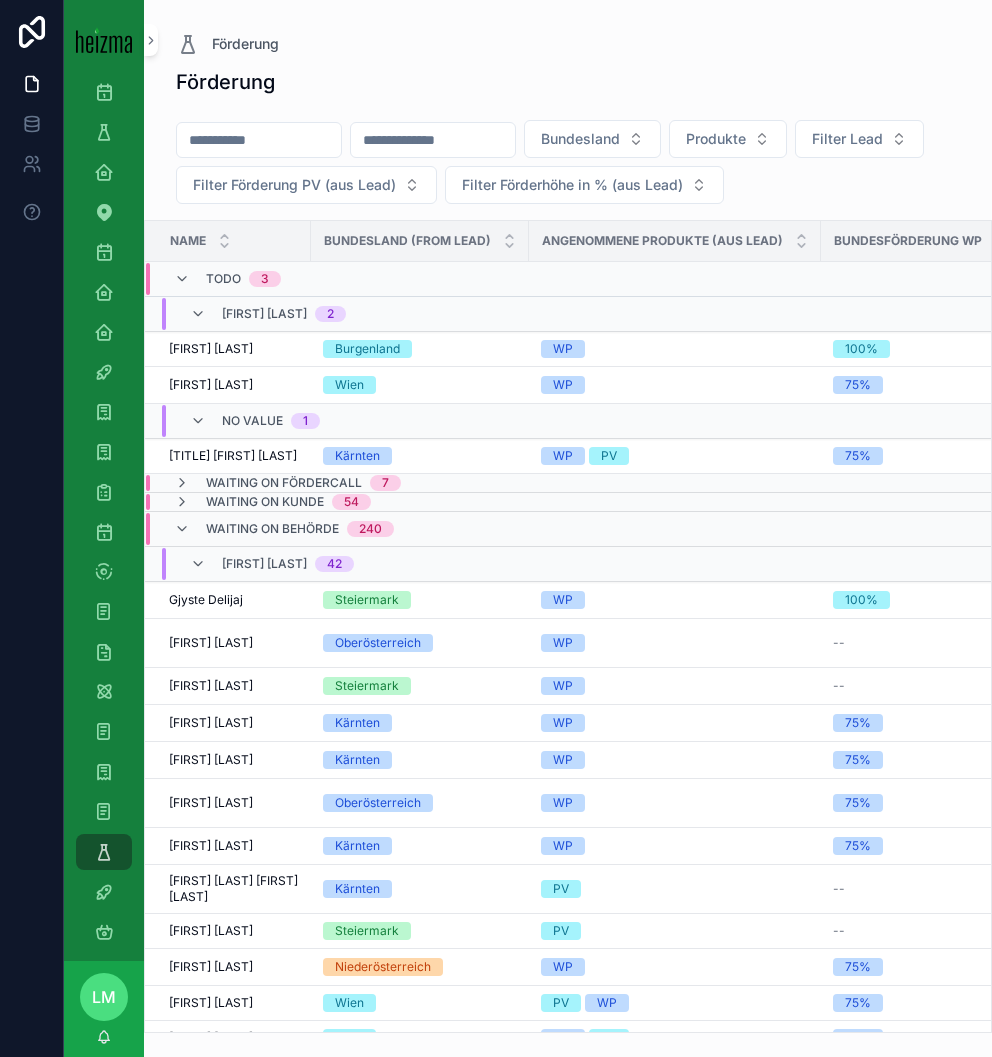 click at bounding box center [259, 140] 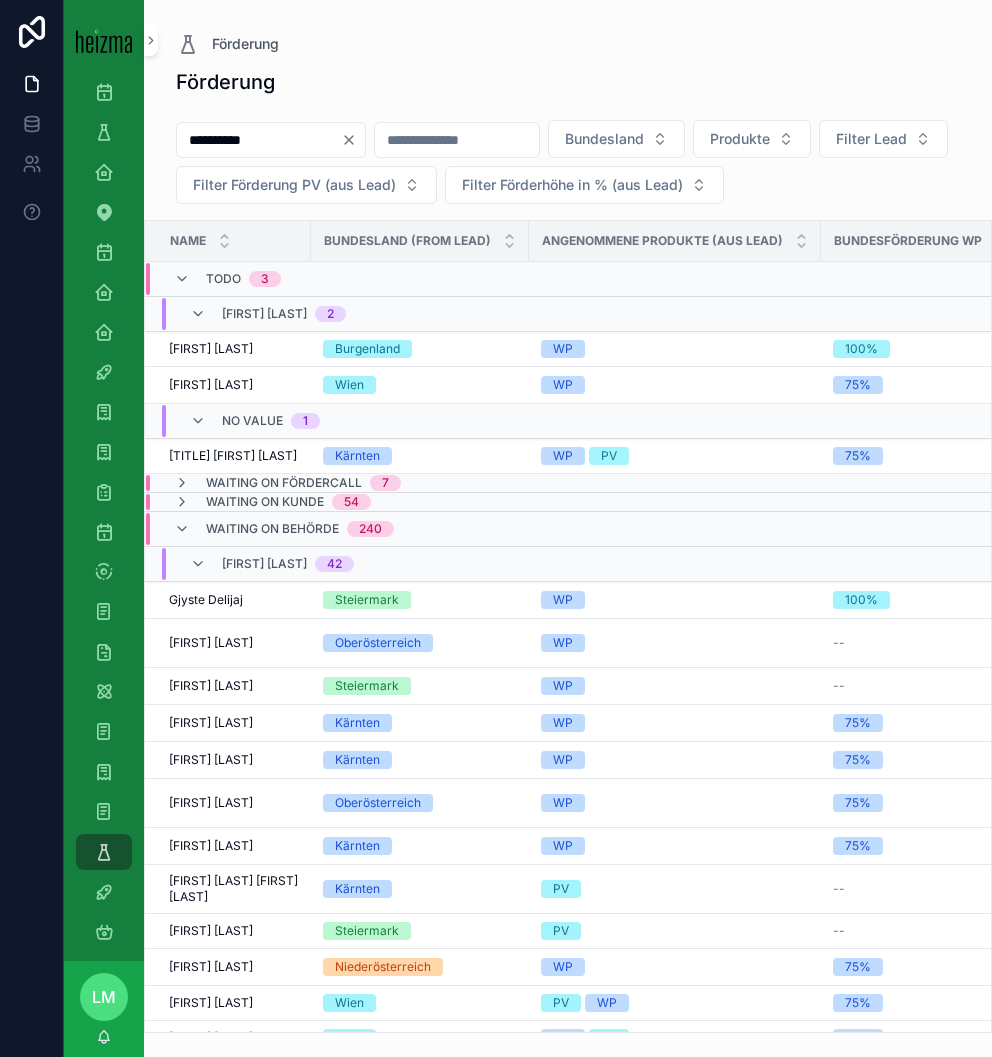 type on "**********" 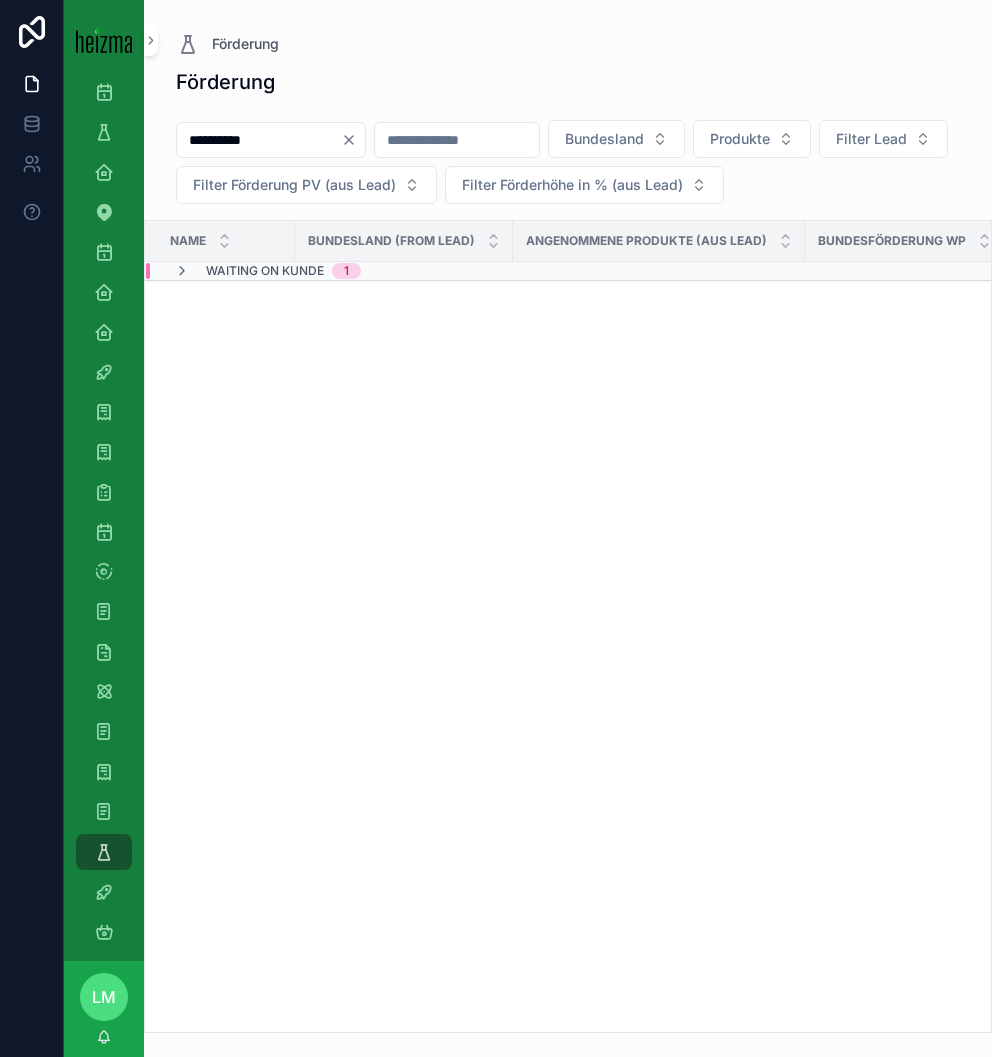 click on "Waiting on Kunde" at bounding box center (265, 271) 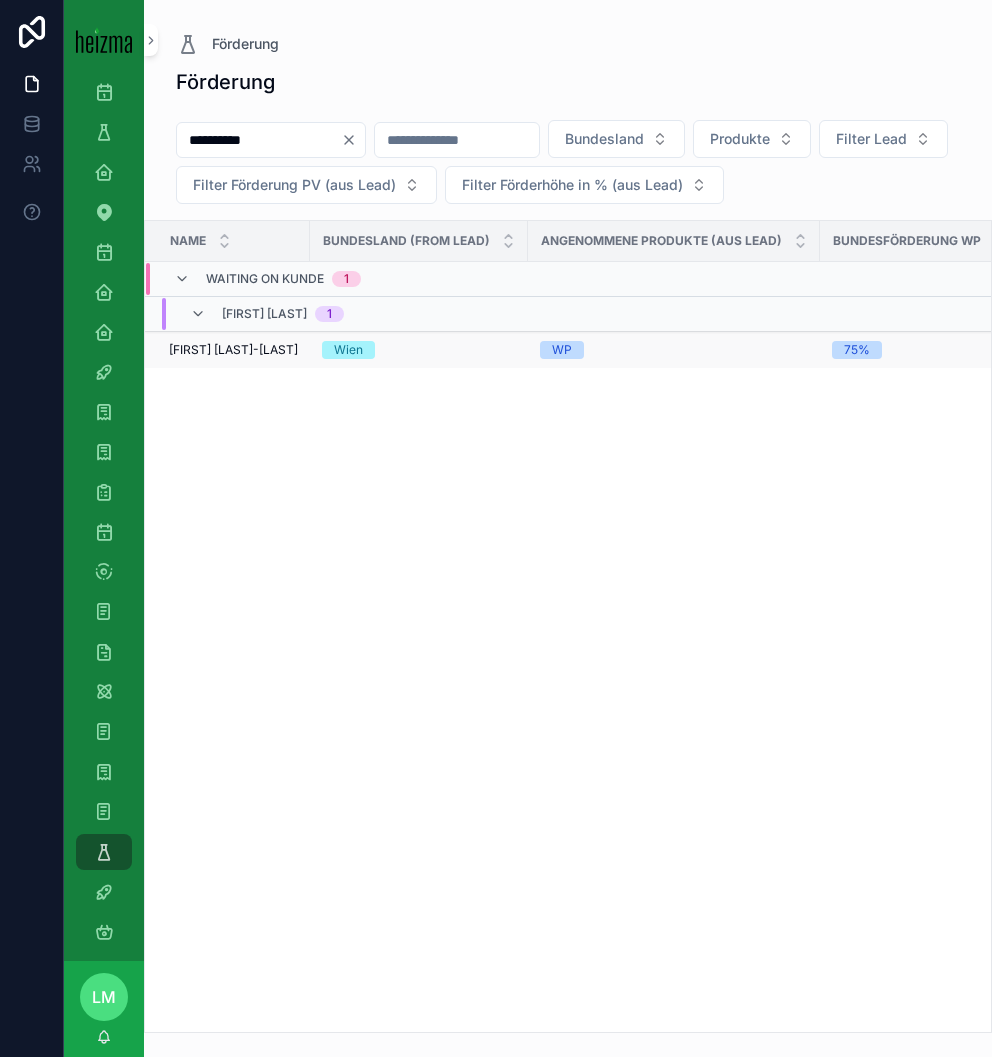 click on "[FIRST] [LAST]" at bounding box center [233, 350] 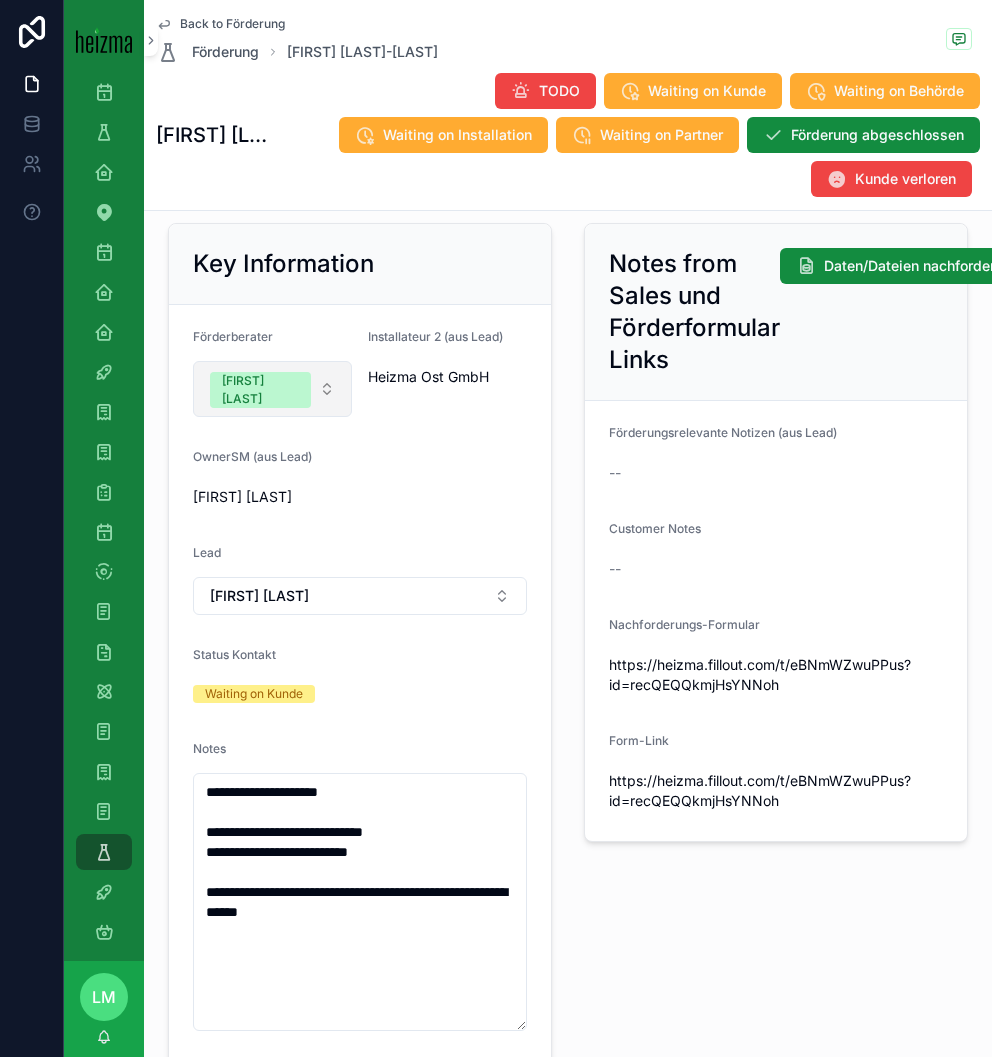 scroll, scrollTop: 177, scrollLeft: 0, axis: vertical 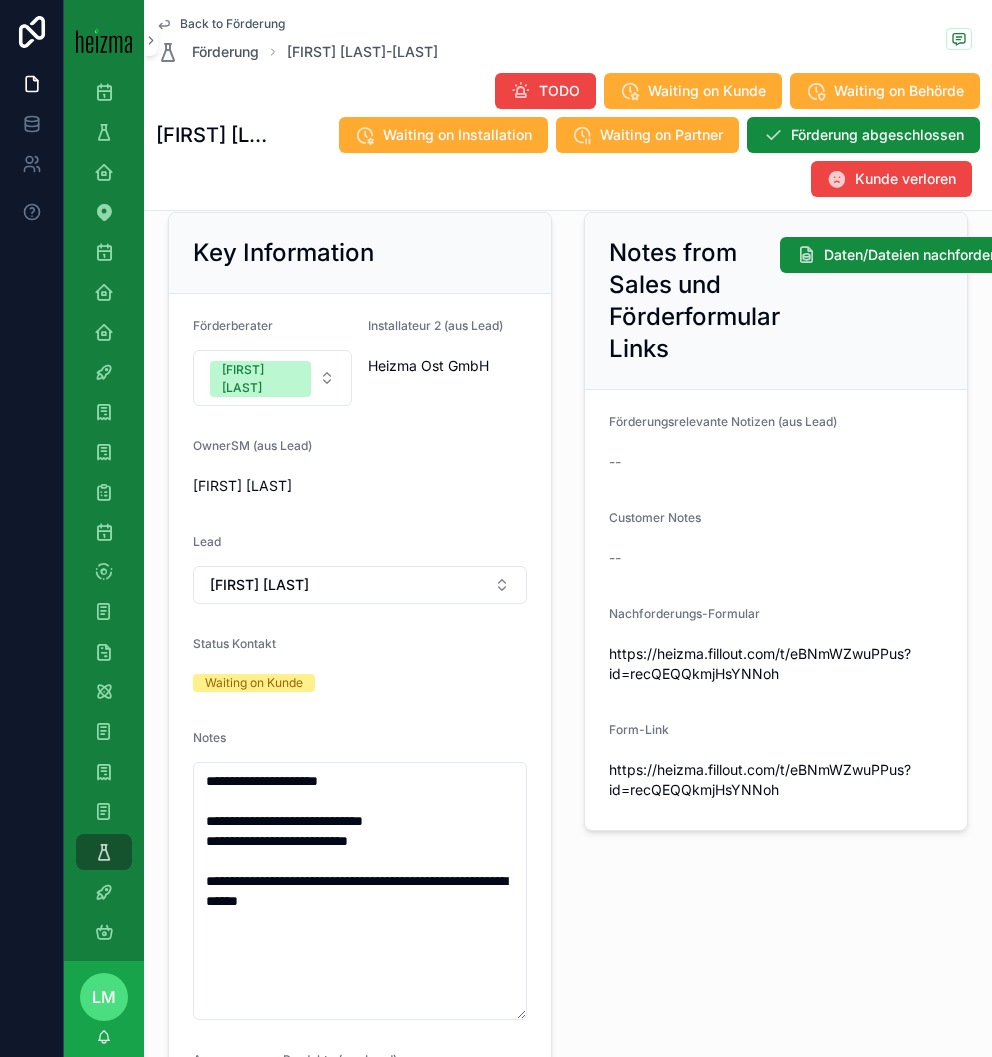 click on "Back to Förderung" at bounding box center [232, 24] 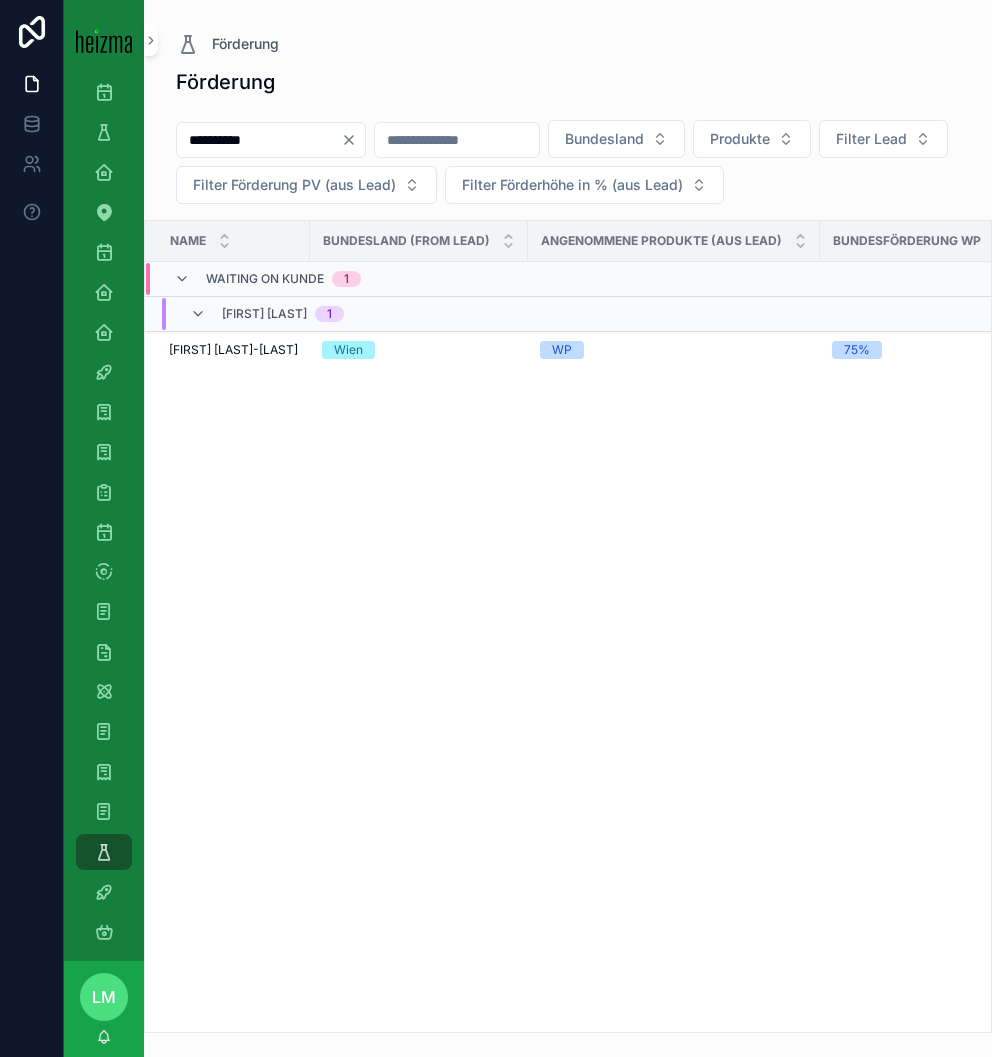 scroll, scrollTop: 0, scrollLeft: 0, axis: both 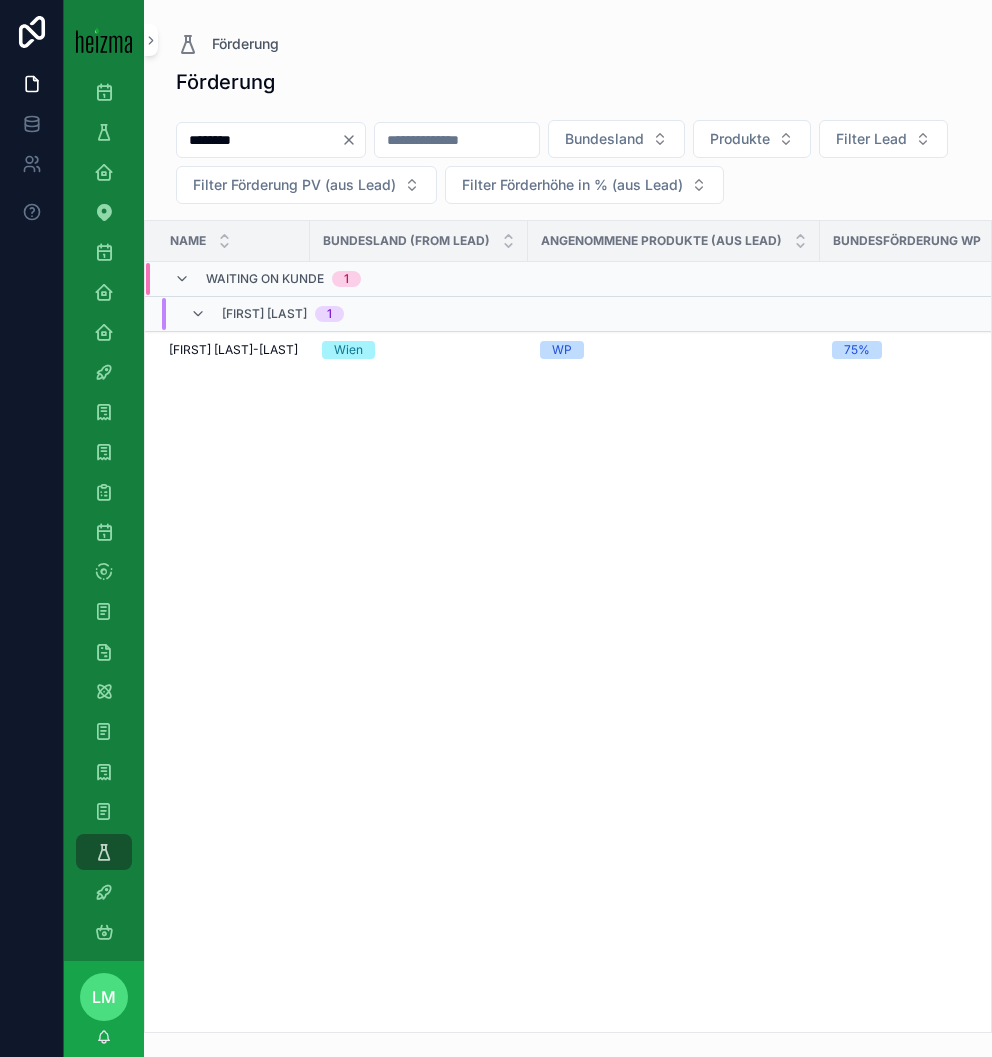 type on "********" 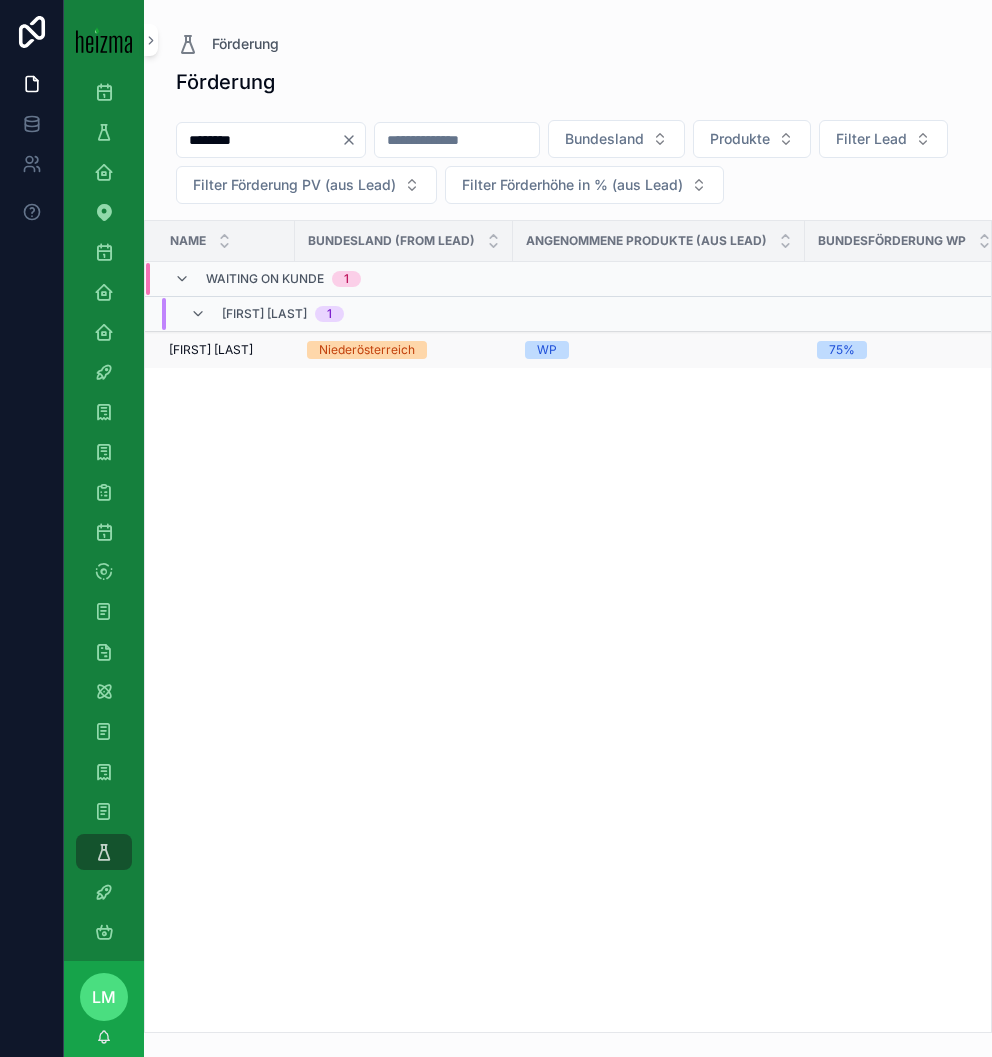 click on "[FIRST] [LAST]" at bounding box center [211, 350] 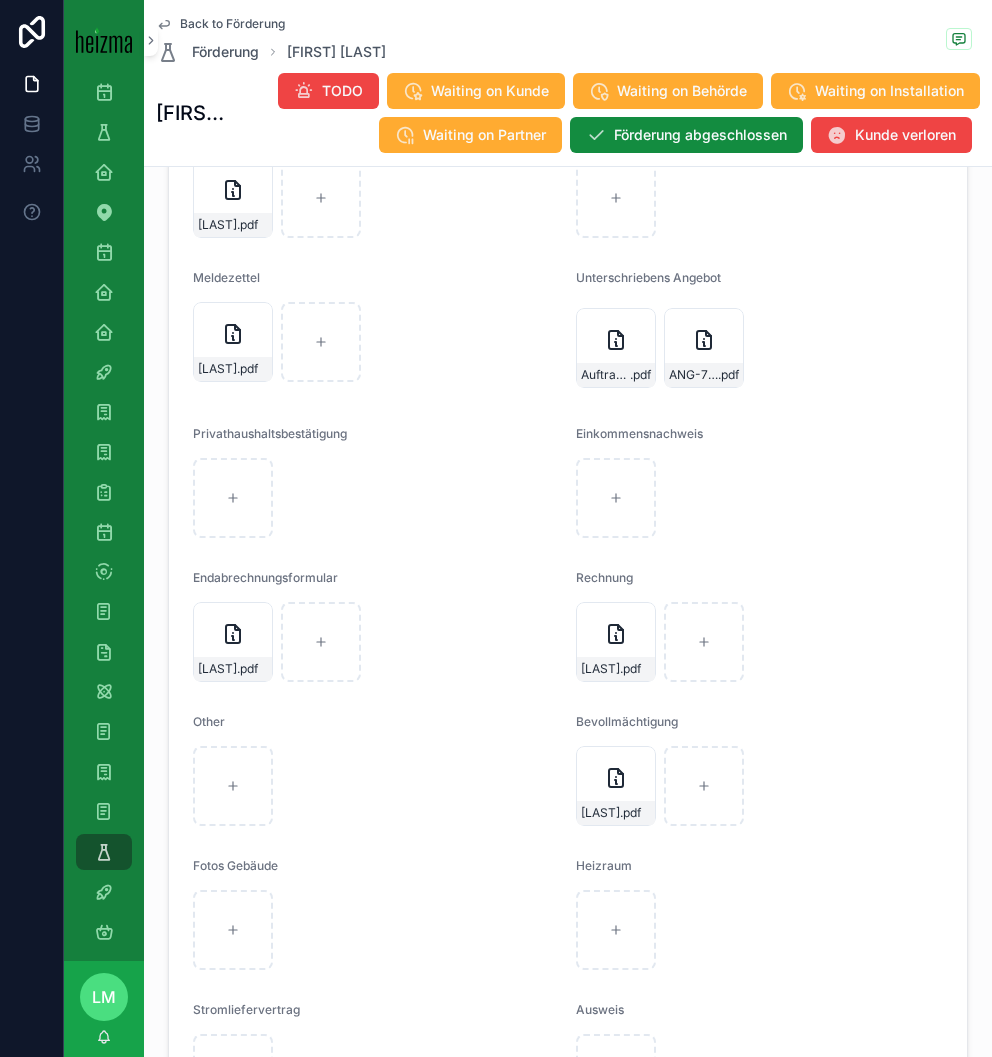 scroll, scrollTop: 3329, scrollLeft: 0, axis: vertical 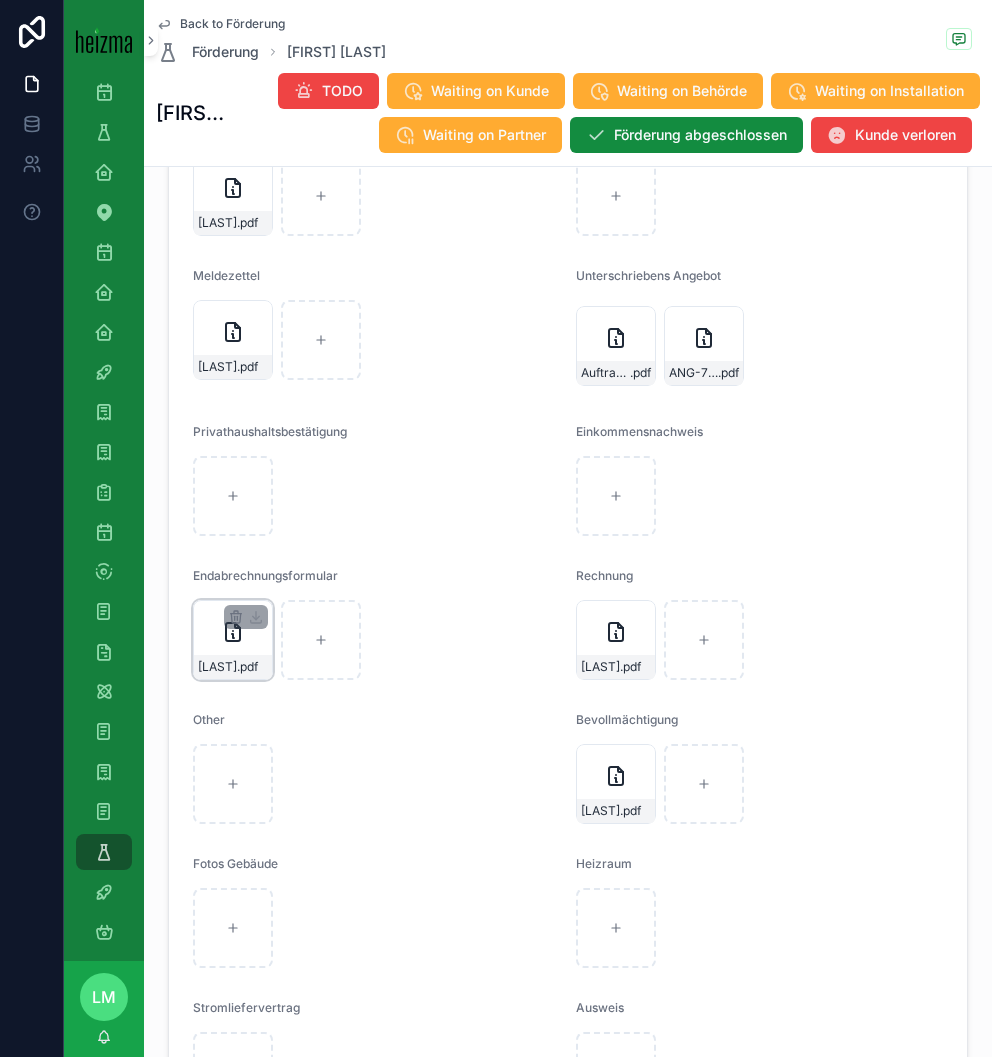 click on "Formular-Zalasnik .pdf" at bounding box center [233, 640] 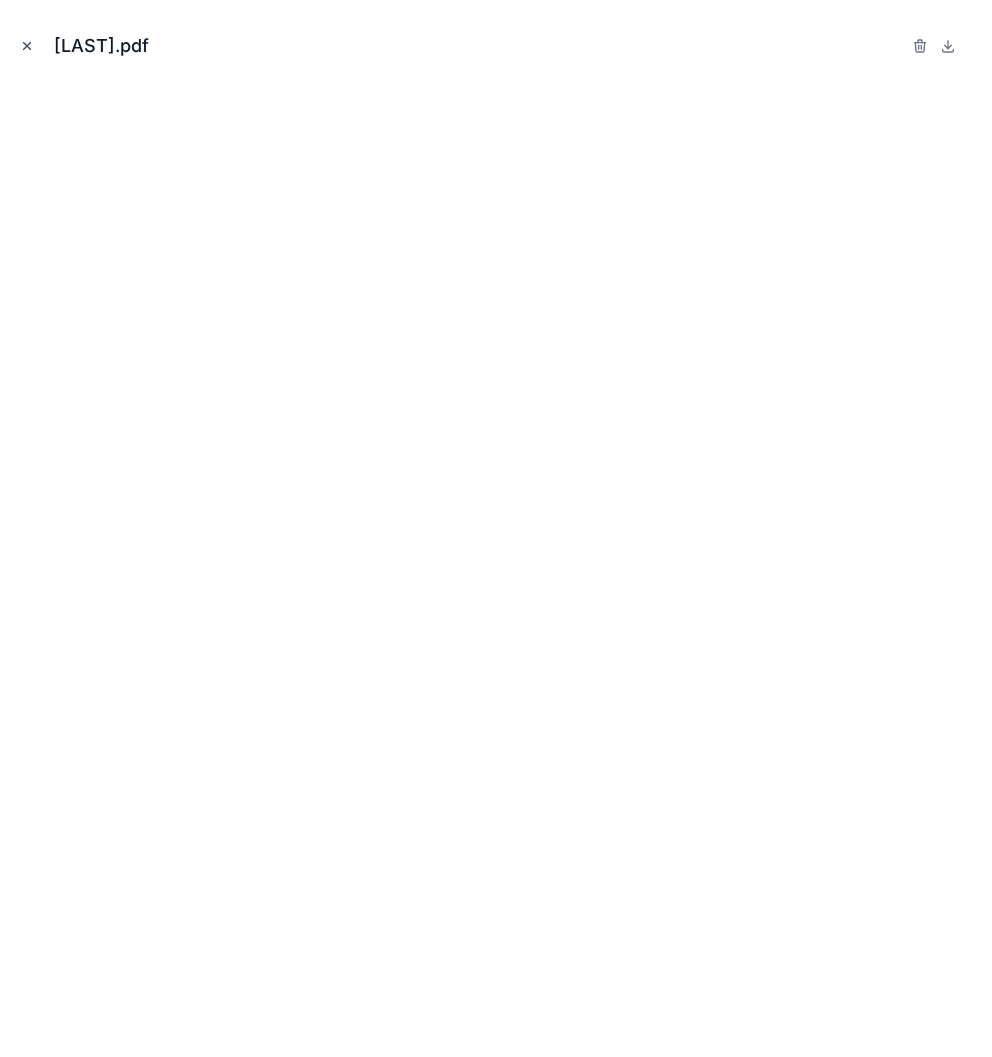 click at bounding box center (27, 46) 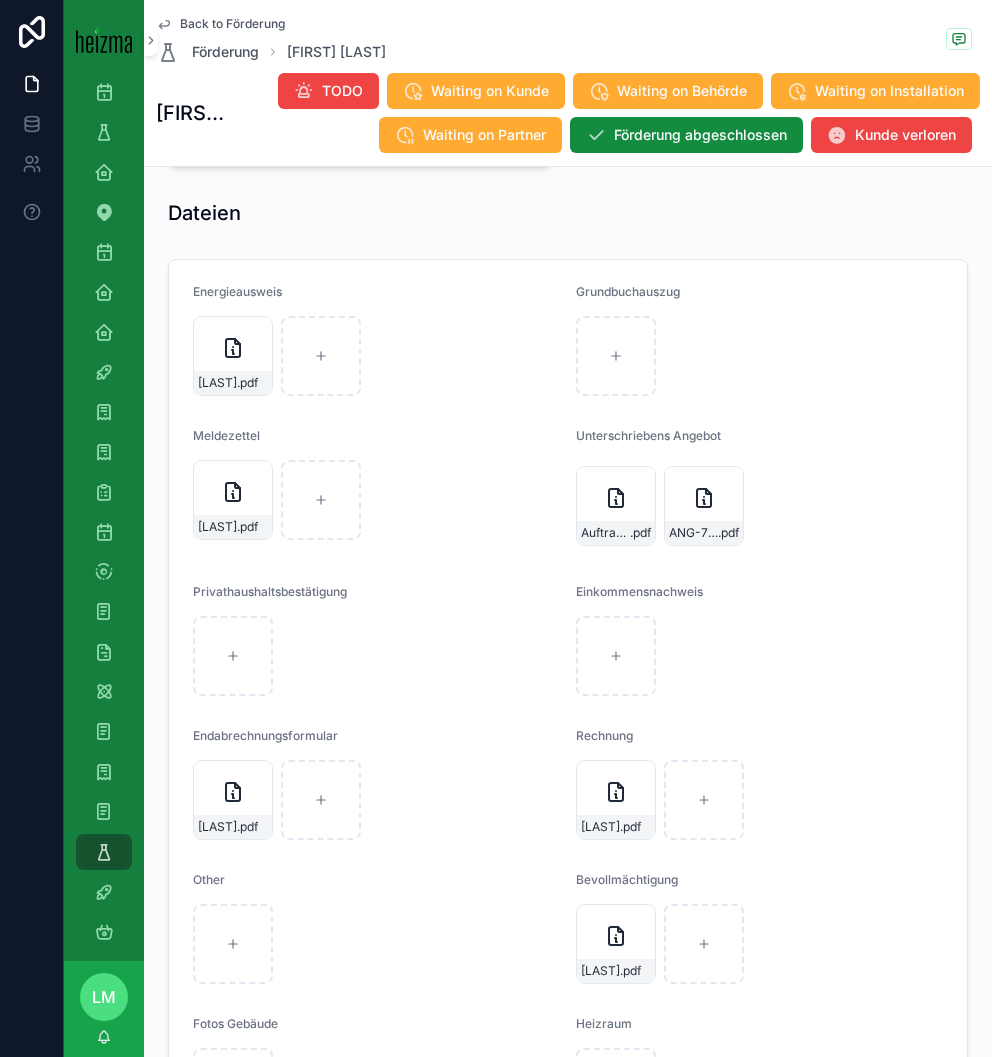 scroll, scrollTop: 3187, scrollLeft: 0, axis: vertical 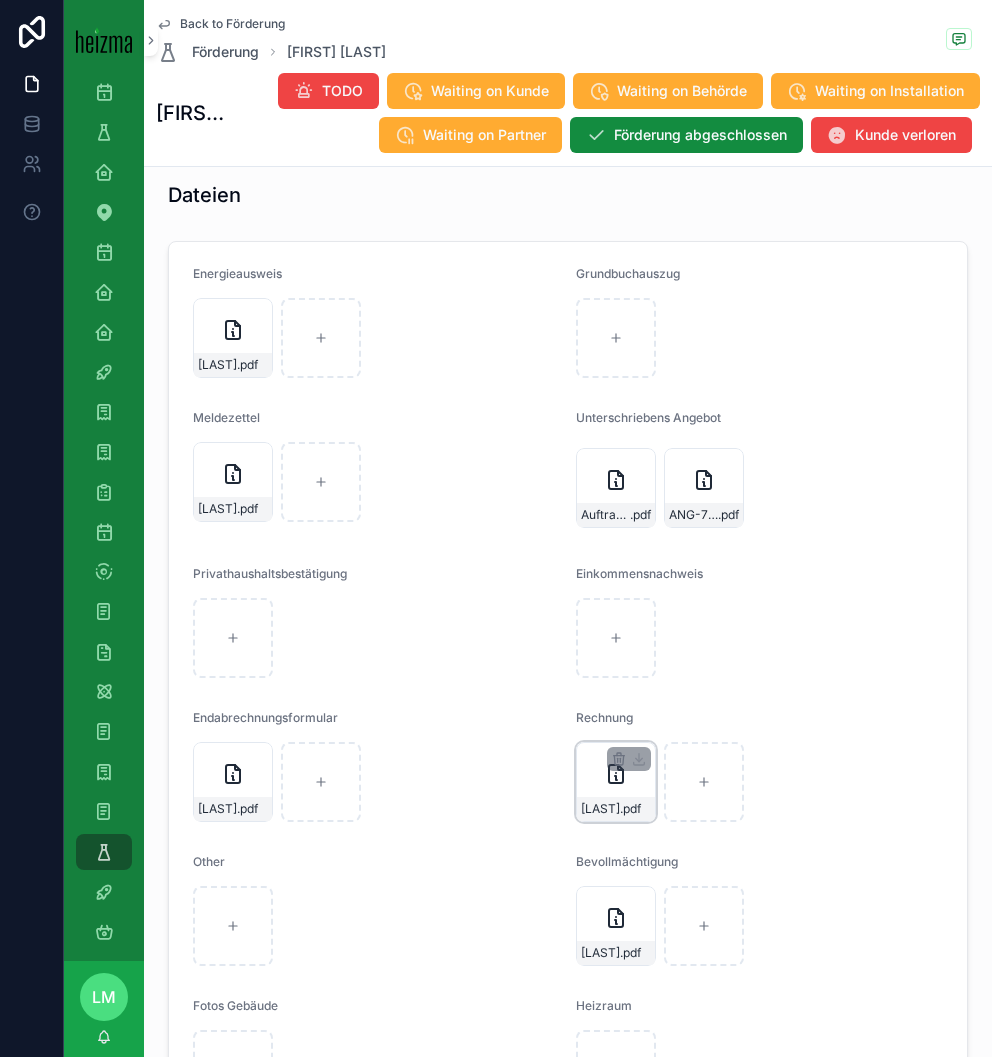 click on "Zalasnik .pdf" at bounding box center (616, 809) 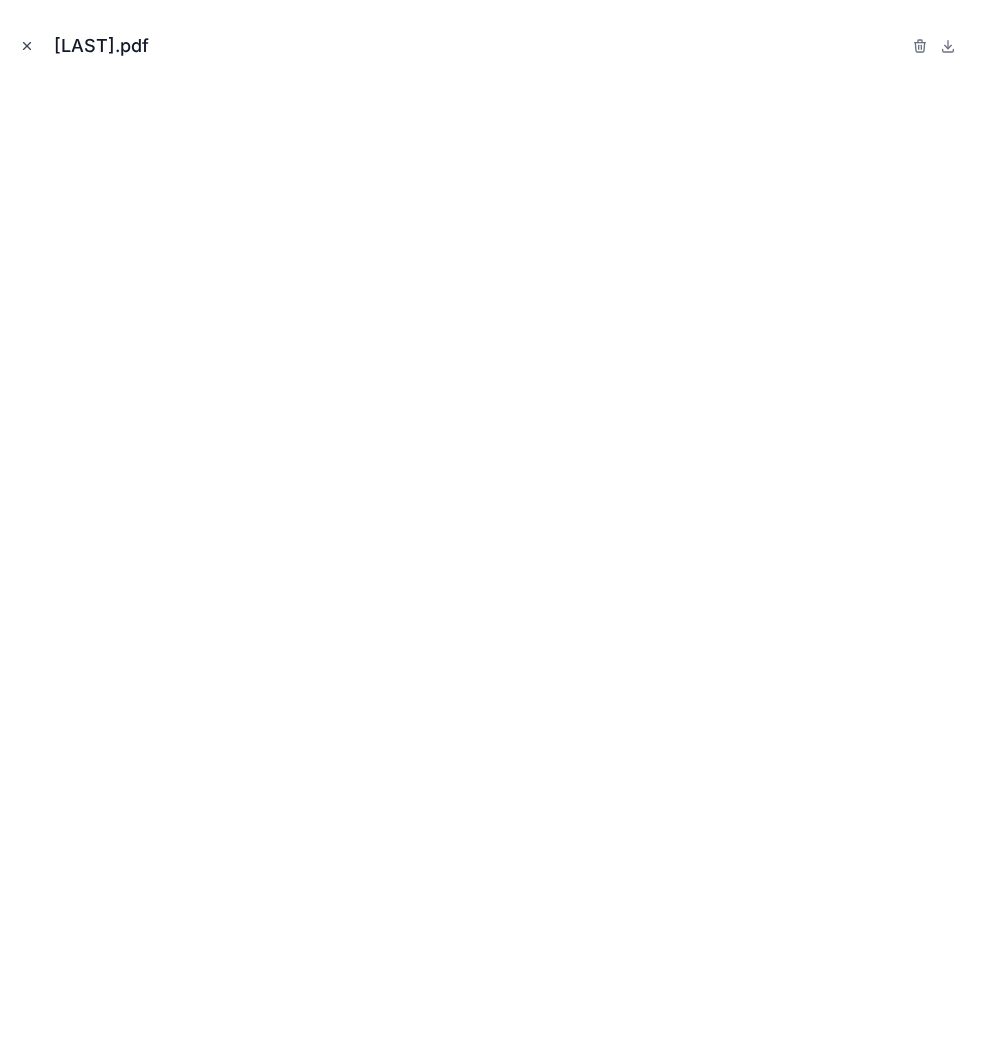 click 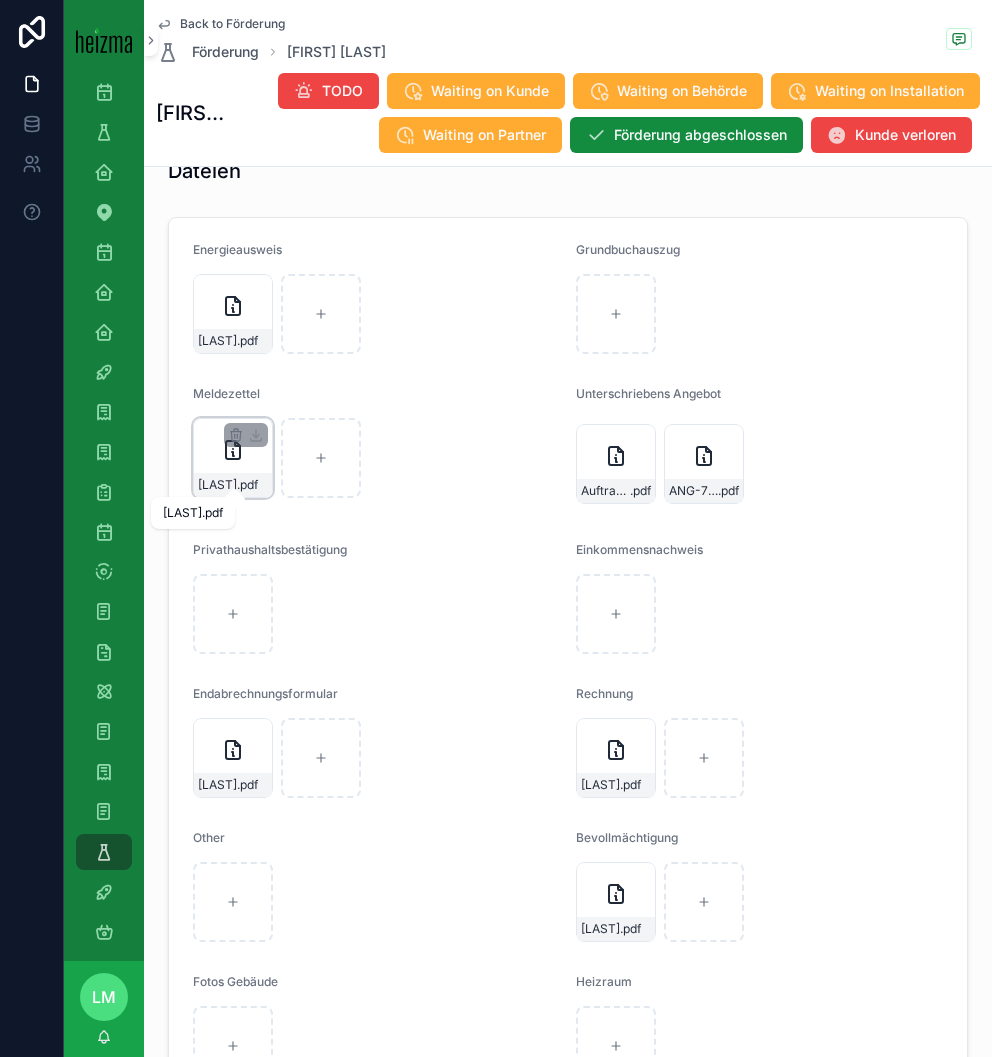 scroll, scrollTop: 3274, scrollLeft: 0, axis: vertical 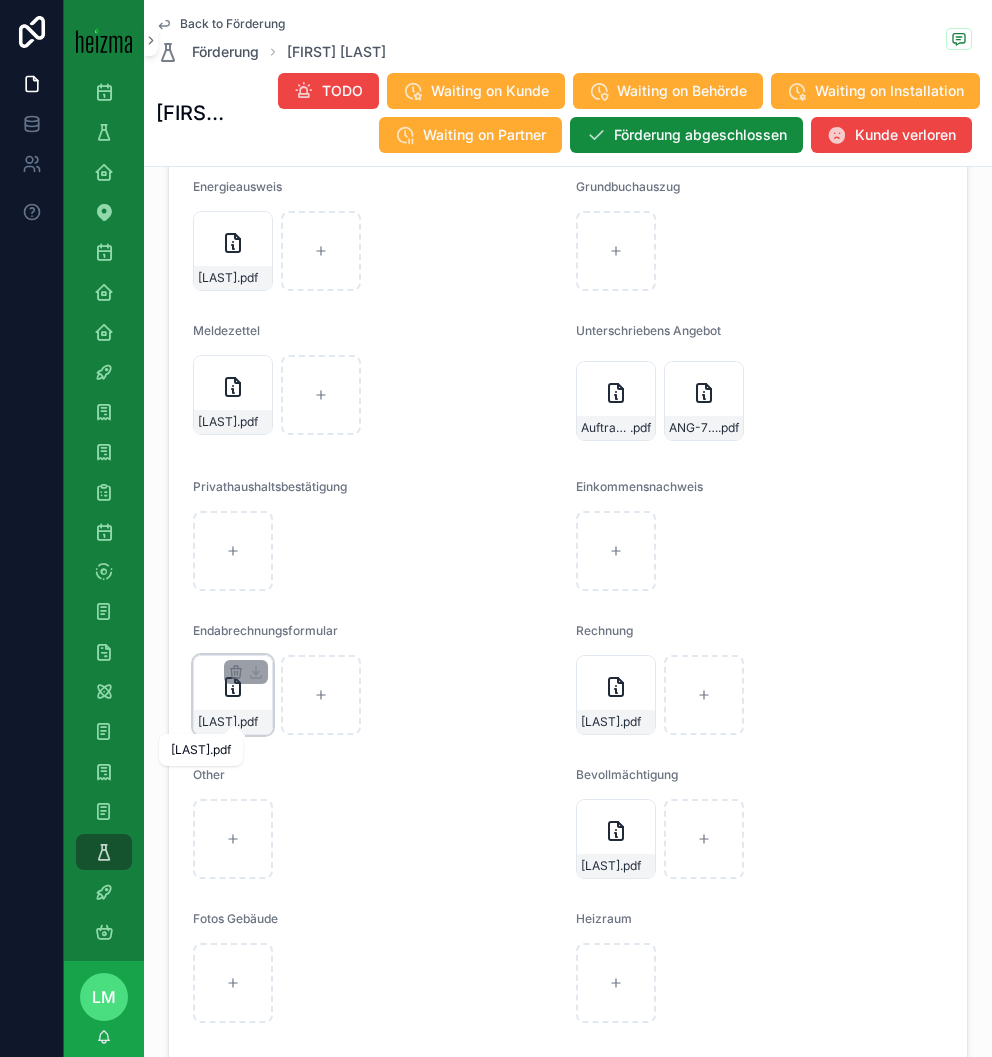 click on "Formular-[LAST]" at bounding box center (217, 722) 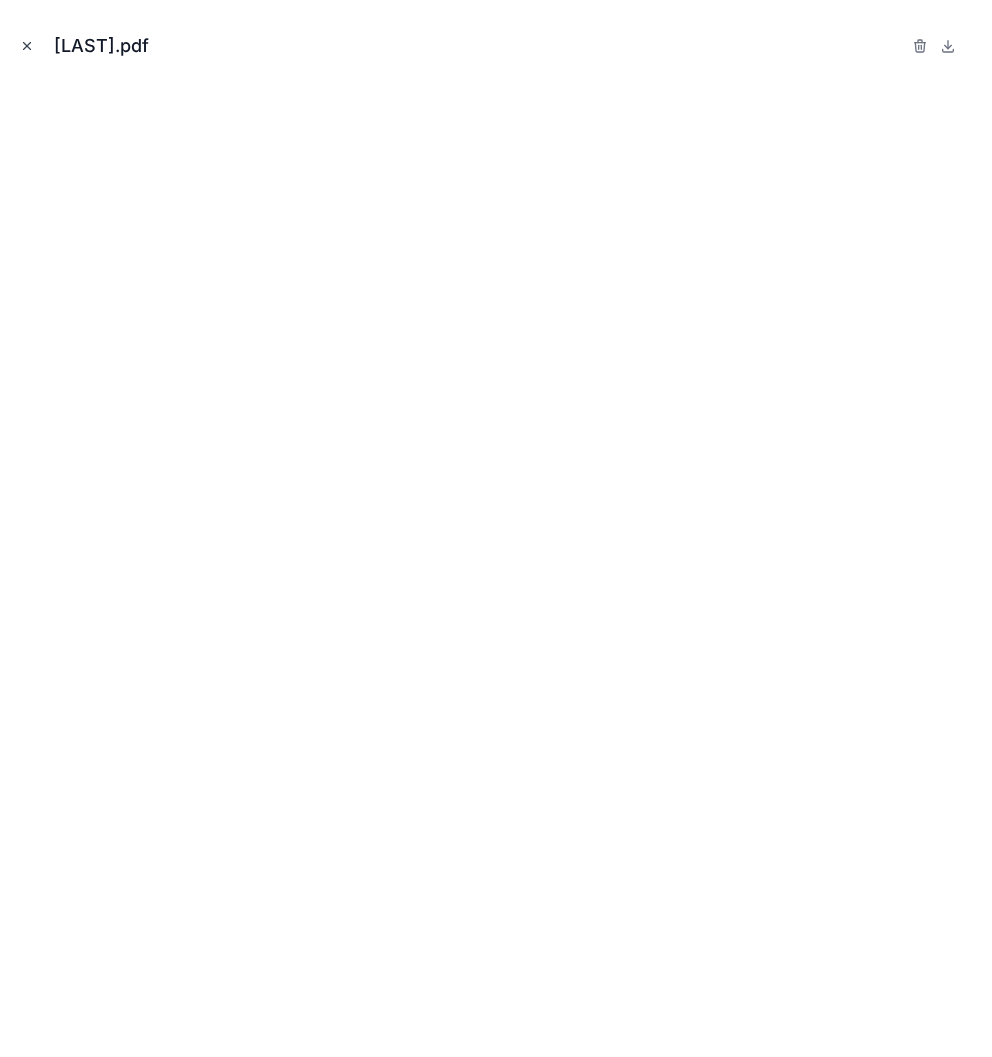 click 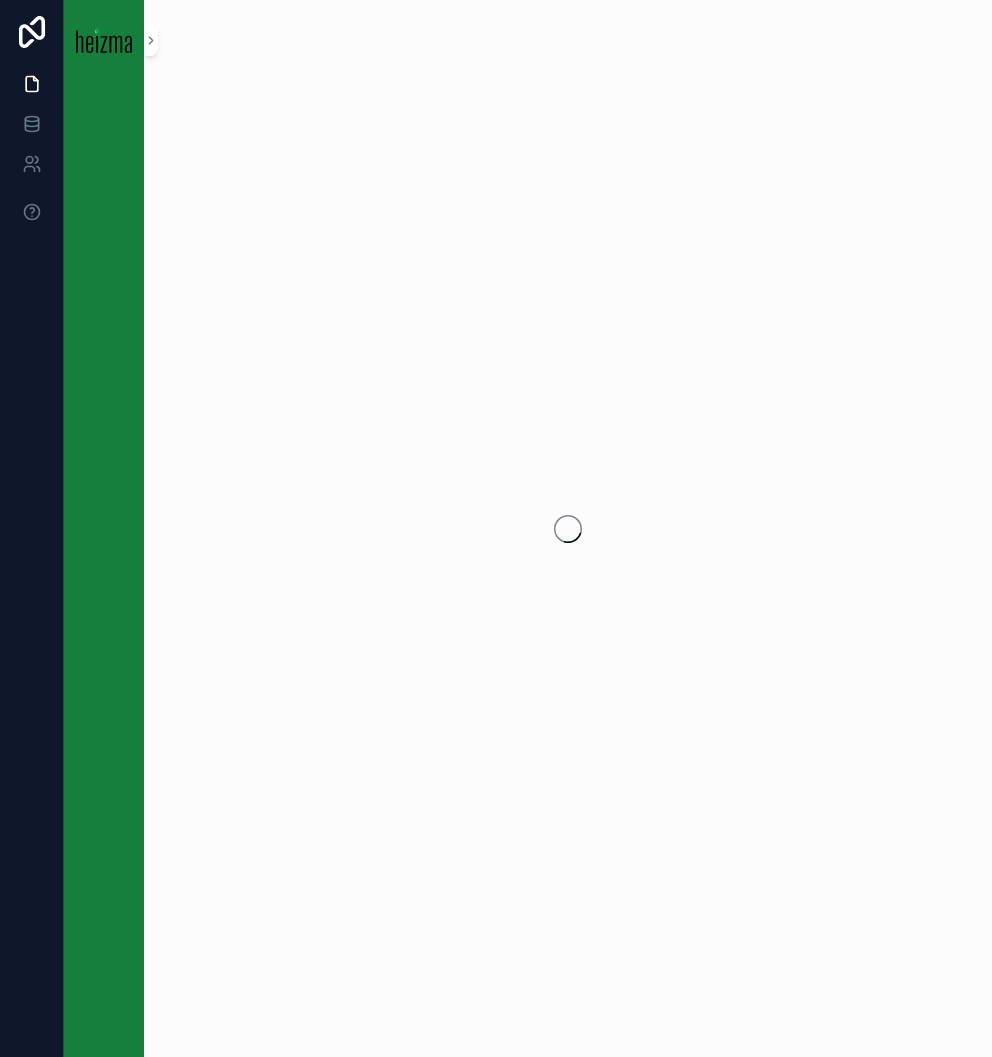 scroll, scrollTop: 0, scrollLeft: 0, axis: both 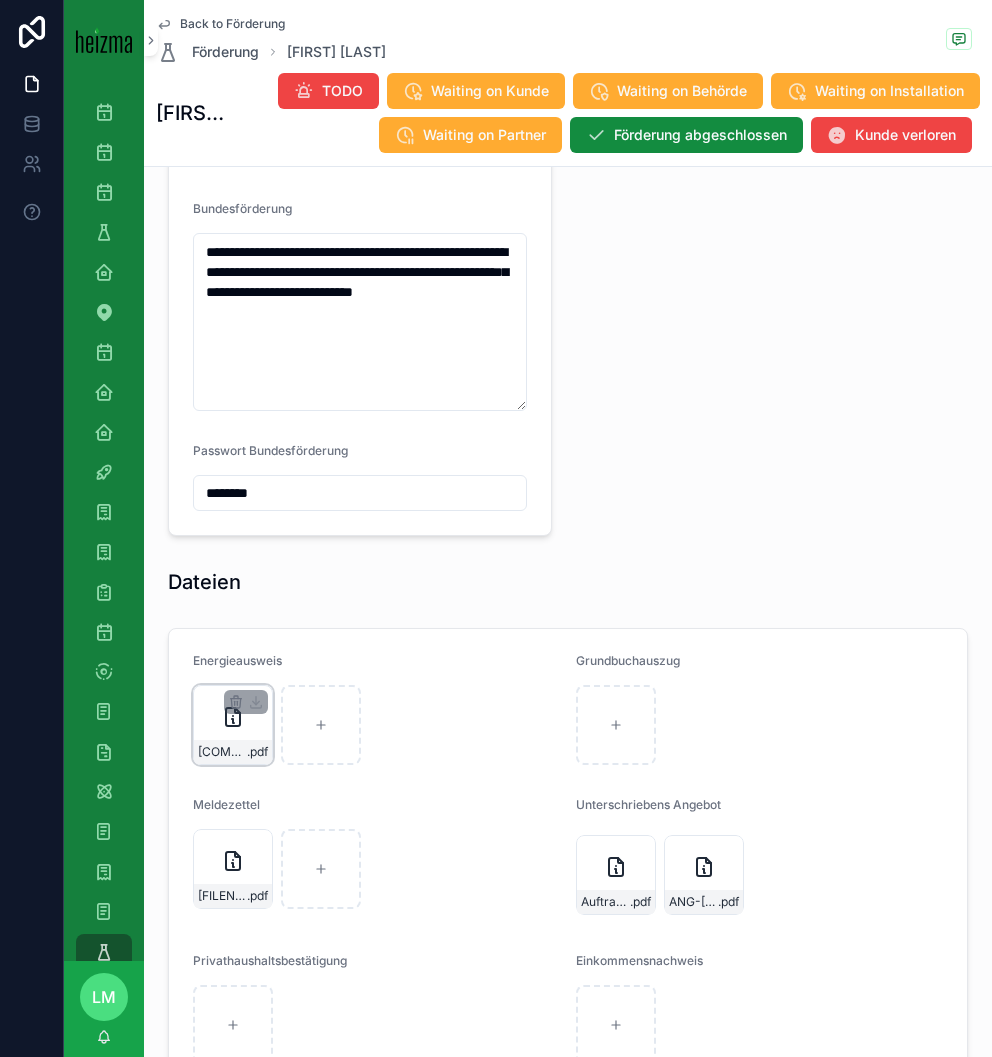 click on "Energie-[LAST] .pdf" at bounding box center (233, 752) 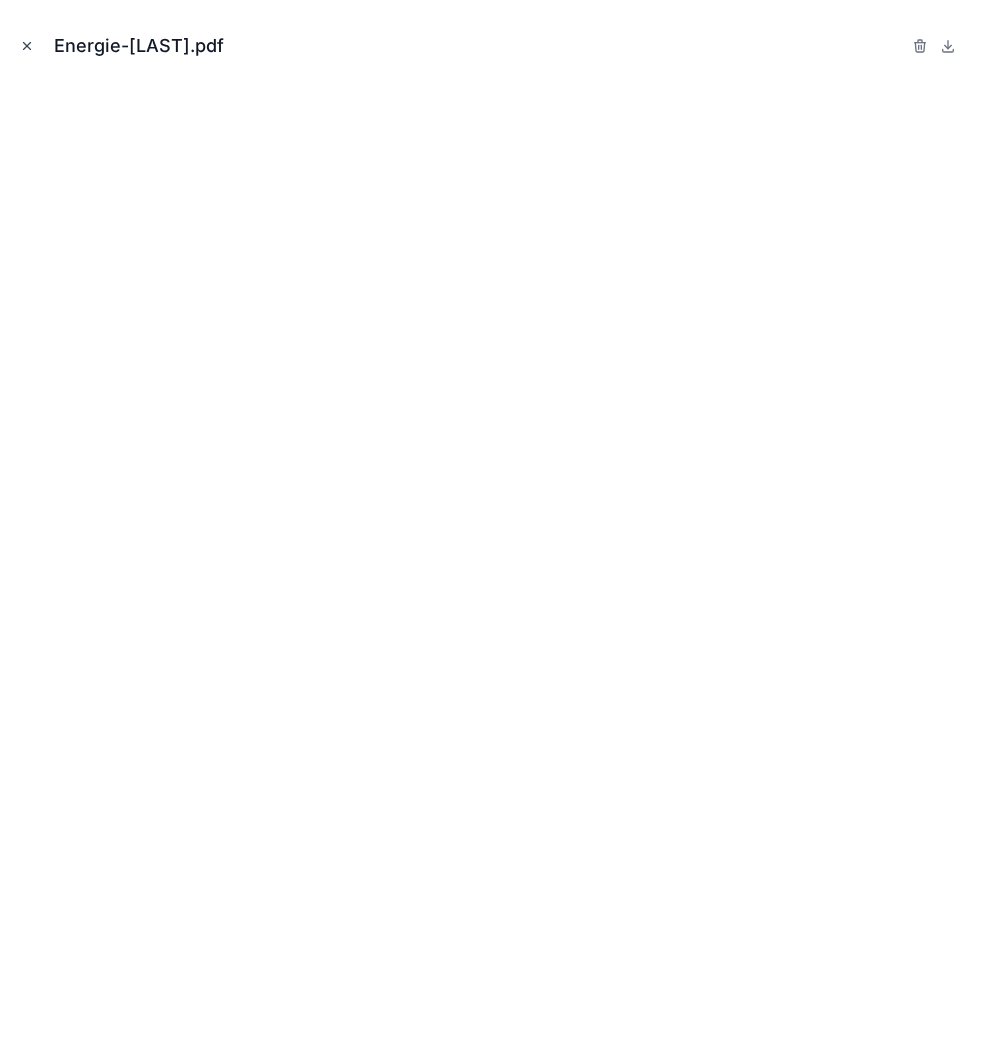 click at bounding box center (27, 46) 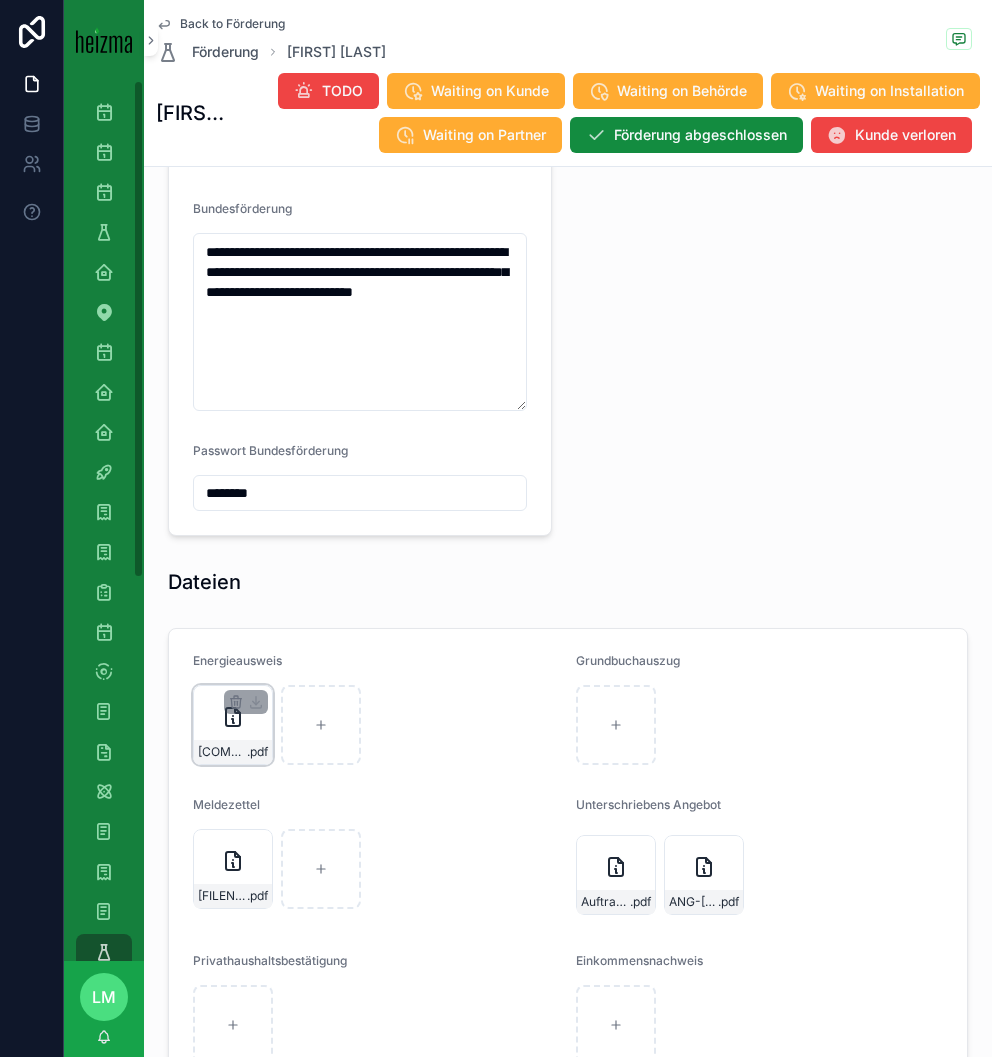 click 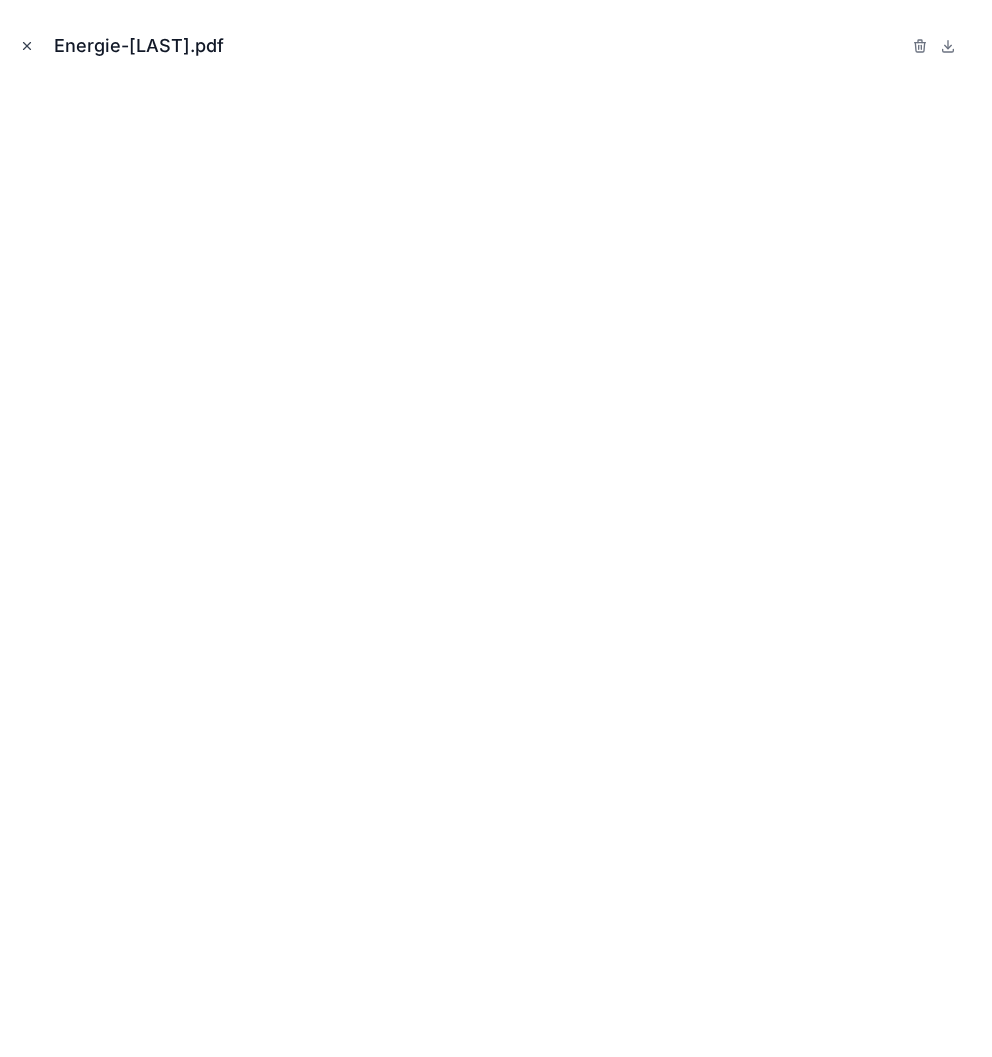 click 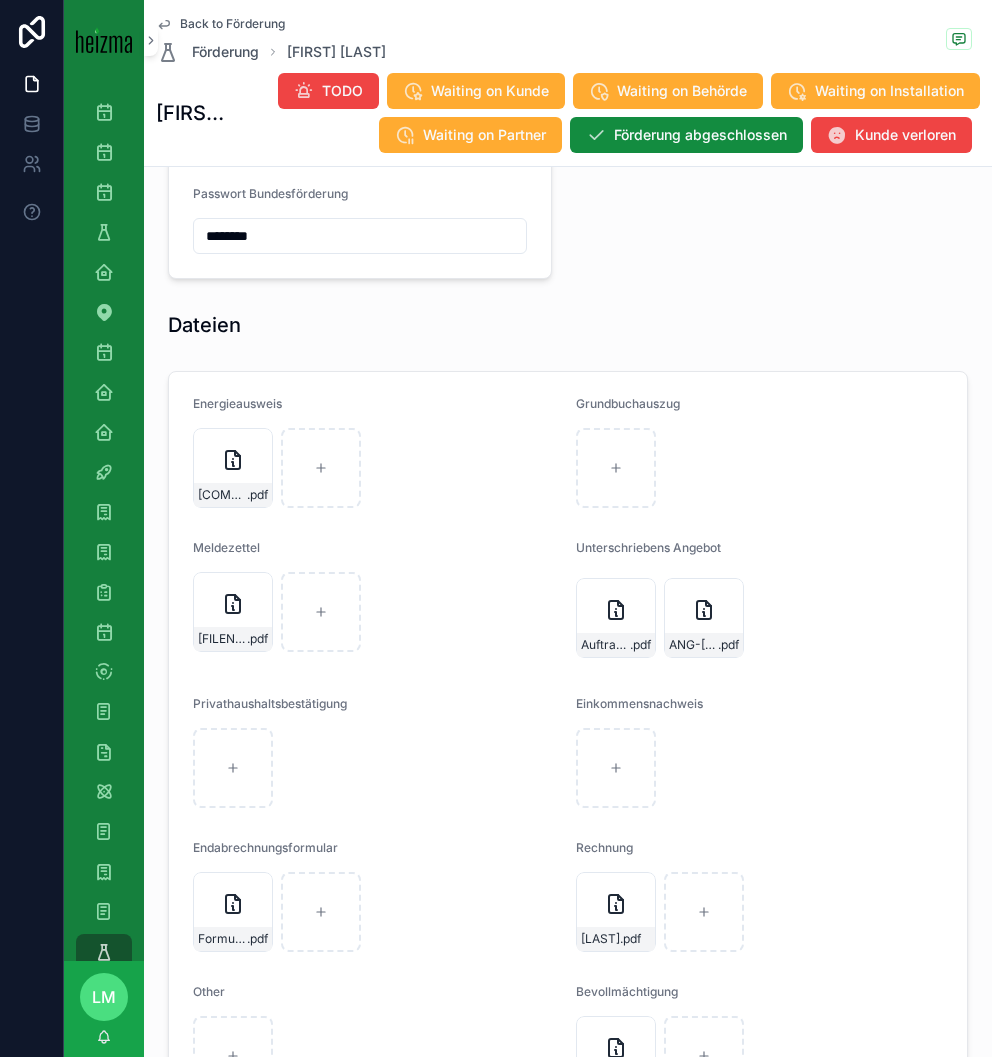 scroll, scrollTop: 3085, scrollLeft: 0, axis: vertical 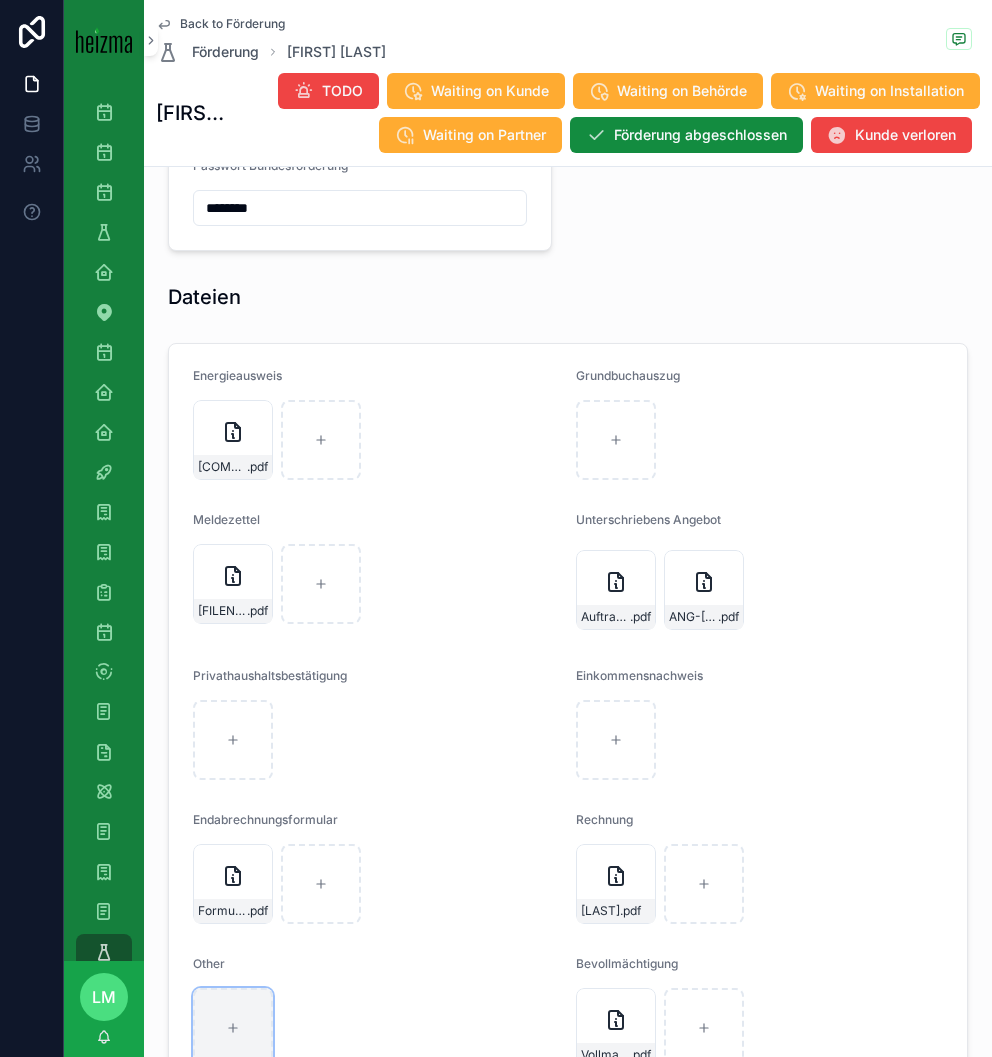 click at bounding box center [233, 1028] 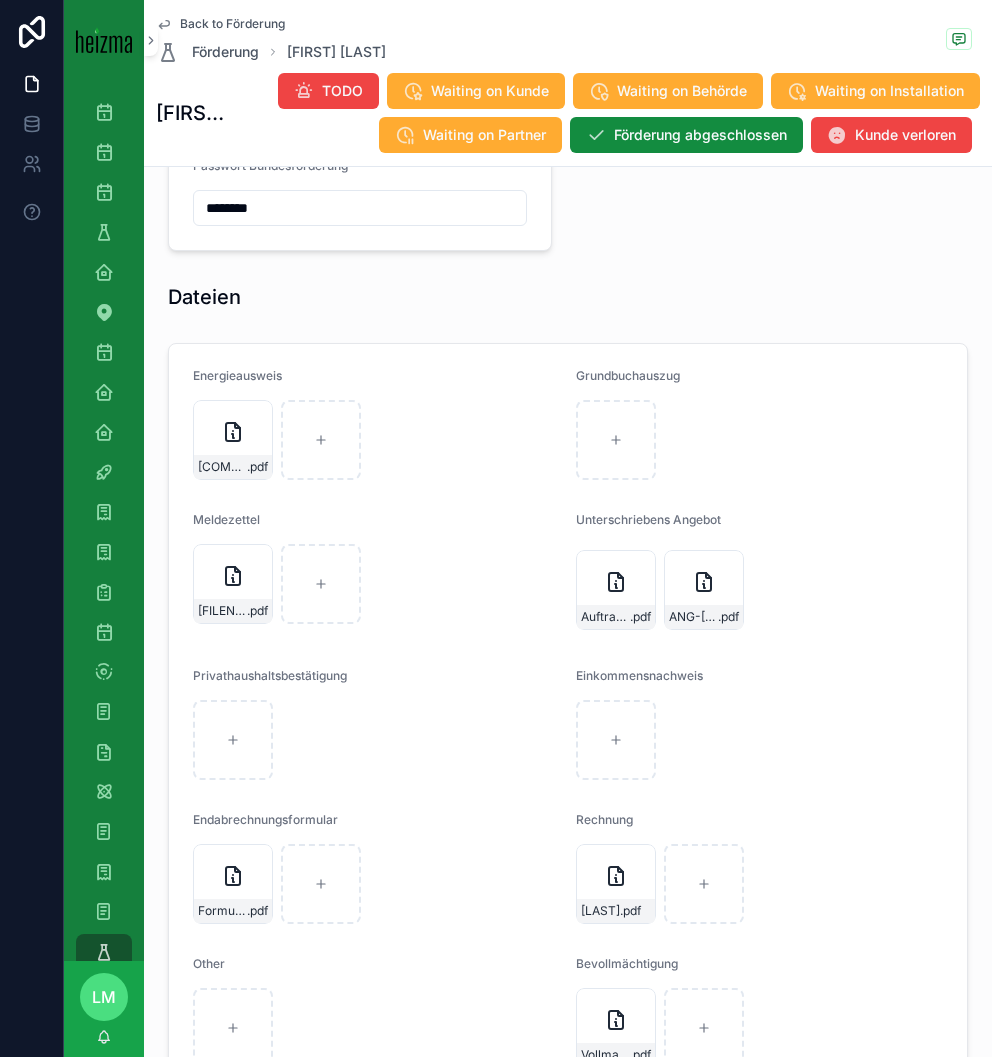 type on "**********" 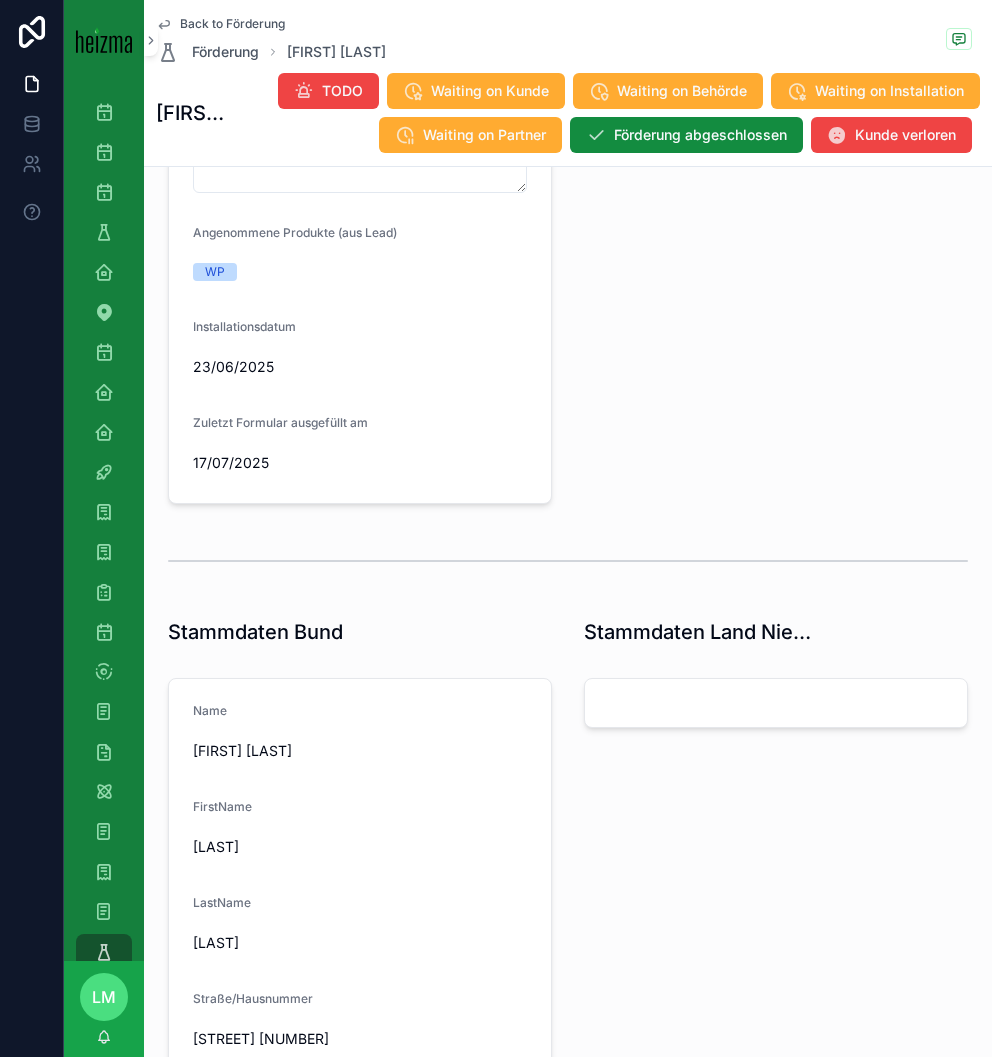 scroll, scrollTop: 0, scrollLeft: 0, axis: both 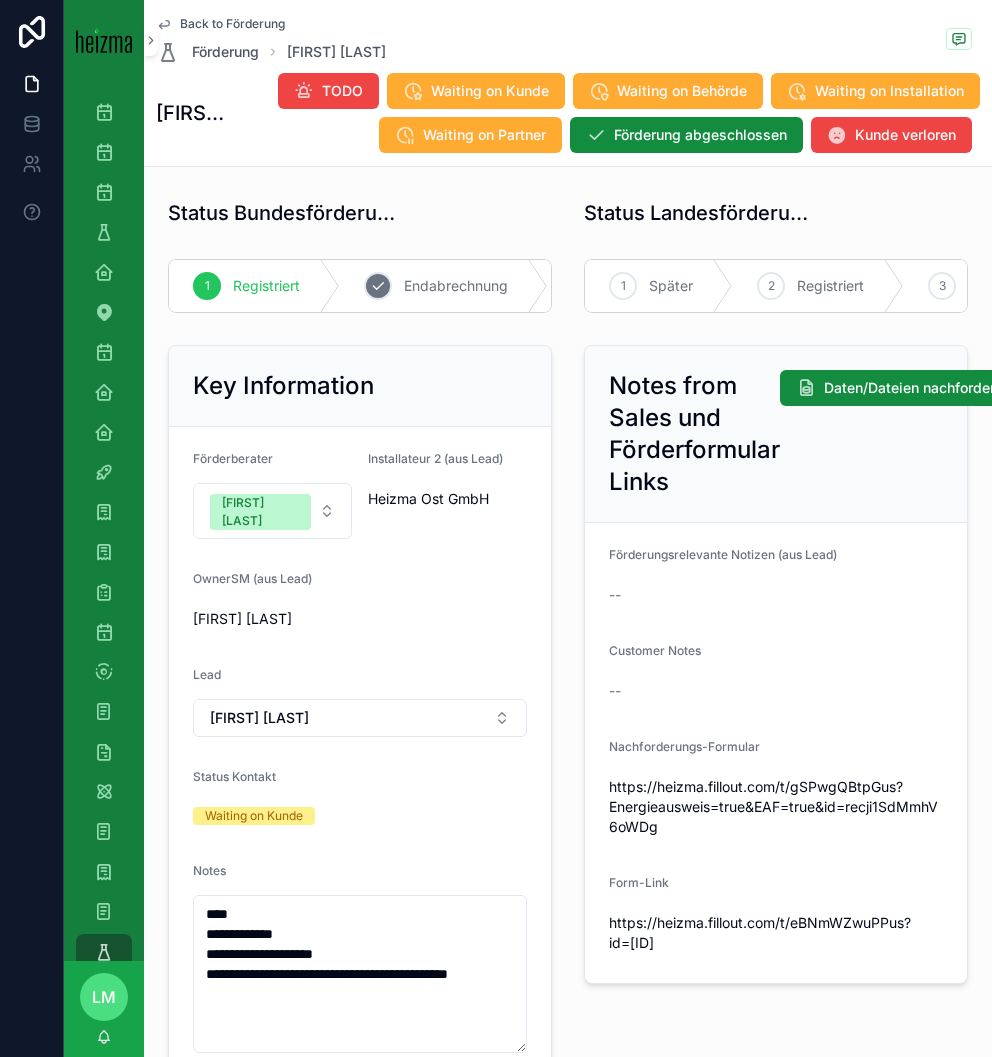 click on "2 Endabrechnung" at bounding box center [444, 286] 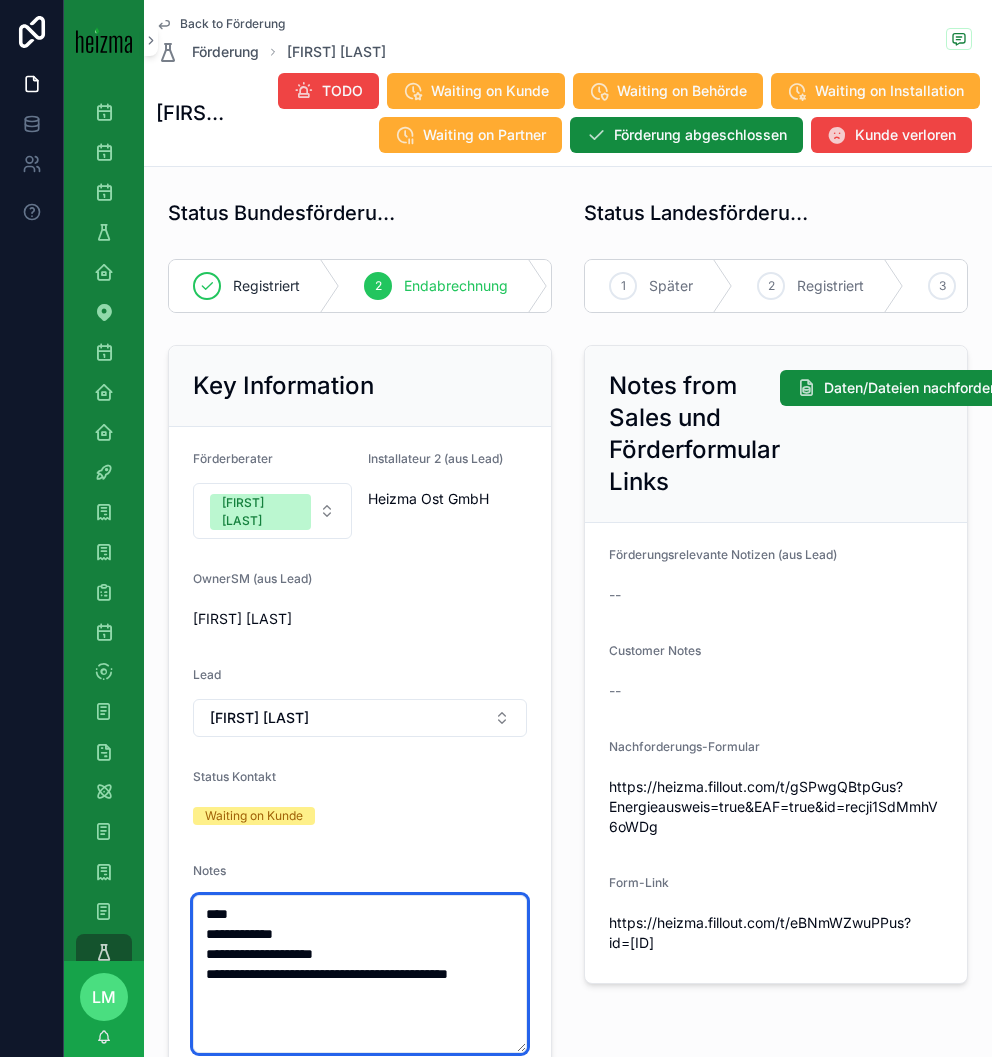 click on "**********" at bounding box center (360, 974) 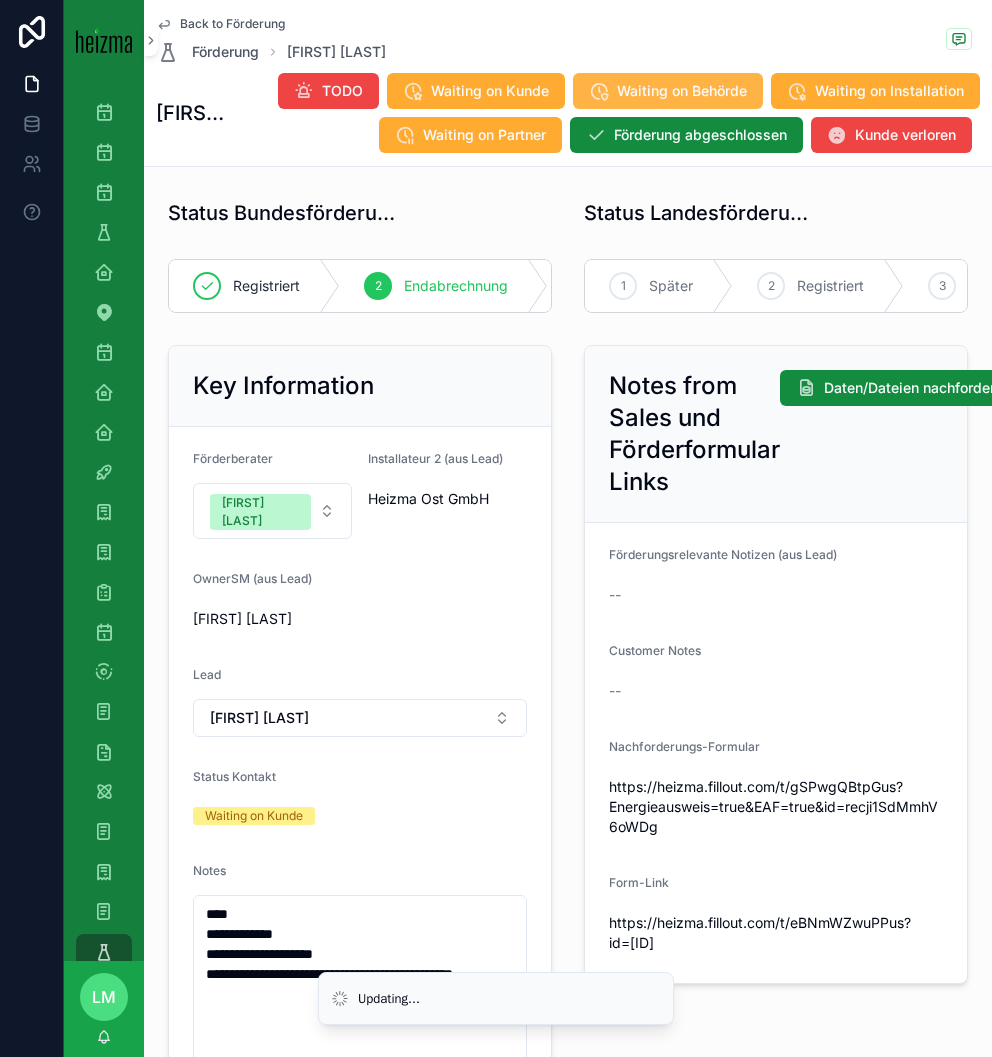 click on "Waiting on Behörde" at bounding box center [682, 91] 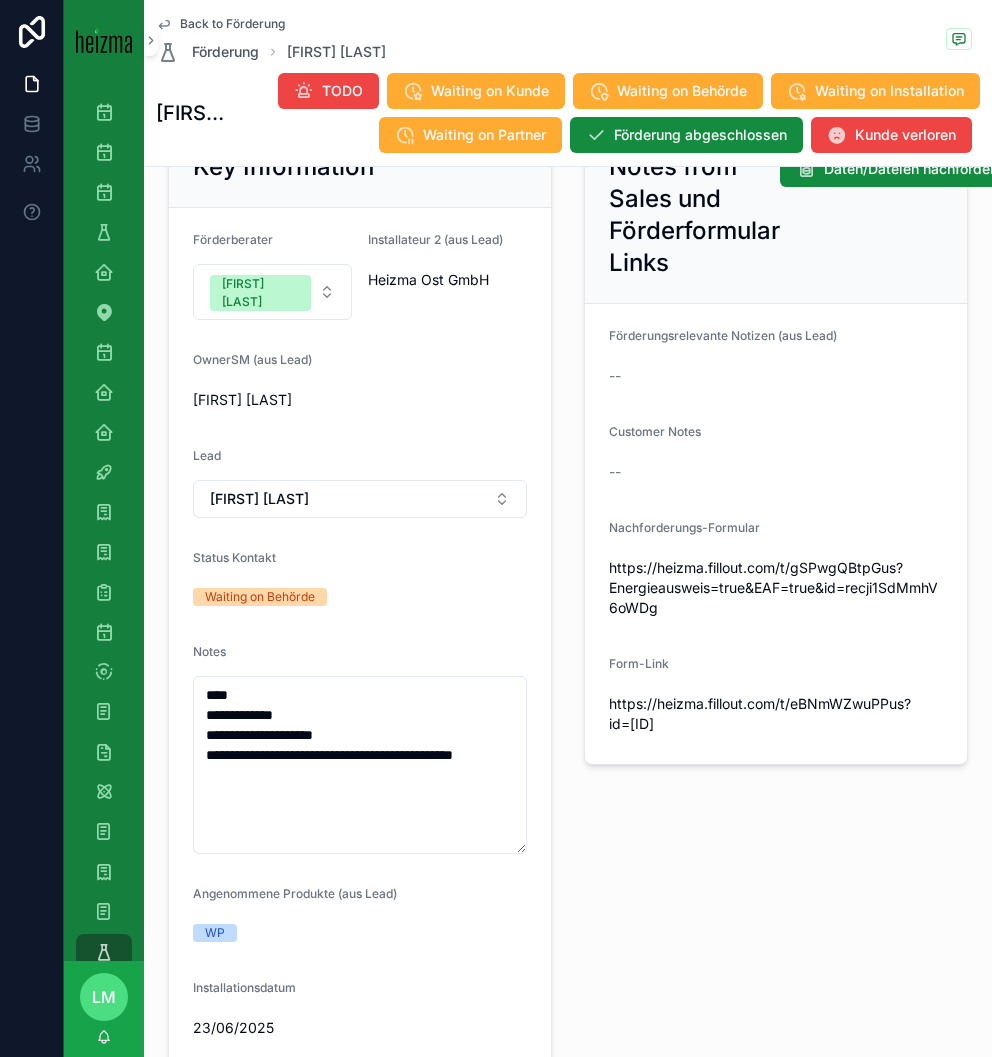 scroll, scrollTop: 223, scrollLeft: 0, axis: vertical 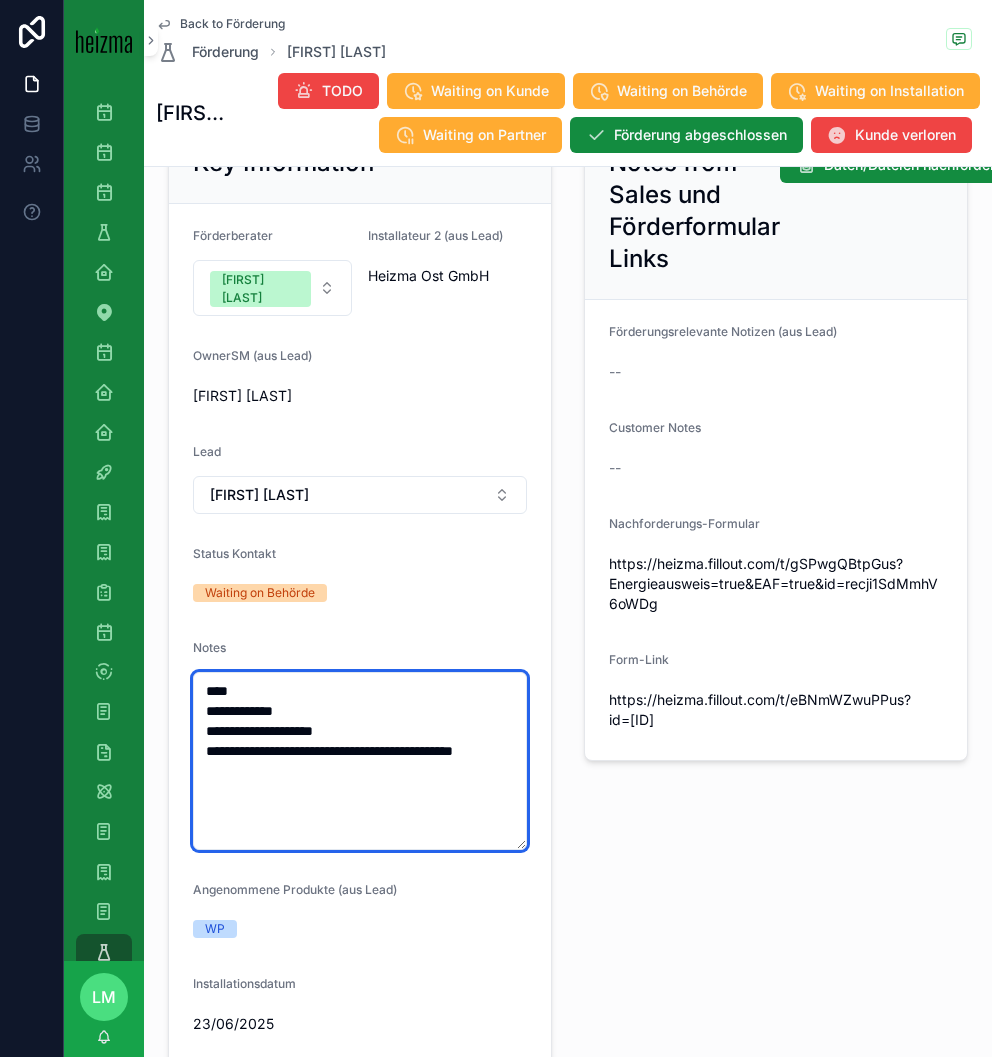 click on "**********" at bounding box center [360, 761] 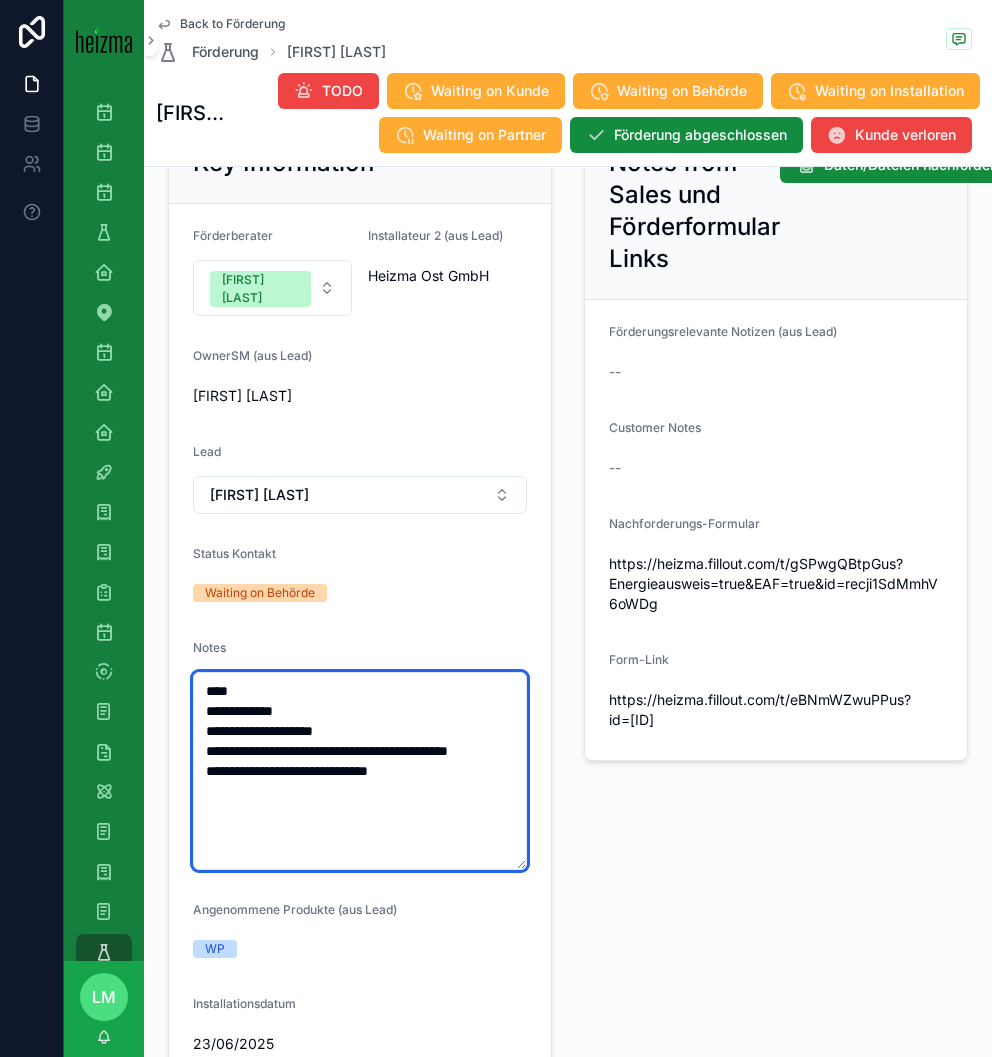 type on "**********" 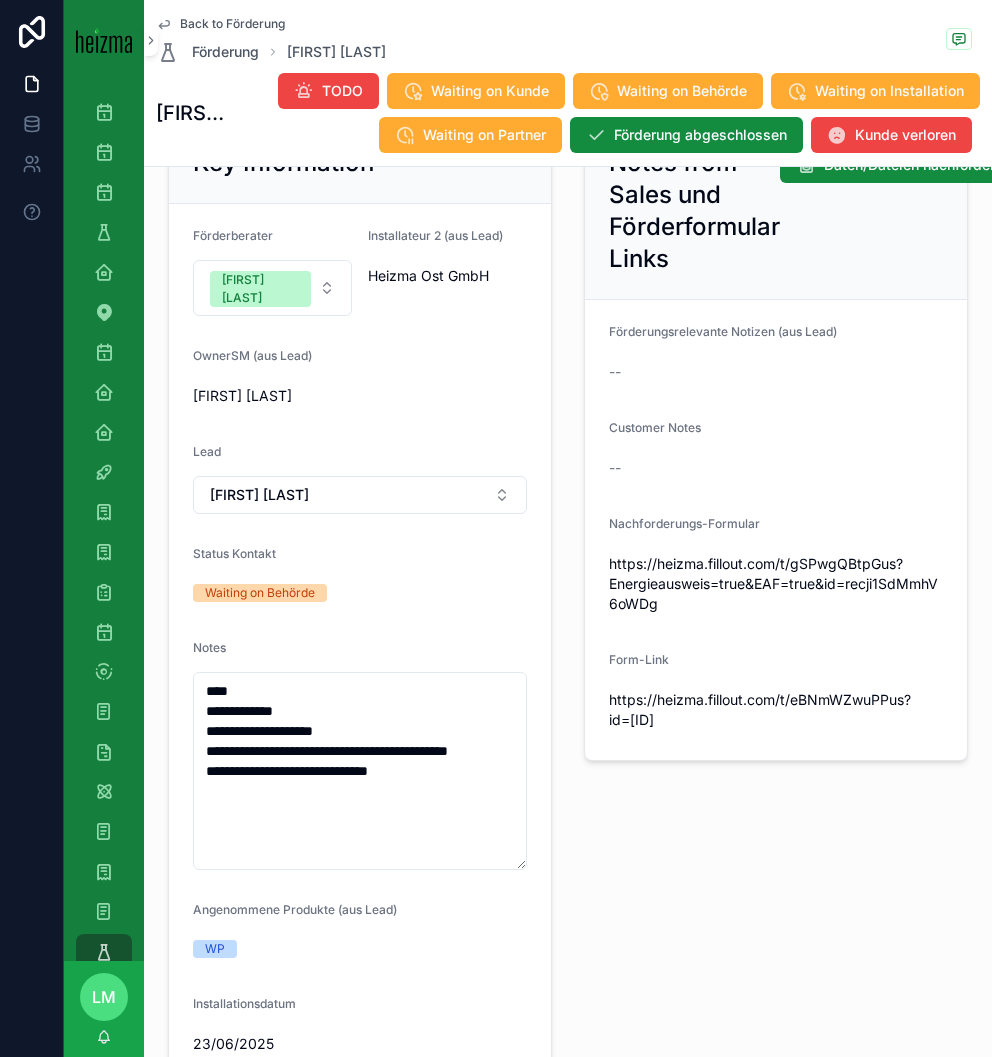 click on "Notes from Sales und Förderformular Links Daten/Dateien nachfordern Förderungsrelevante Notizen (aus Lead) -- Customer Notes -- Nachforderungs-Formular https://heizma.fillout.com/t/gSPwgQBtpGus?Energieausweis=true&EAF=true&id=recji1SdMmhV6oWDg Form-Link https://heizma.fillout.com/t/eBNmWZwuPPus?id=recji1SdMmhV6oWDg" at bounding box center [776, 651] 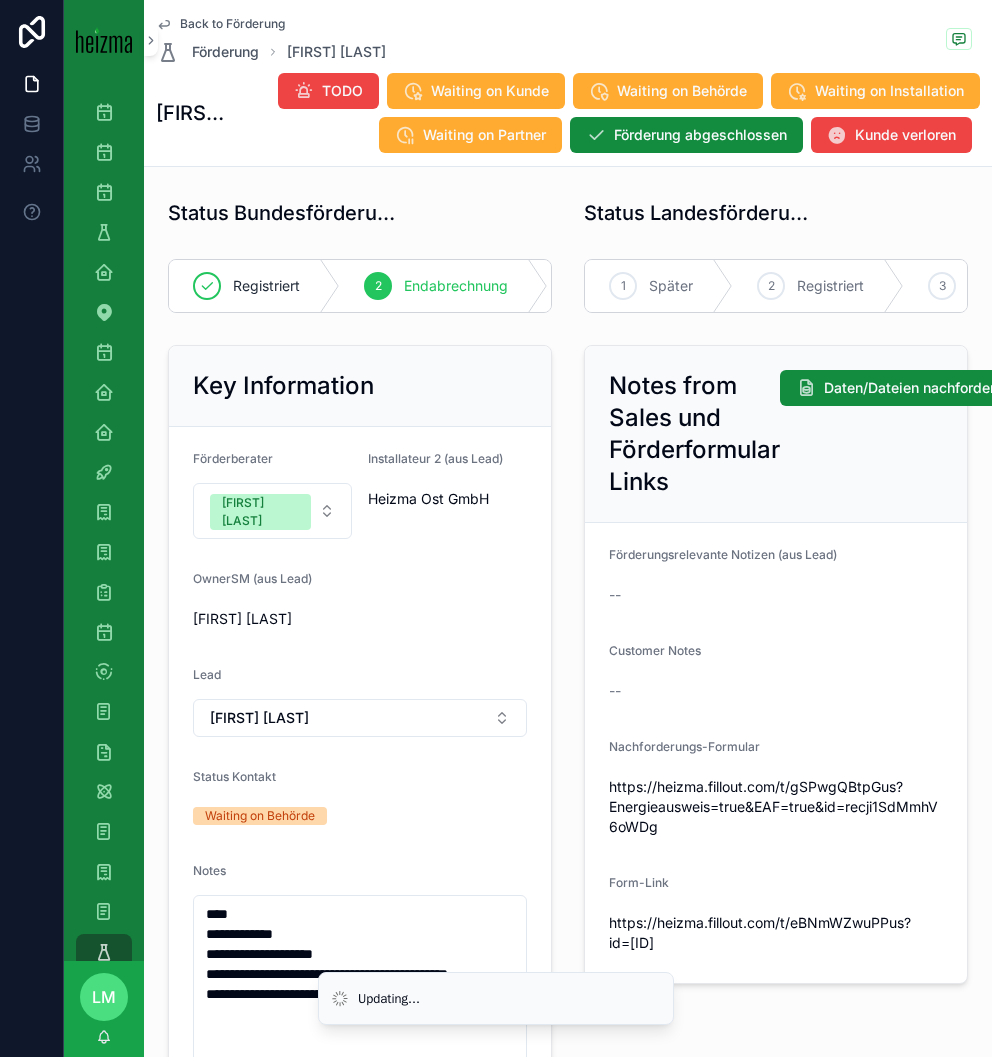 click on "Back to Förderung" at bounding box center [232, 24] 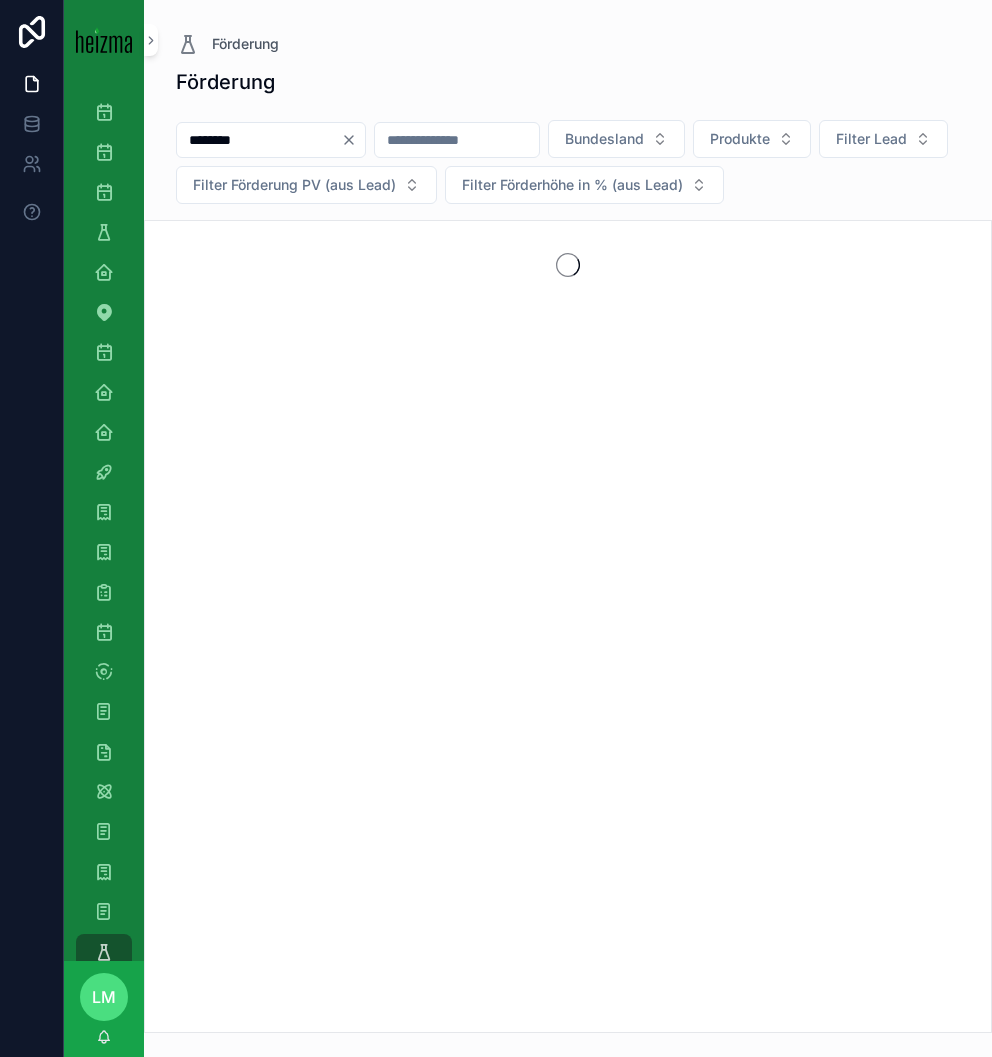 click 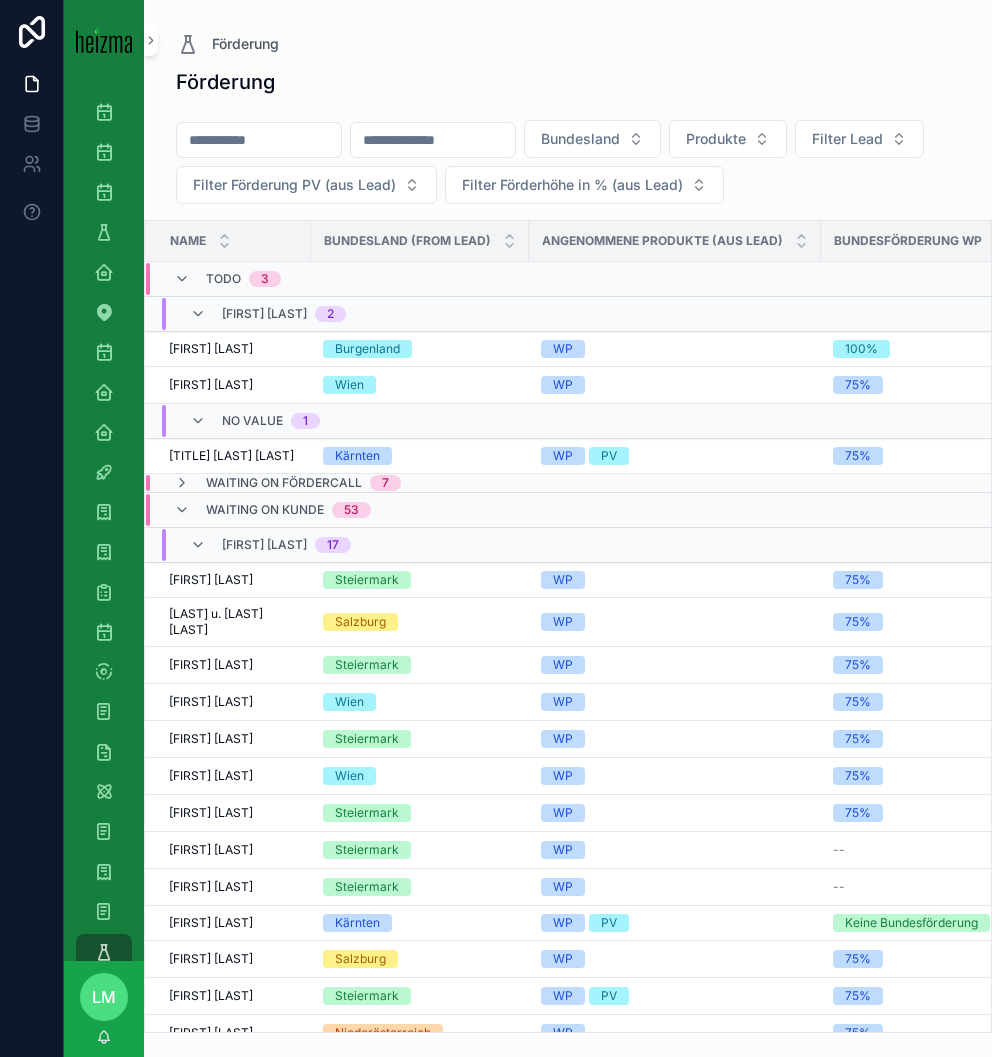 click at bounding box center (259, 140) 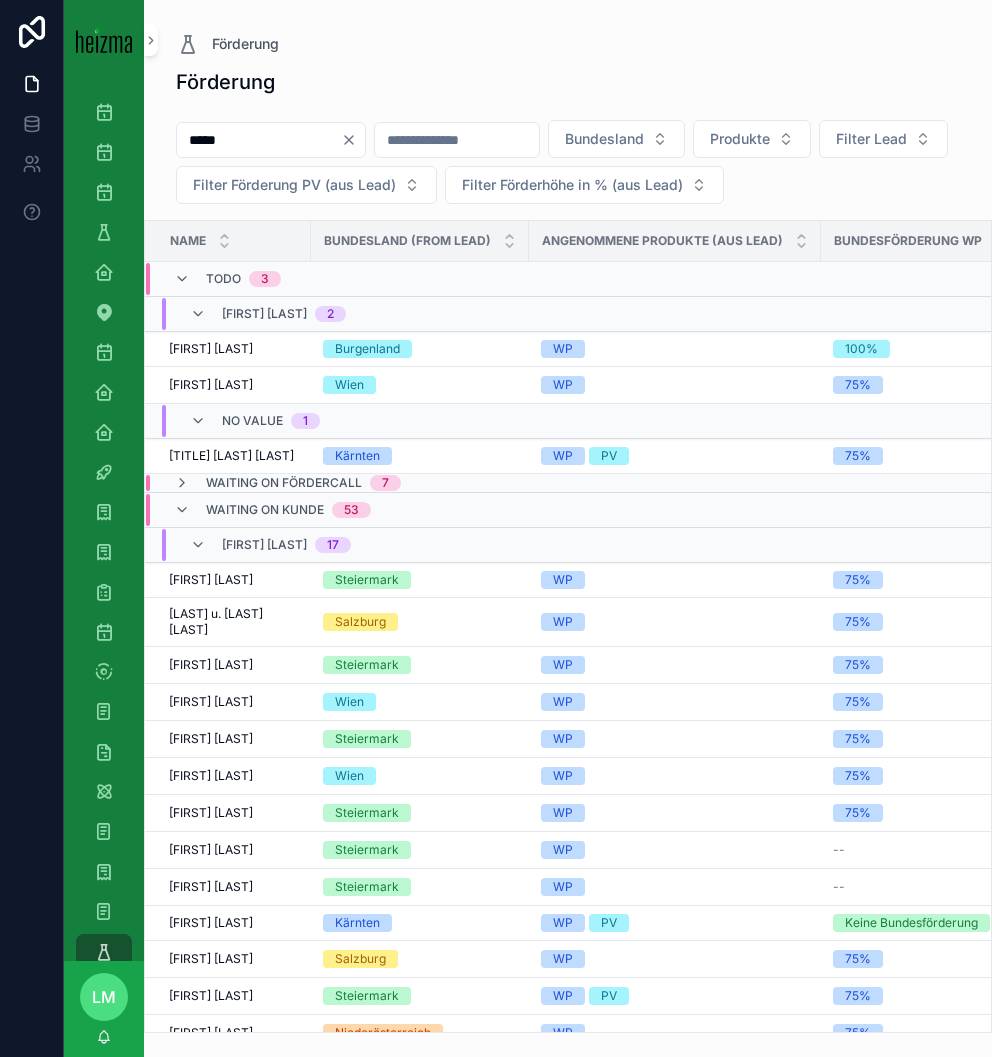 type on "*****" 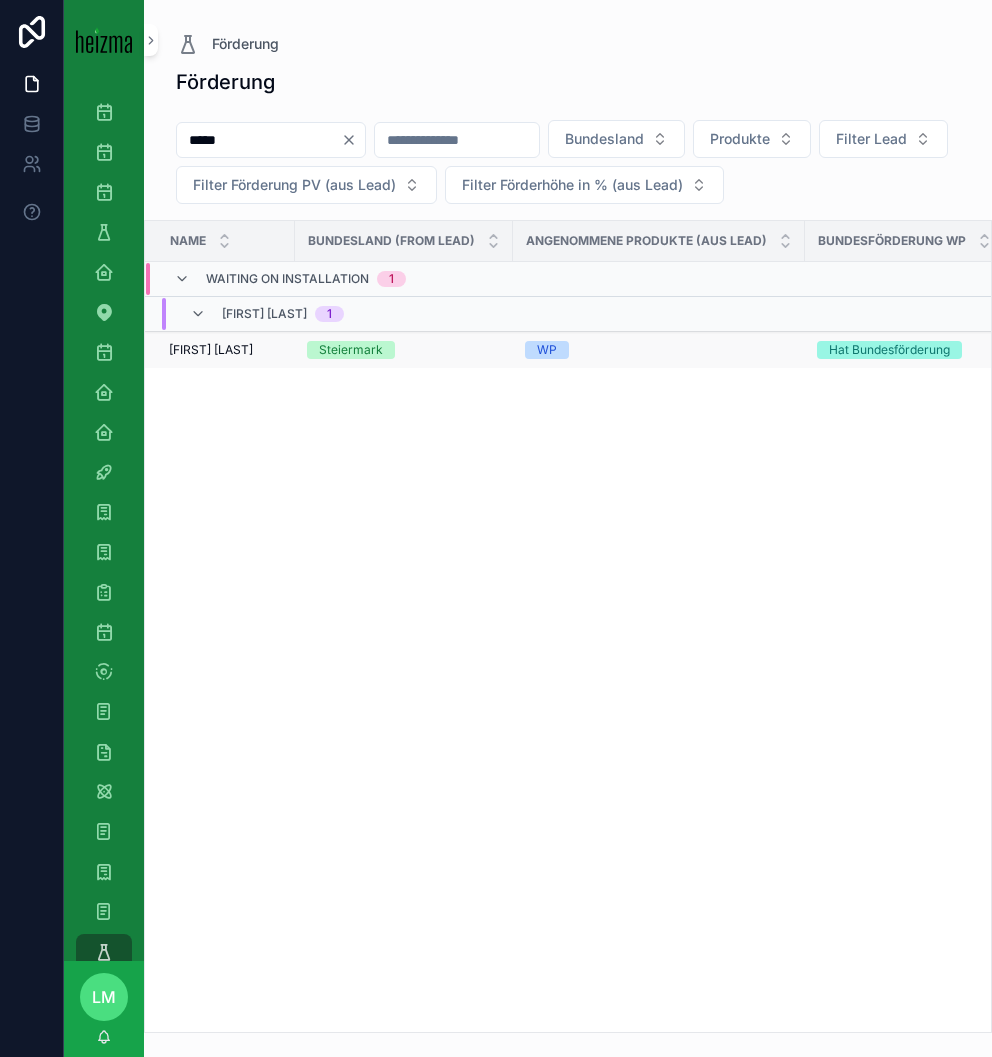 click on "[FIRST] [LAST]" at bounding box center (211, 350) 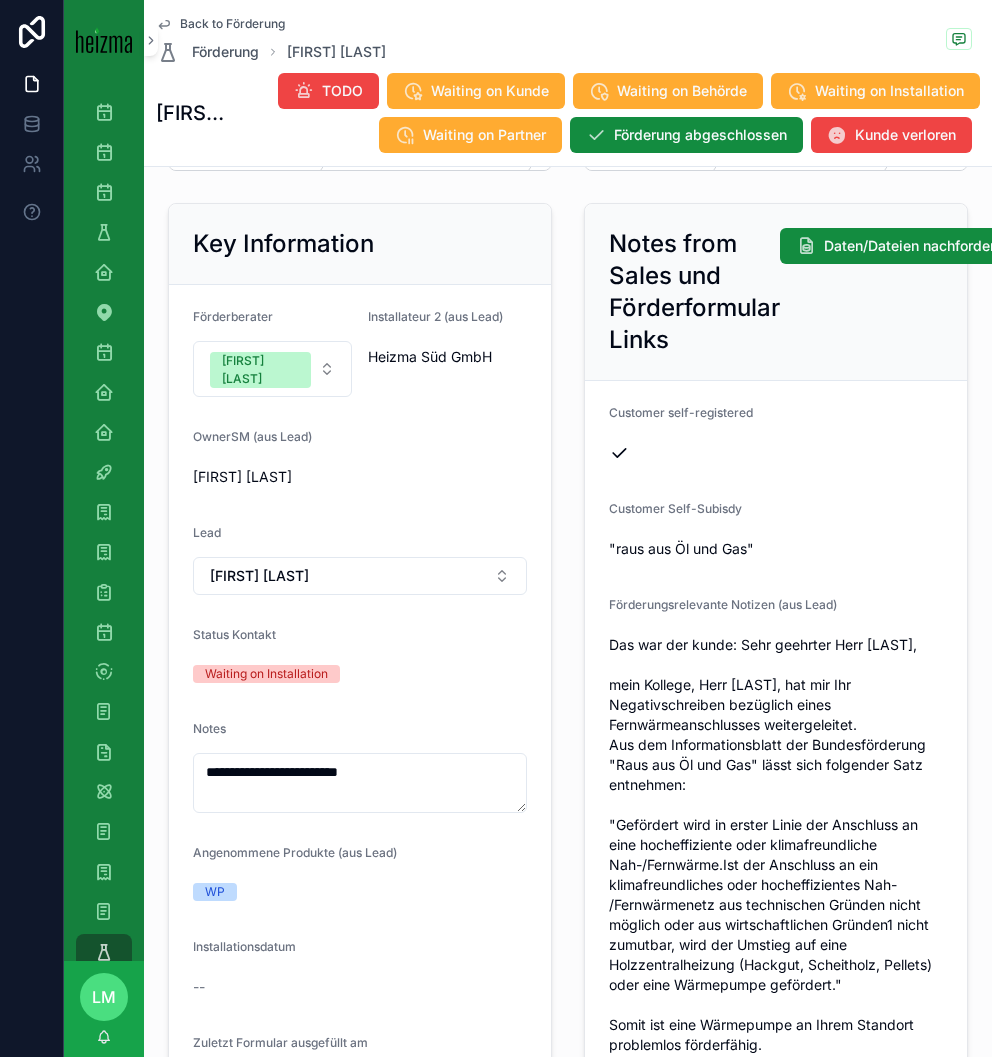 scroll, scrollTop: 141, scrollLeft: 0, axis: vertical 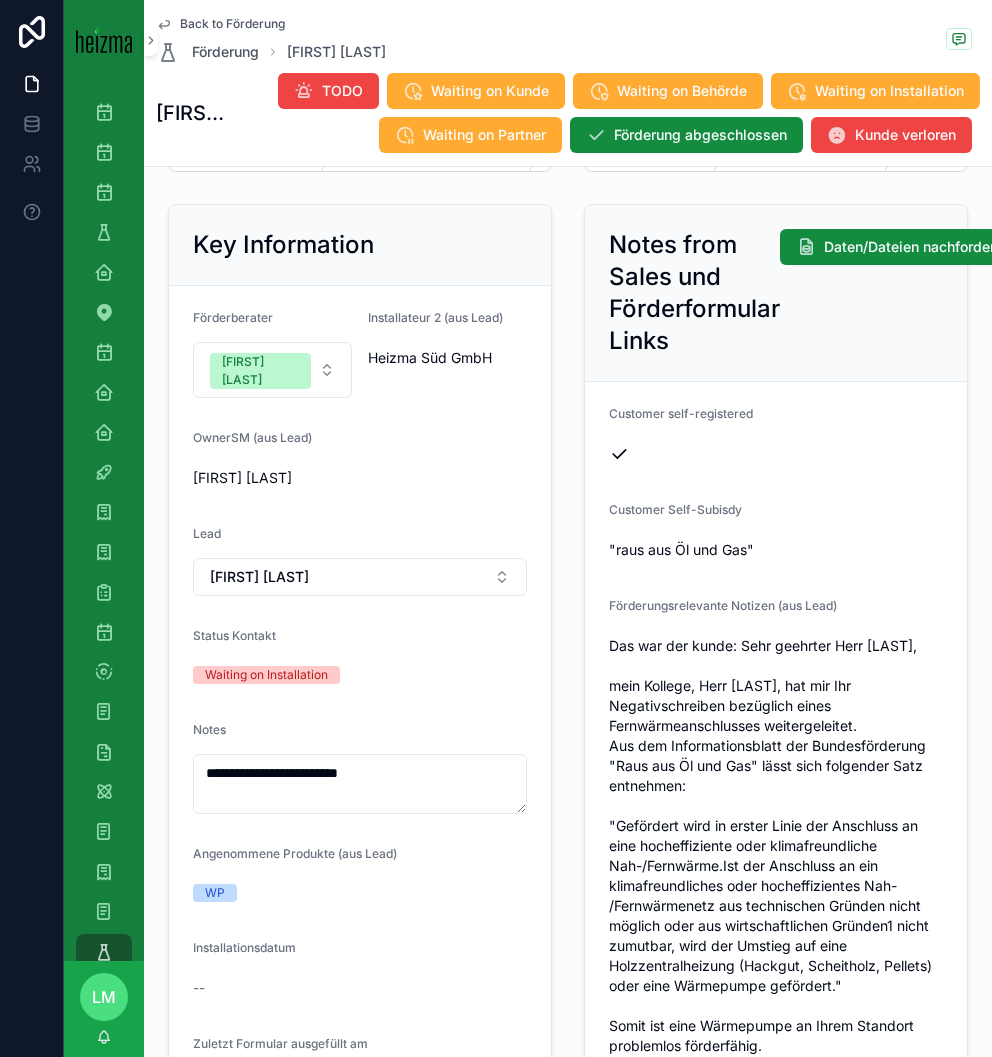 click on "Back to Förderung" at bounding box center (232, 24) 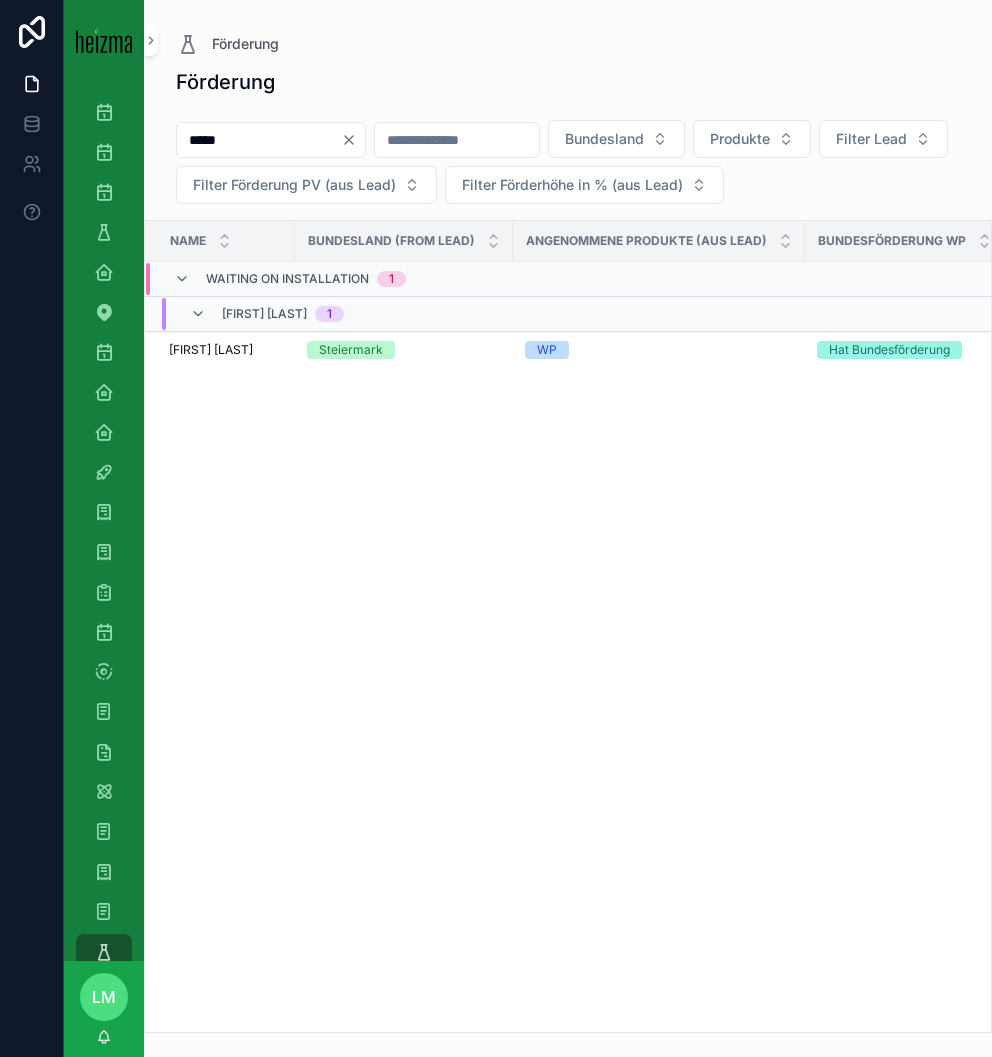 scroll, scrollTop: 0, scrollLeft: 0, axis: both 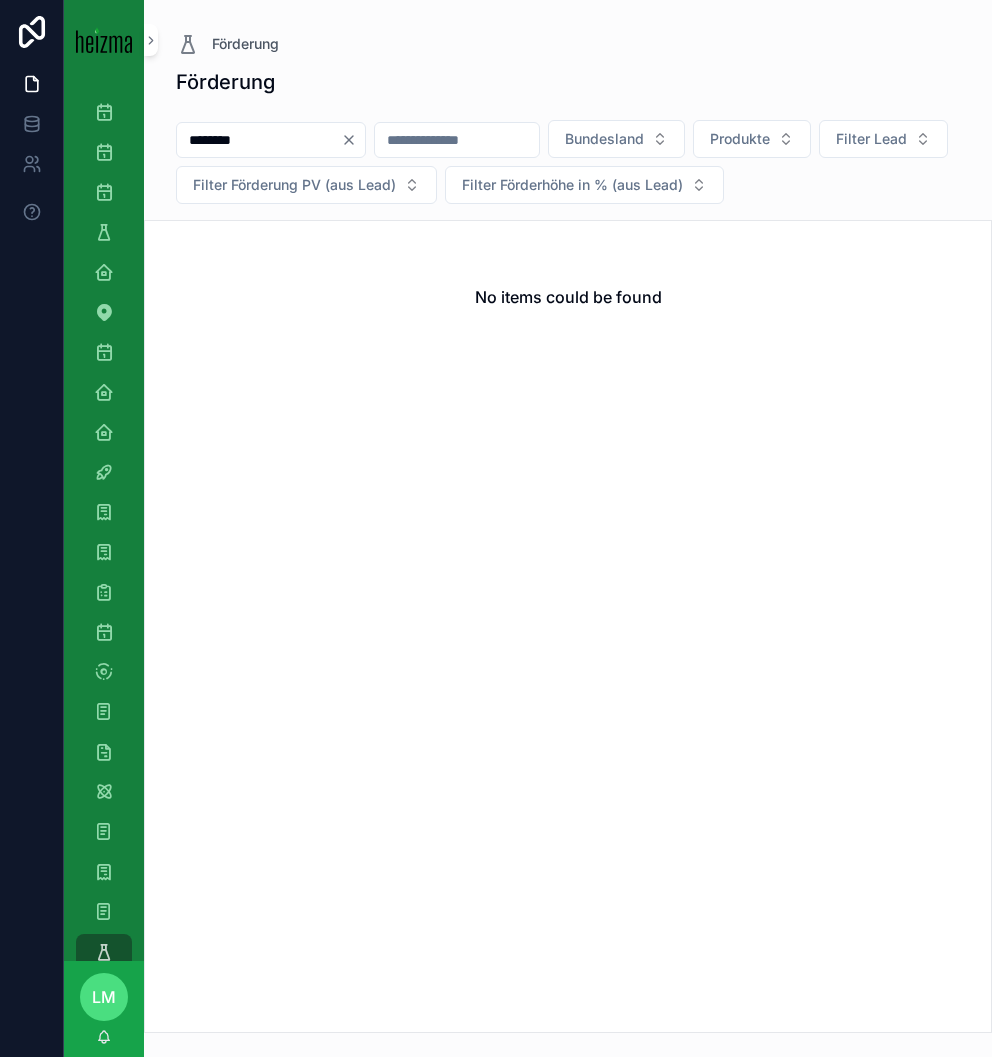 click on "********" at bounding box center (259, 140) 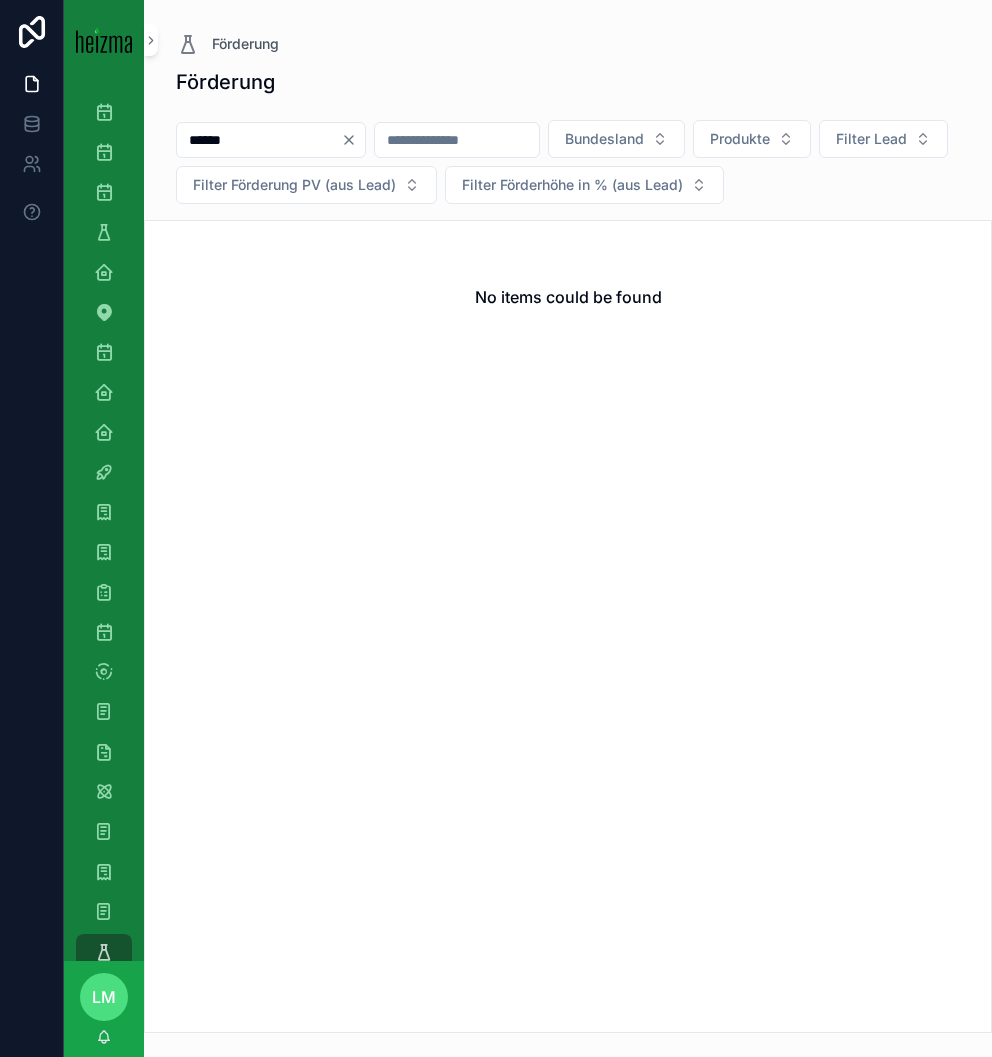 type on "******" 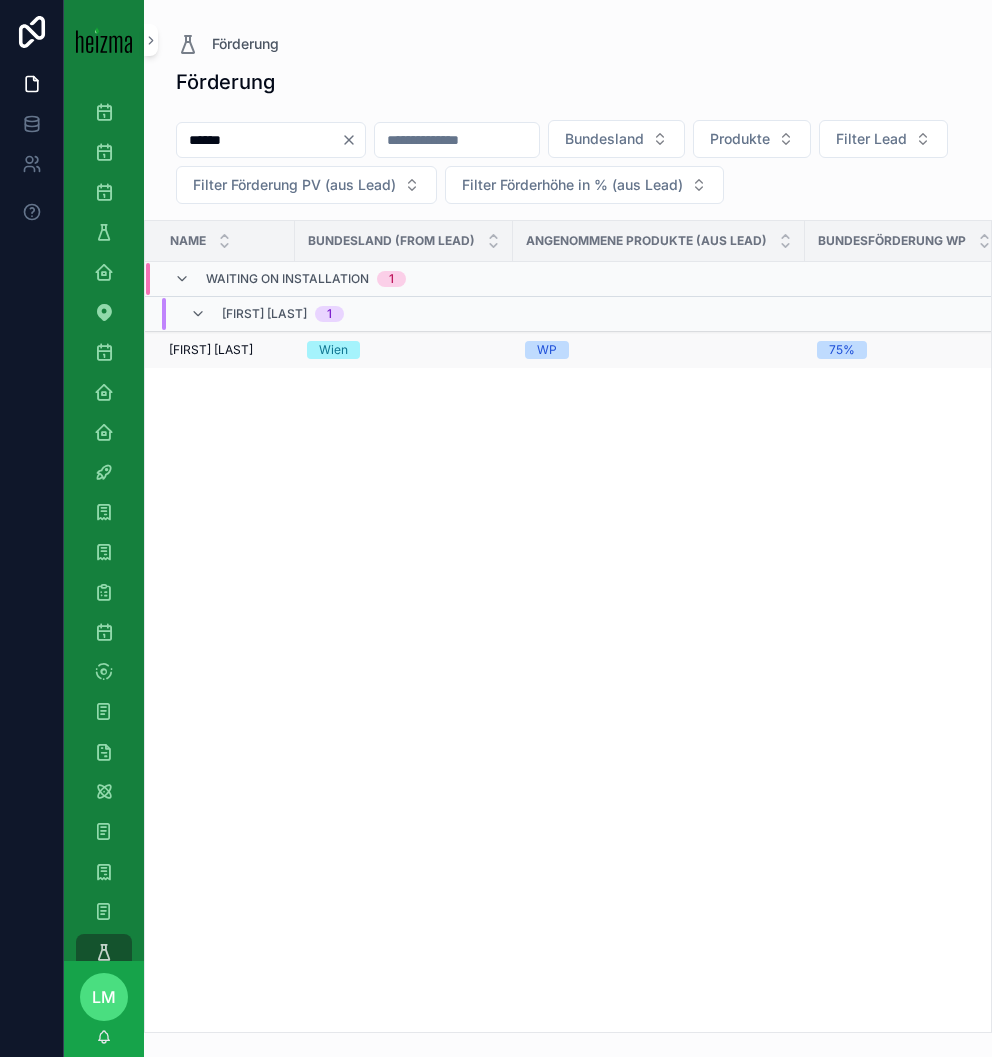 click on "[FIRST] [LAST]" at bounding box center [211, 350] 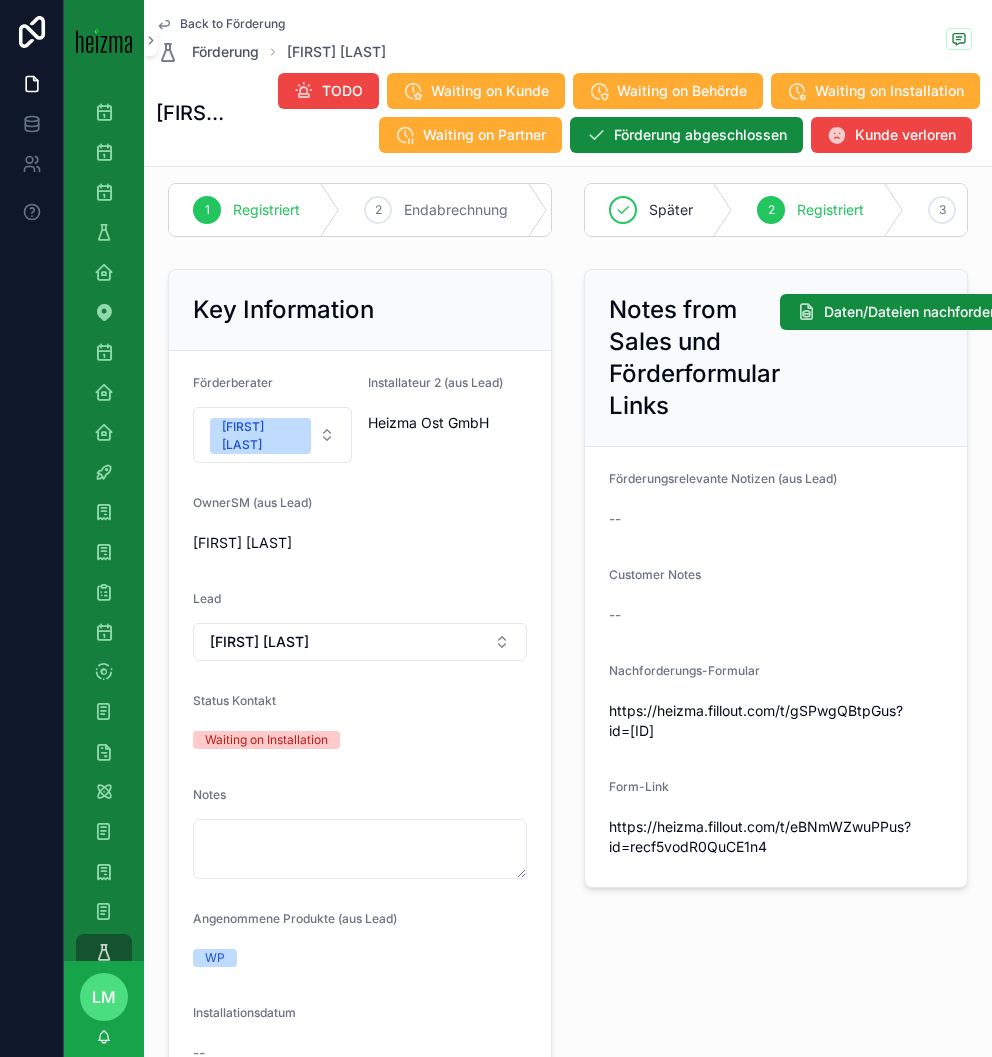 scroll, scrollTop: 73, scrollLeft: 0, axis: vertical 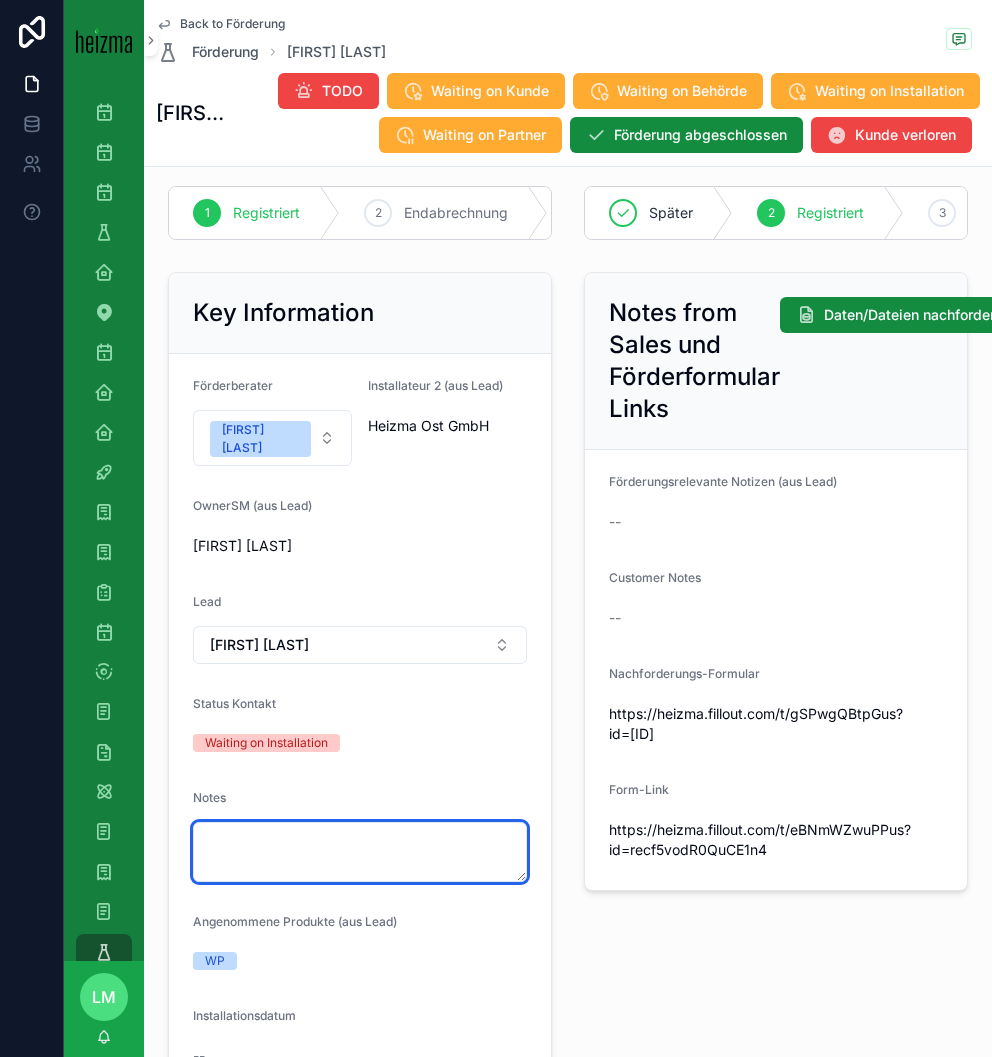 click at bounding box center [360, 852] 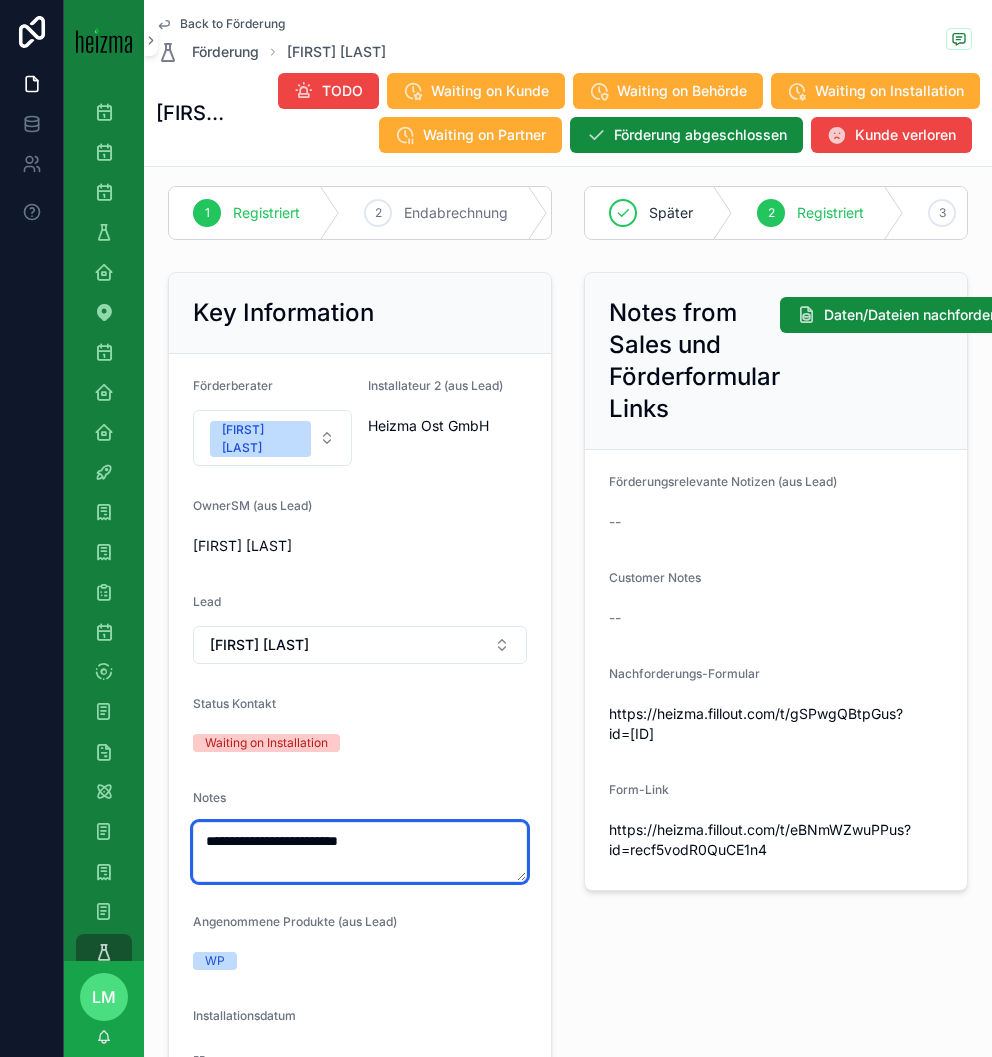 type on "**********" 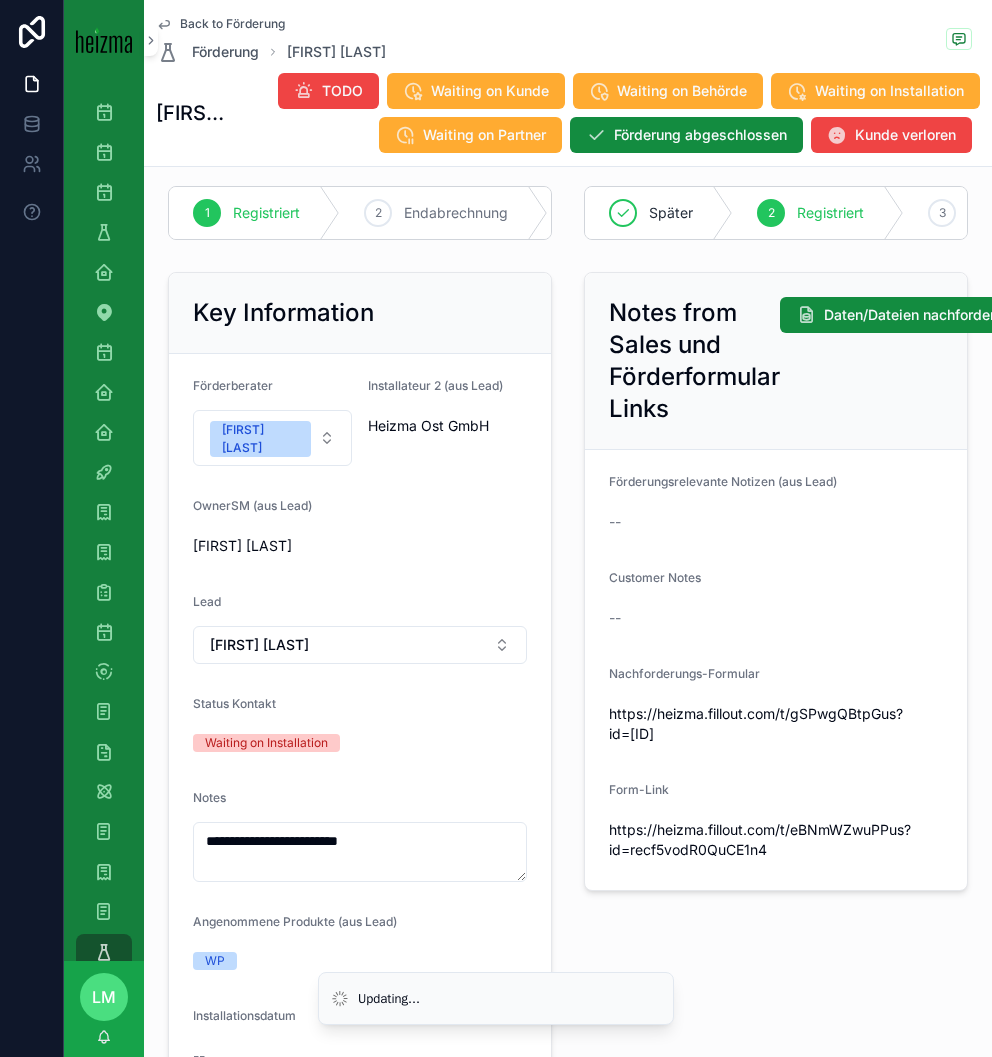 click on "**********" at bounding box center (360, 773) 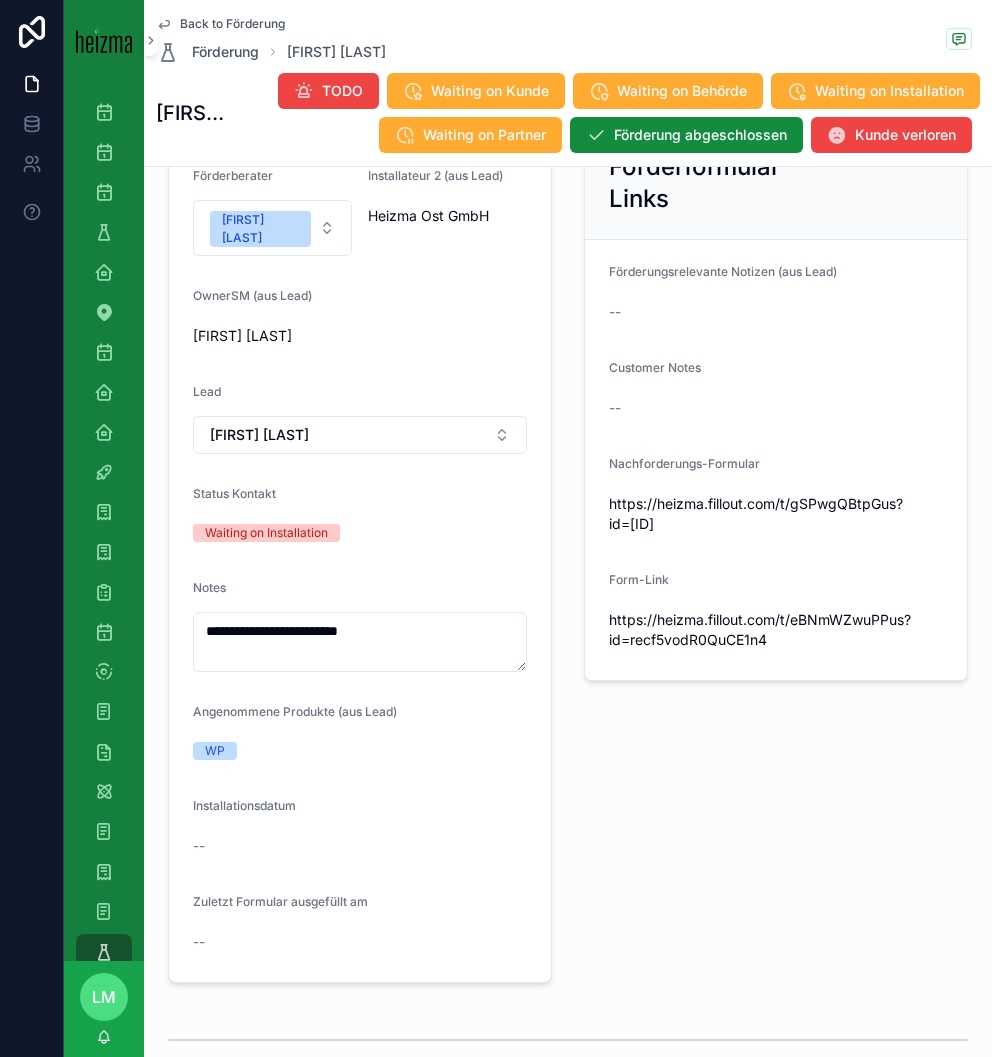 scroll, scrollTop: 110, scrollLeft: 0, axis: vertical 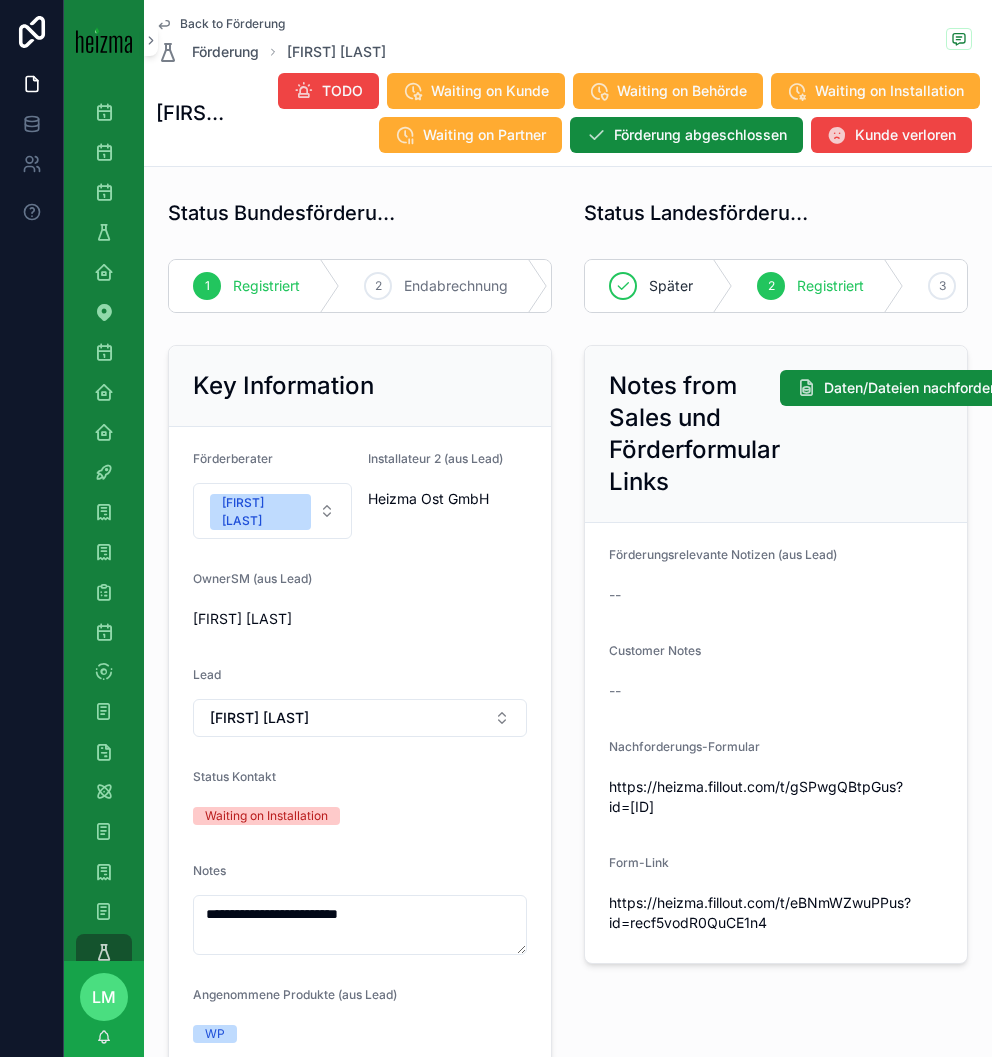click on "Back to Förderung" at bounding box center [232, 24] 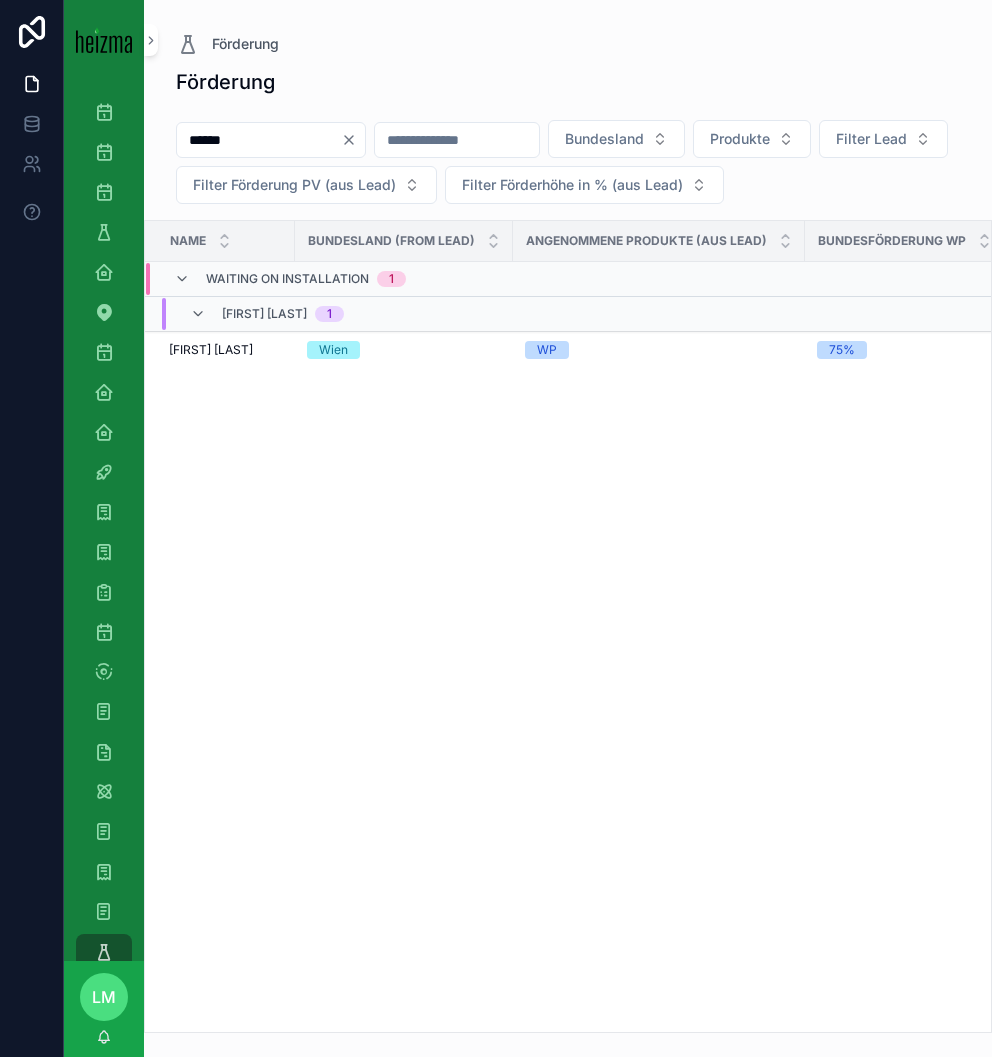 click on "******" at bounding box center [259, 140] 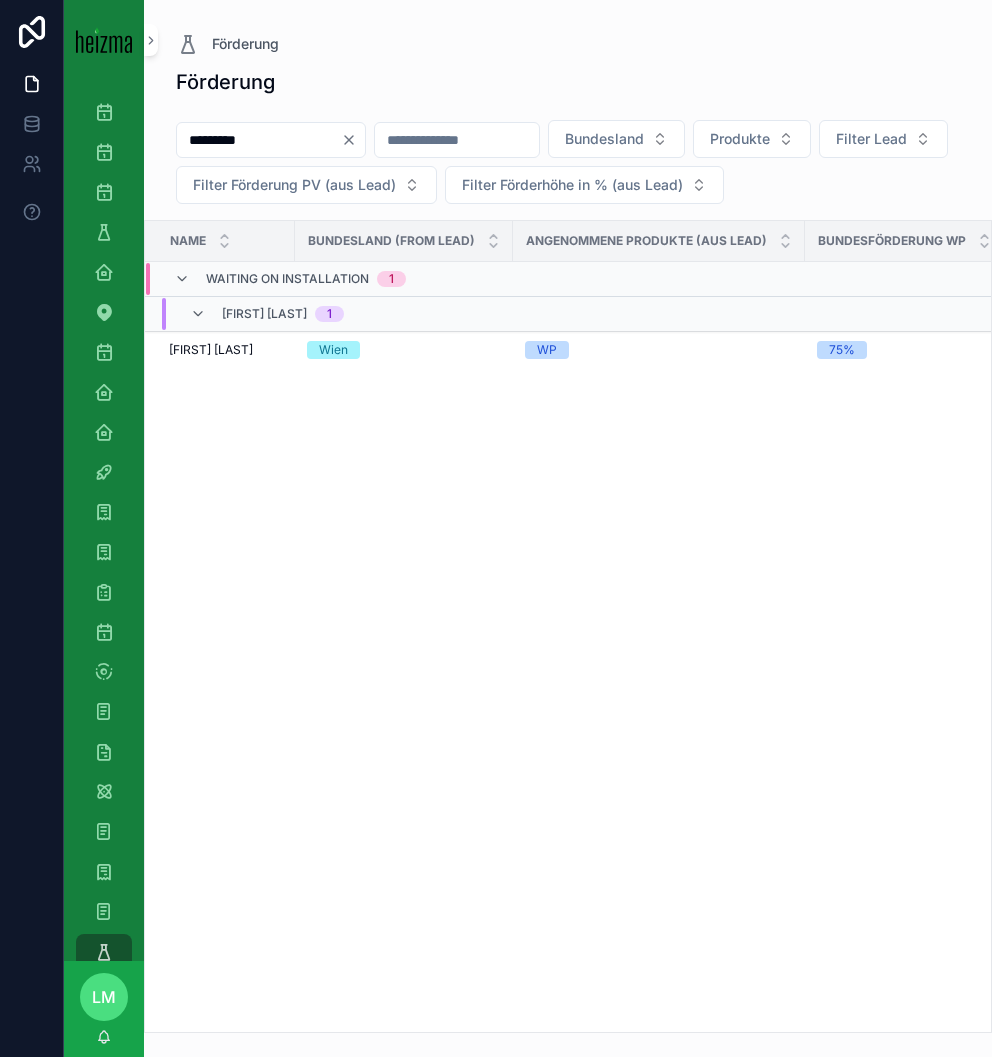 type on "*********" 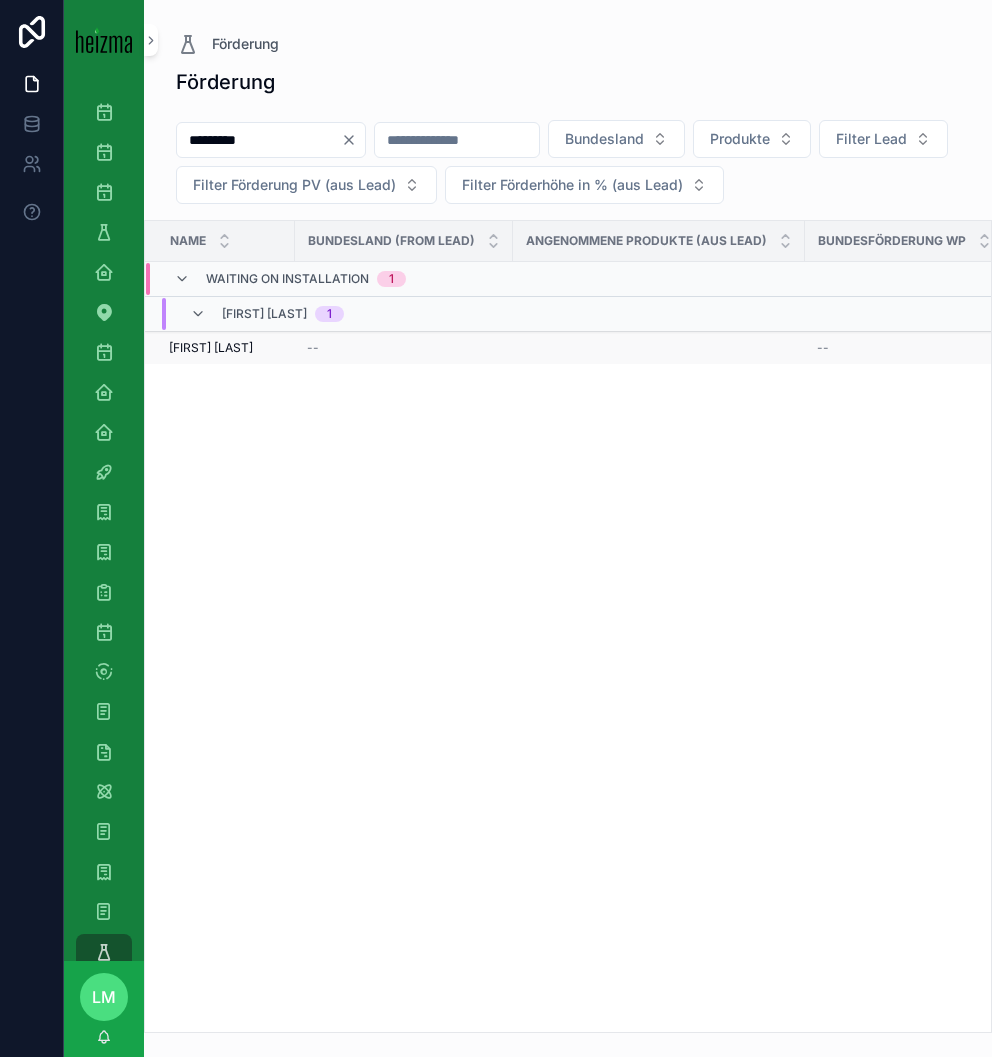 click on "[FIRST] [LAST]" at bounding box center [211, 348] 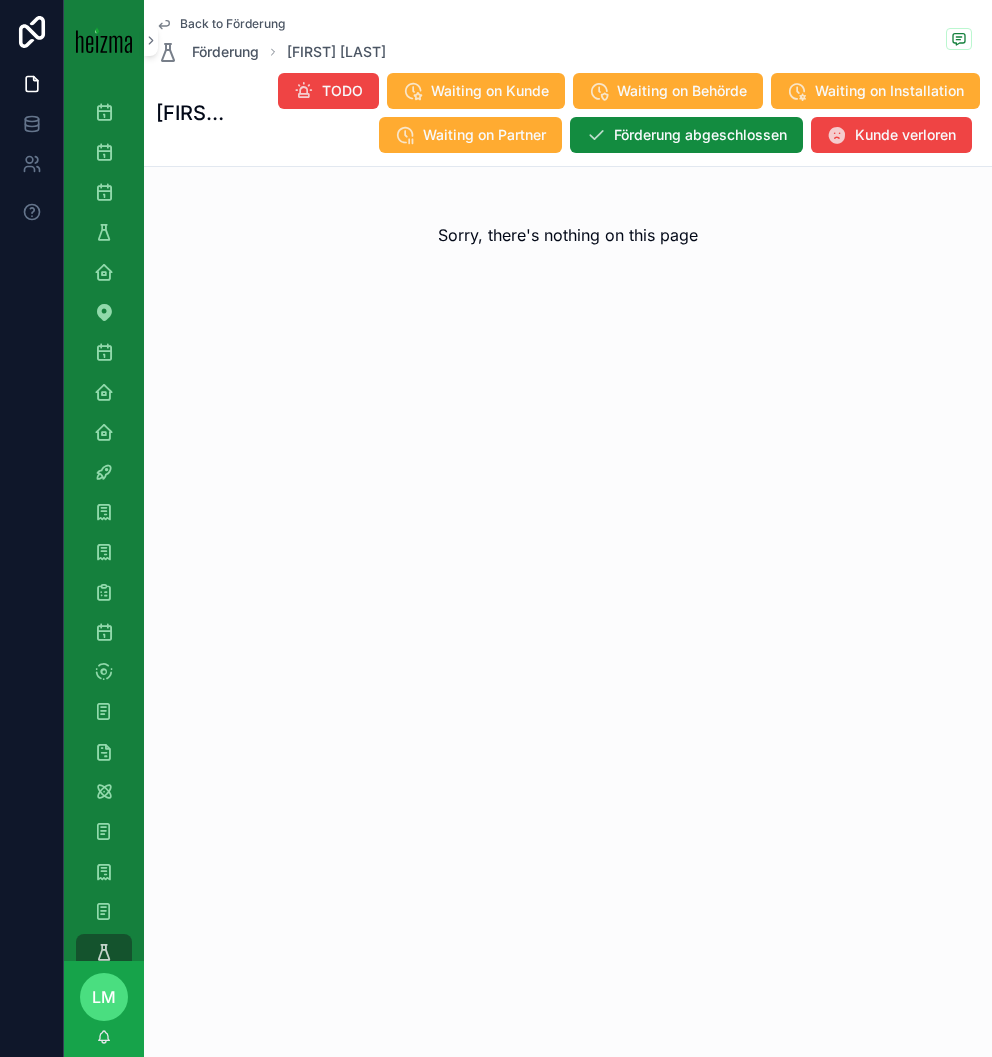 click on "Back to Förderung" at bounding box center (232, 24) 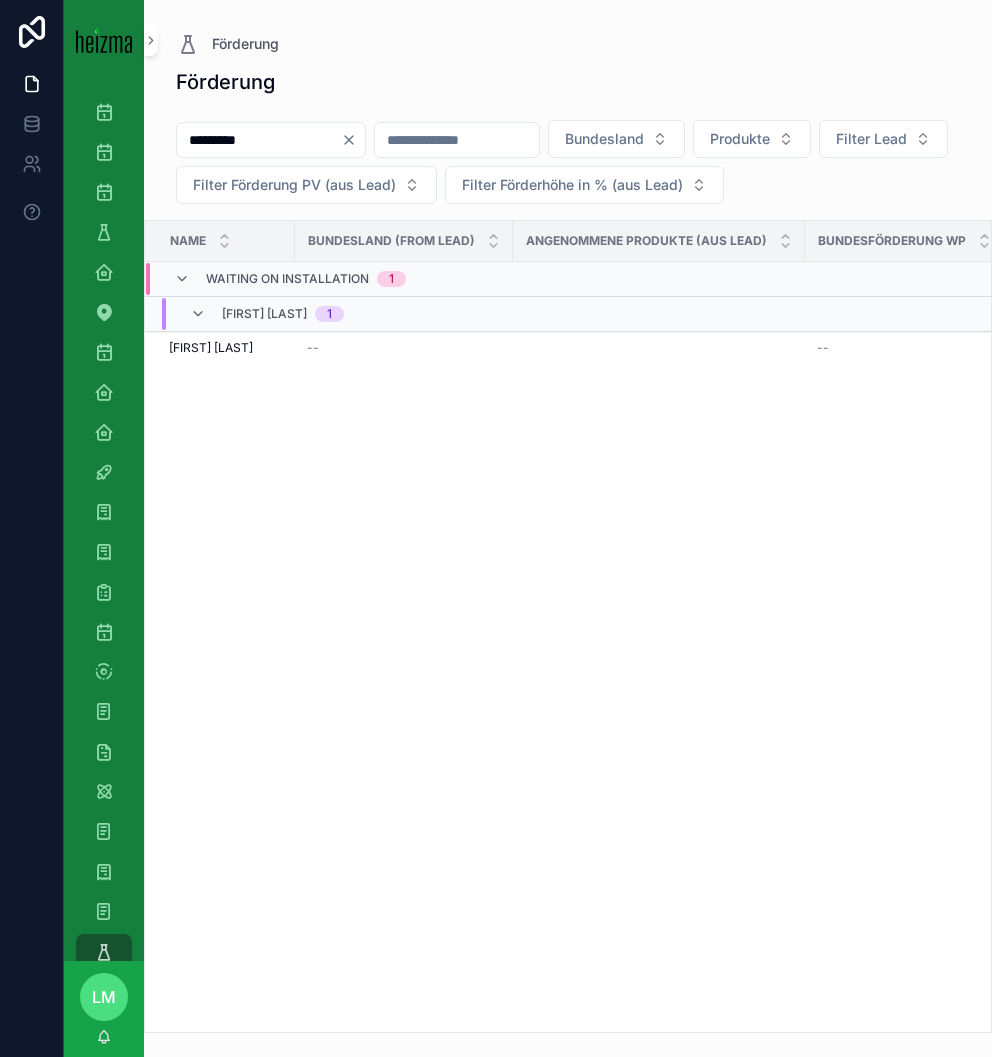 click on "*********" at bounding box center (259, 140) 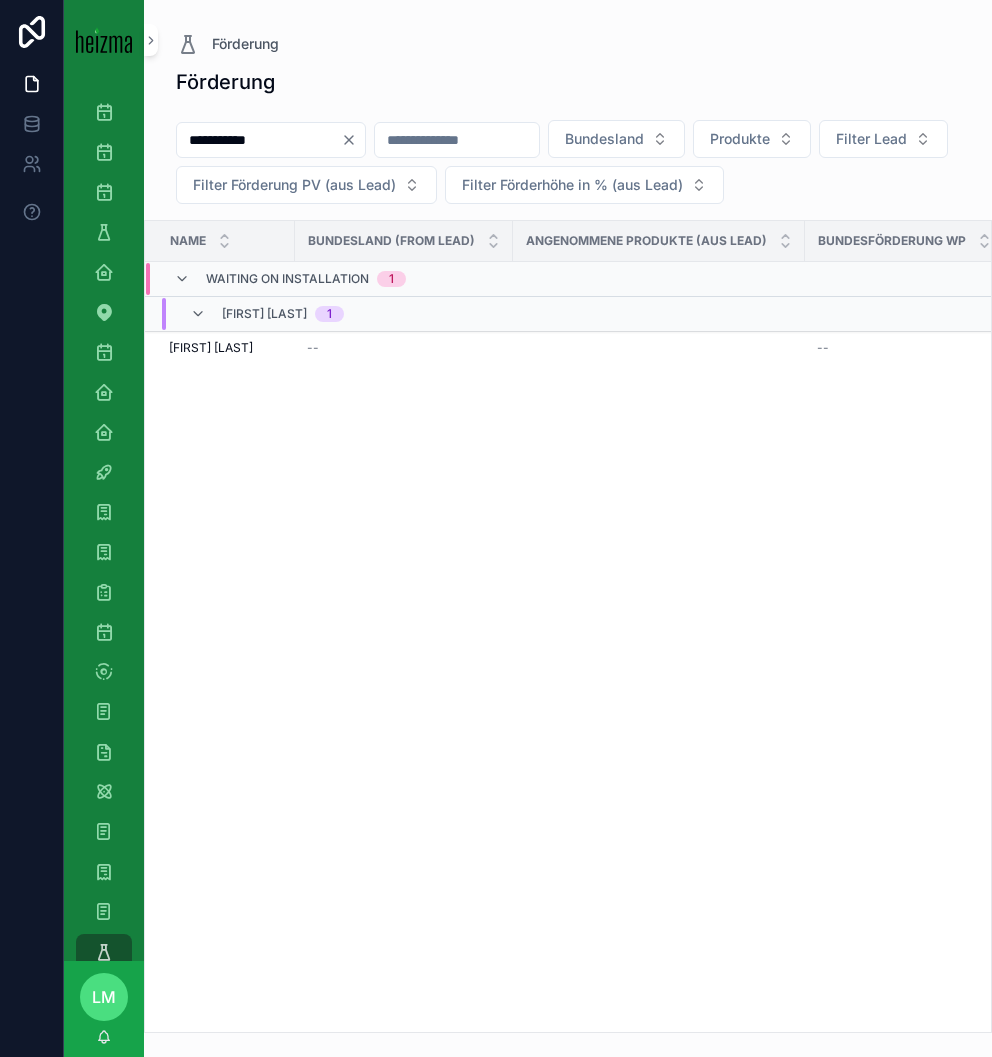 type on "**********" 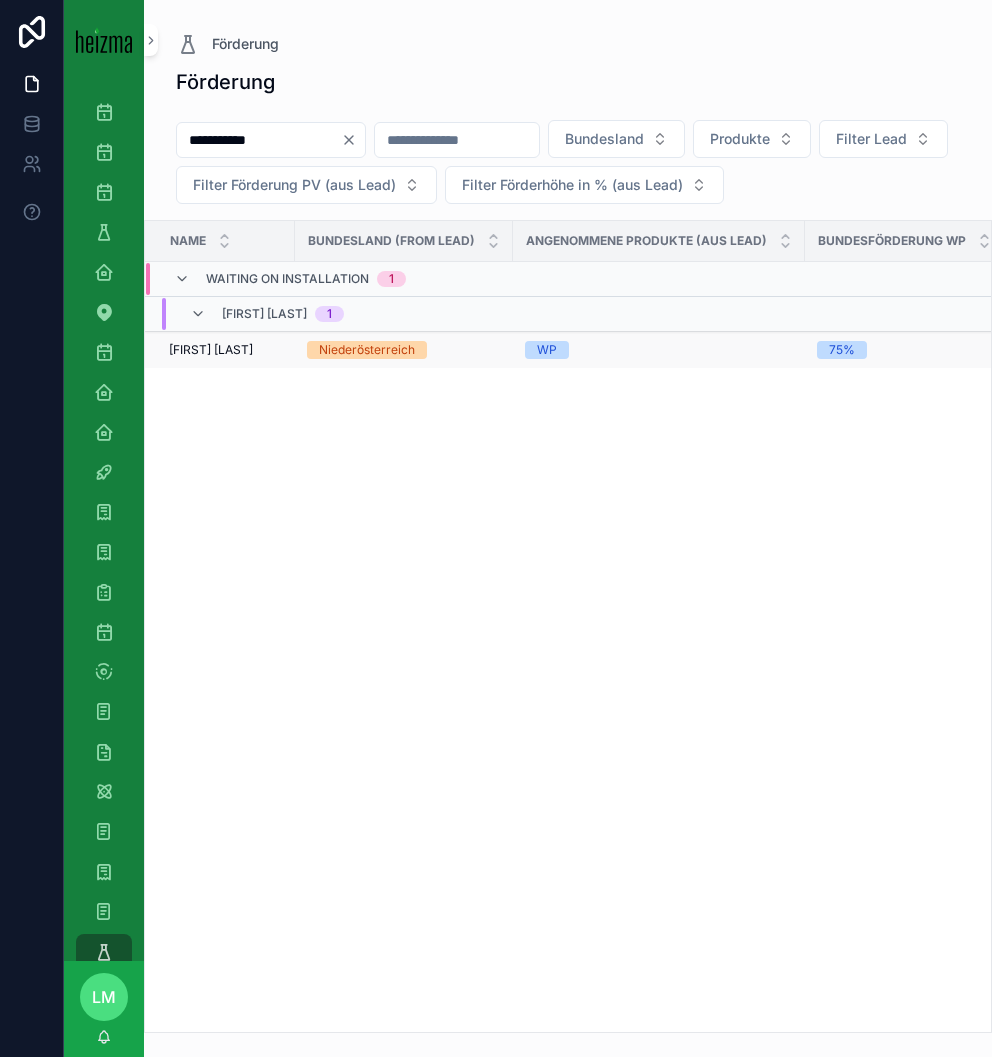 click on "[FIRST] [LAST]" at bounding box center [211, 350] 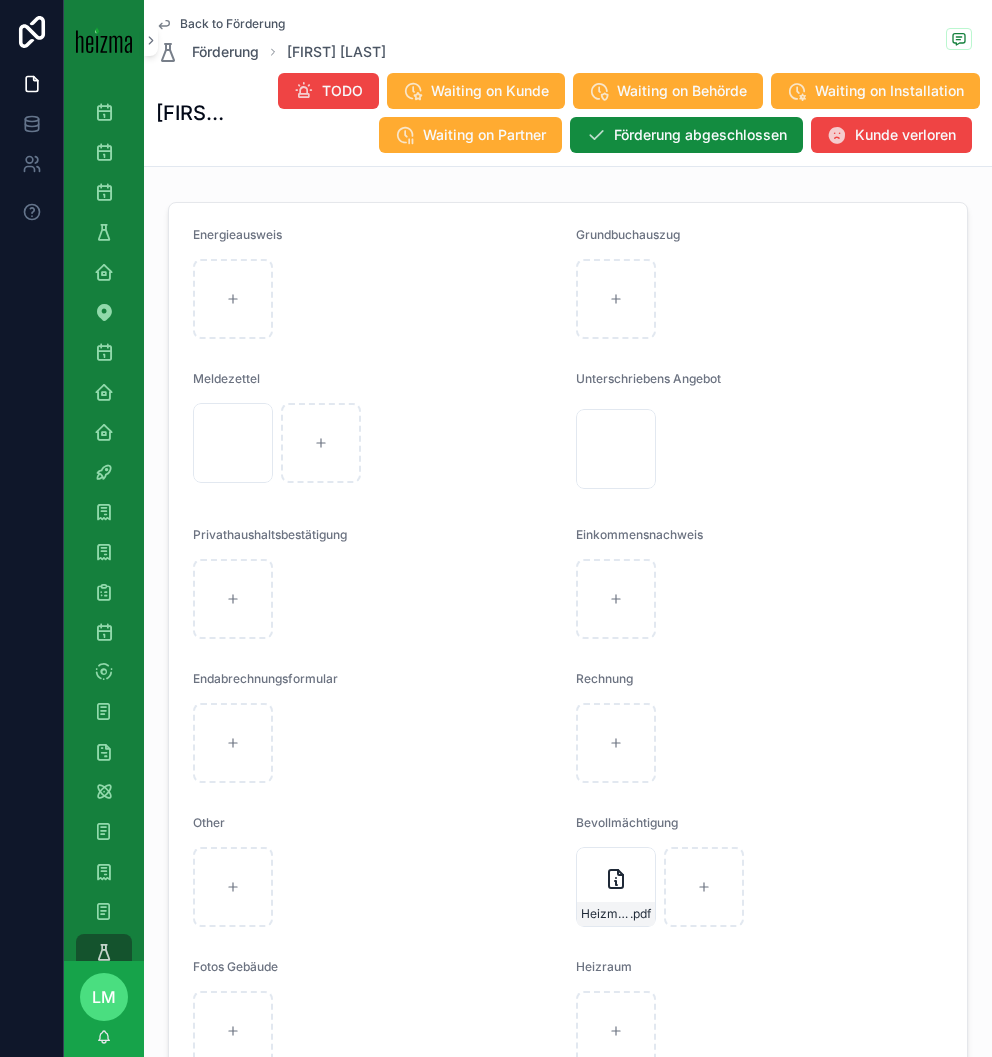 scroll, scrollTop: 3142, scrollLeft: 0, axis: vertical 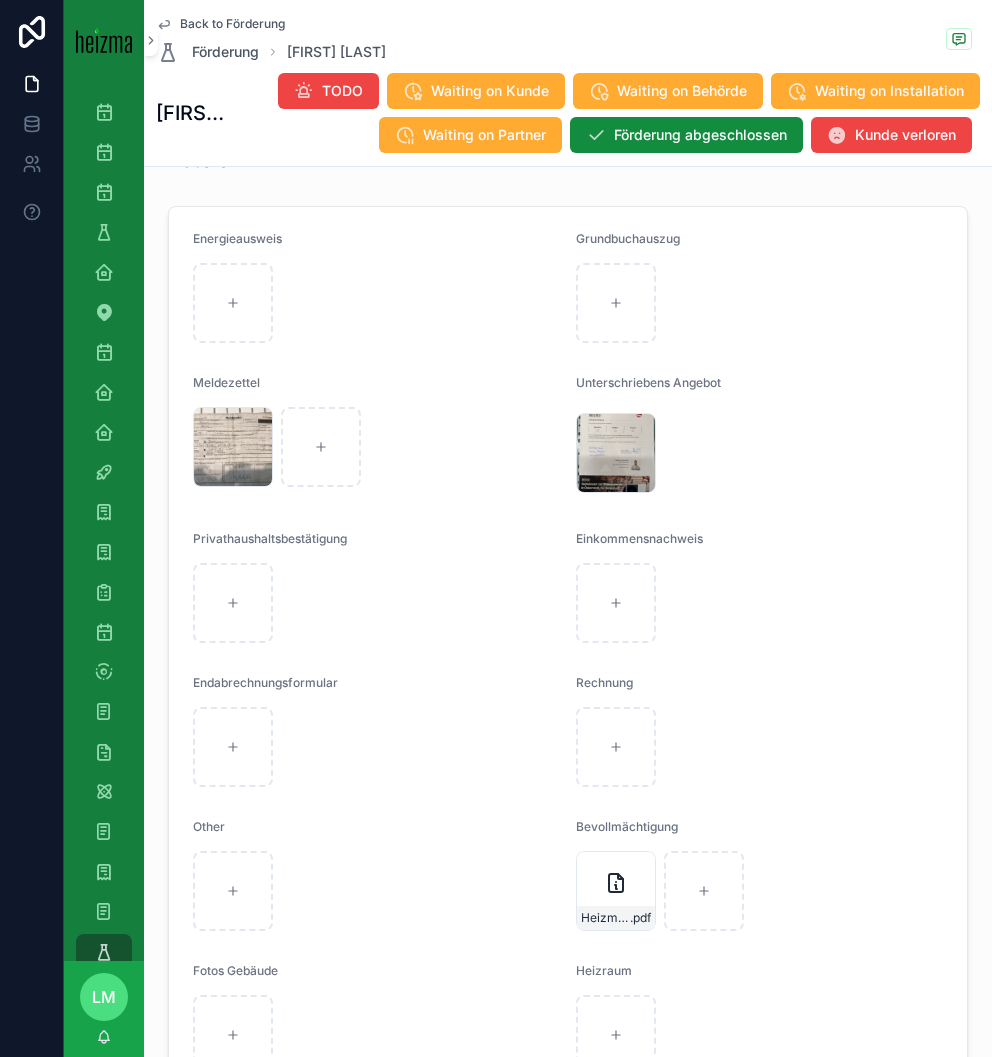 click on "ee052da6-f7f7-4ebe-b481-7dcccbda55af .jpeg" at bounding box center (759, 453) 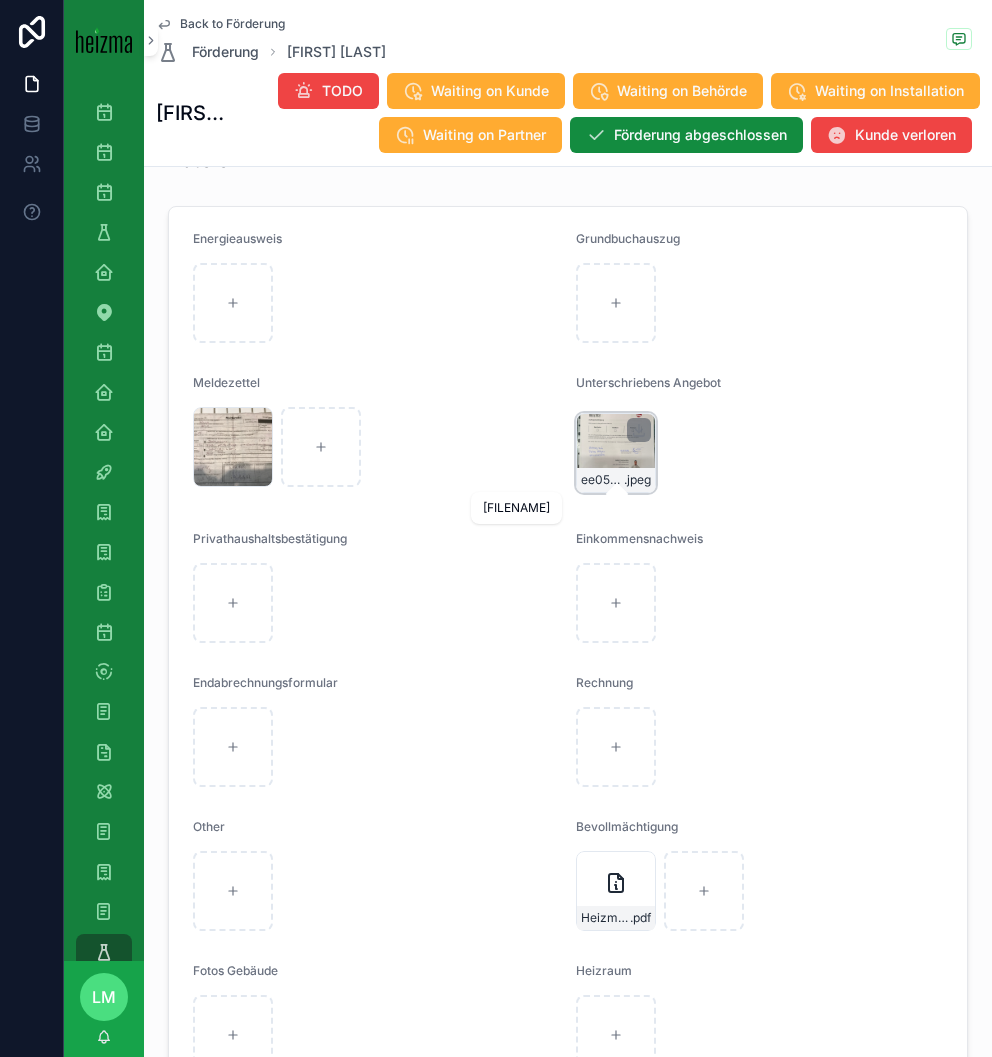 click on "ee052da6-f7f7-4ebe-b481-7dcccbda55af" at bounding box center (602, 480) 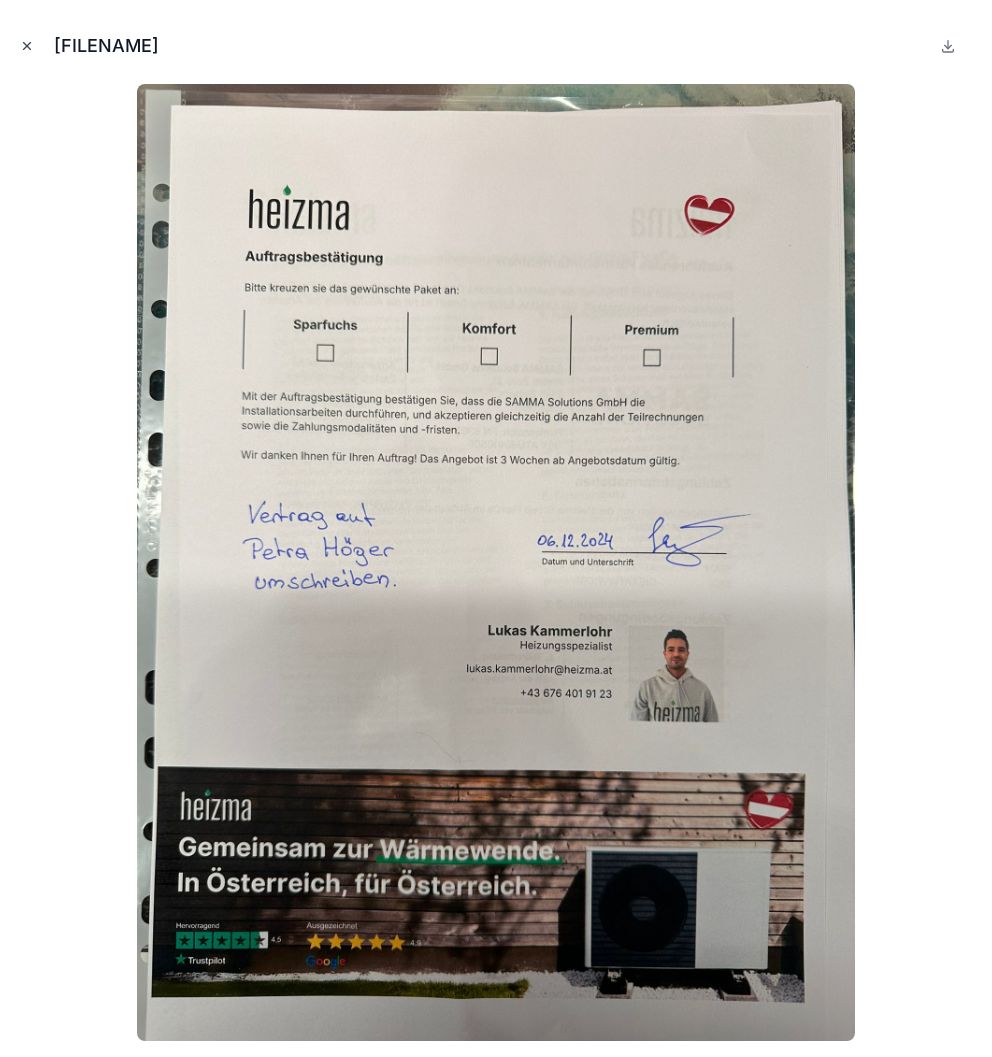click 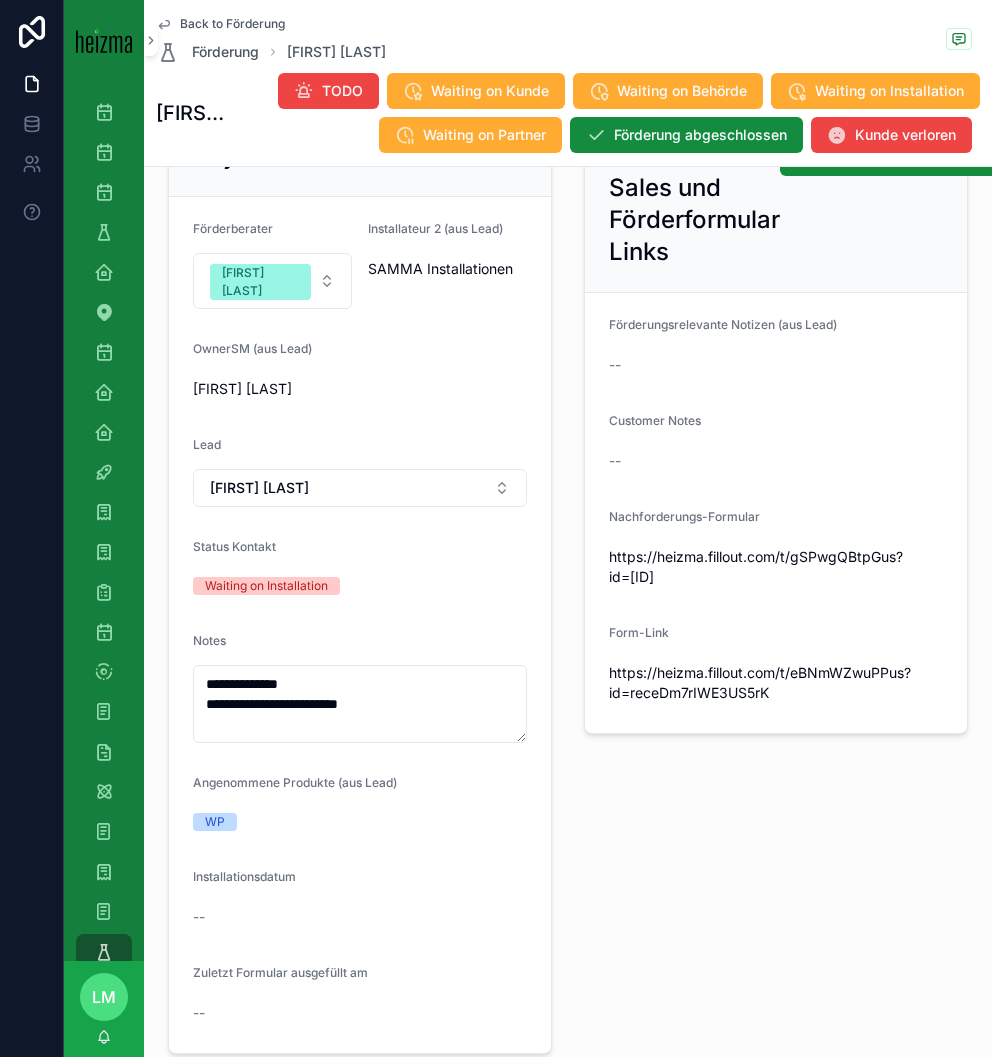 scroll, scrollTop: 221, scrollLeft: 0, axis: vertical 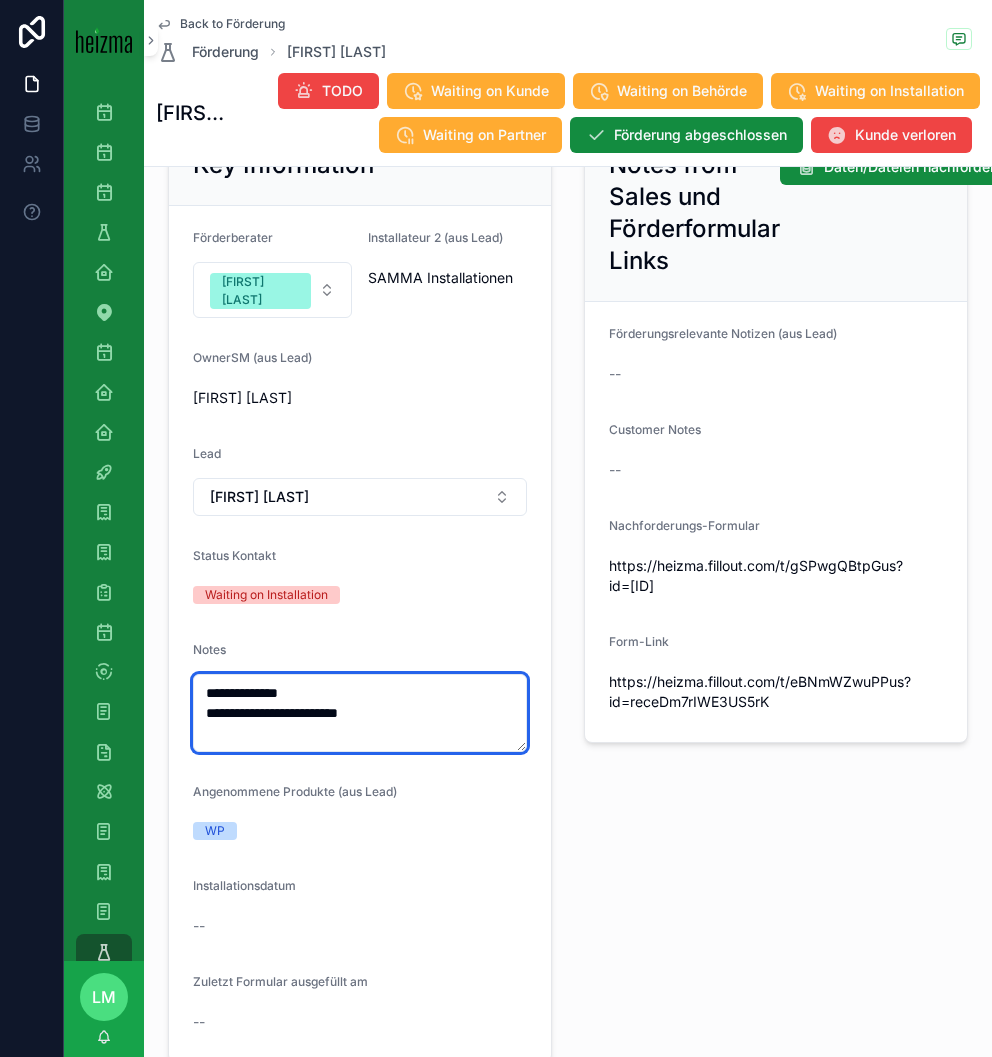 drag, startPoint x: 366, startPoint y: 716, endPoint x: 188, endPoint y: 712, distance: 178.04494 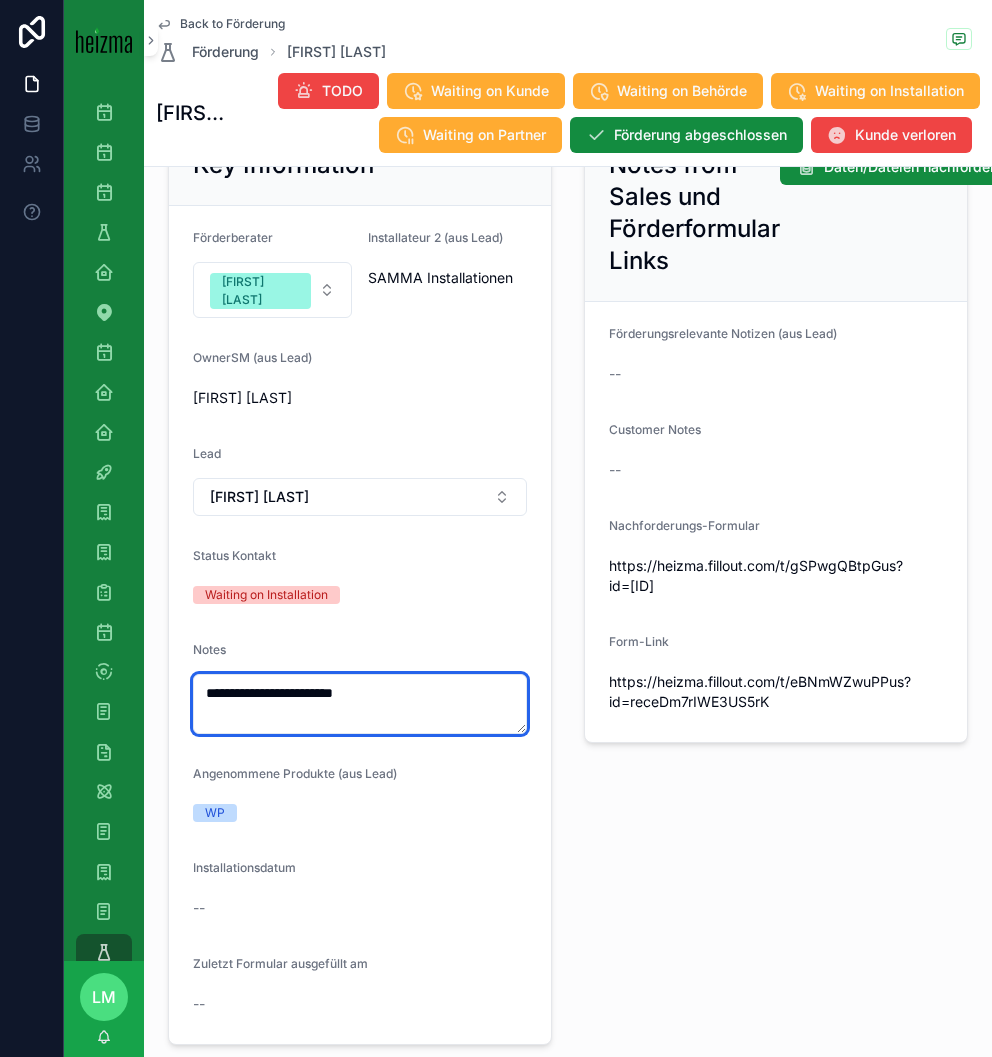 type on "**********" 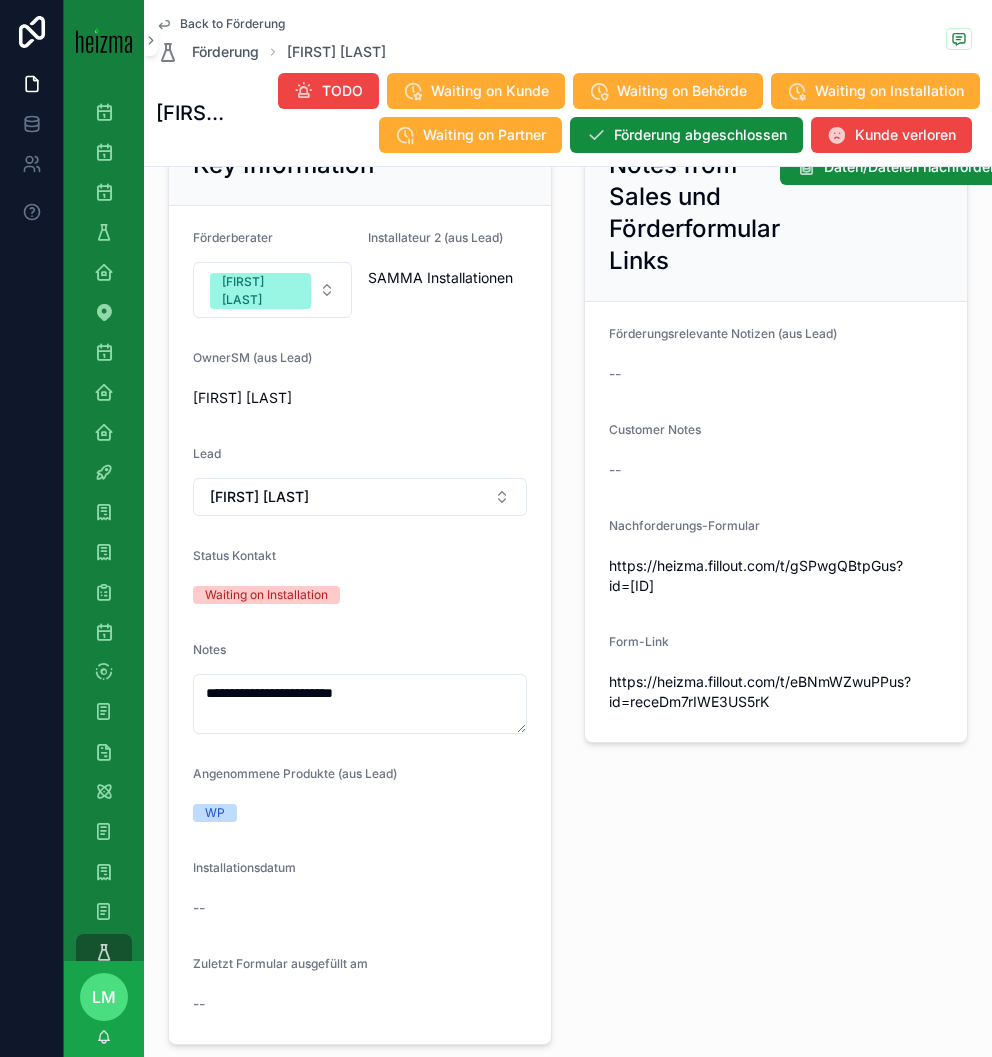 click on "Installationsdatum" at bounding box center [360, 872] 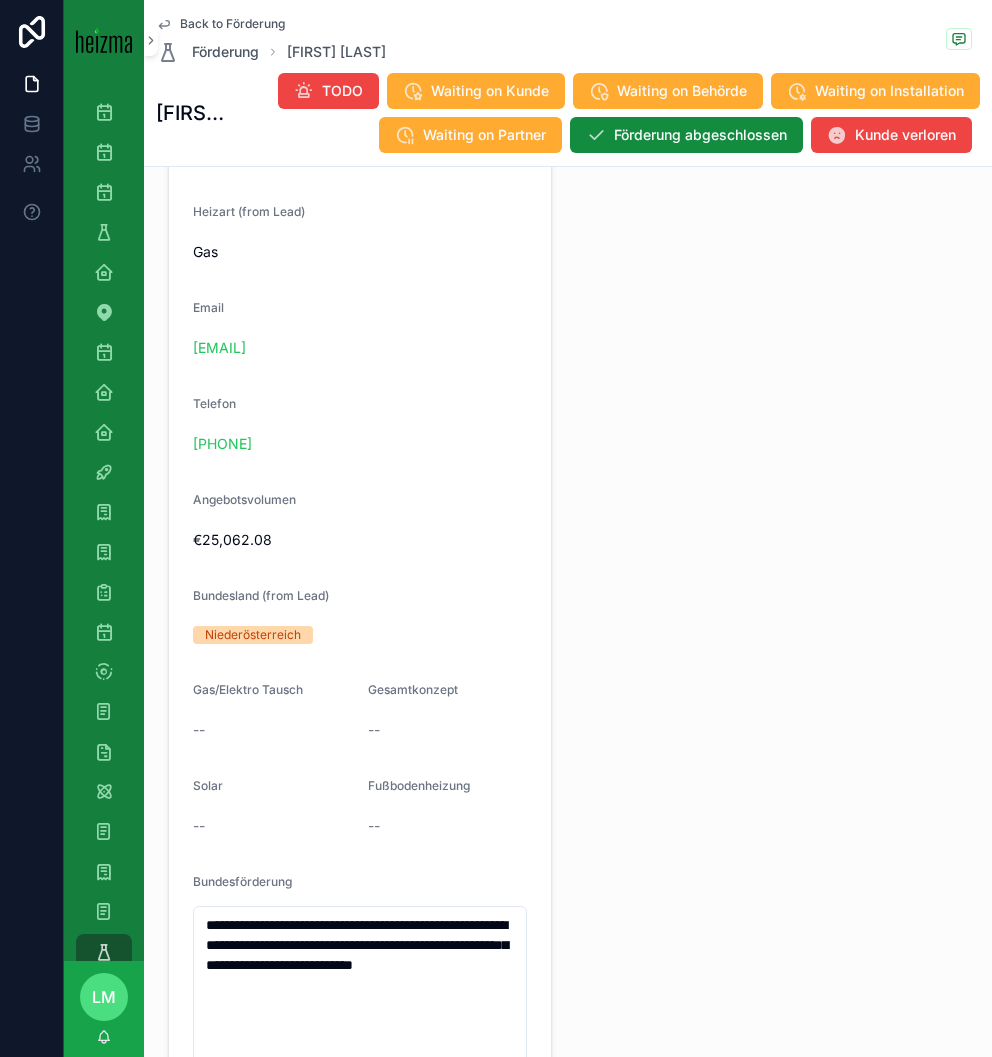 scroll, scrollTop: 2414, scrollLeft: 0, axis: vertical 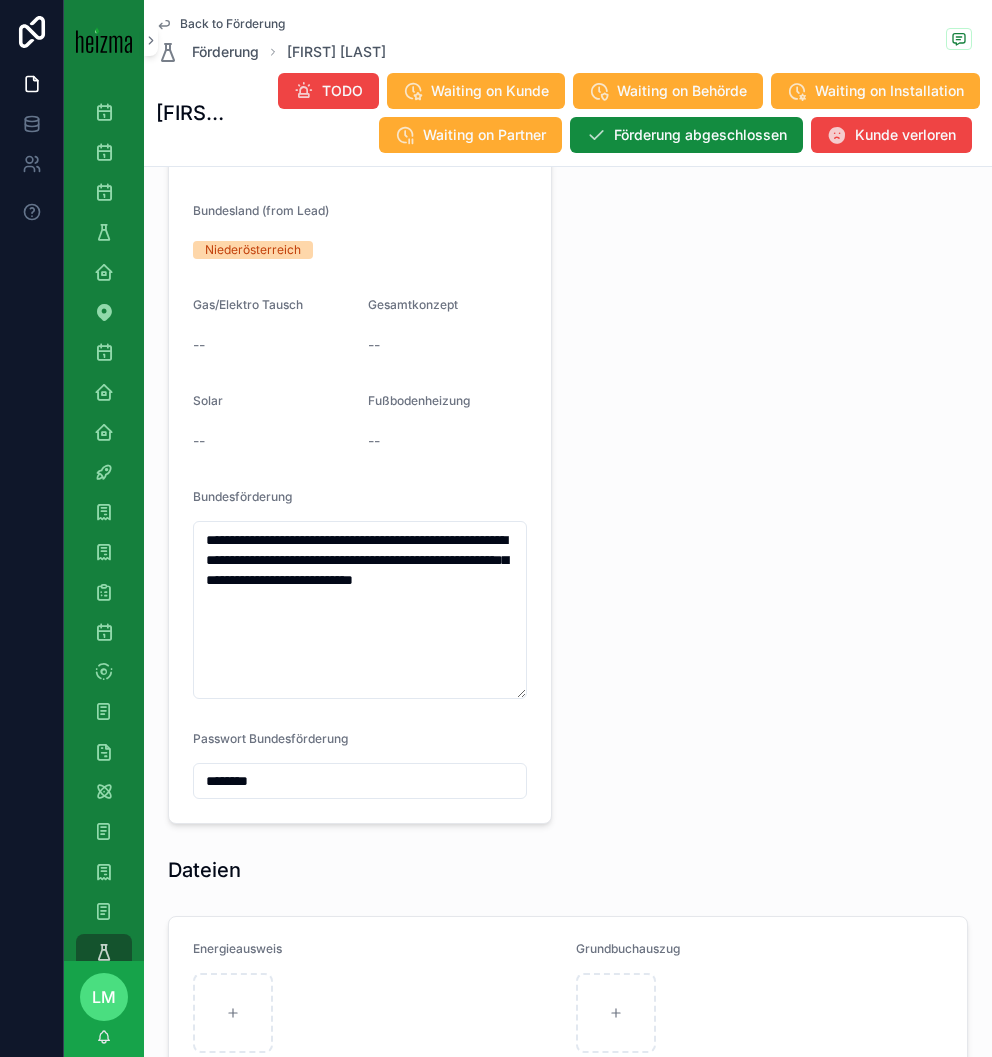 click on "Back to Förderung" at bounding box center (232, 24) 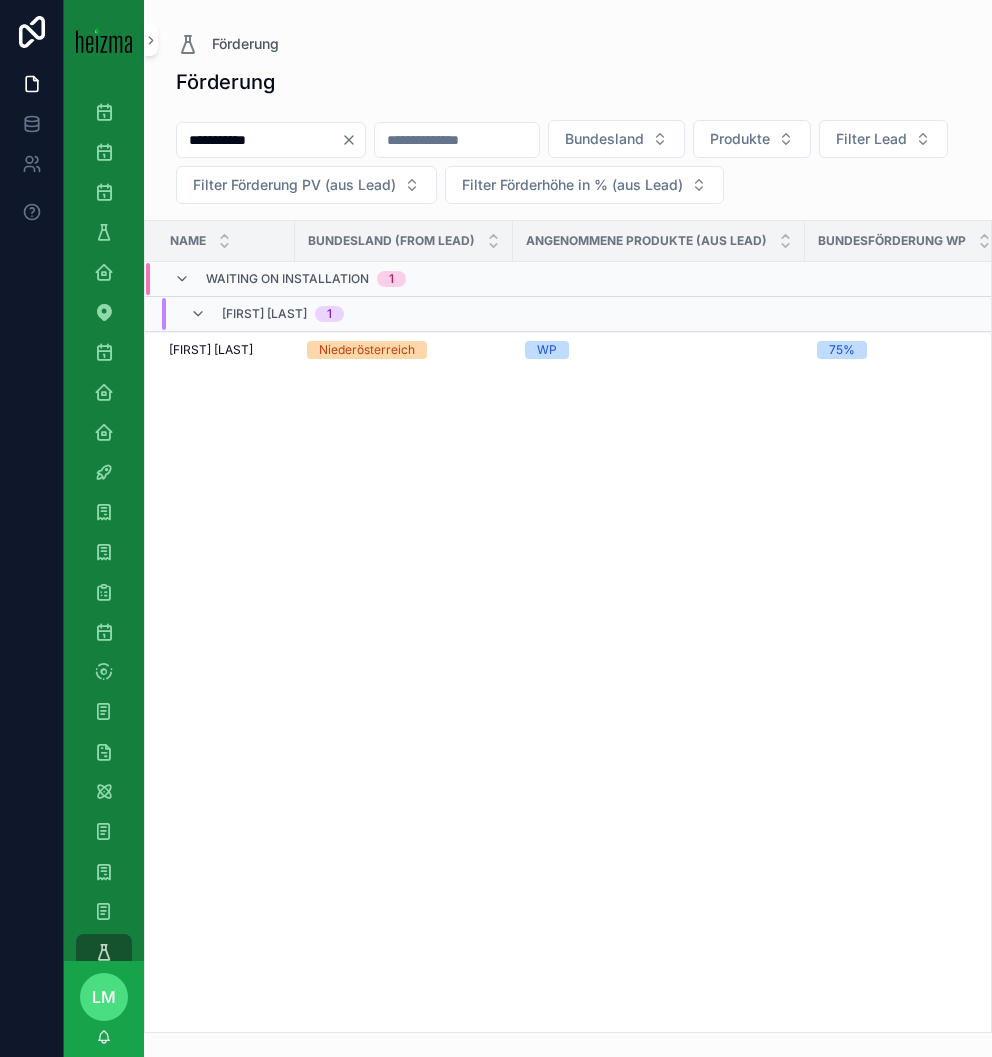 scroll, scrollTop: 0, scrollLeft: 0, axis: both 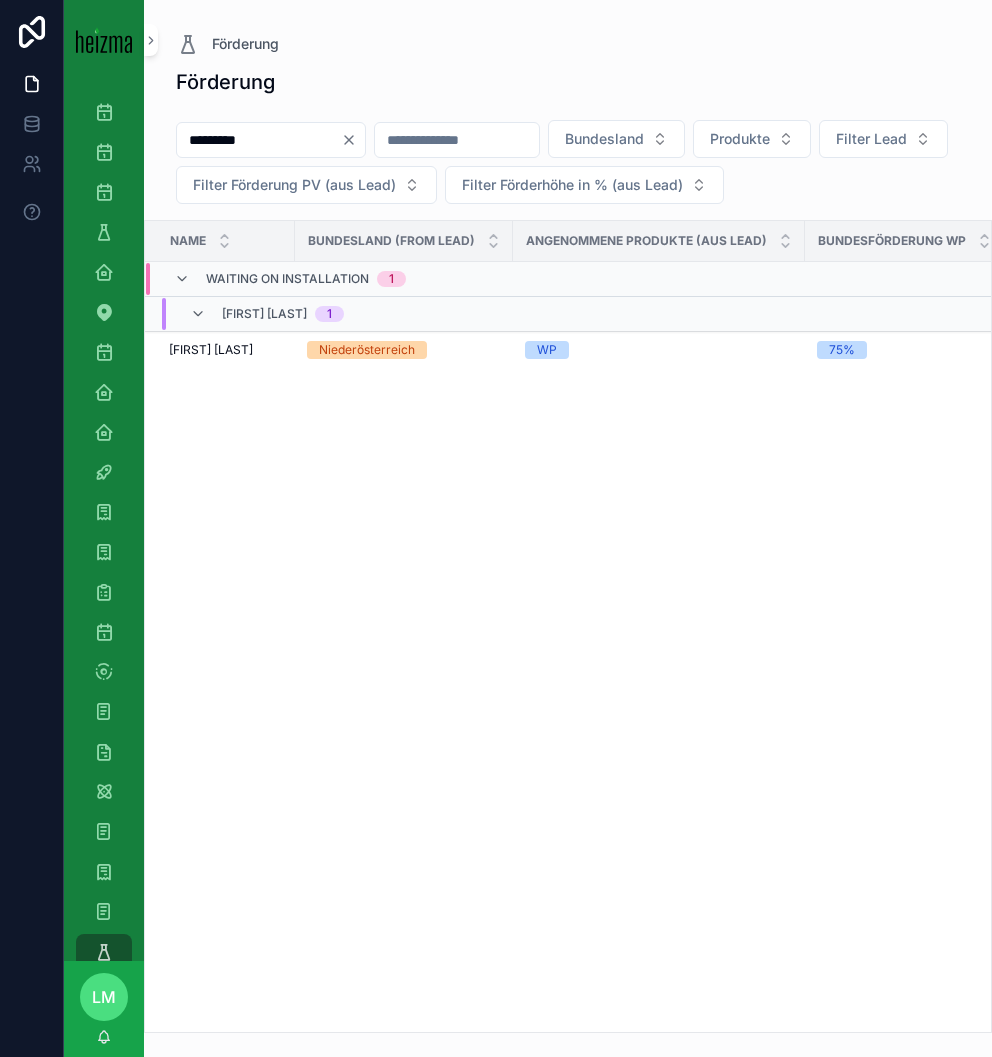 type on "*********" 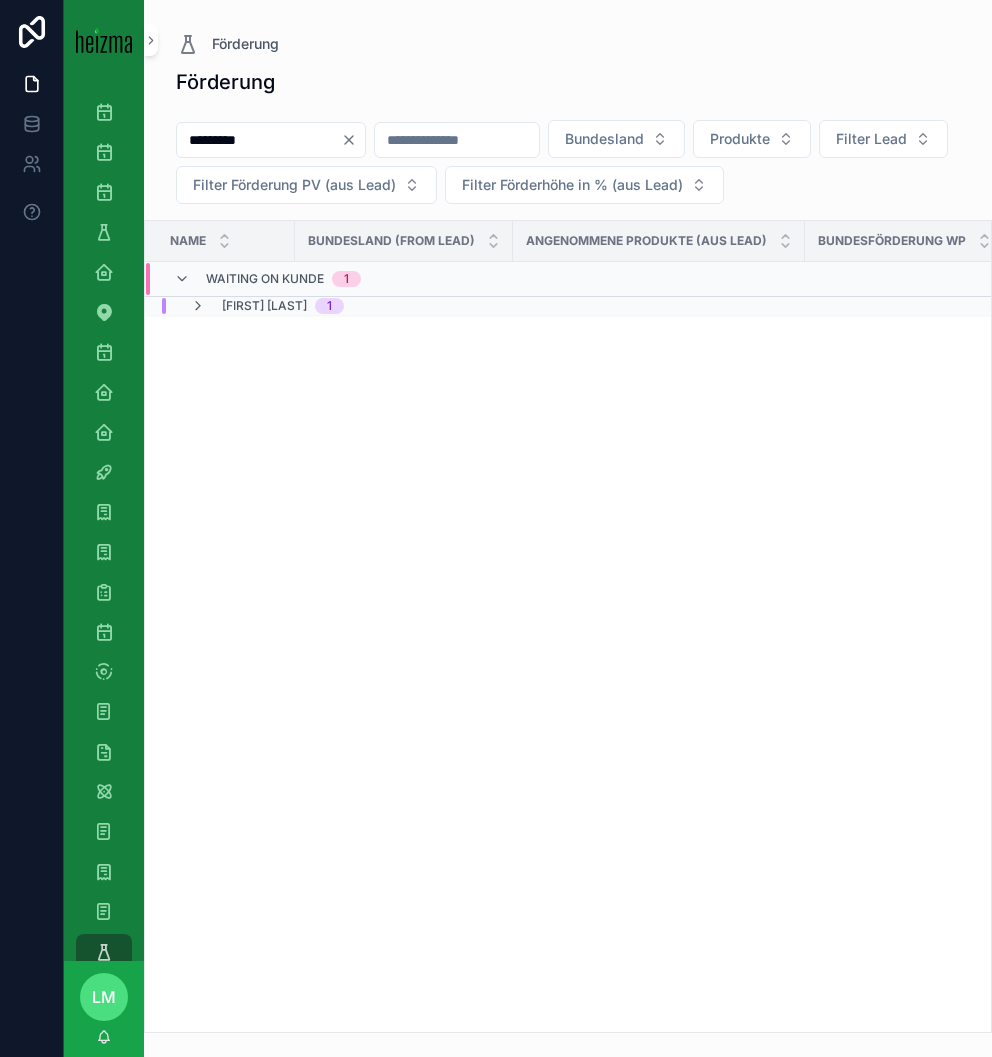 click on "[FIRST] [LAST]" at bounding box center (264, 306) 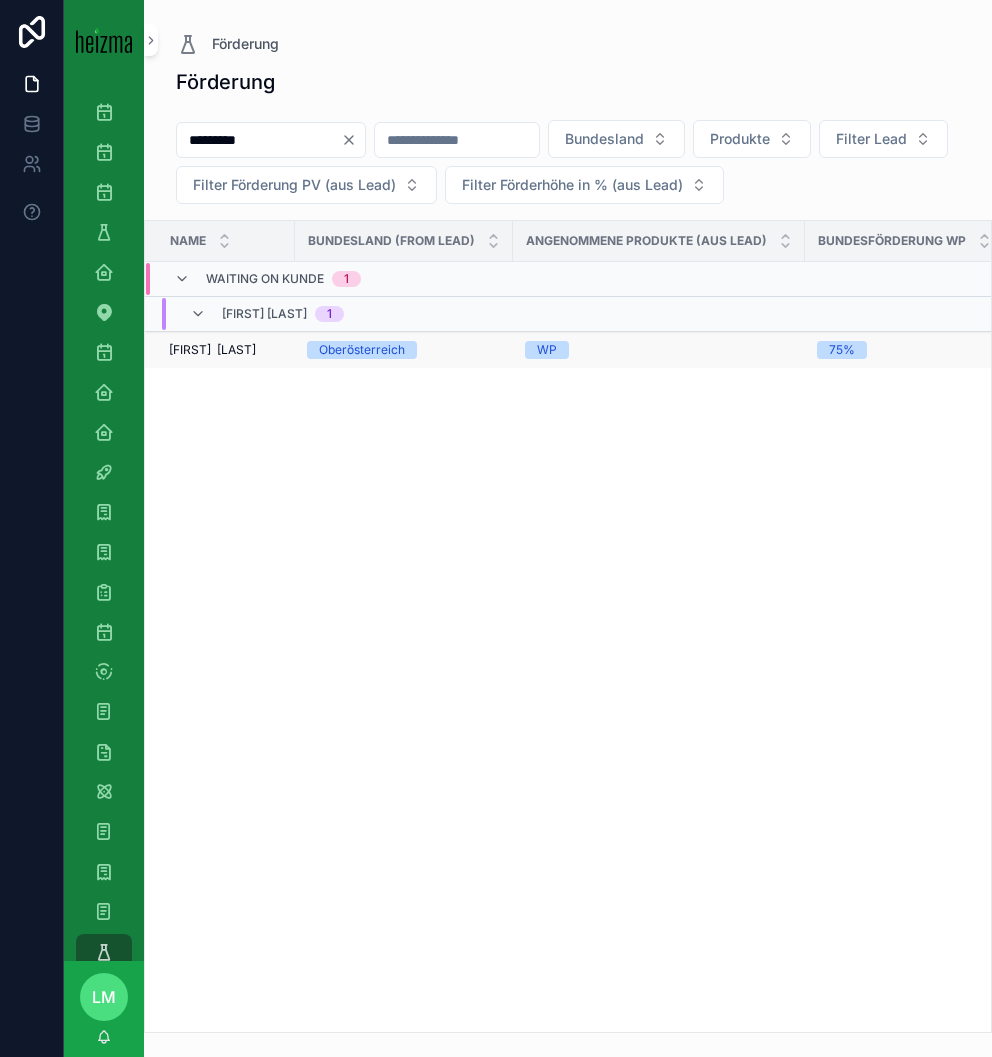 click on "[FIRST]  [LAST]" at bounding box center (212, 350) 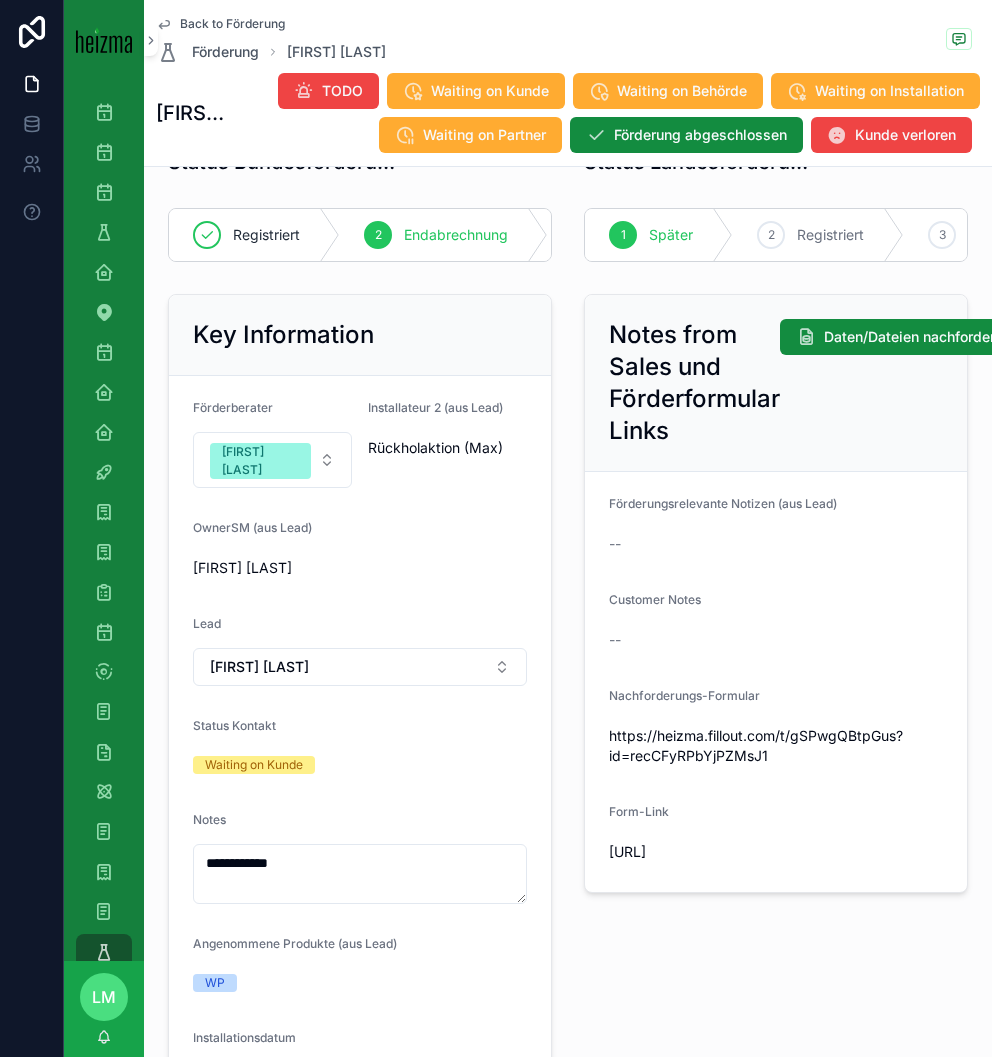 scroll, scrollTop: 0, scrollLeft: 0, axis: both 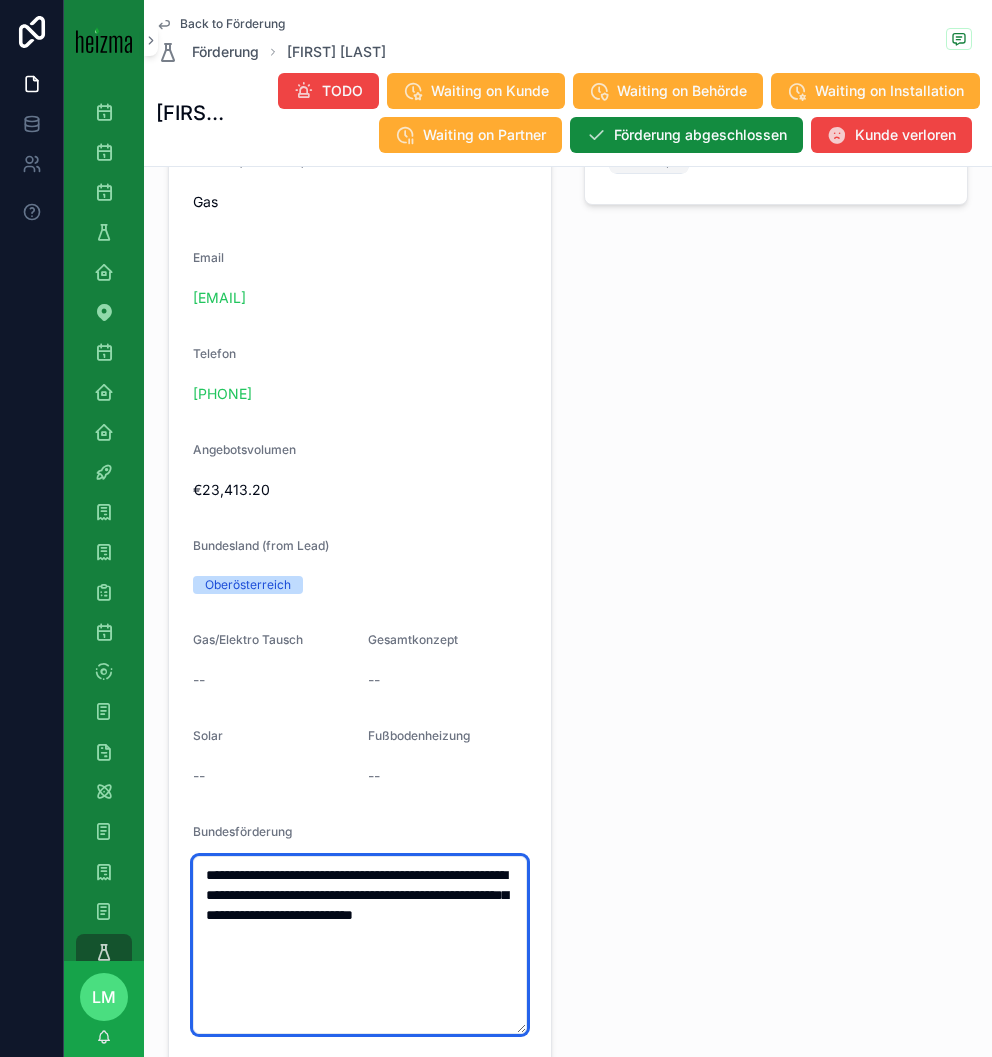 click on "**********" at bounding box center [360, 945] 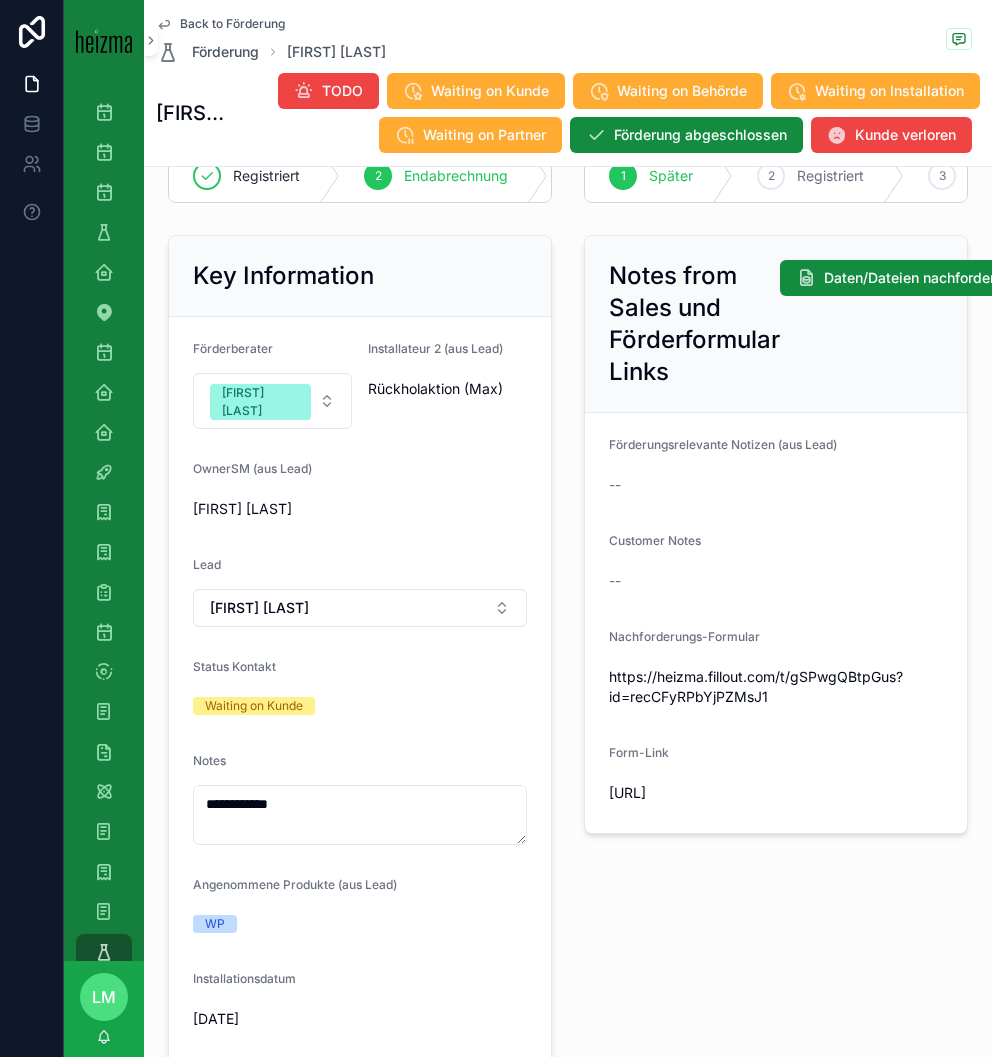 scroll, scrollTop: 0, scrollLeft: 0, axis: both 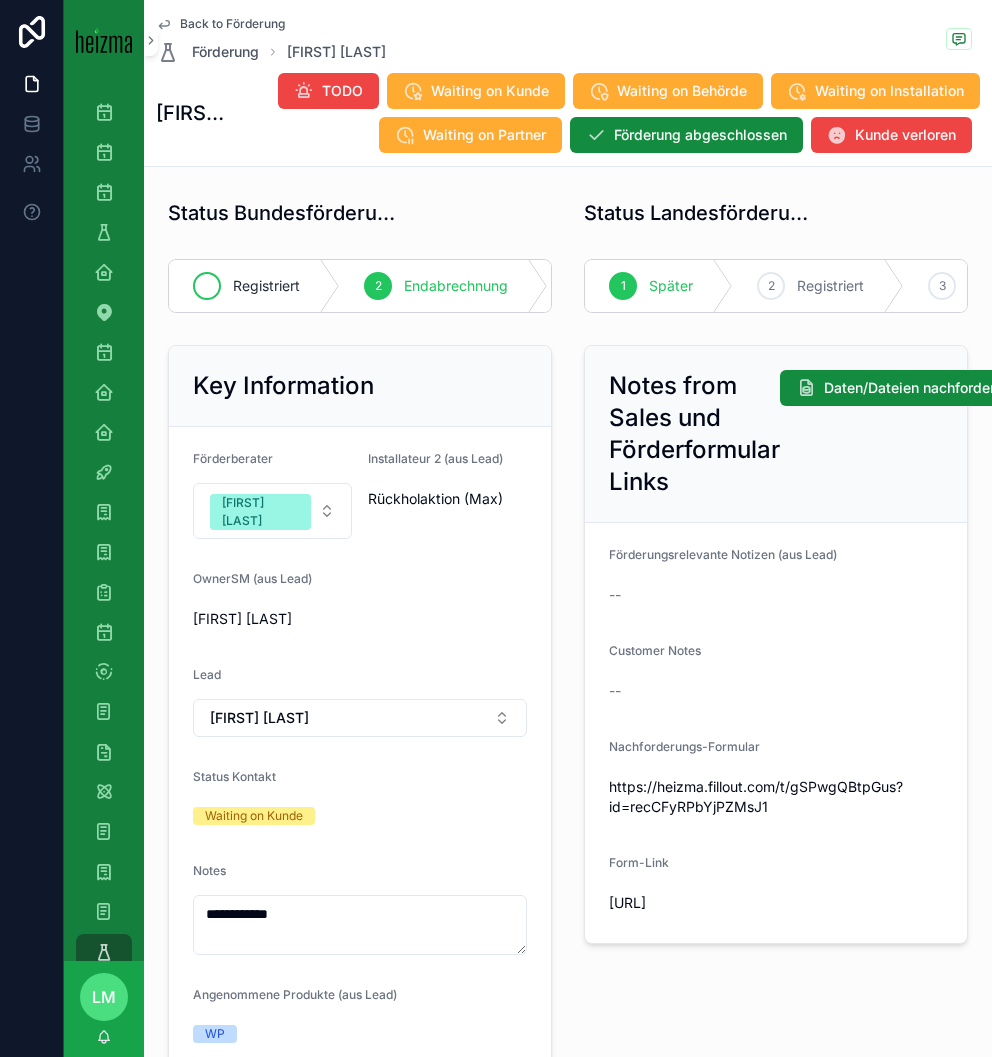 click on "Registriert" at bounding box center (266, 286) 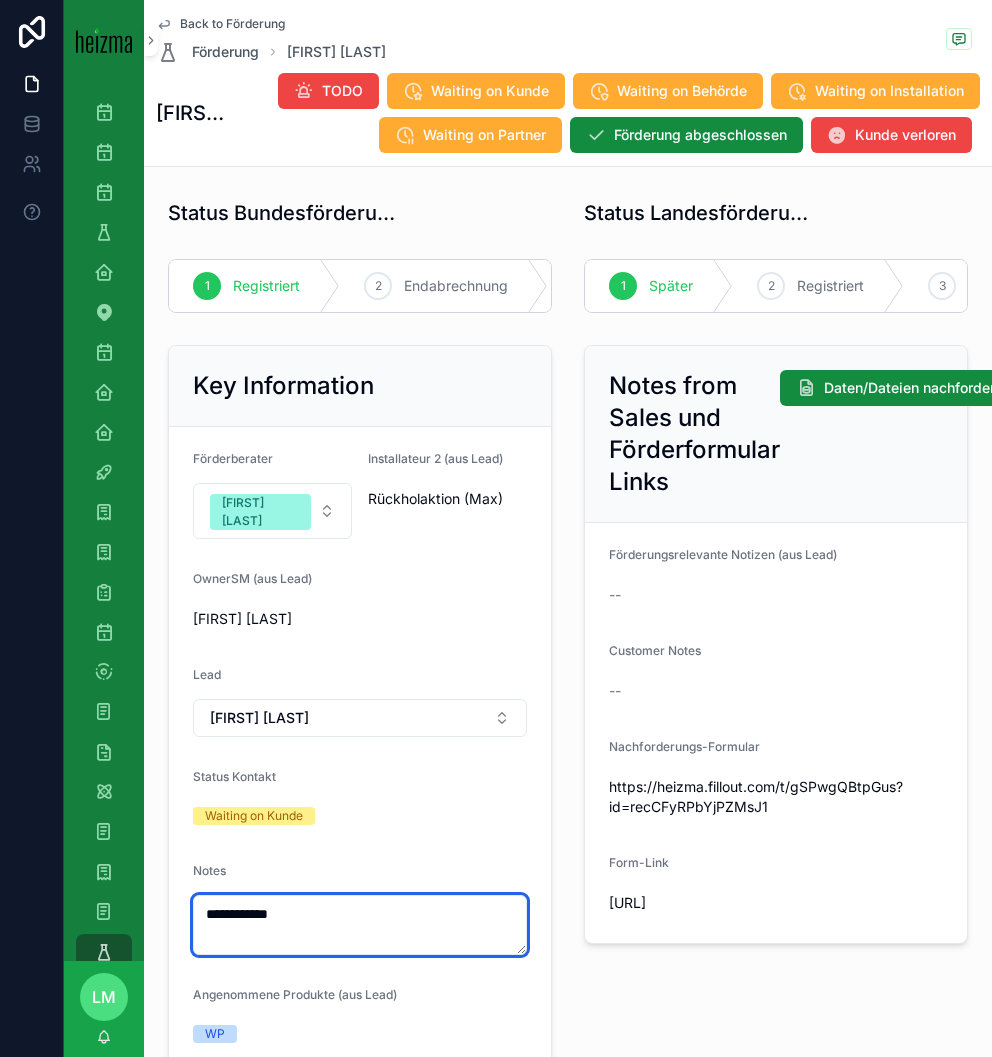 click on "**********" at bounding box center [360, 925] 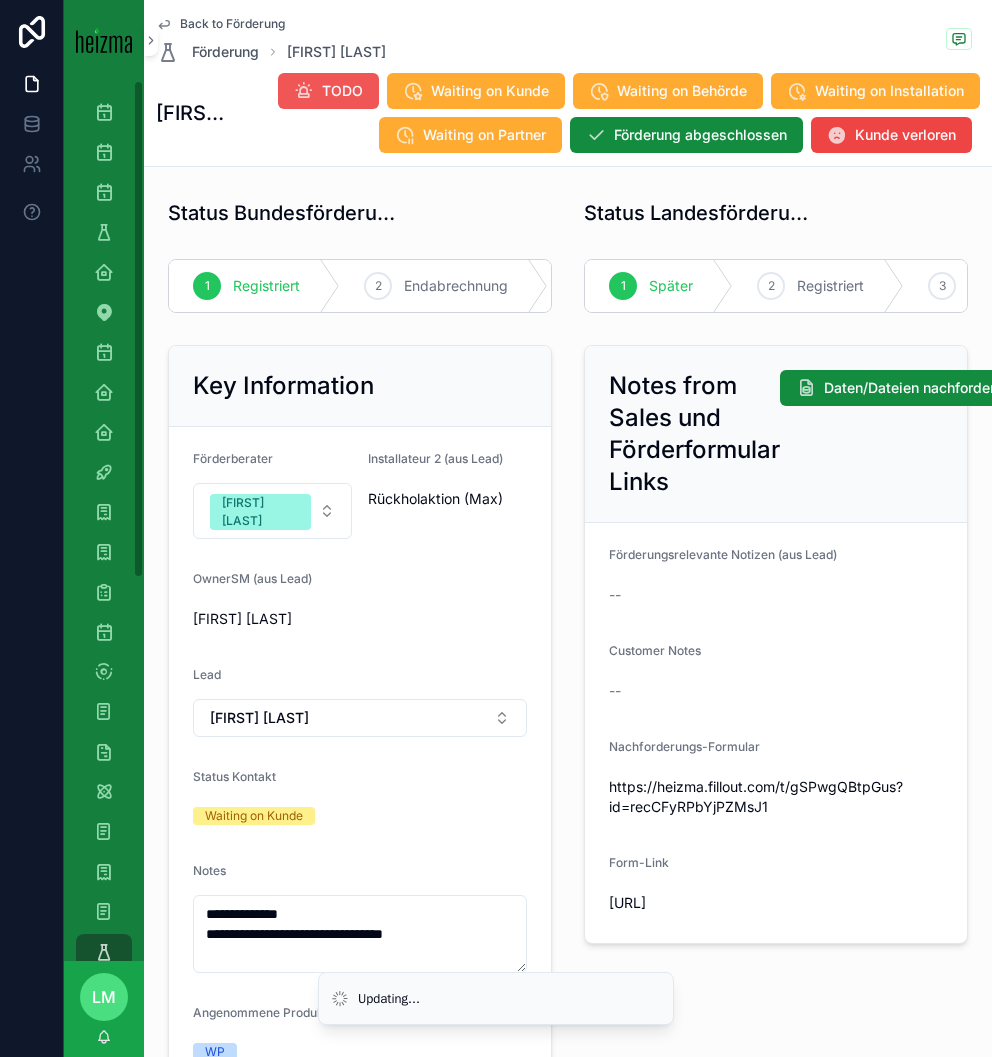 click on "TODO" at bounding box center (342, 91) 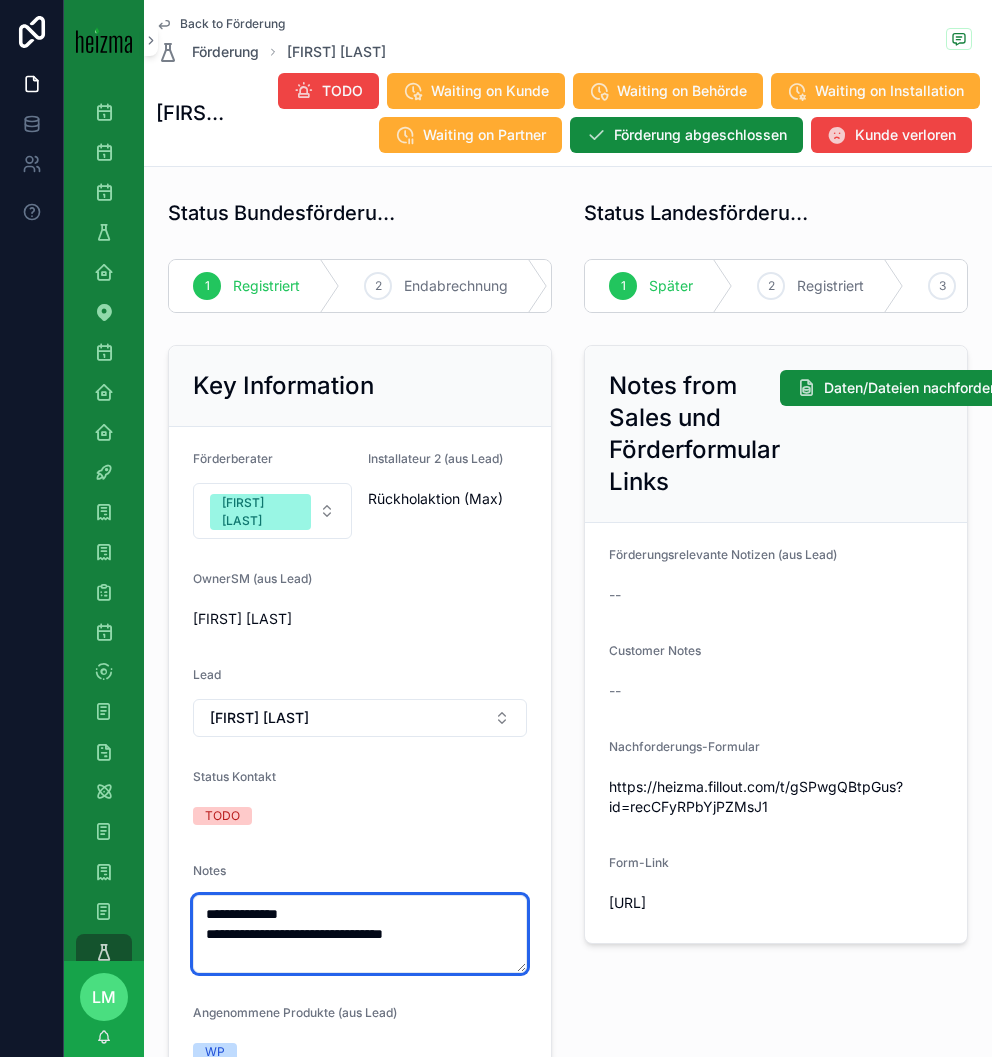 click on "**********" at bounding box center [360, 934] 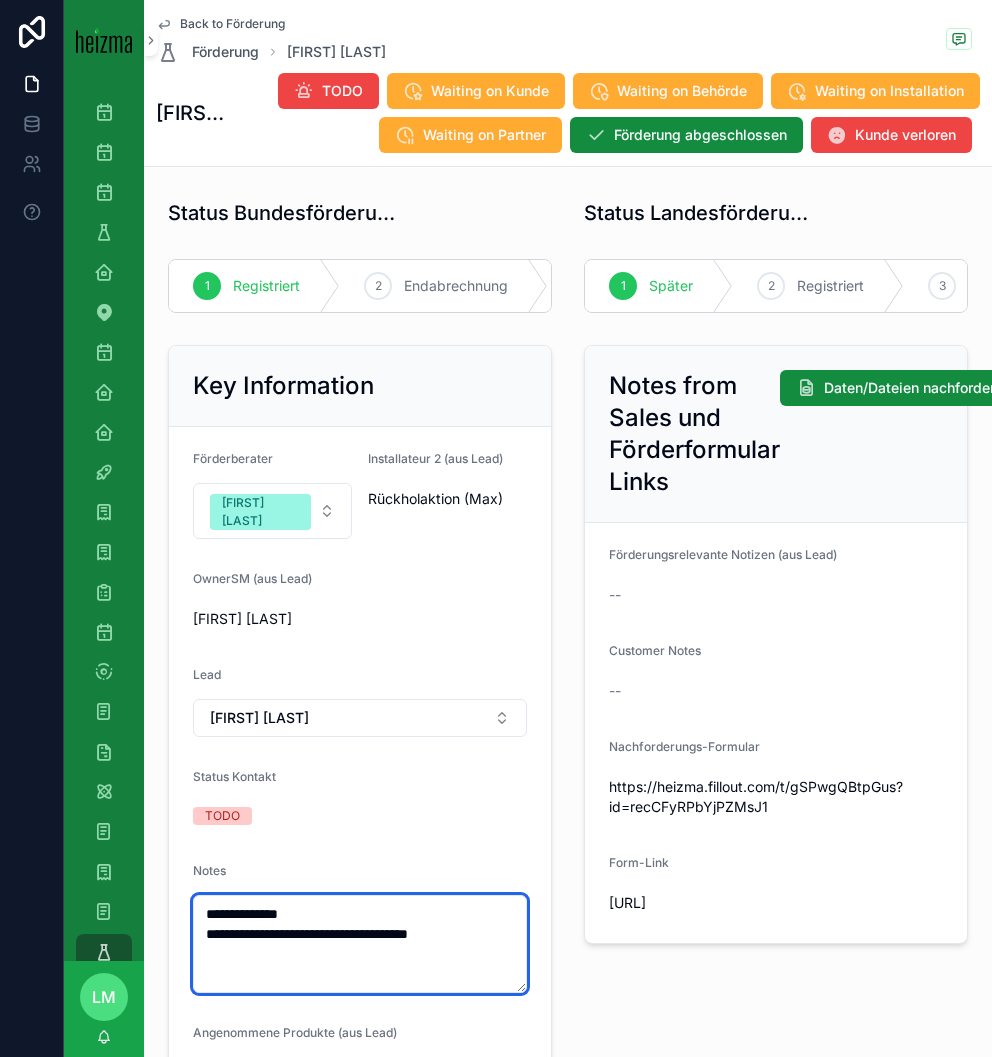 click on "**********" at bounding box center [360, 944] 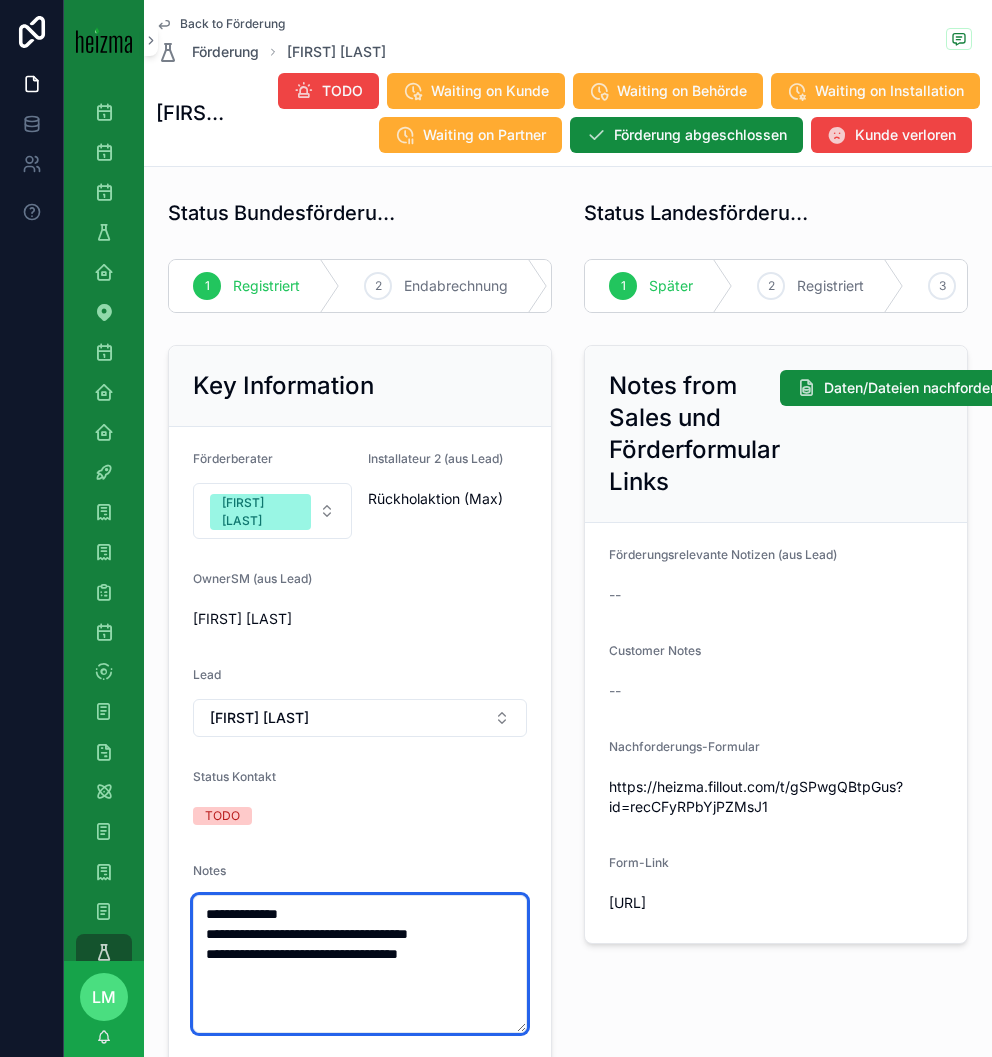 type on "**********" 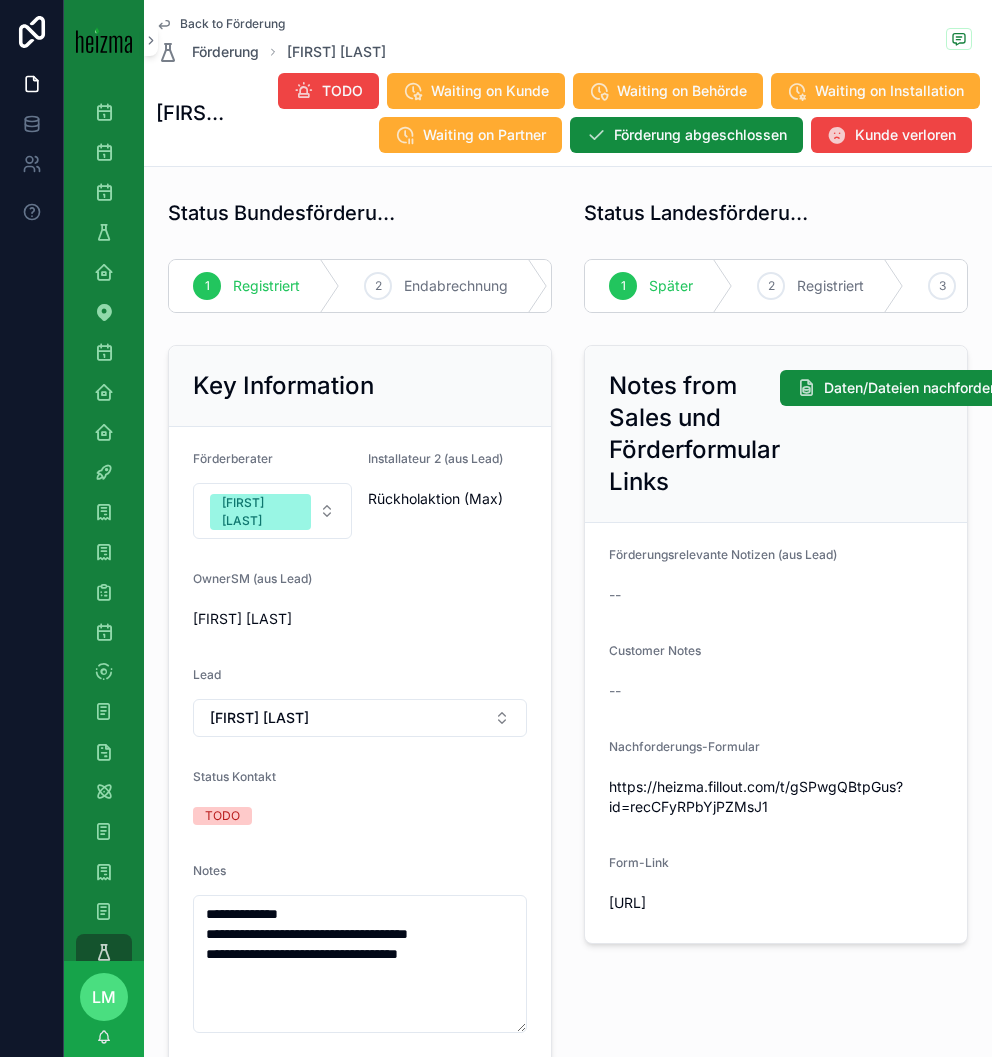 click on "Notes from Sales und Förderformular Links Daten/Dateien nachfordern Förderungsrelevante Notizen (aus Lead) -- Customer Notes -- Nachforderungs-Formular https://heizma.fillout.com/t/gSPwgQBtpGus?id=recCFyRPbYjPZMsJ1 Form-Link https://heizma.fillout.com/t/eBNmWZwuPPus?id=recCFyRPbYjPZMsJ1" at bounding box center (776, 644) 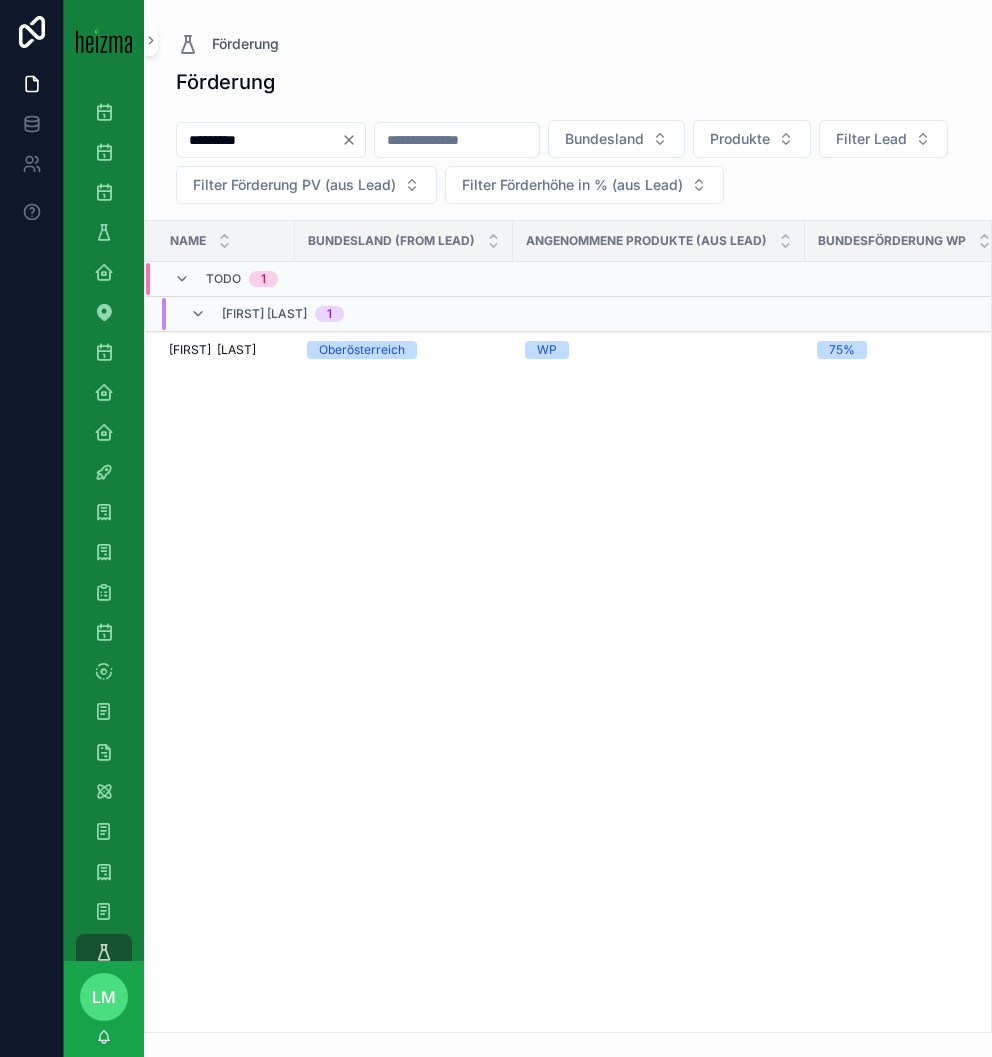 click on "*********" at bounding box center [259, 140] 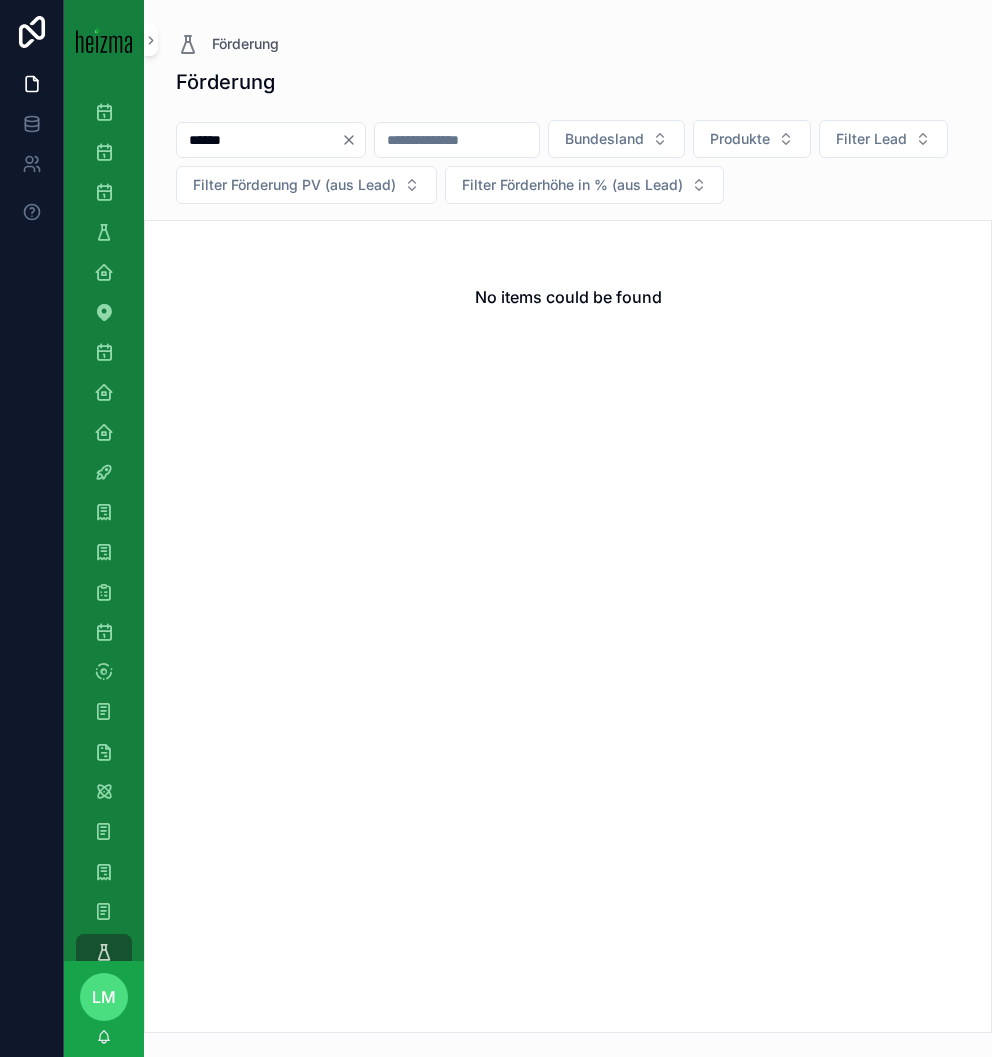 type on "******" 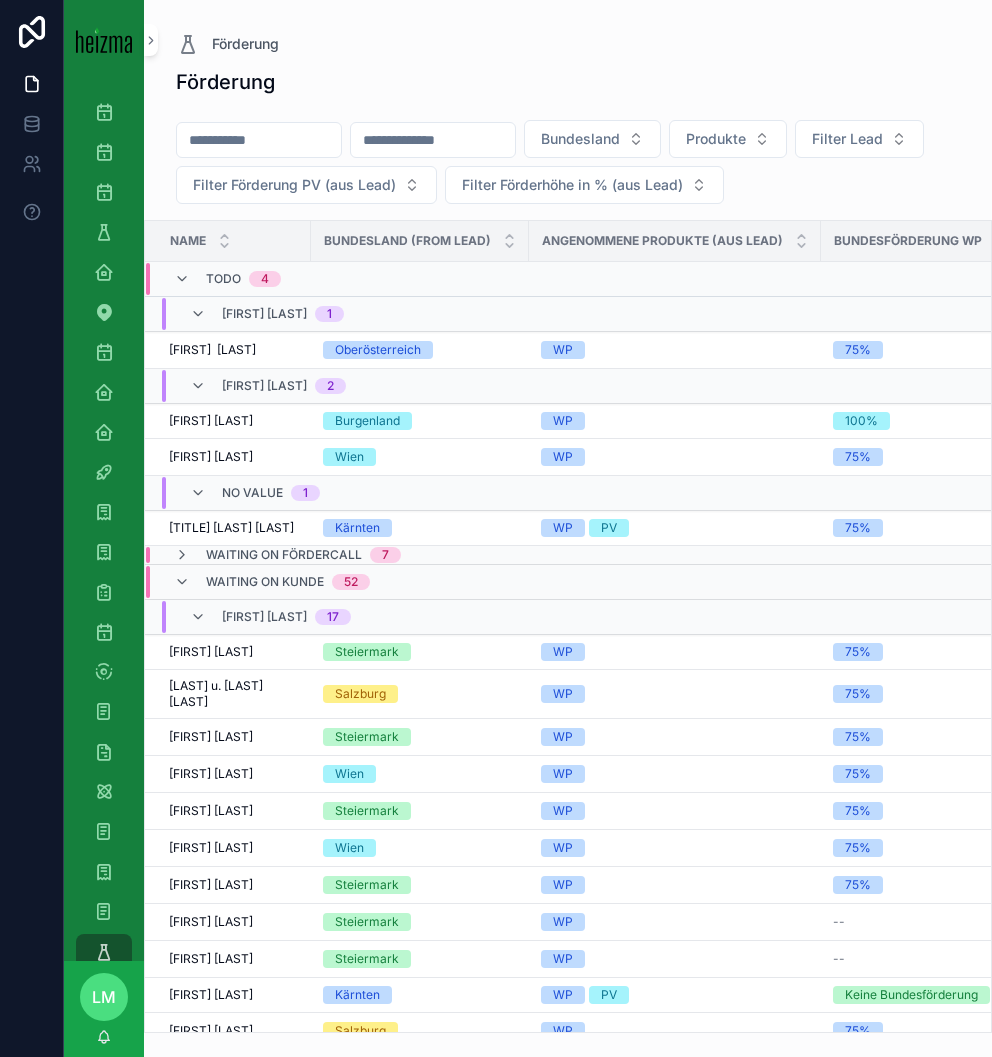 click at bounding box center [259, 140] 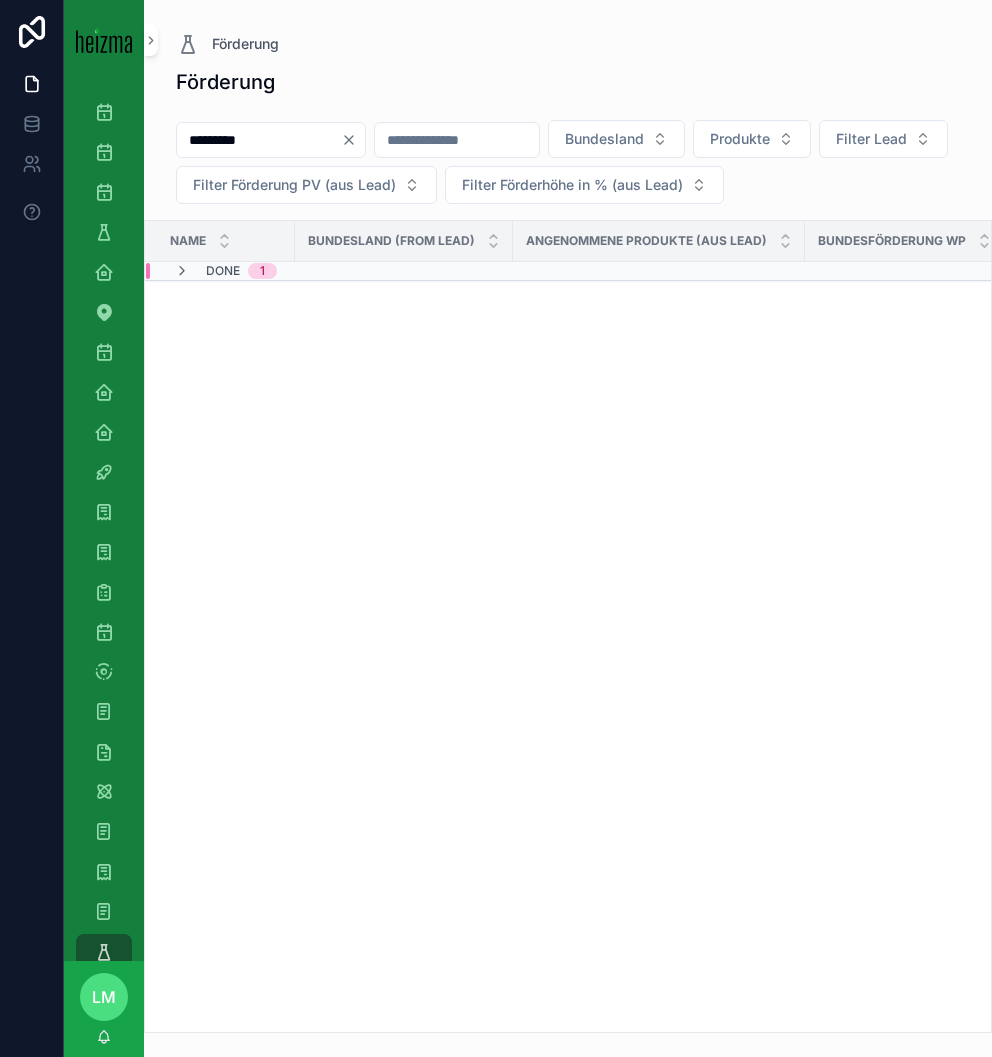 type on "*********" 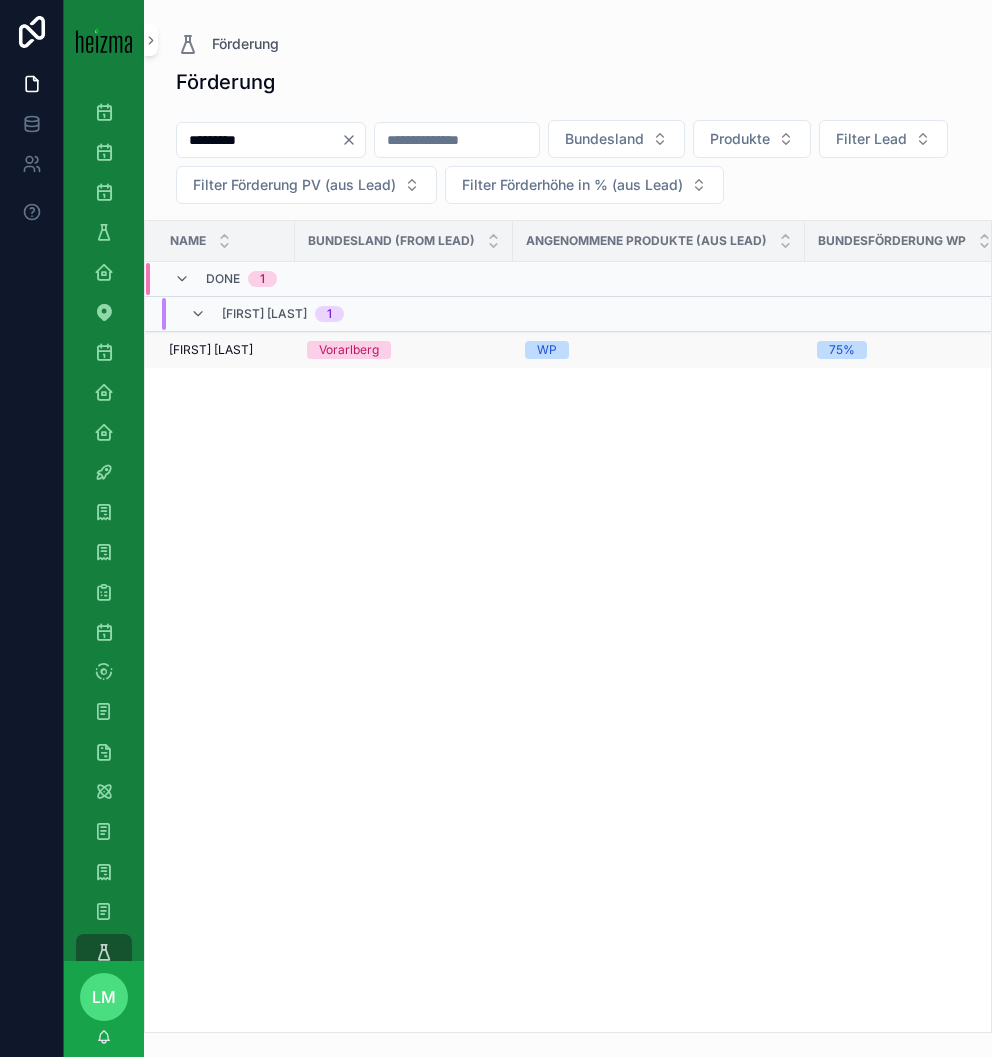 click on "Vorarlberg" at bounding box center [349, 350] 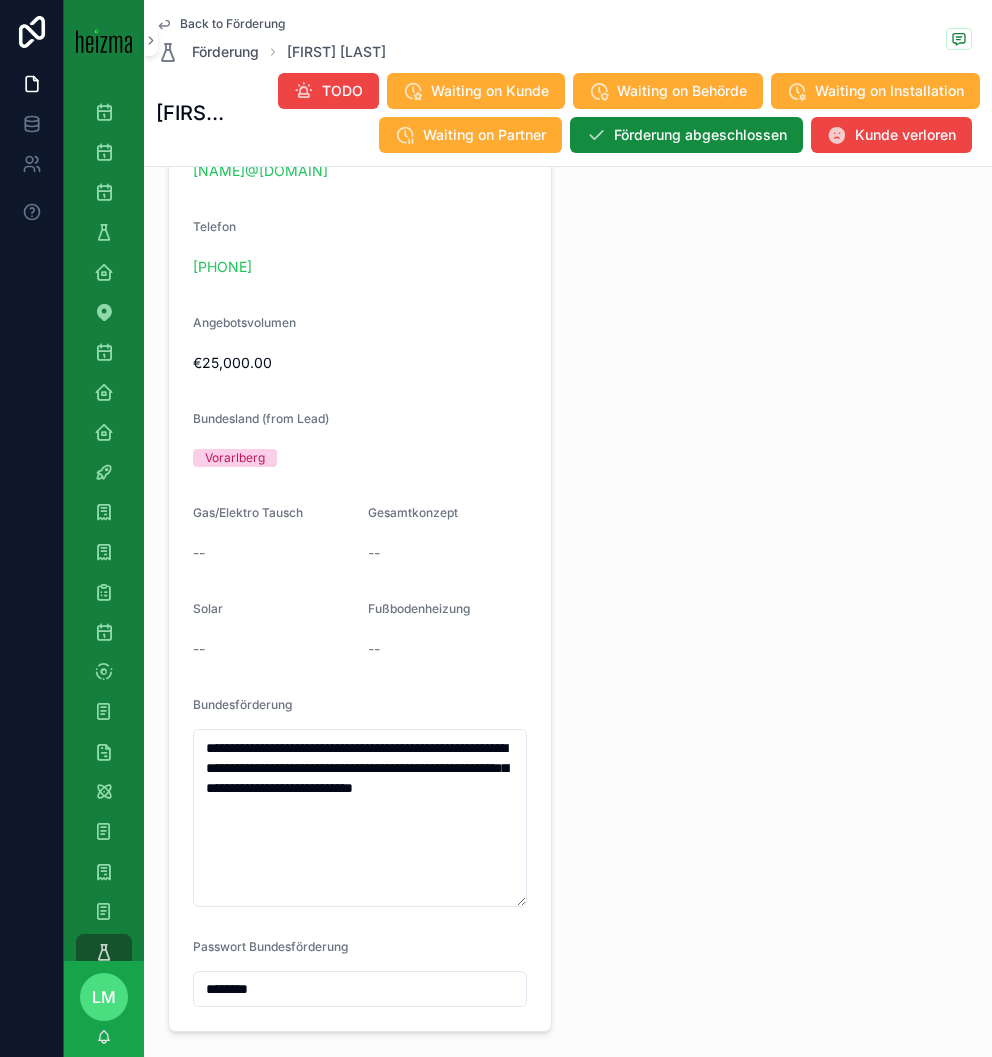 scroll, scrollTop: 2207, scrollLeft: 0, axis: vertical 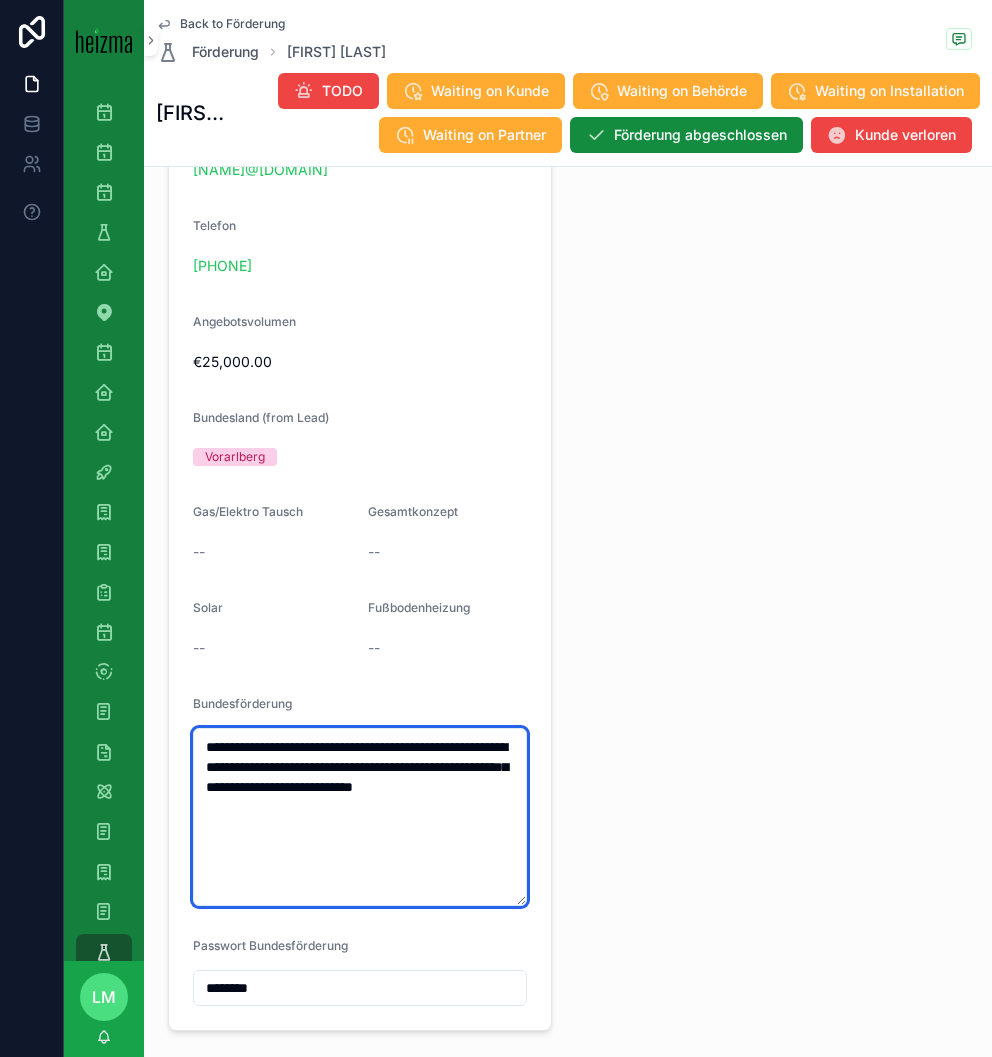 click on "**********" at bounding box center [360, 817] 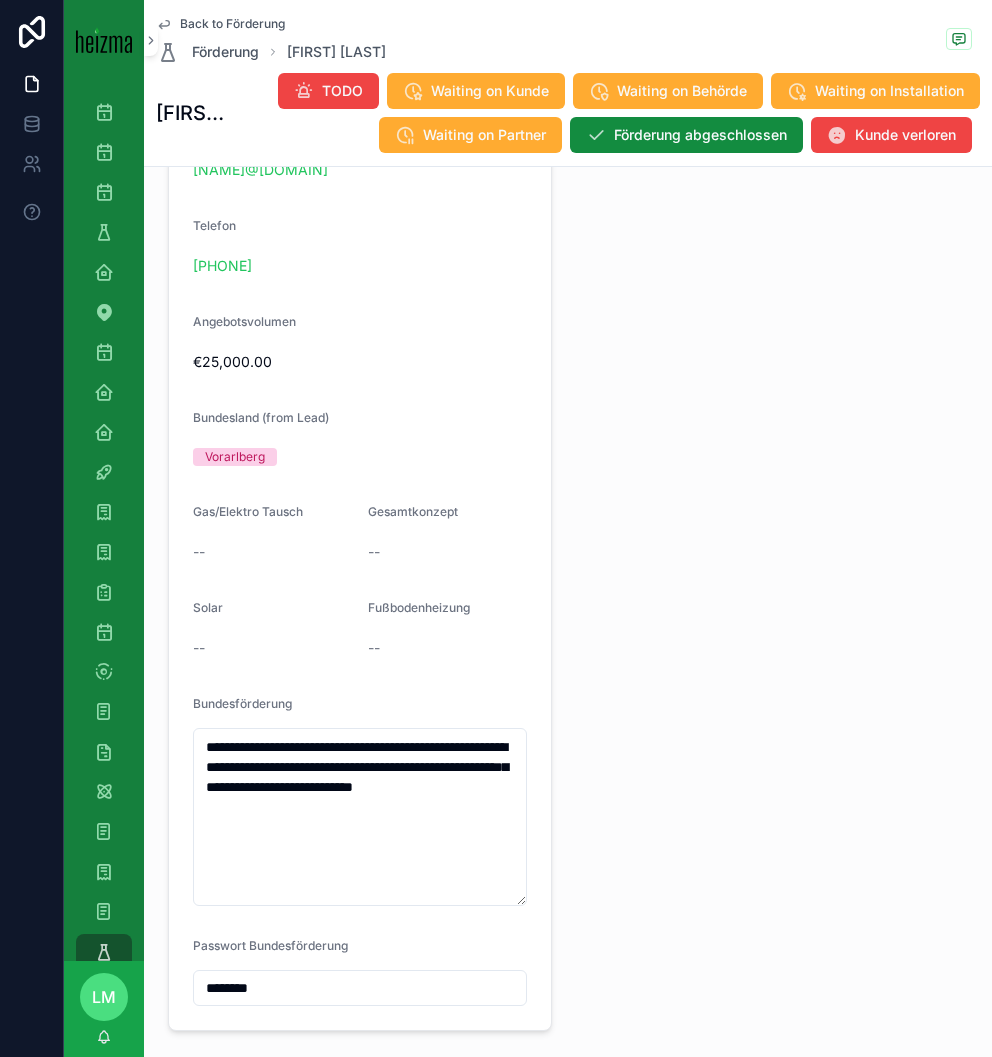 click at bounding box center (776, 132) 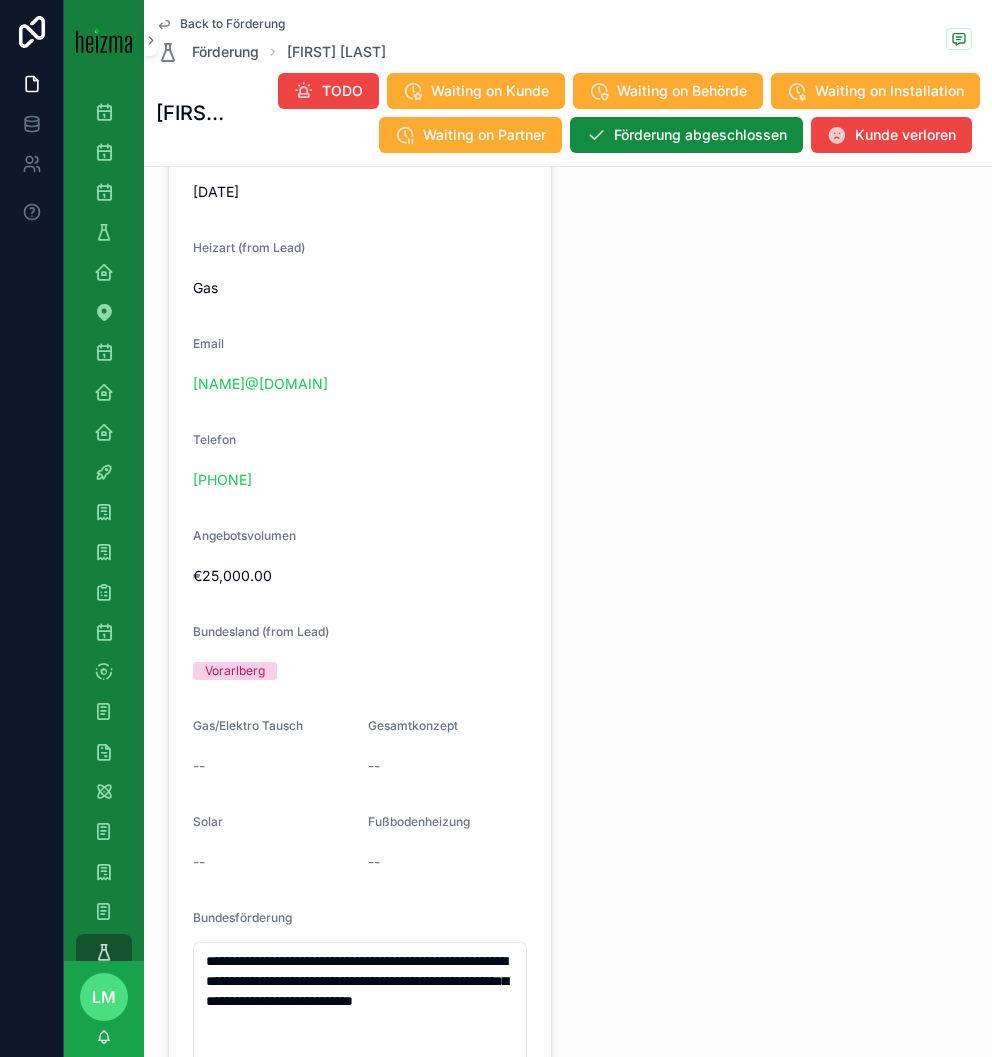 scroll, scrollTop: 2043, scrollLeft: 0, axis: vertical 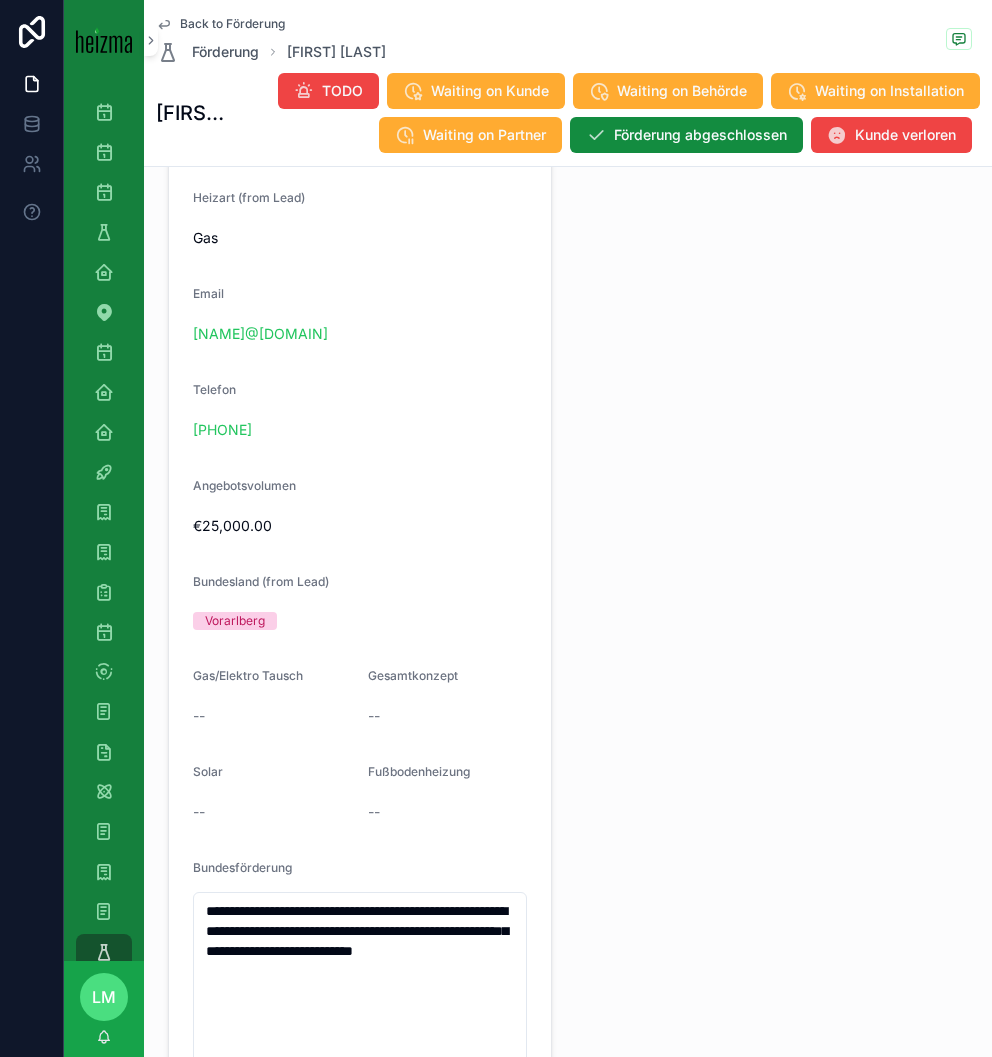 click on "Back to Förderung" at bounding box center (232, 24) 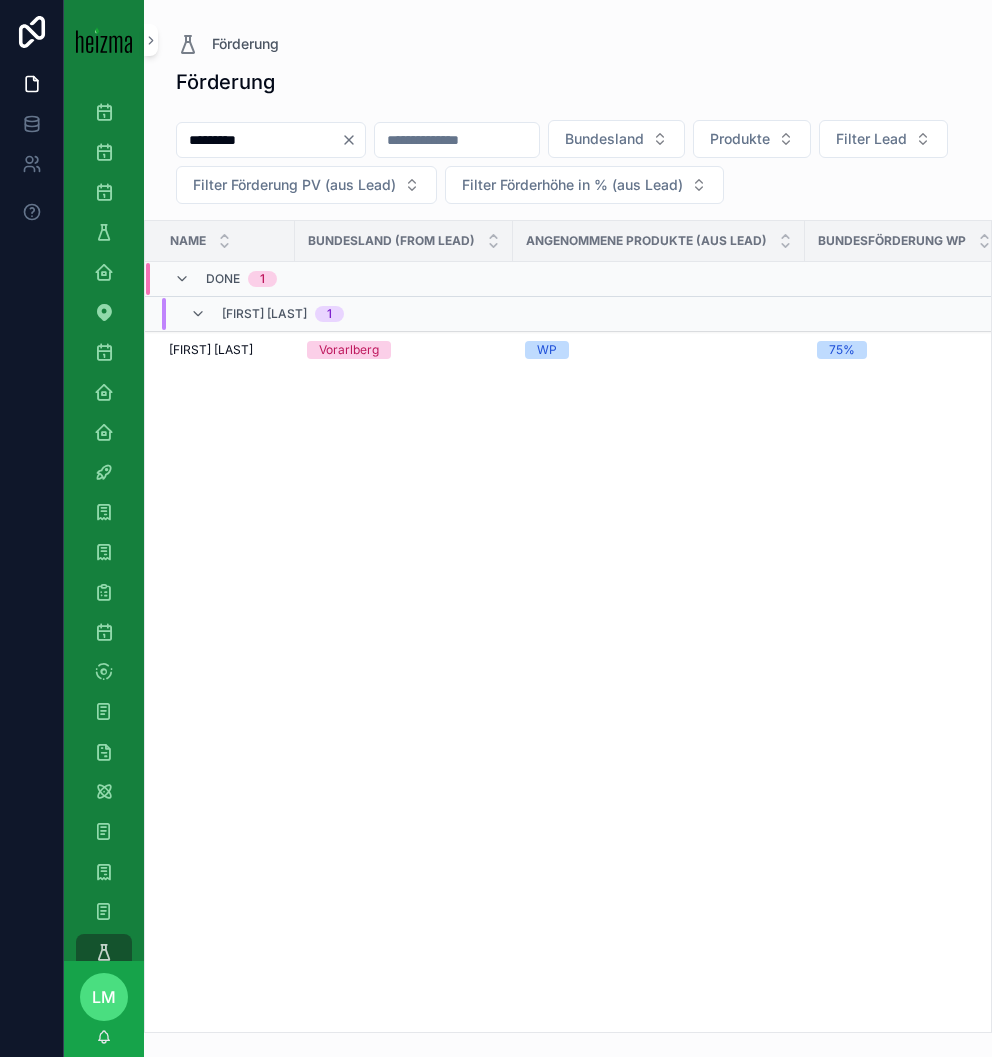 scroll, scrollTop: 0, scrollLeft: 0, axis: both 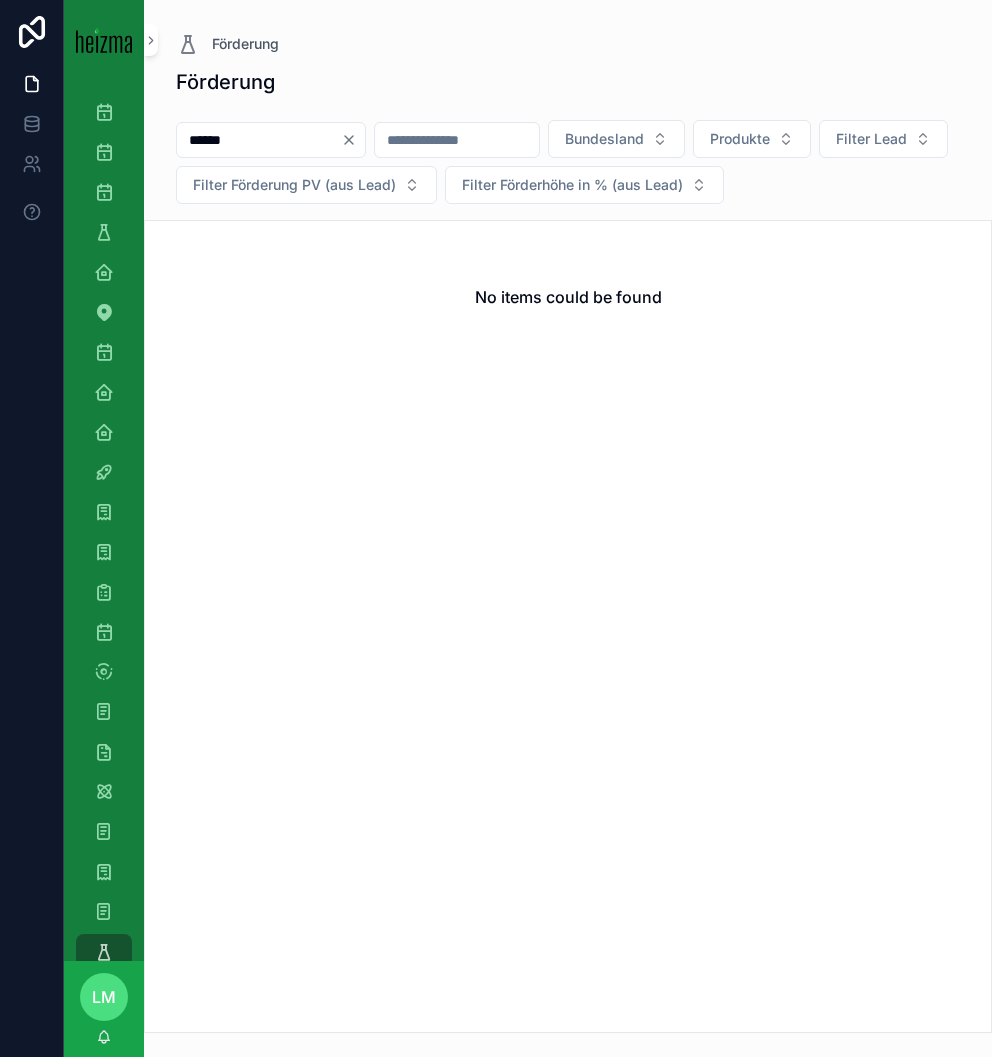 click on "******" at bounding box center [259, 140] 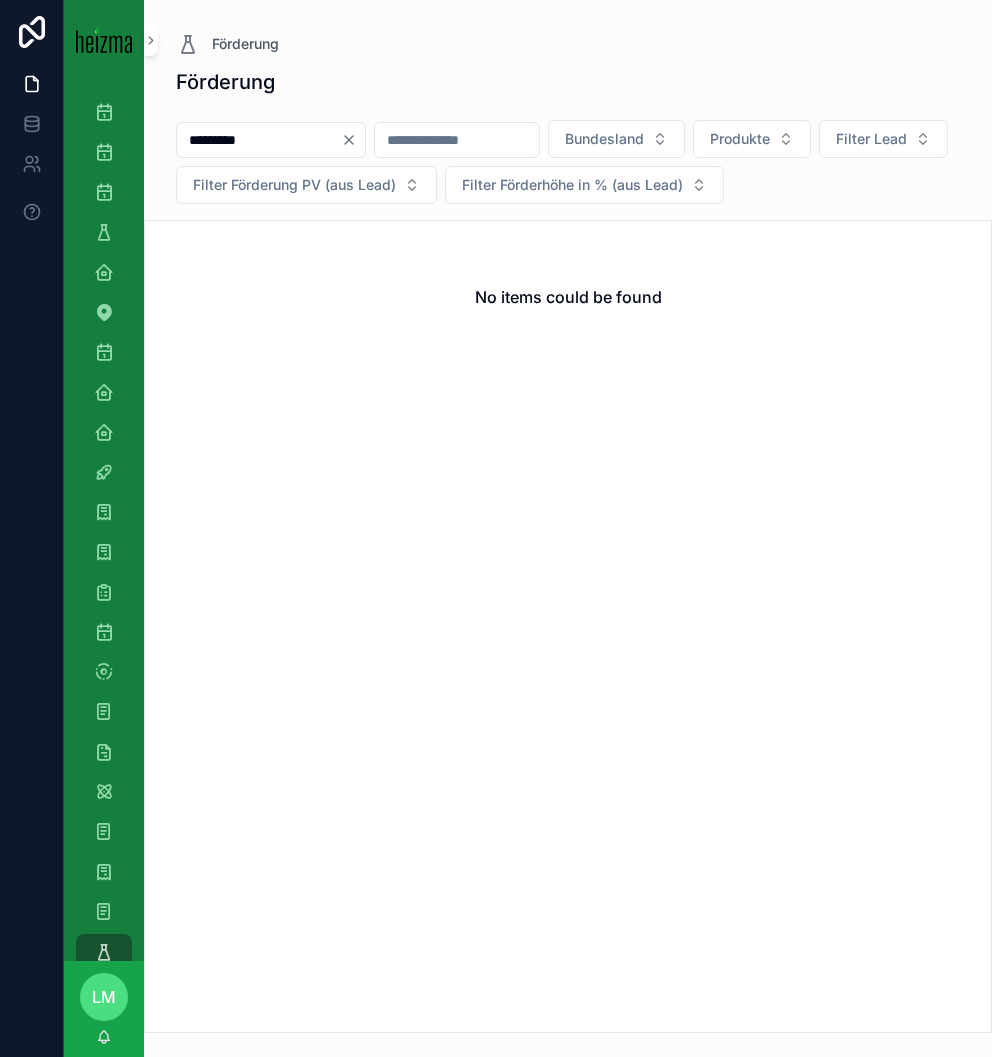 type on "*********" 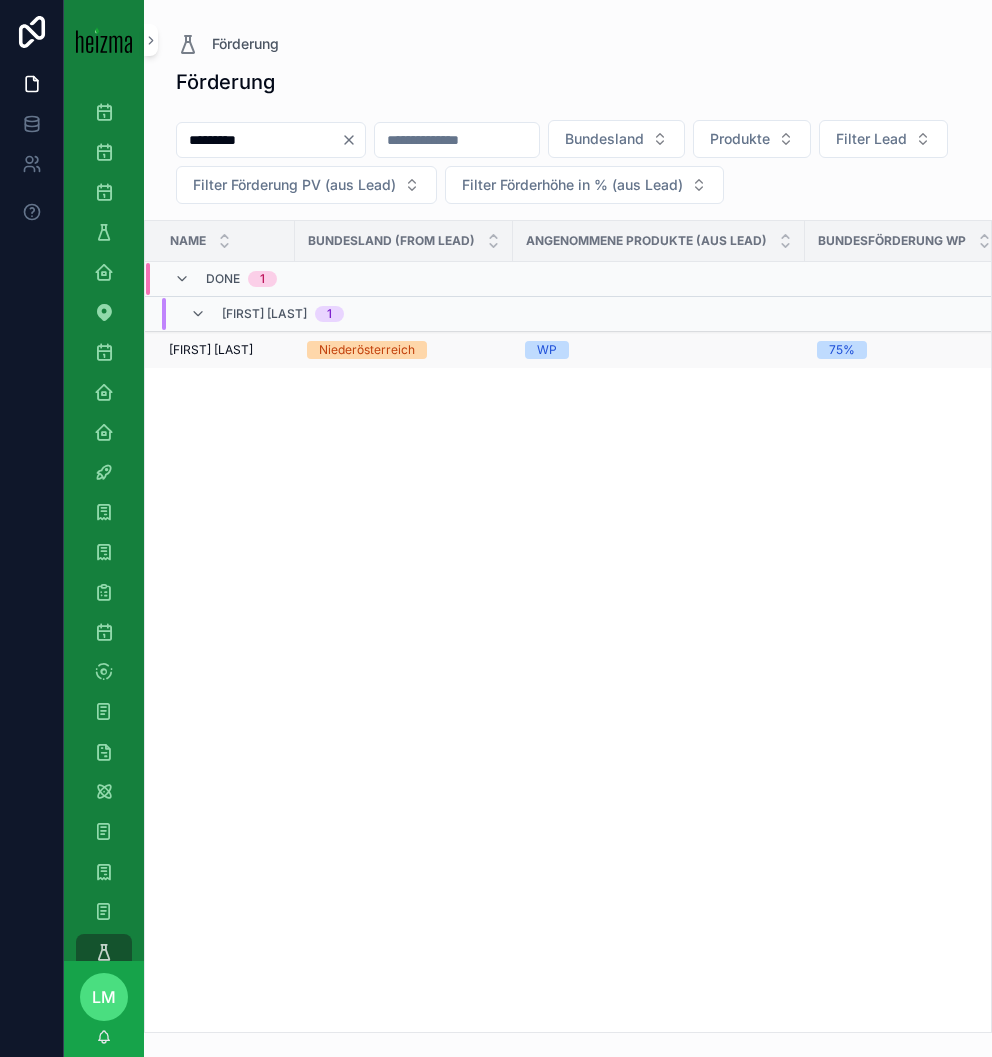 click on "[FIRST] [LAST]" at bounding box center (211, 350) 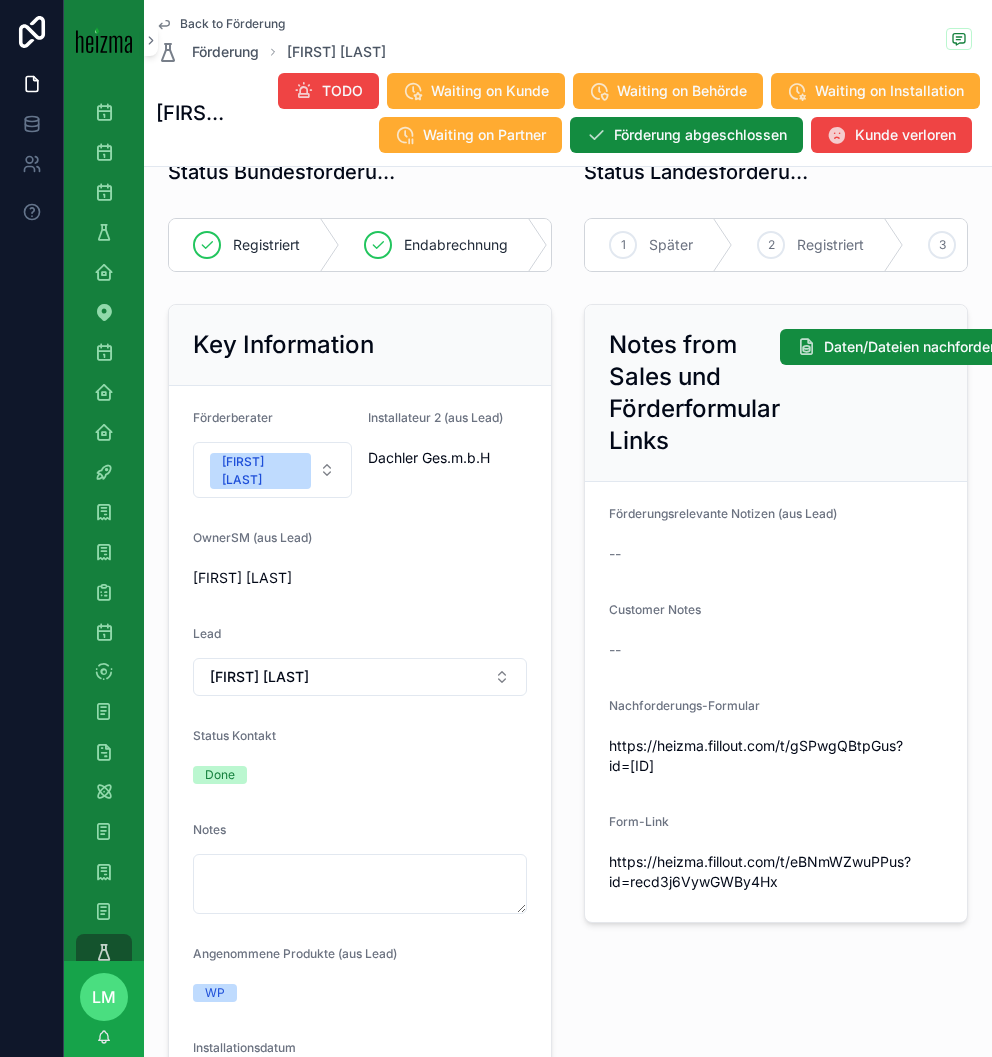 scroll, scrollTop: 0, scrollLeft: 0, axis: both 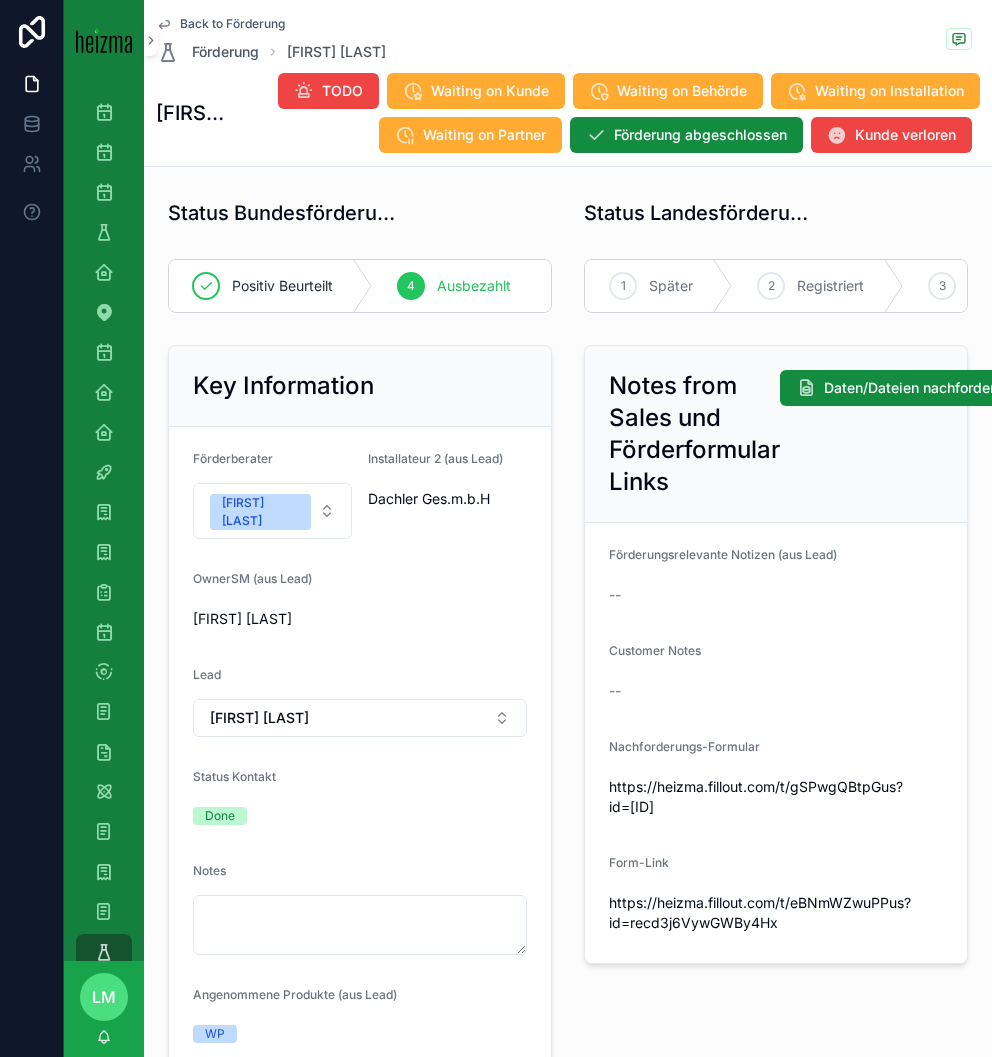 click on "Back to Förderung" at bounding box center (232, 24) 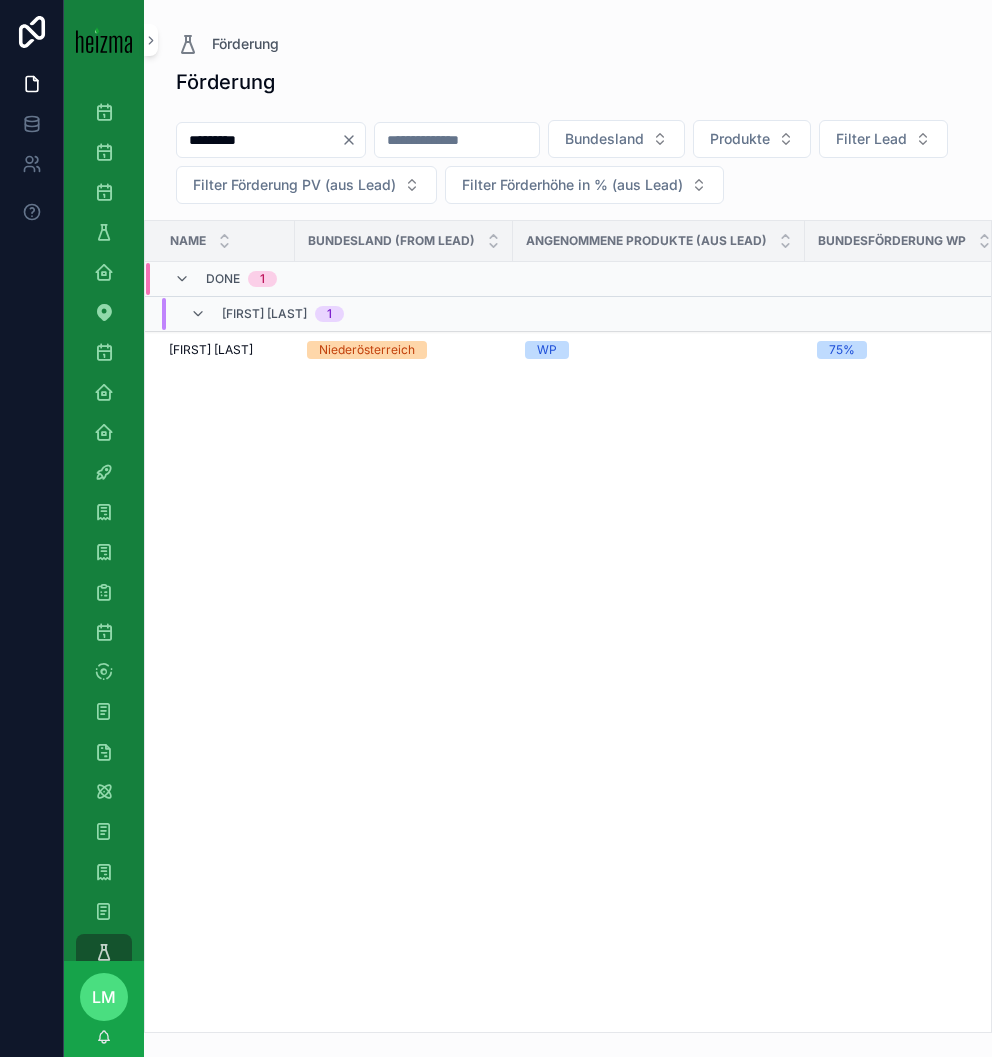click on "*********" at bounding box center (259, 140) 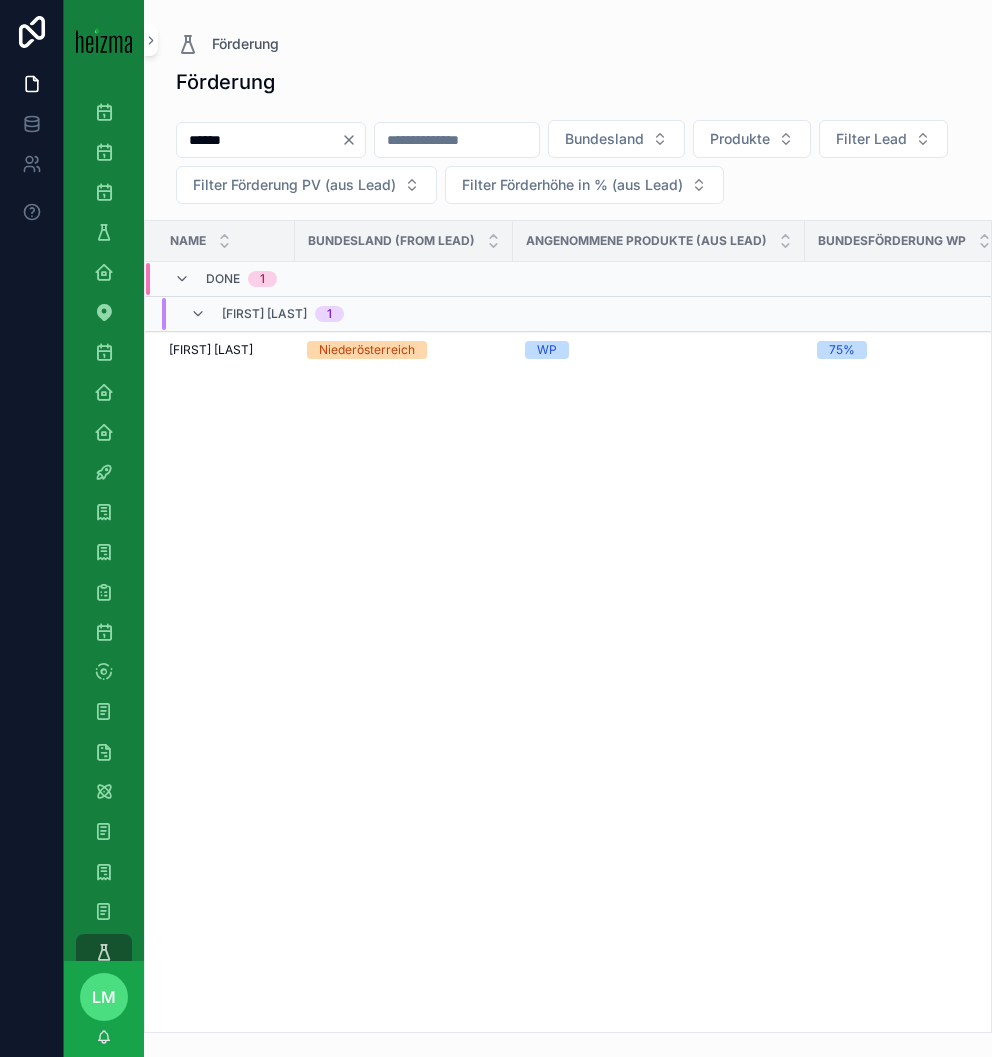 type on "******" 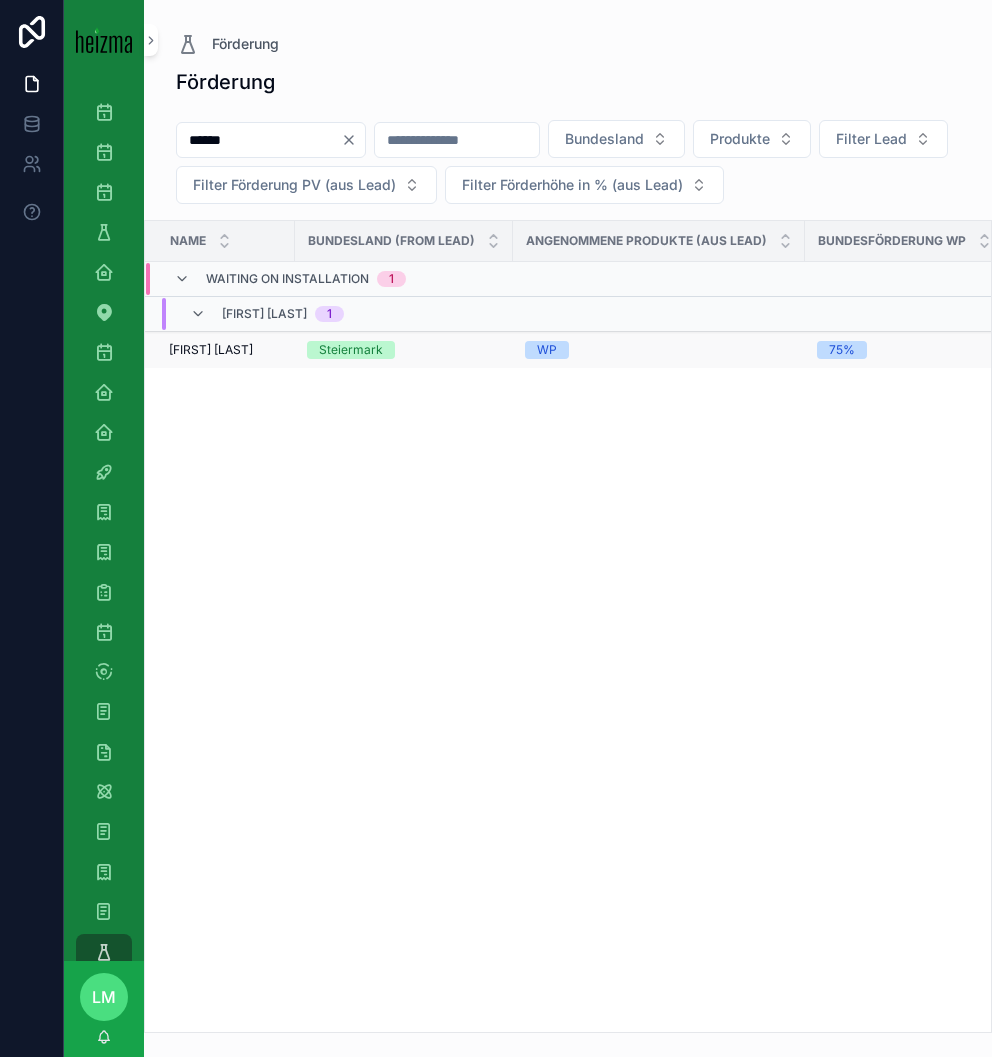 click on "[FIRST] [LAST]" at bounding box center (211, 350) 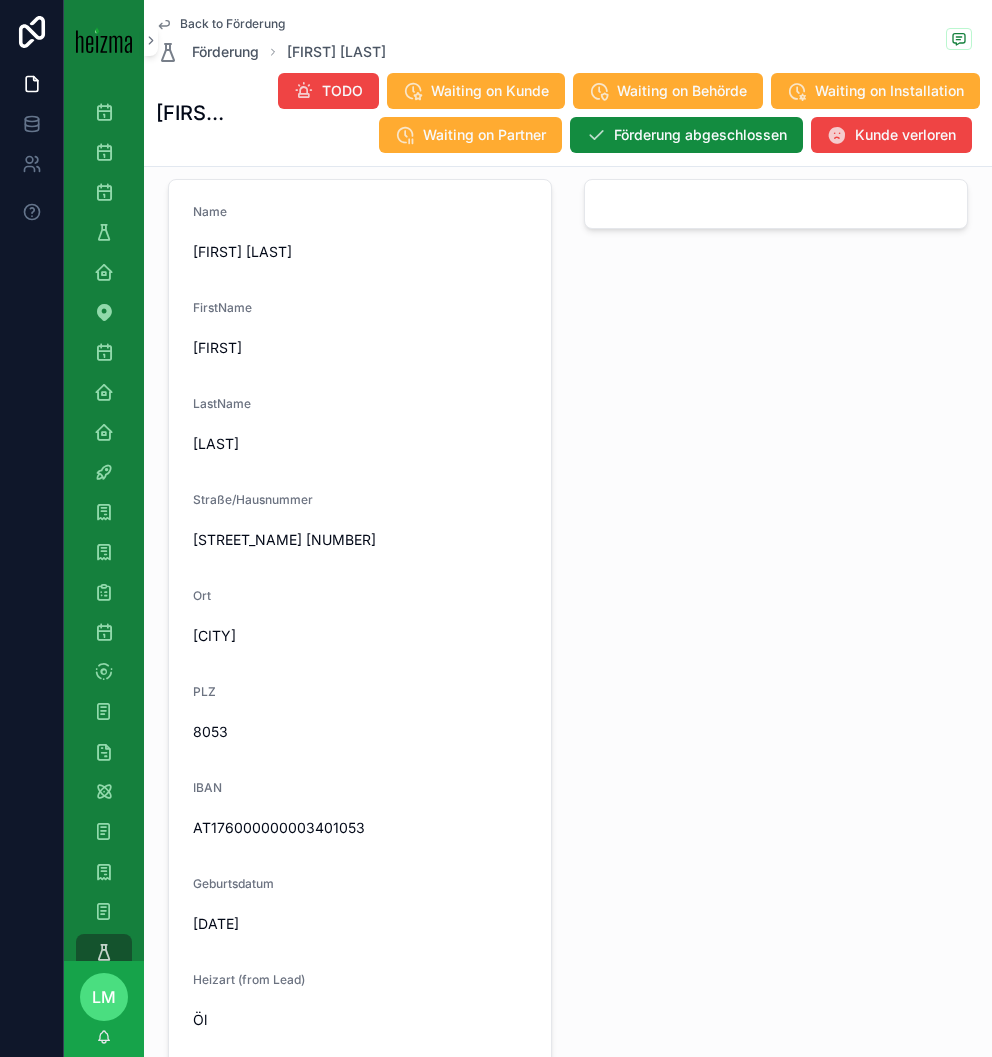 scroll, scrollTop: 1232, scrollLeft: 0, axis: vertical 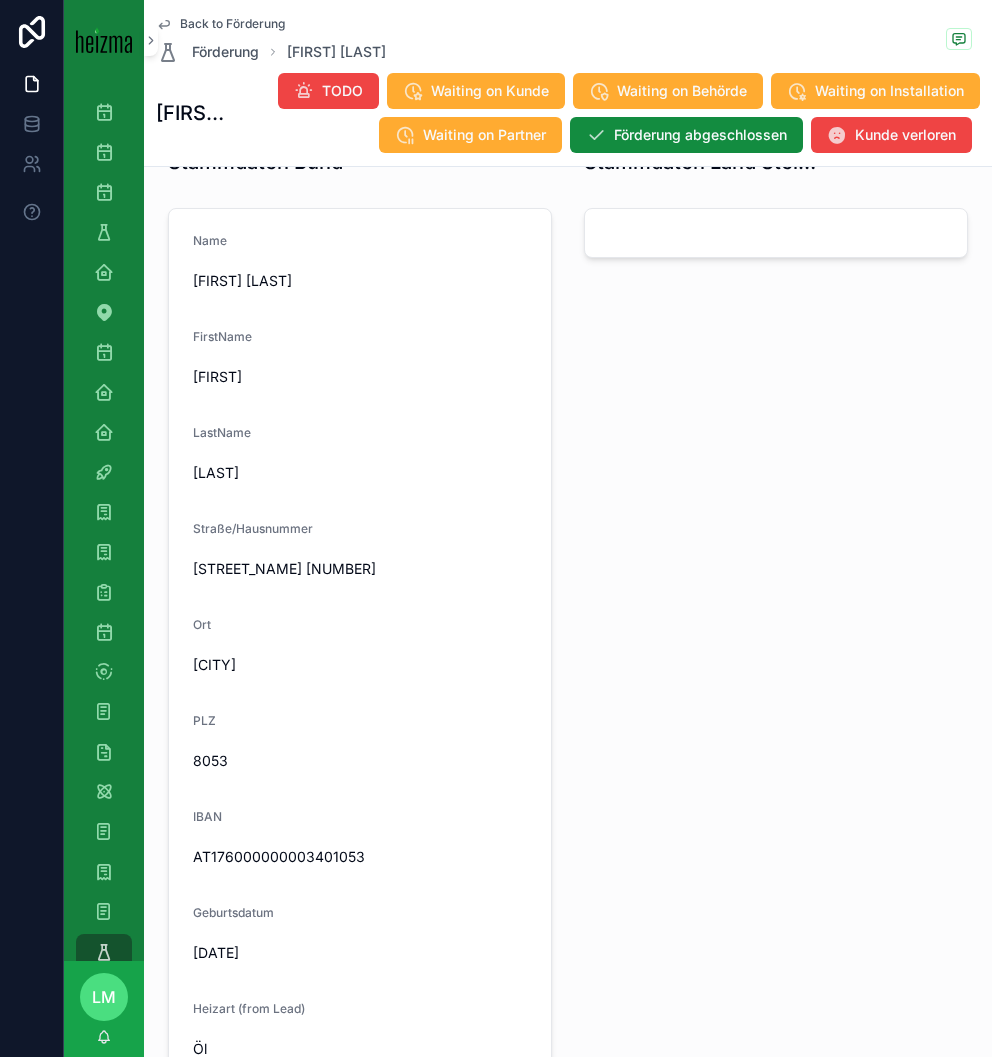 click on "Back to Förderung" at bounding box center [232, 24] 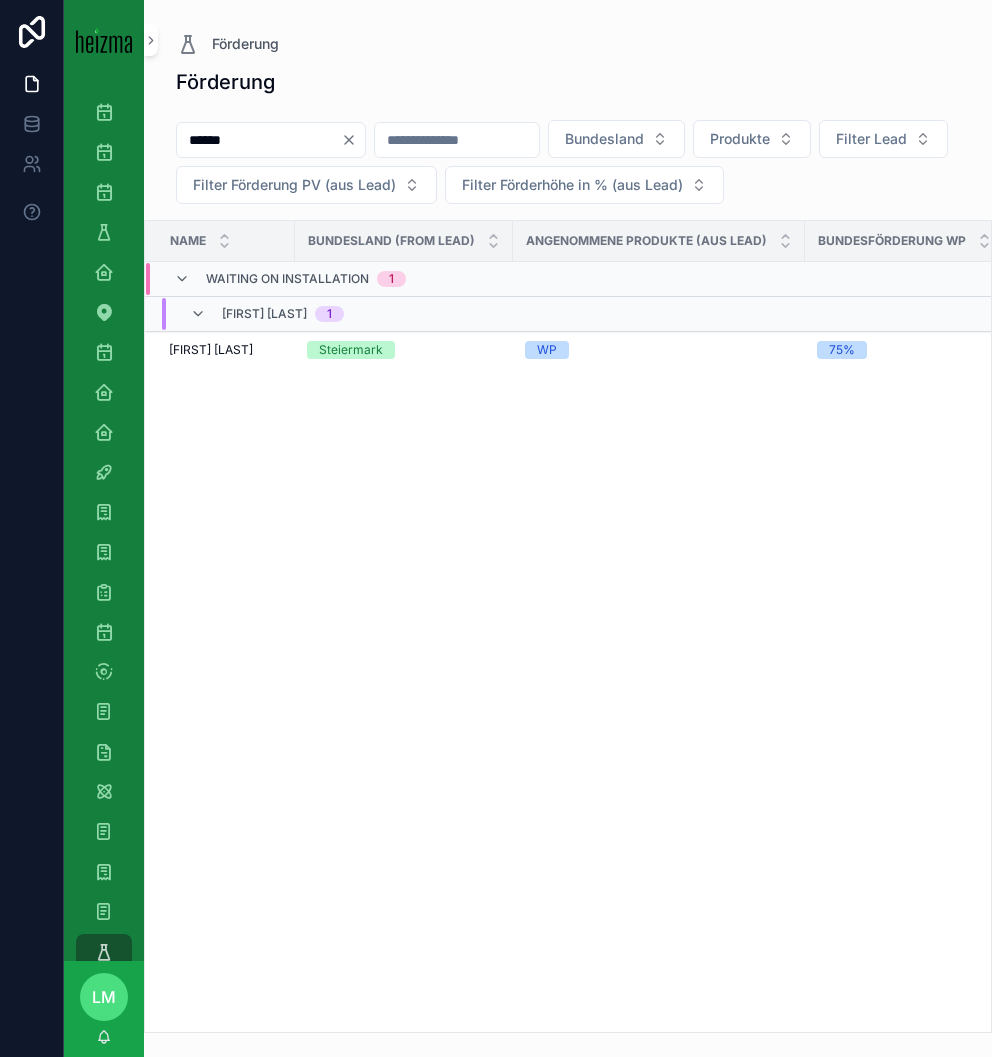 click on "****** Bundesland Produkte Filter Lead Filter Förderung PV (aus Lead) Filter Förderhöhe in % (aus Lead)" at bounding box center [568, 166] 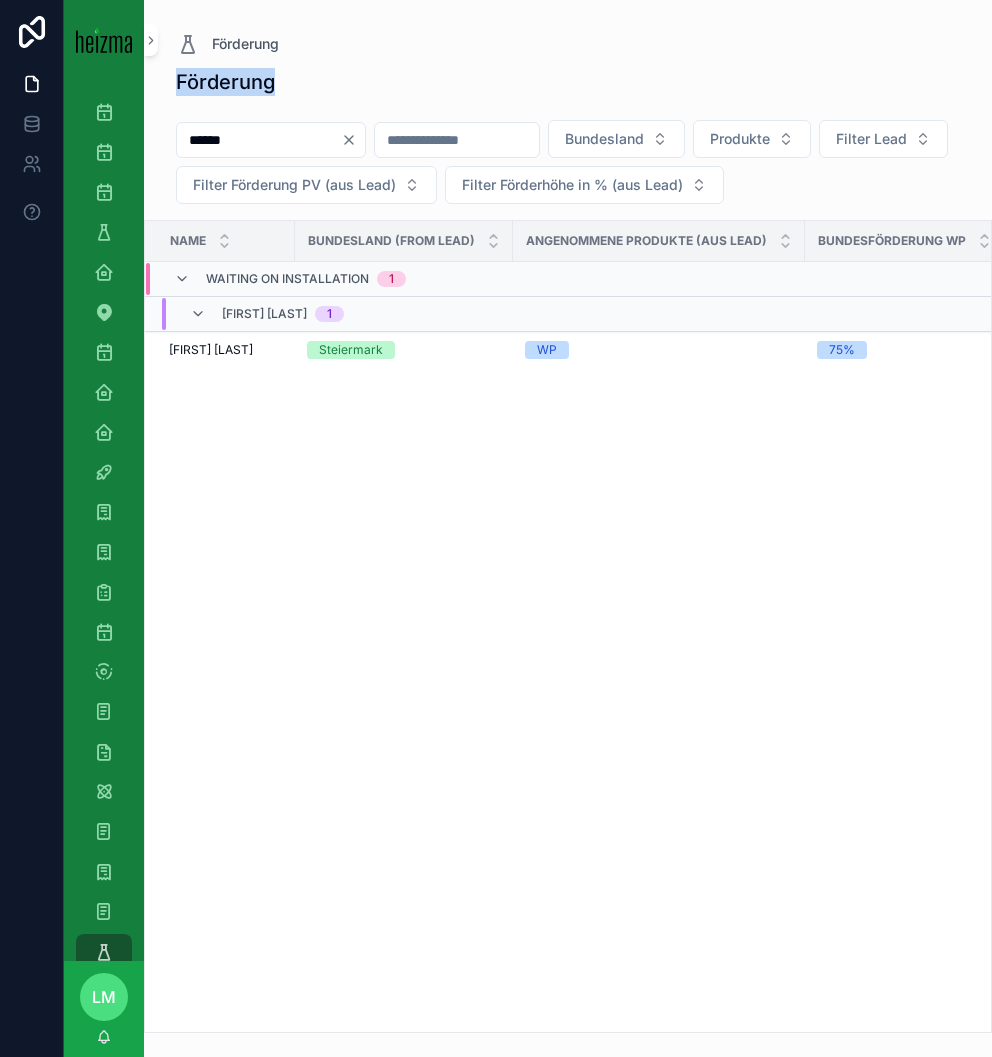 click on "****** Bundesland Produkte Filter Lead Filter Förderung PV (aus Lead) Filter Förderhöhe in % (aus Lead)" at bounding box center (568, 166) 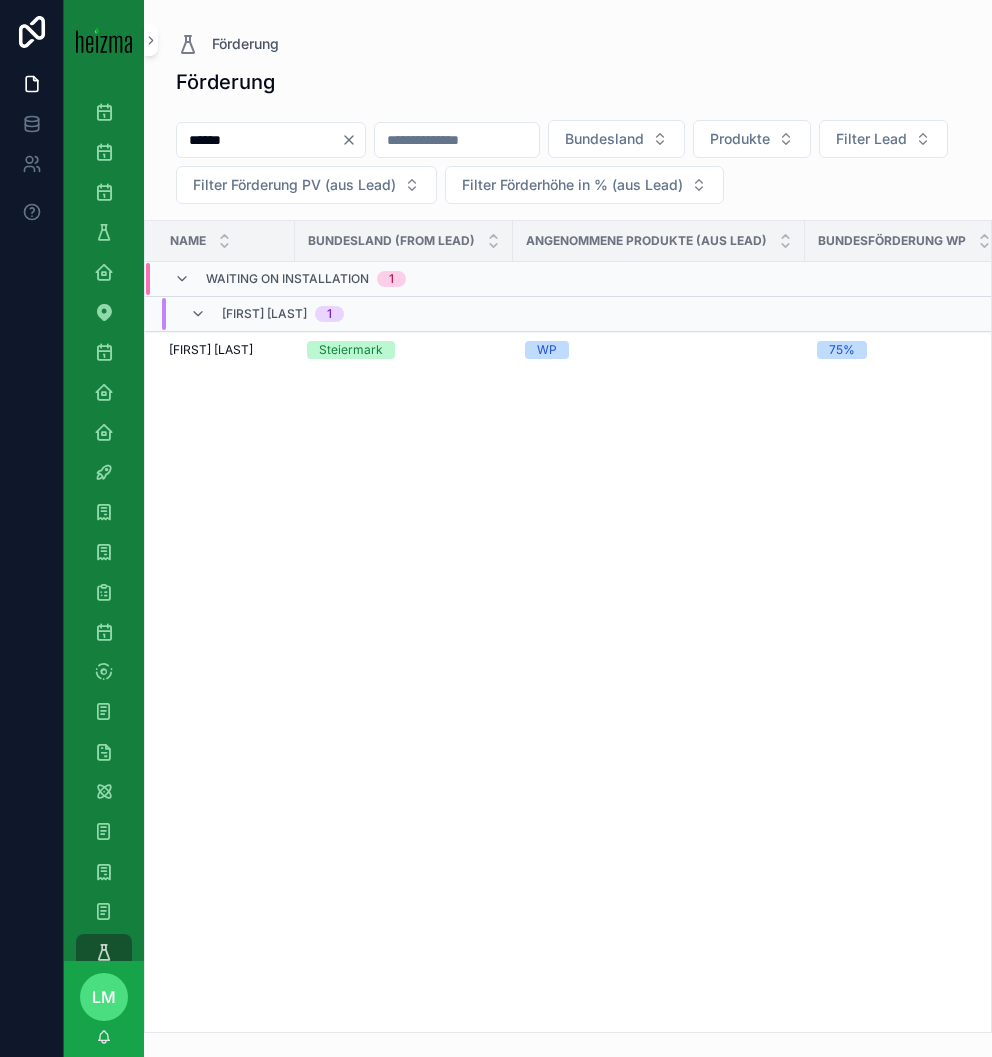 click on "******" at bounding box center [259, 140] 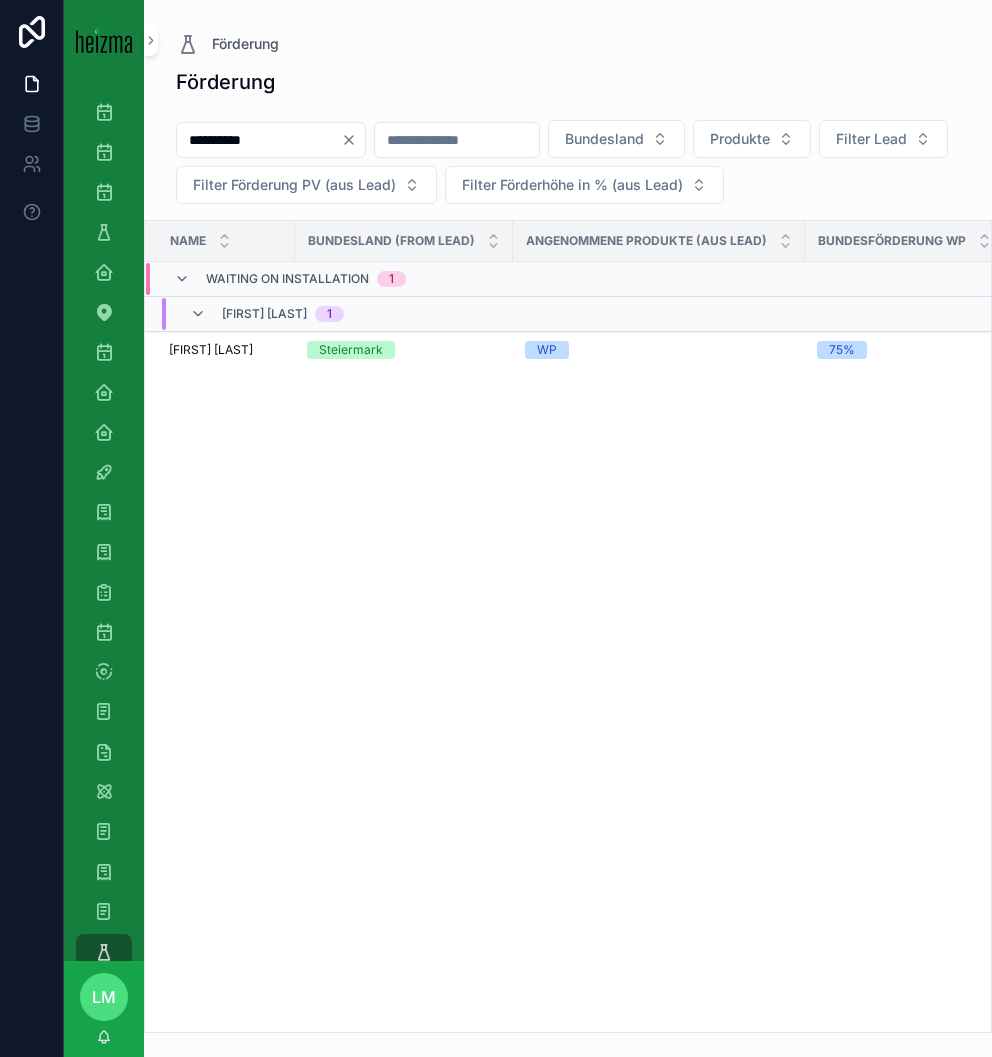 type on "**********" 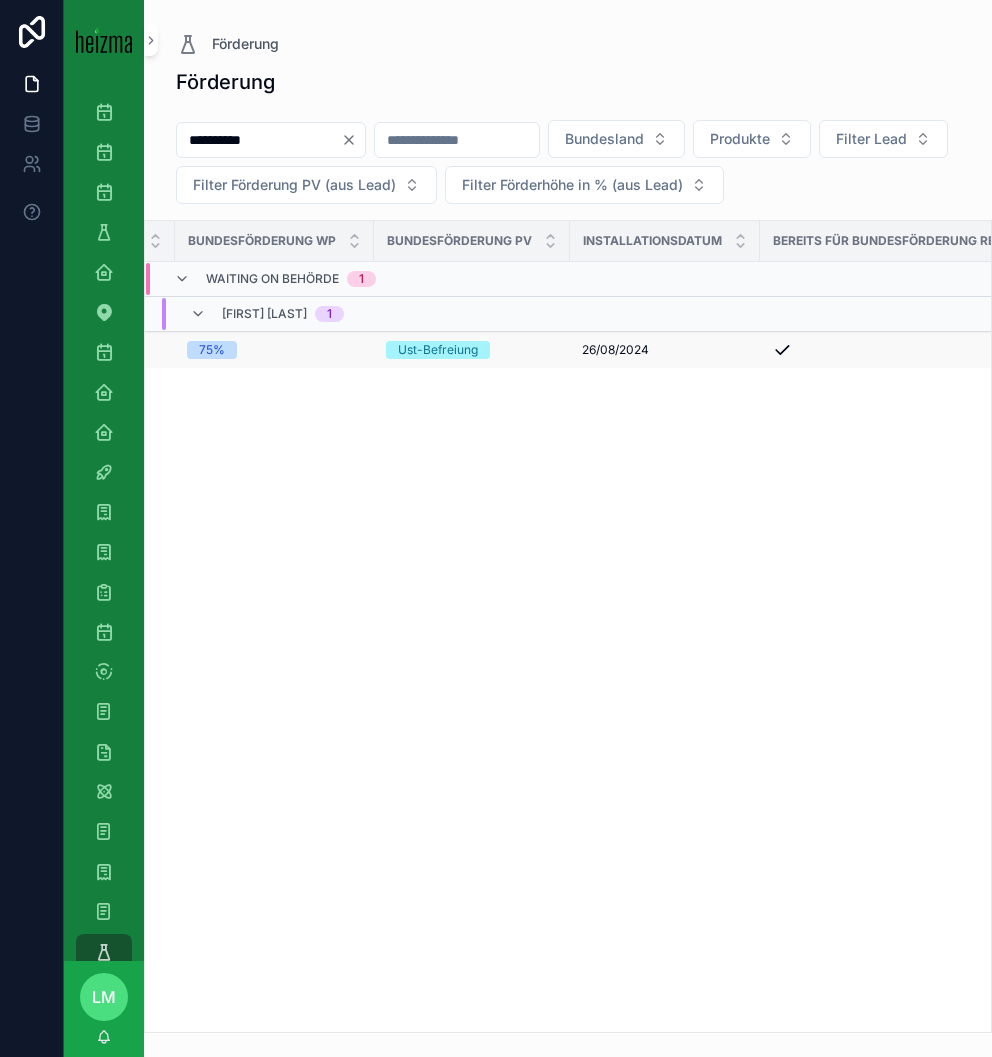 scroll, scrollTop: 0, scrollLeft: 631, axis: horizontal 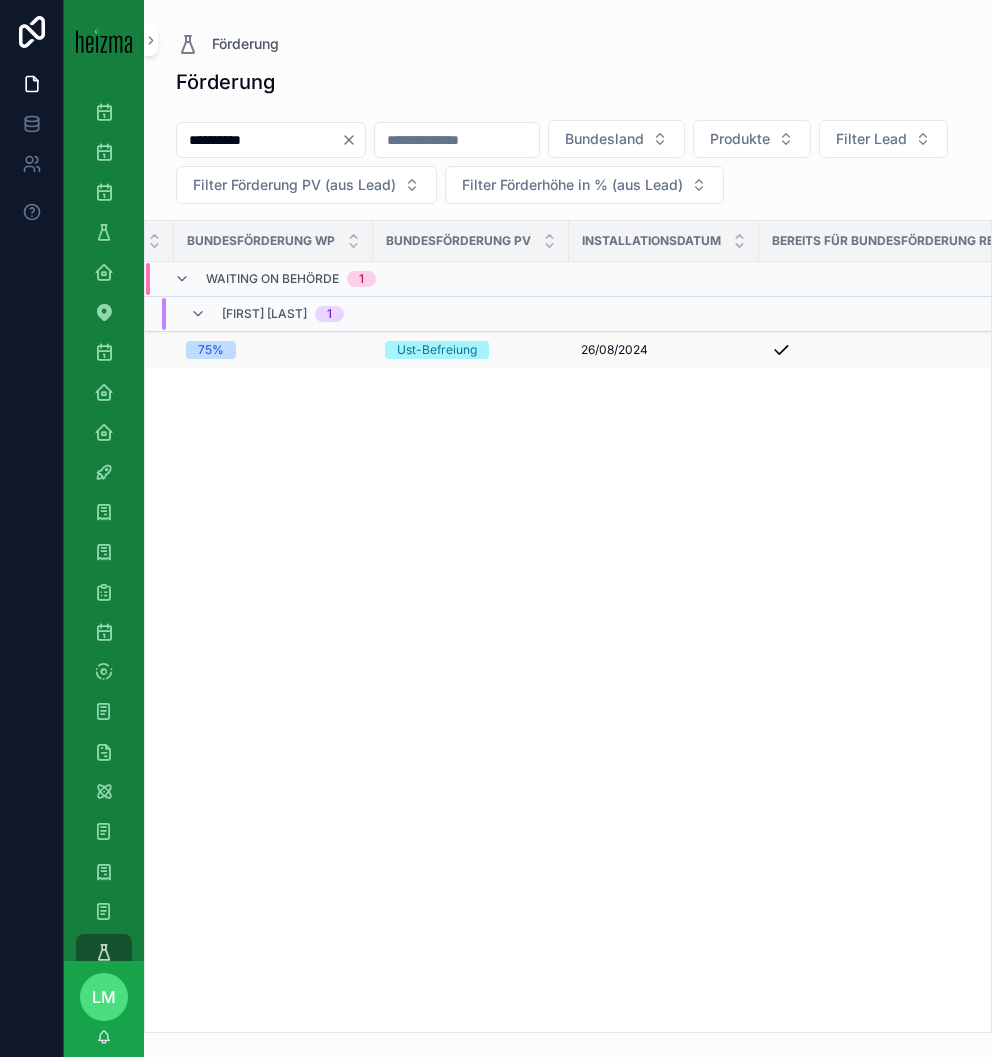 click on "75%" at bounding box center (273, 350) 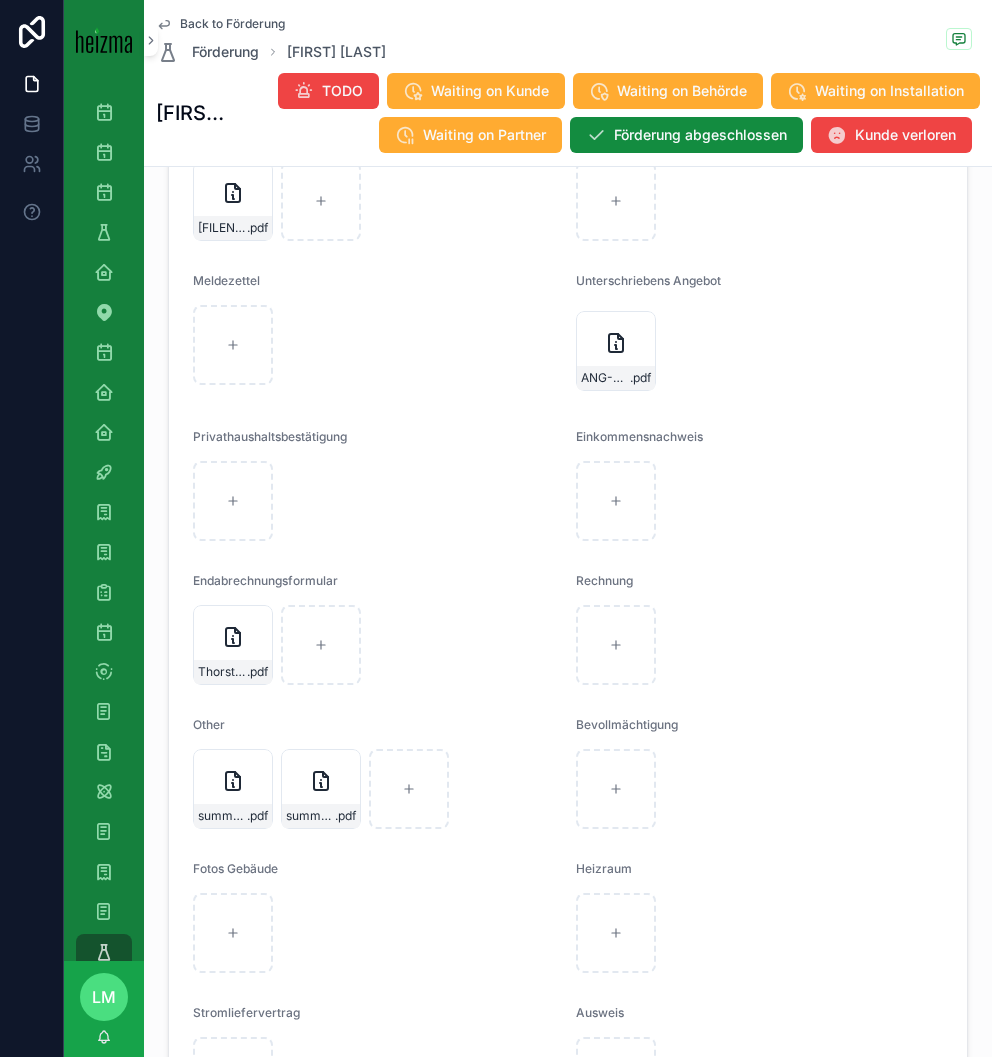 scroll, scrollTop: 3602, scrollLeft: 0, axis: vertical 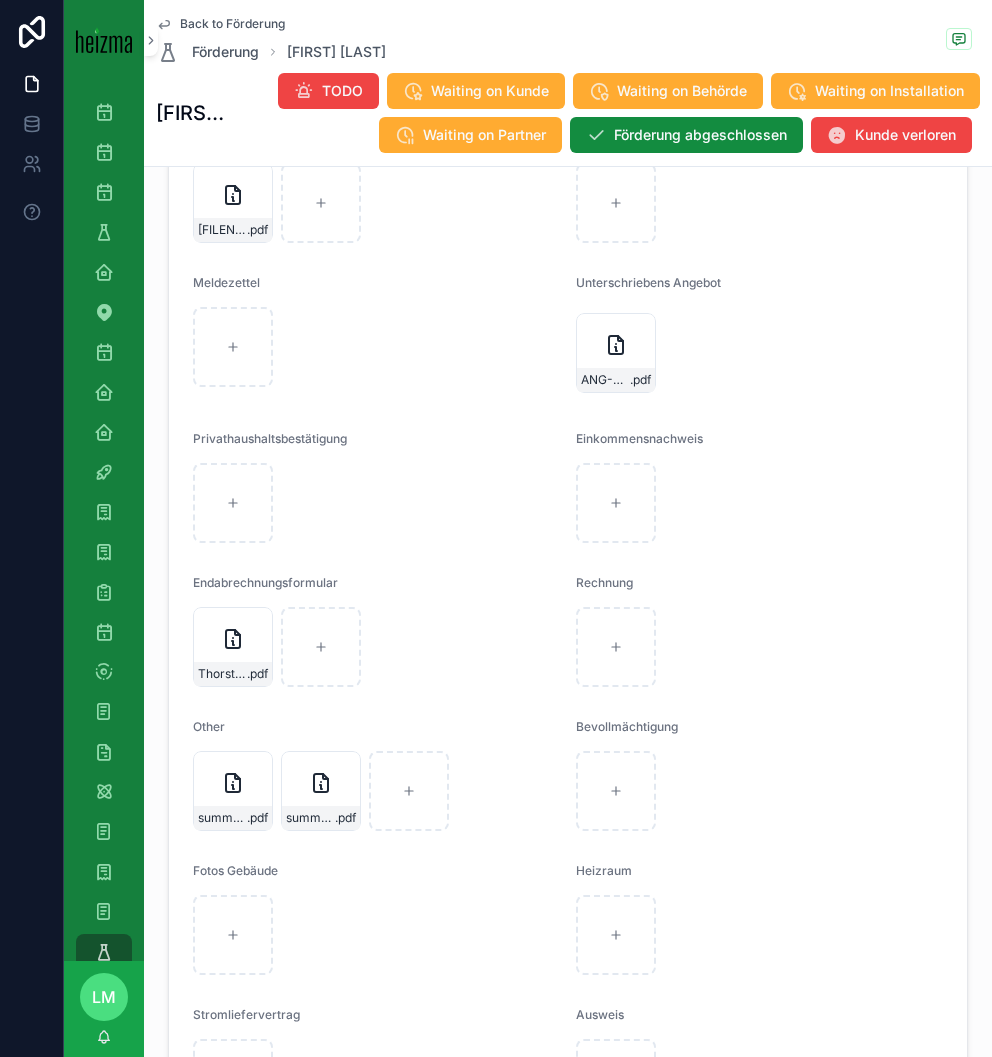 click on "Back to Förderung  Förderung  [FIRST] [LAST]" at bounding box center [271, 40] 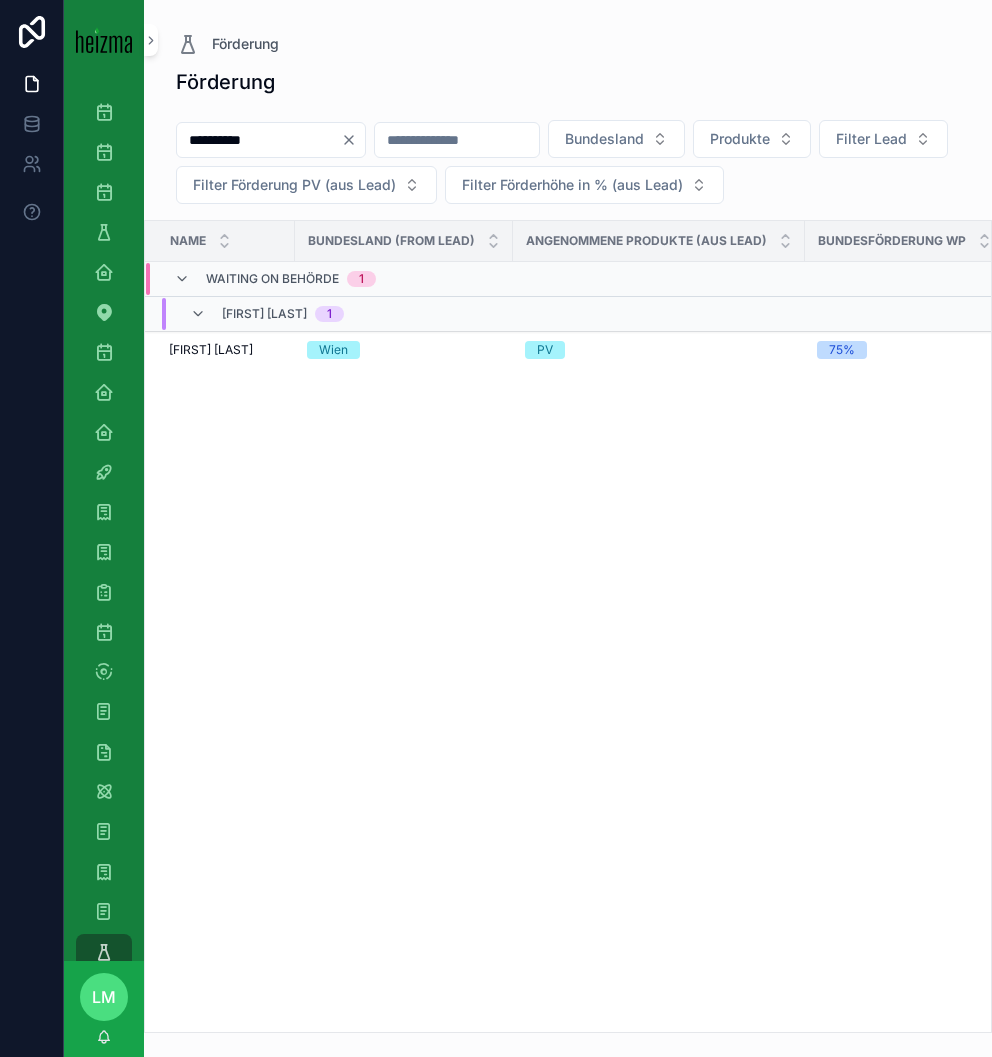 click on "**********" at bounding box center (259, 140) 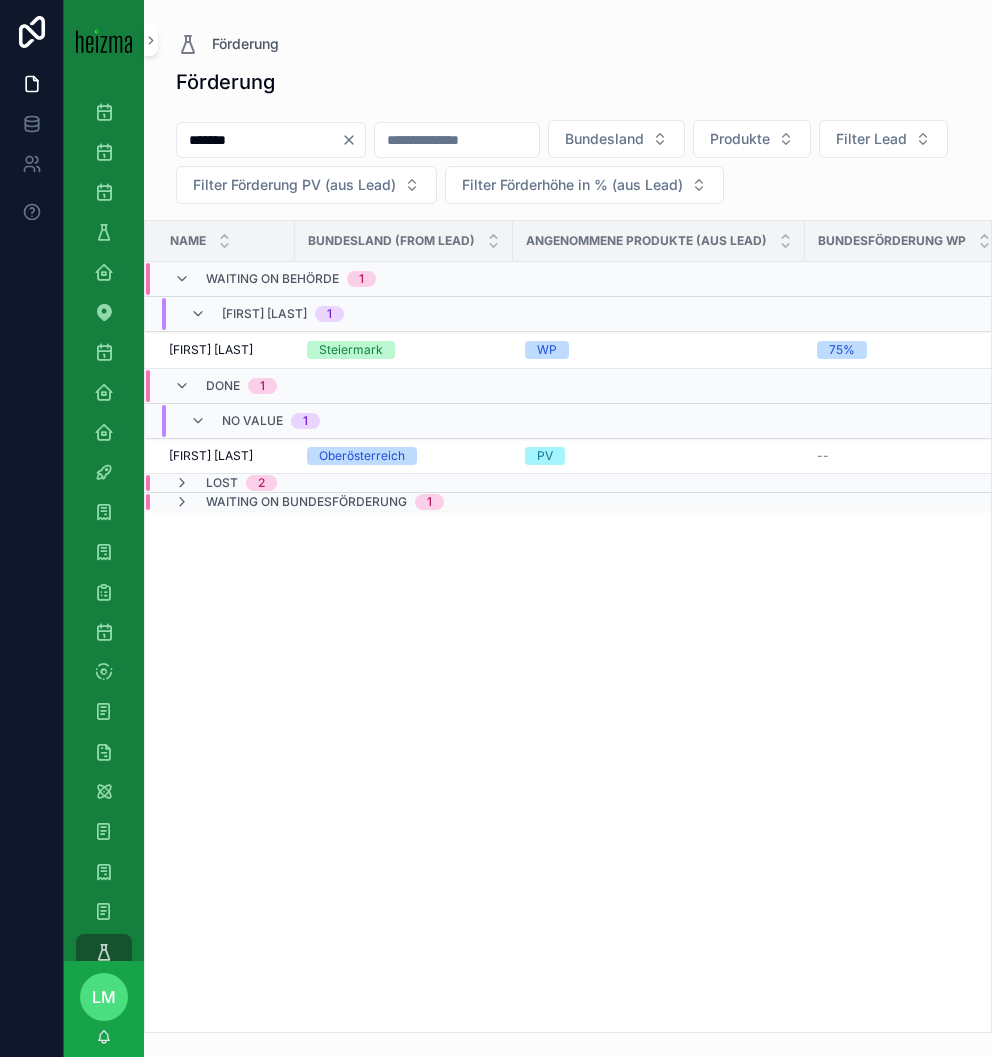 click on "Lost" at bounding box center (222, 483) 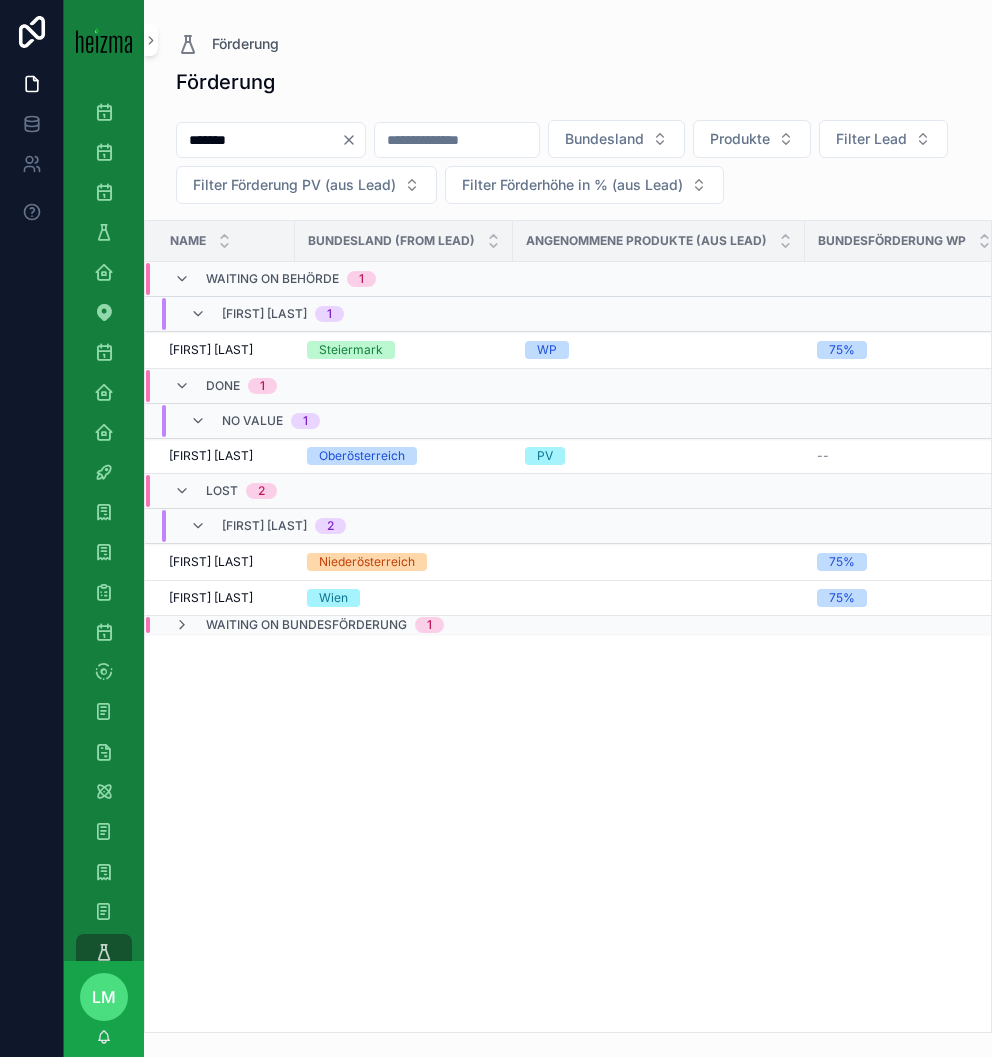 click on "*******" at bounding box center (259, 140) 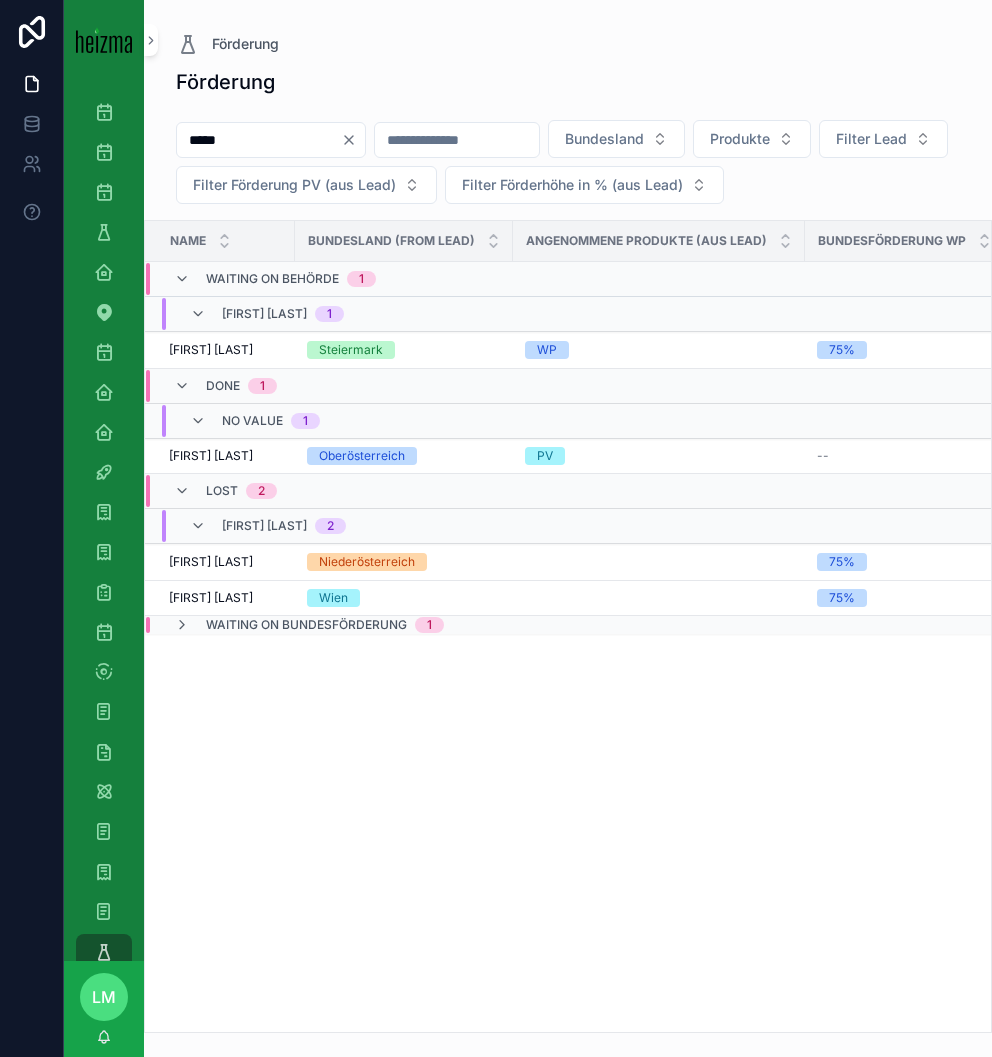 type on "*****" 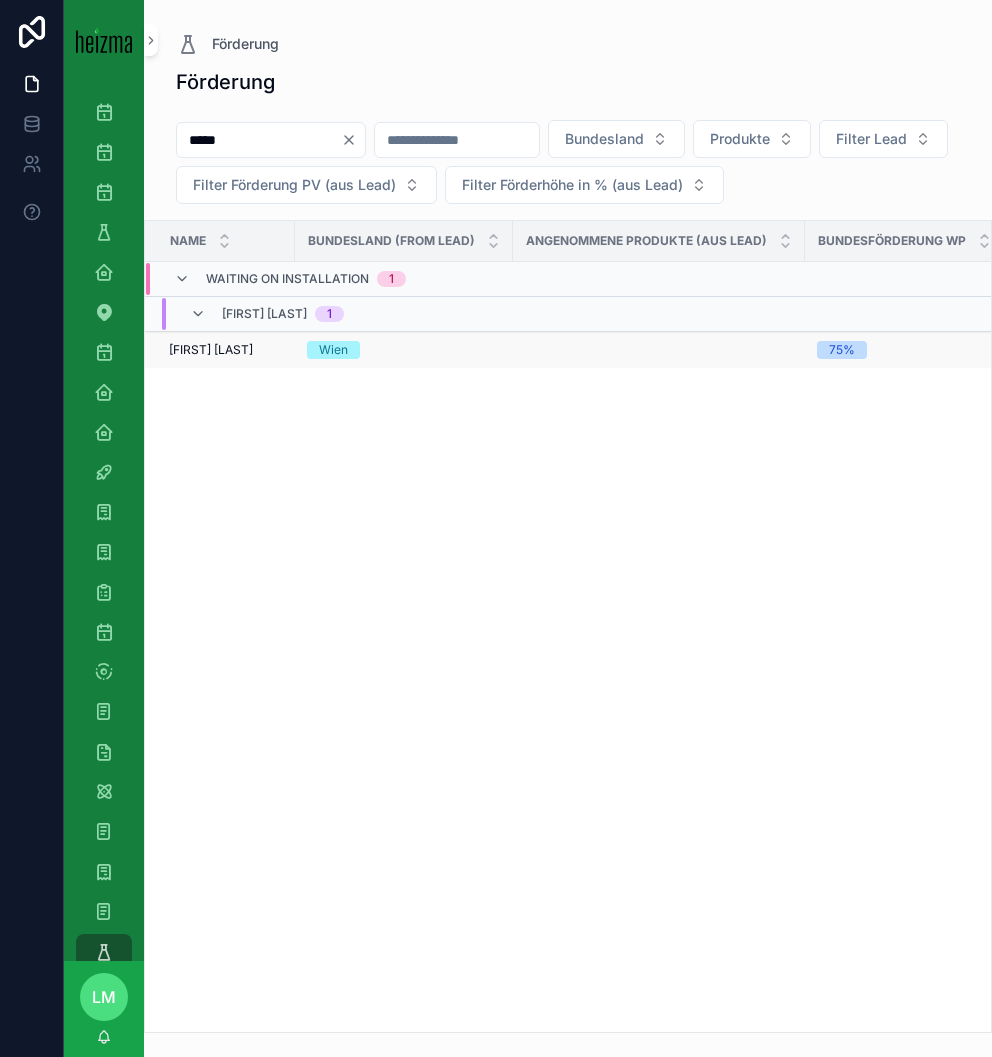 click on "[FIRST] [LAST]" at bounding box center (211, 350) 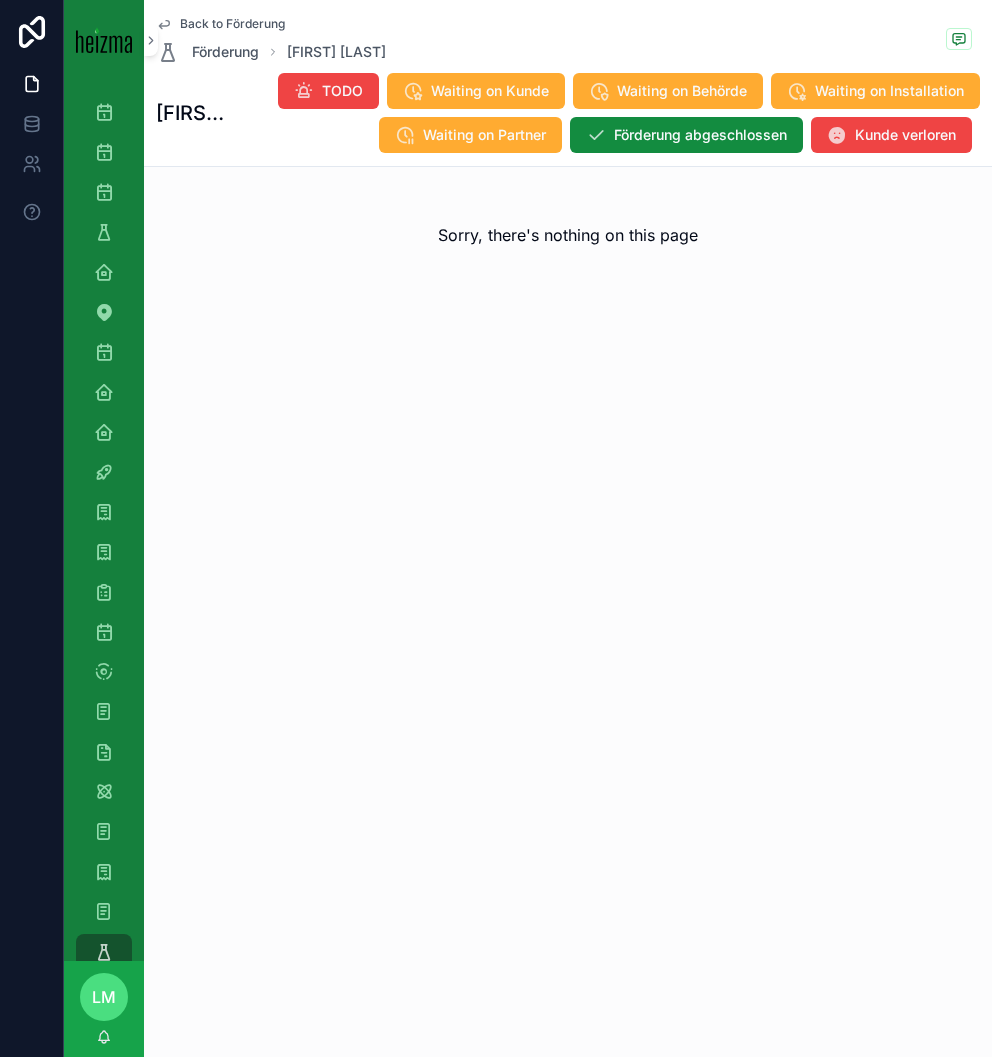 click on "Back to Förderung  Förderung  [FIRST] [LAST] [FIRST] [LAST] TODO Waiting on Kunde Waiting on Behörde Waiting on Installation Waiting on Partner Förderung abgeschlossen Kunde verloren" at bounding box center [568, 83] 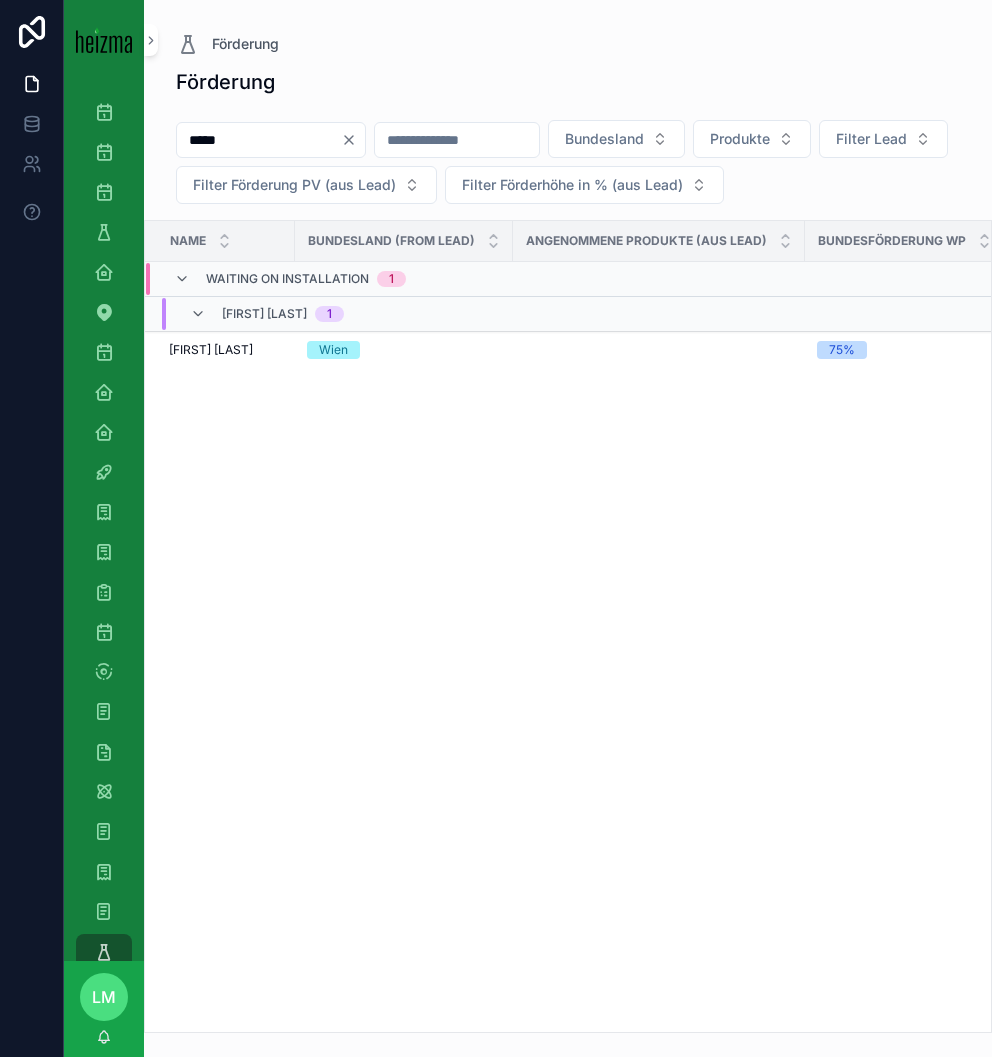 click on "*****" at bounding box center (259, 140) 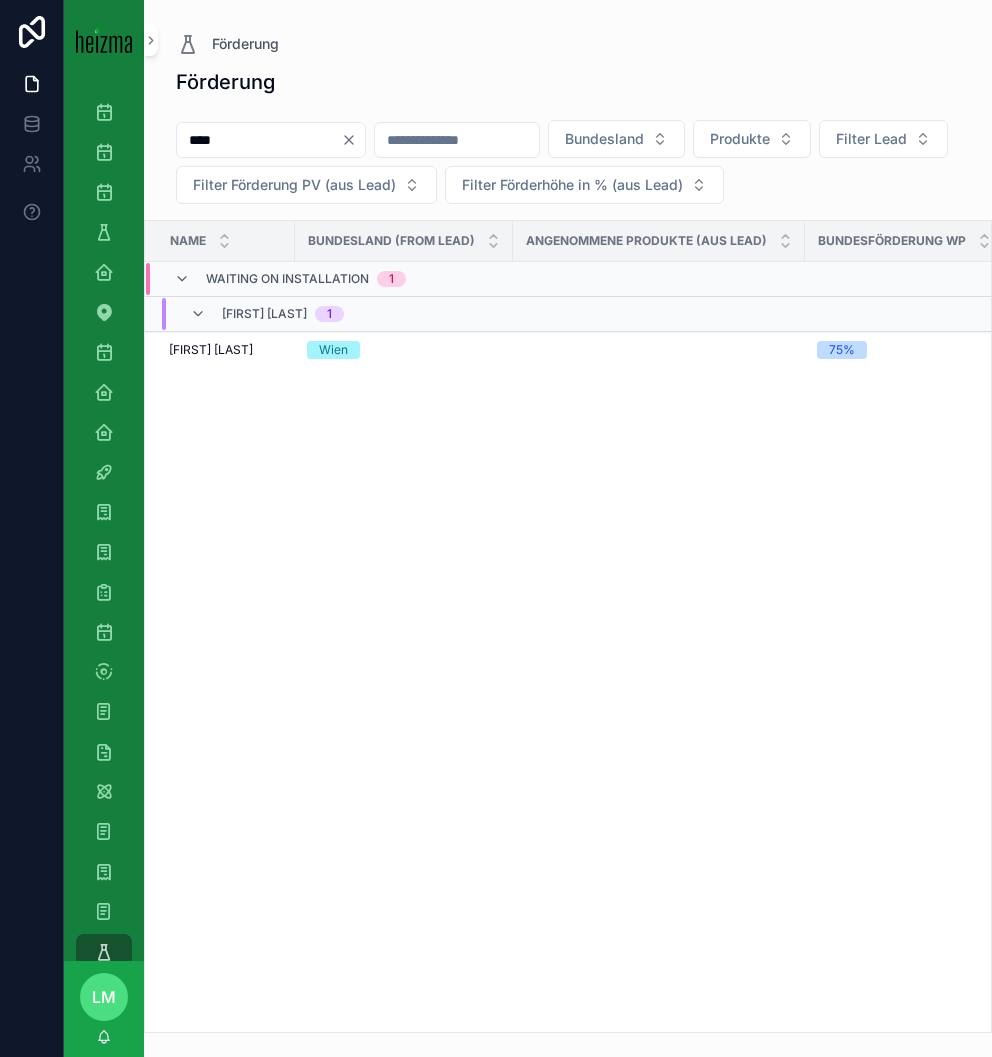 type on "****" 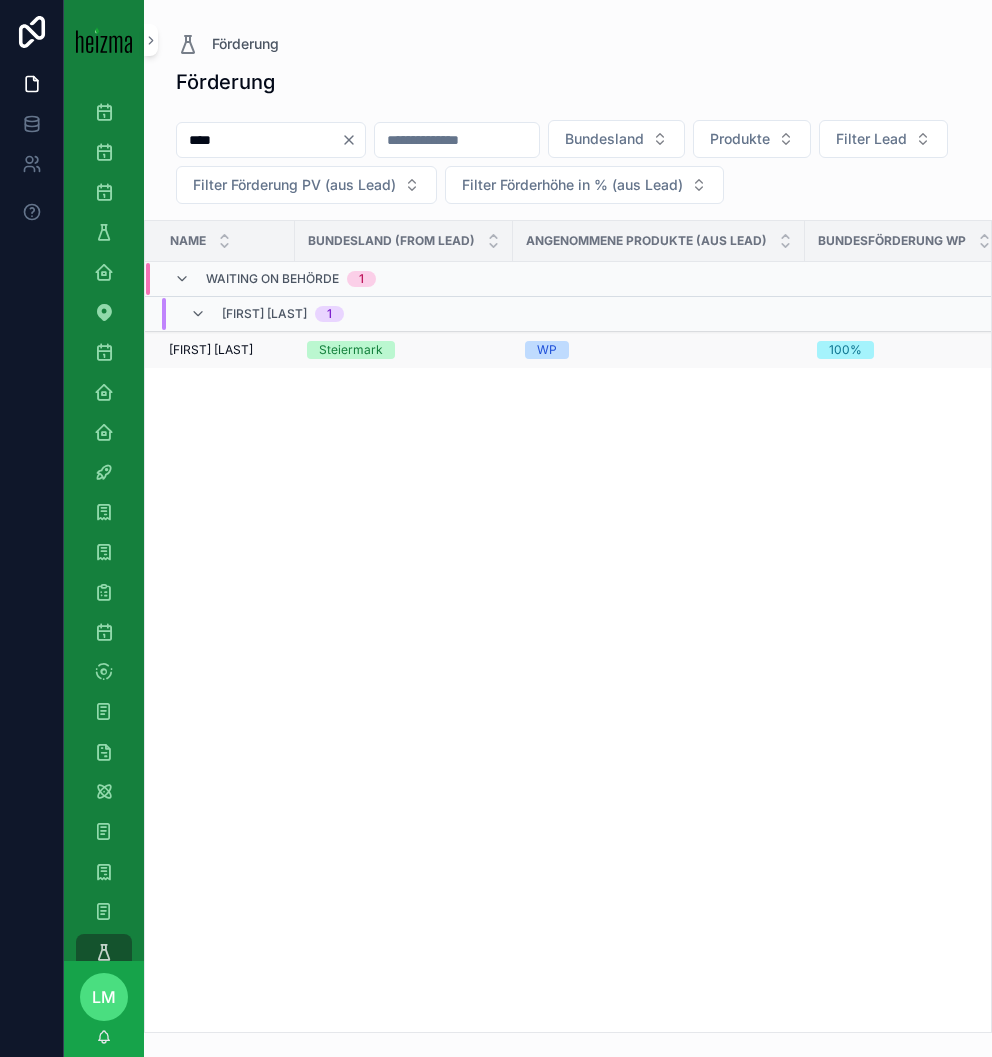click on "[FIRST] [LAST]" at bounding box center (211, 350) 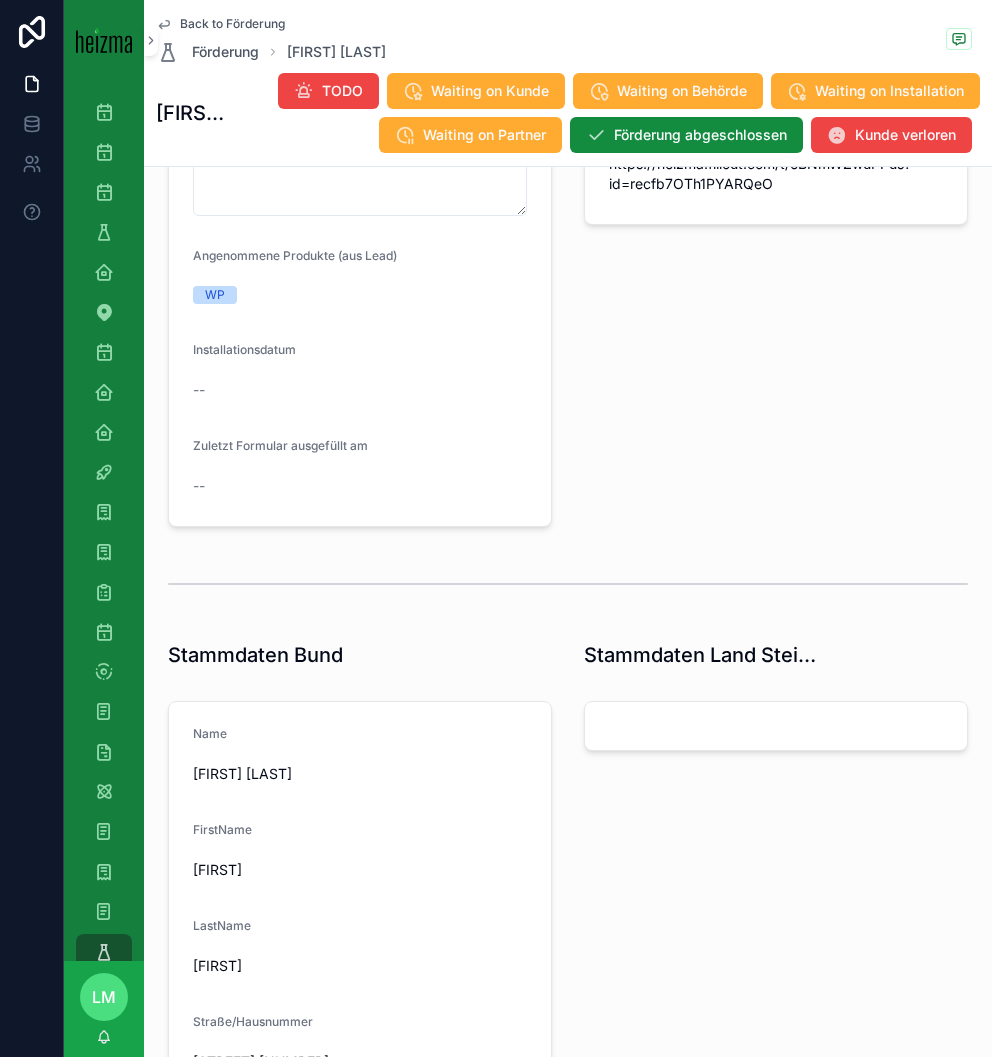 scroll, scrollTop: 473, scrollLeft: 0, axis: vertical 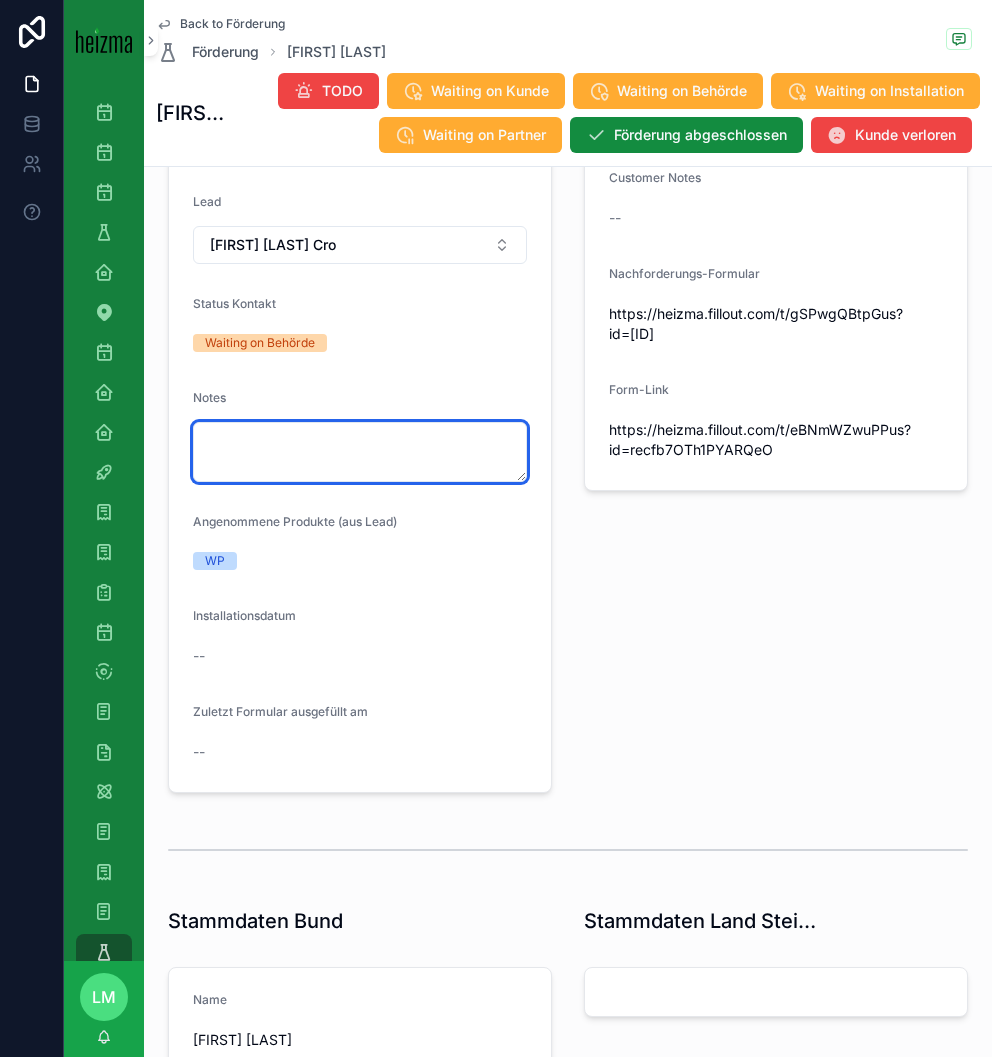 click at bounding box center [360, 452] 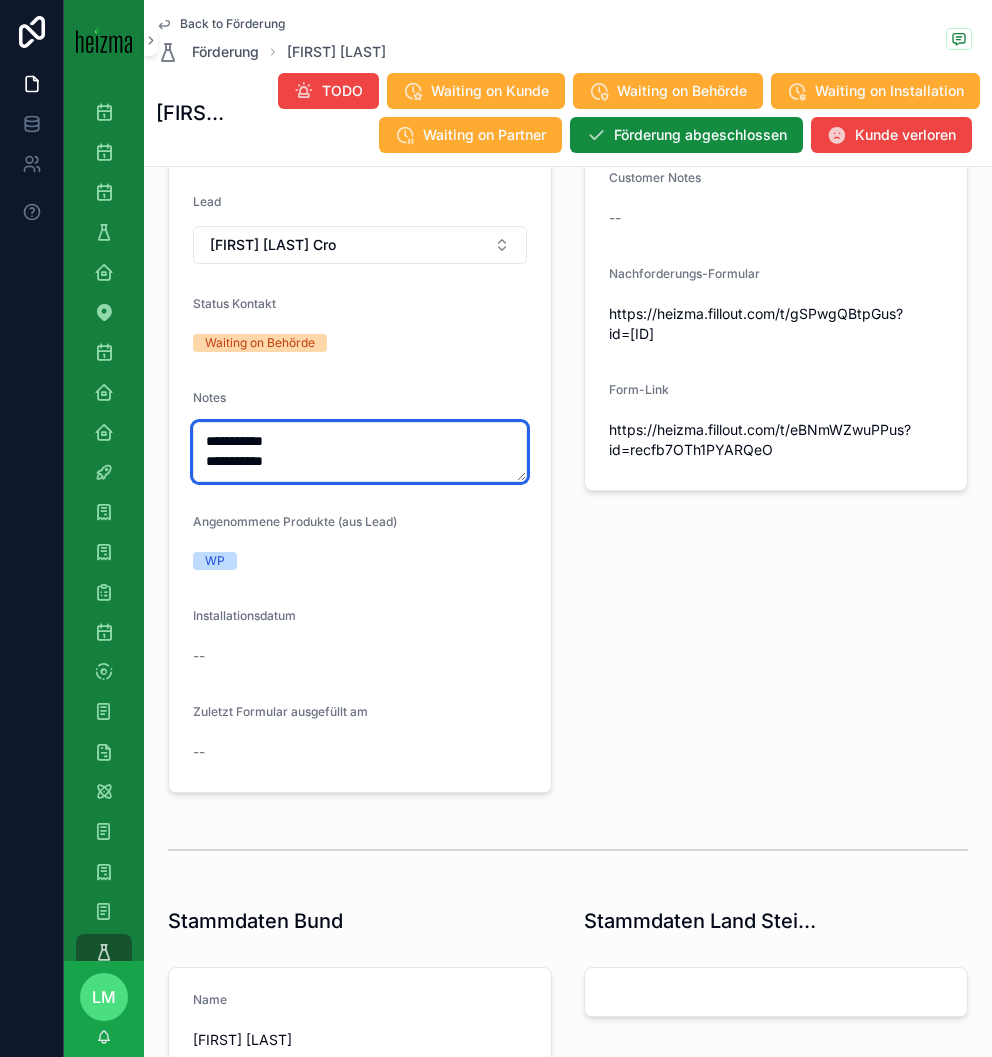 type on "**********" 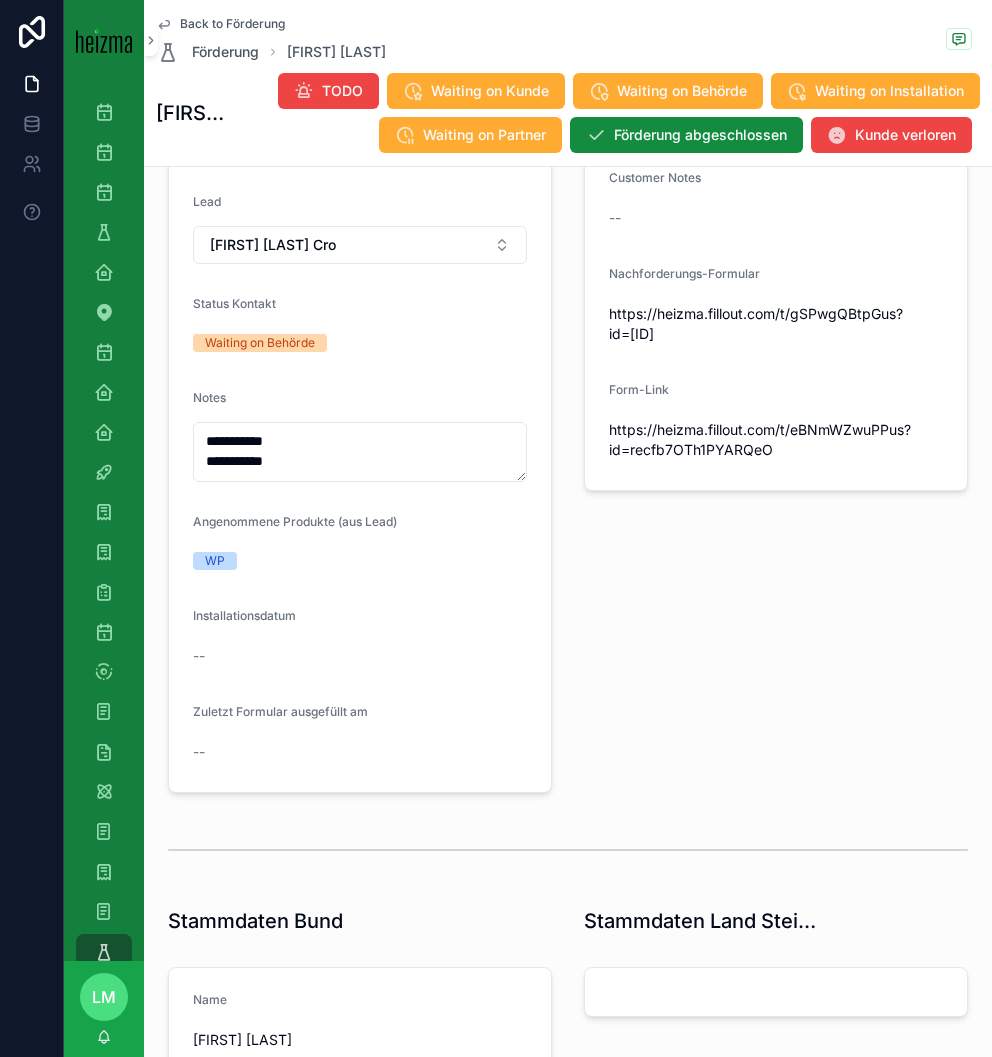 scroll, scrollTop: 0, scrollLeft: 0, axis: both 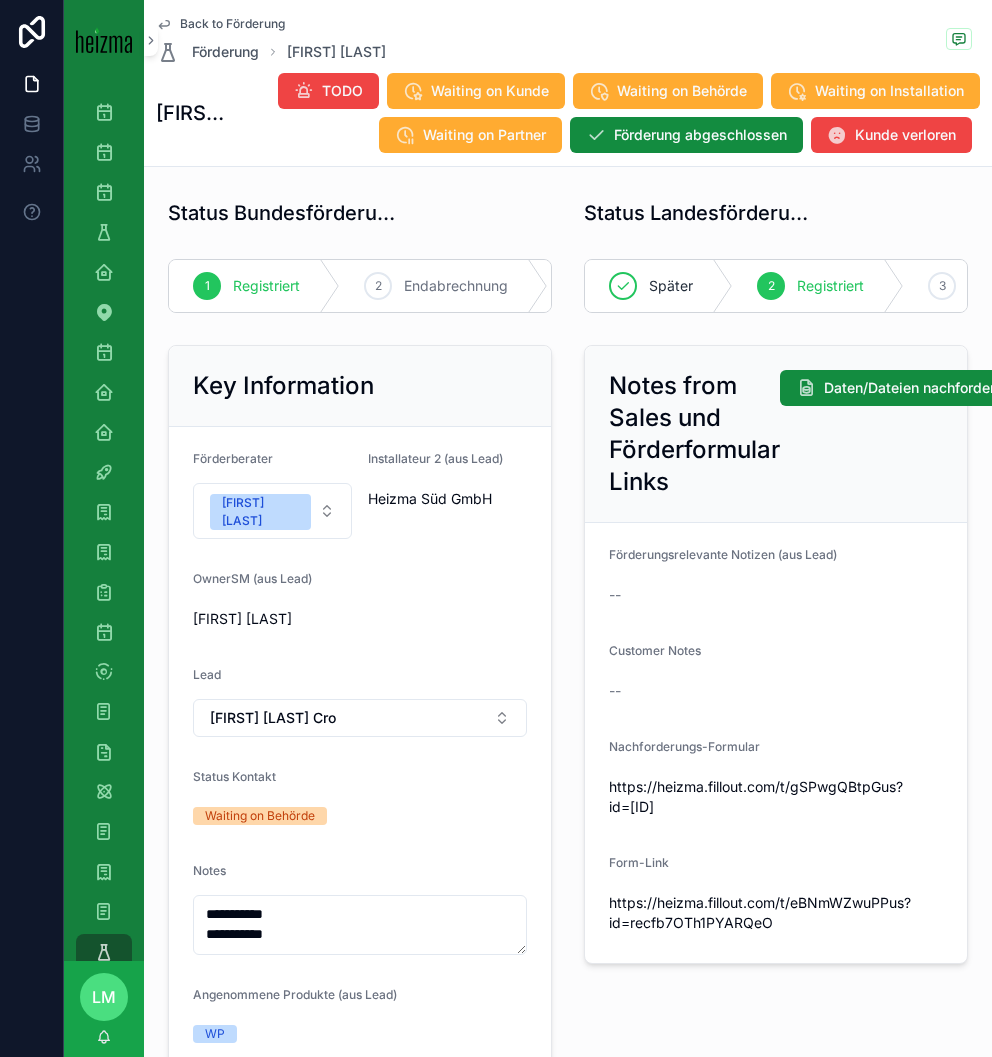 click on "Back to Förderung" at bounding box center (232, 24) 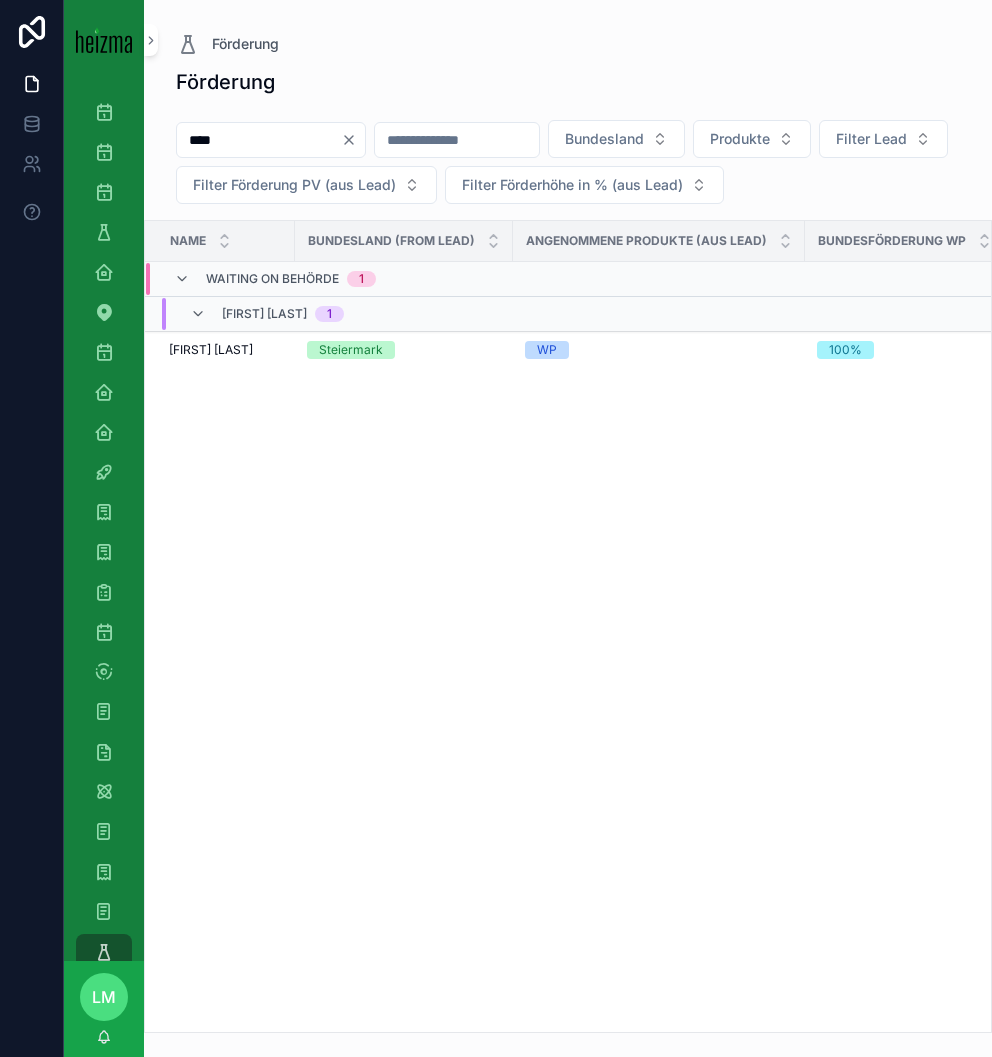 click on "****" at bounding box center [259, 140] 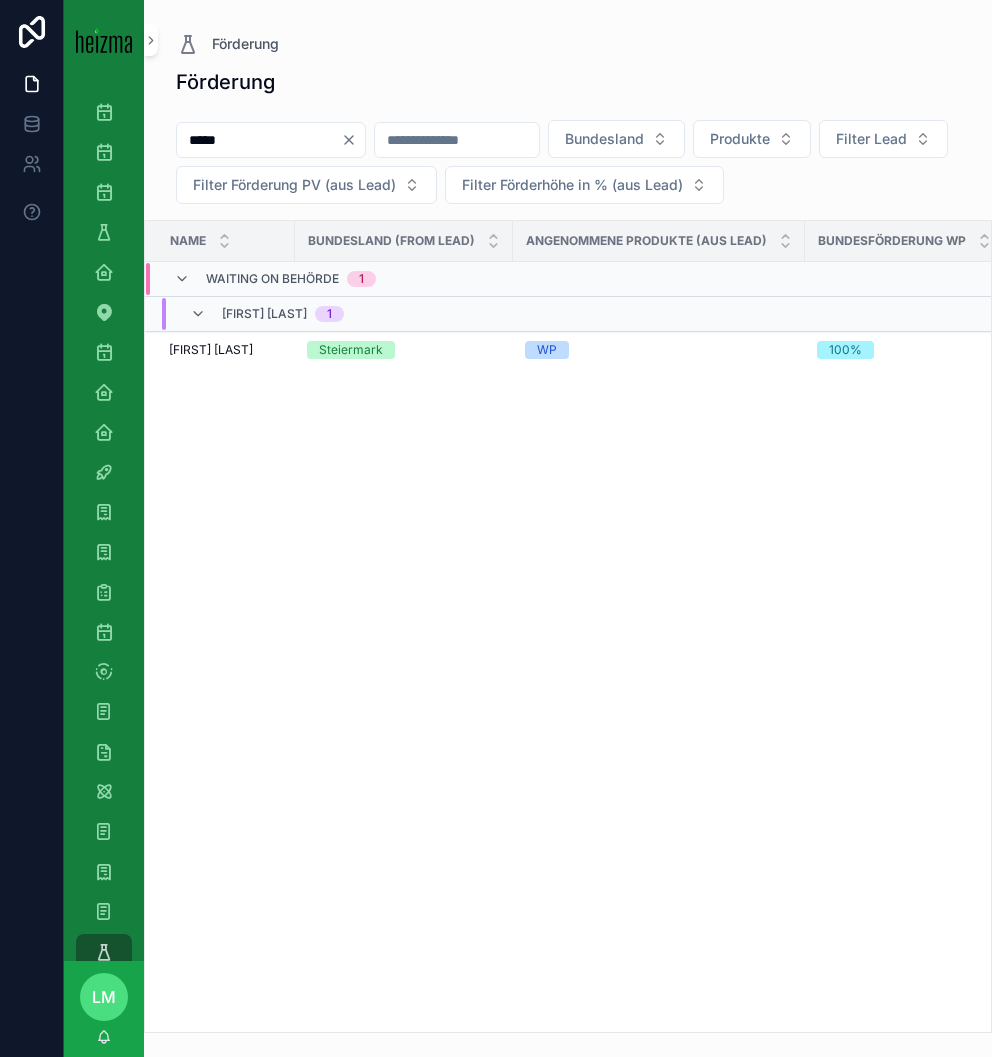 type on "*****" 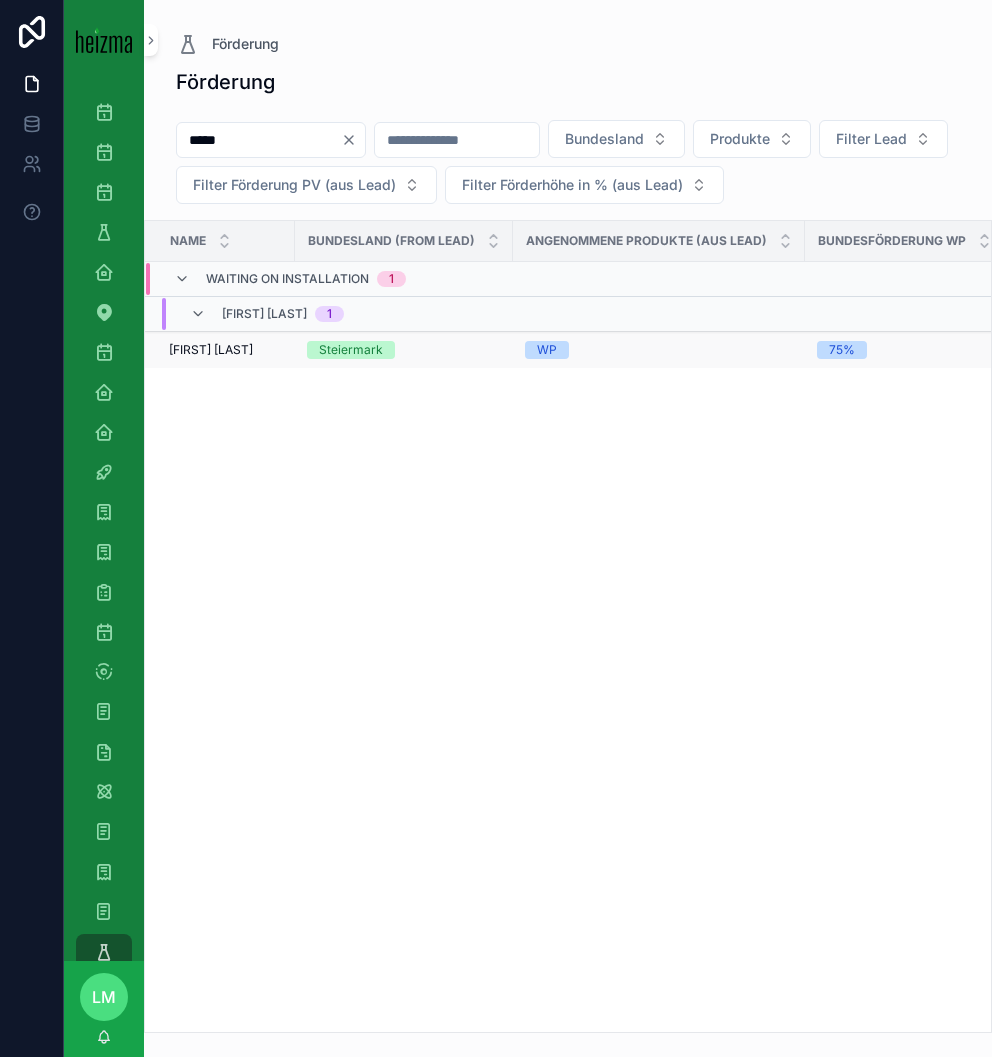 click on "[FIRST] [LAST]" at bounding box center (211, 350) 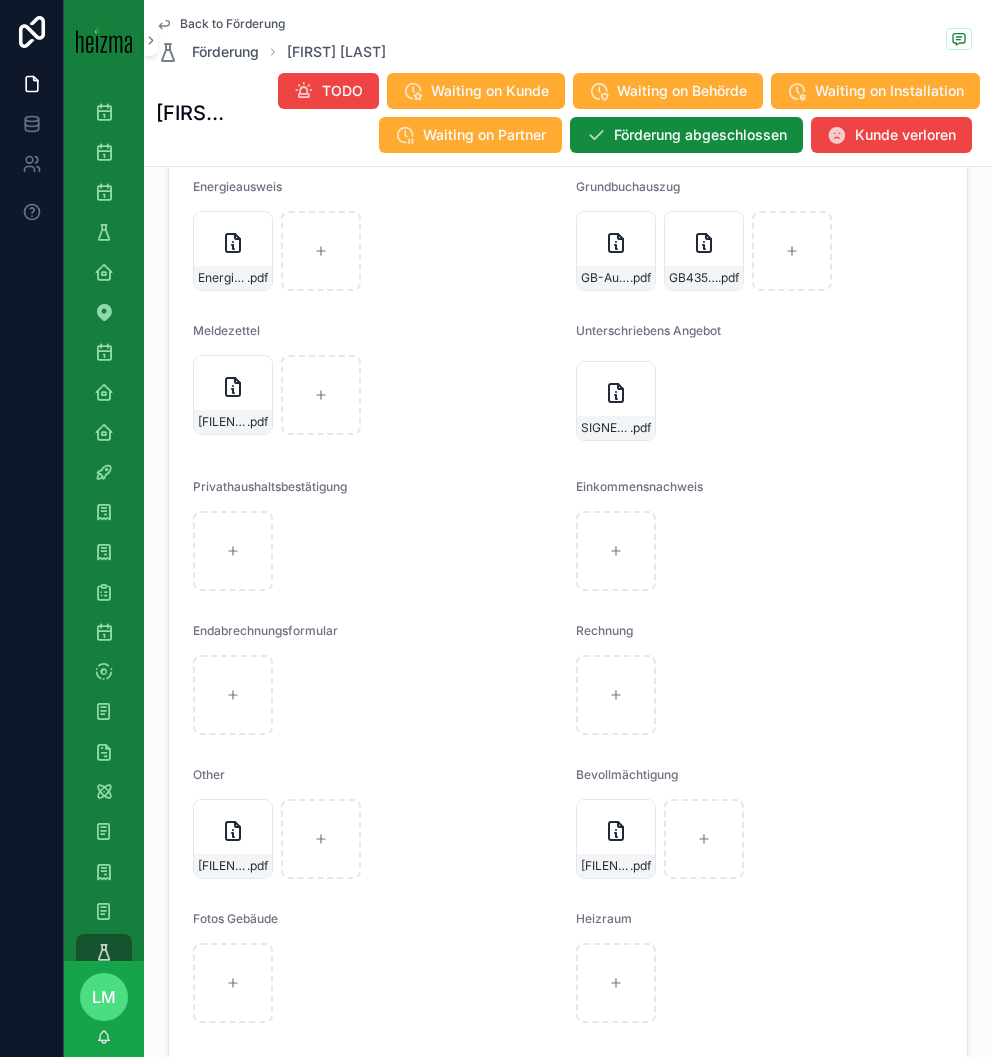 scroll, scrollTop: 3175, scrollLeft: 0, axis: vertical 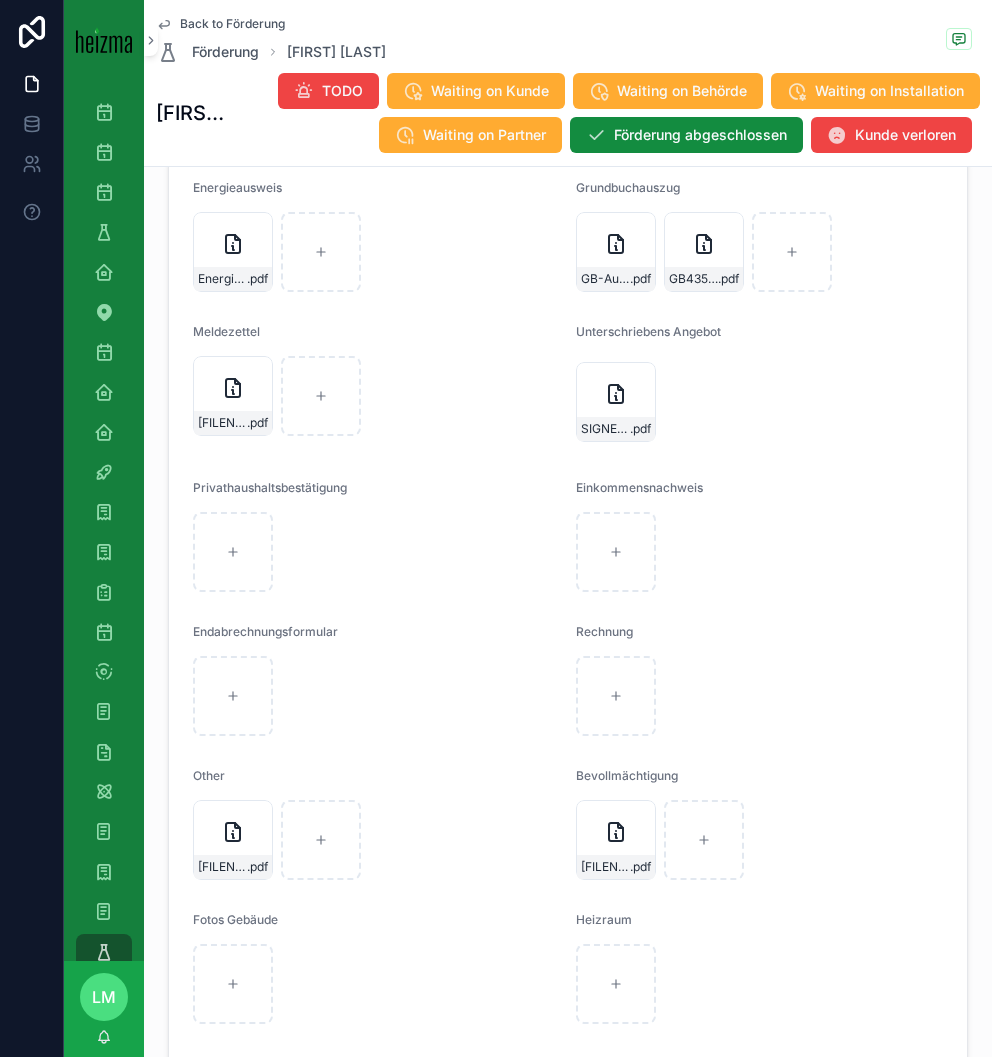 click on "Back to Förderung" at bounding box center [232, 24] 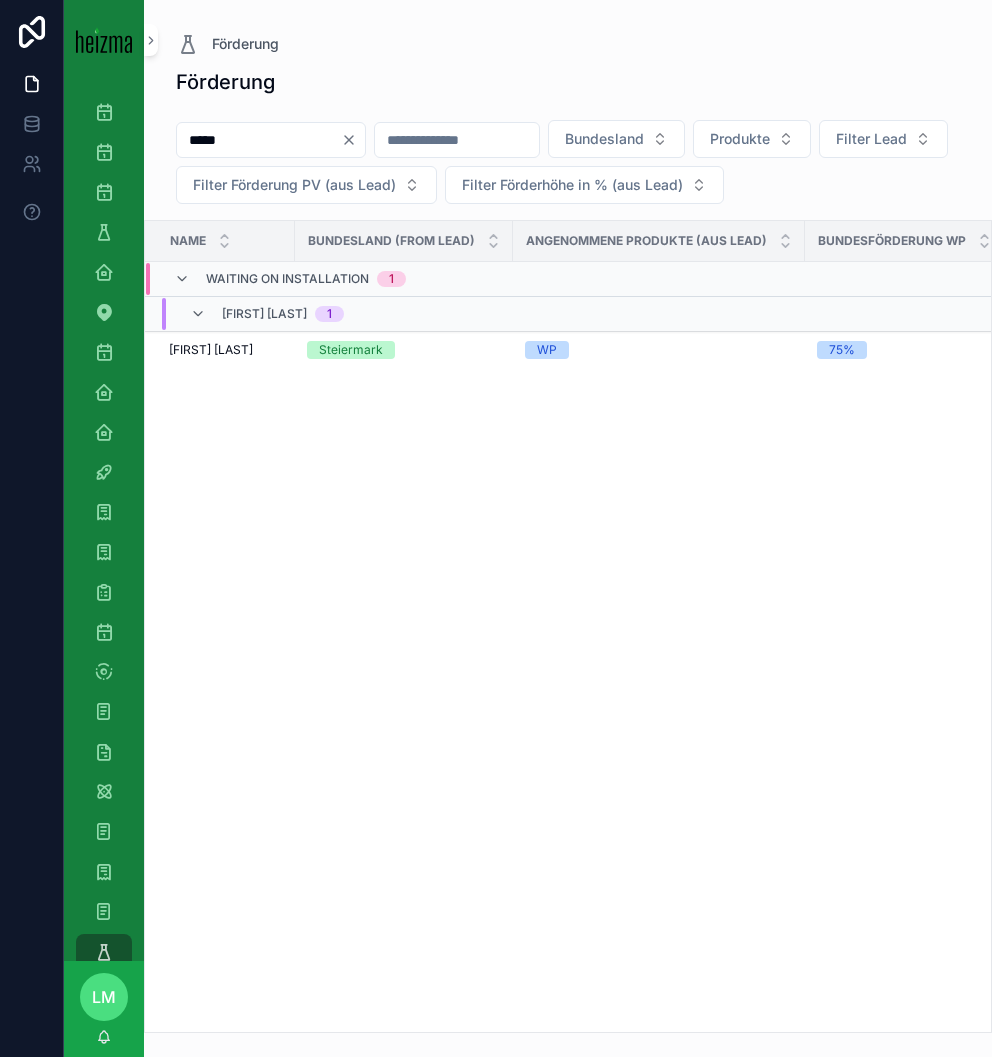 scroll, scrollTop: 0, scrollLeft: 0, axis: both 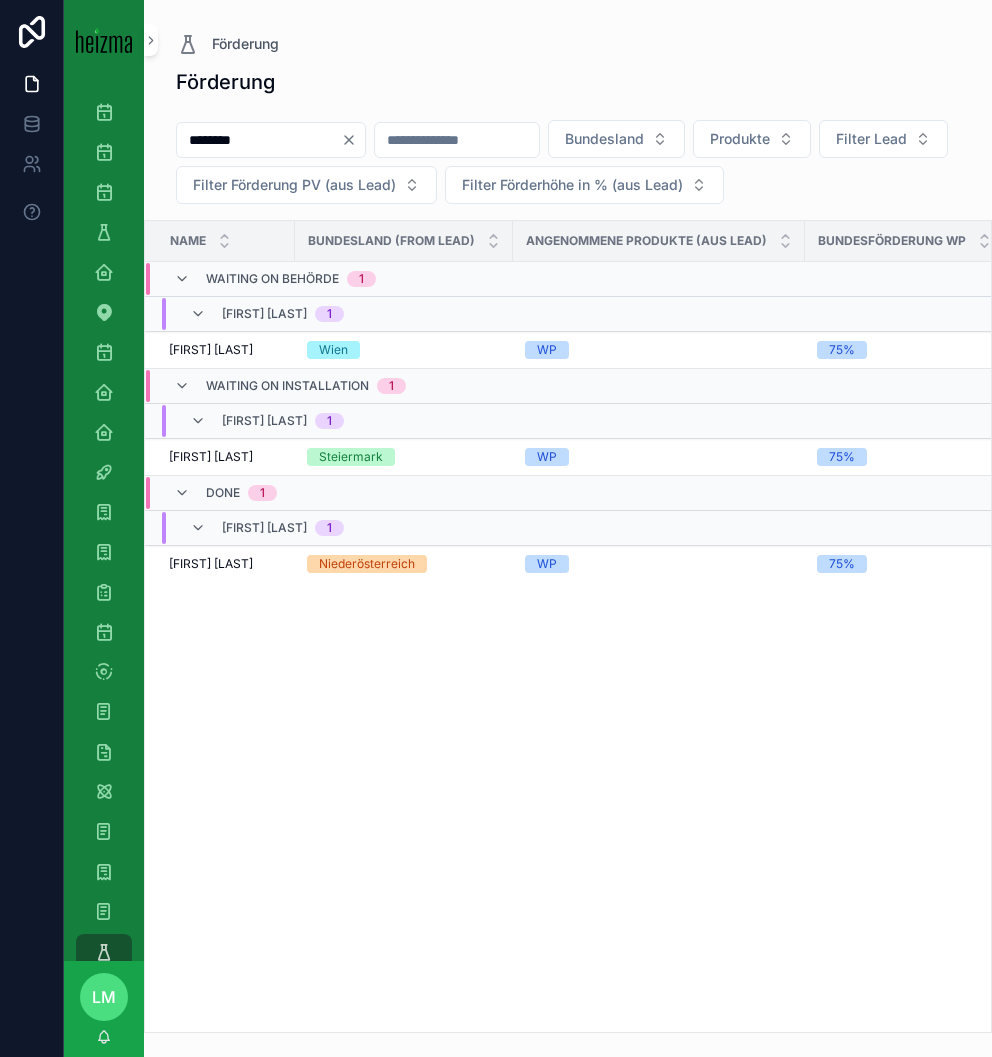 type on "********" 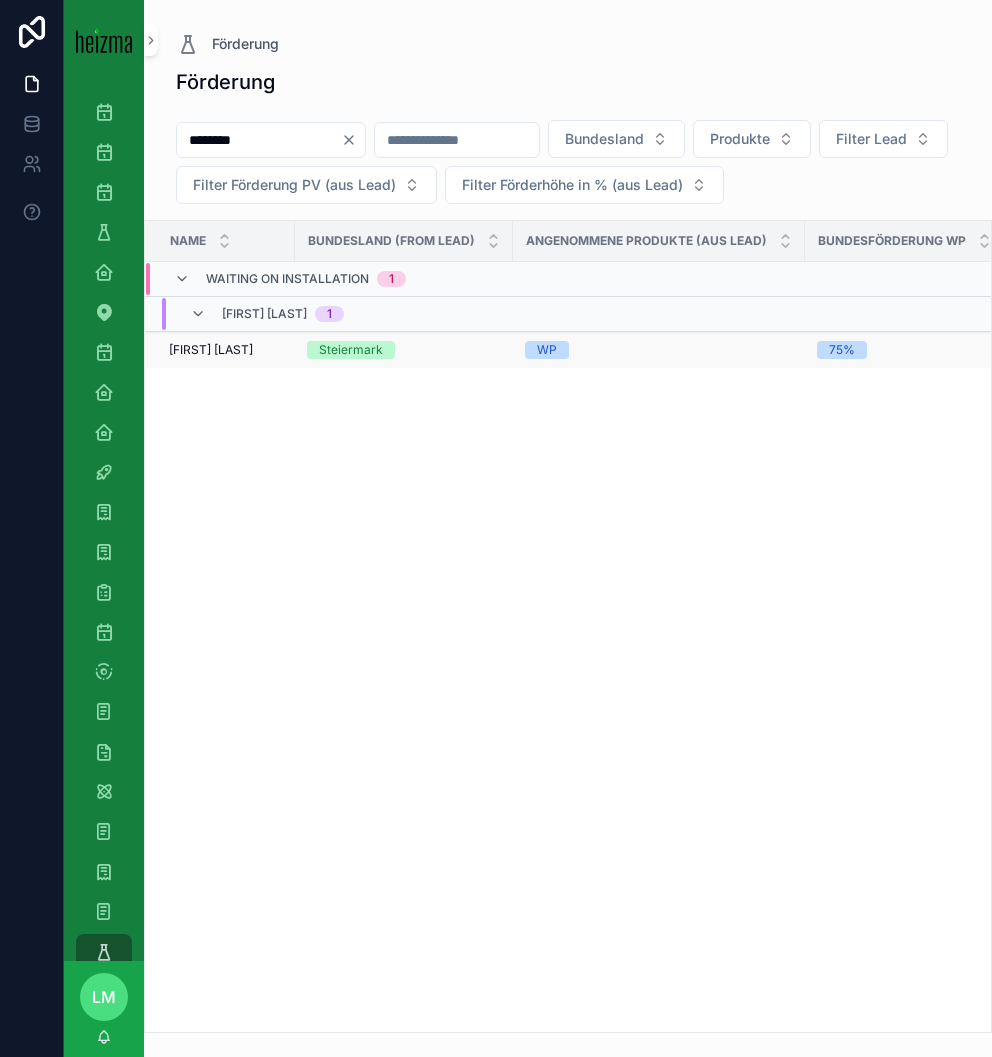 click on "[FIRST] [LAST]" at bounding box center [211, 350] 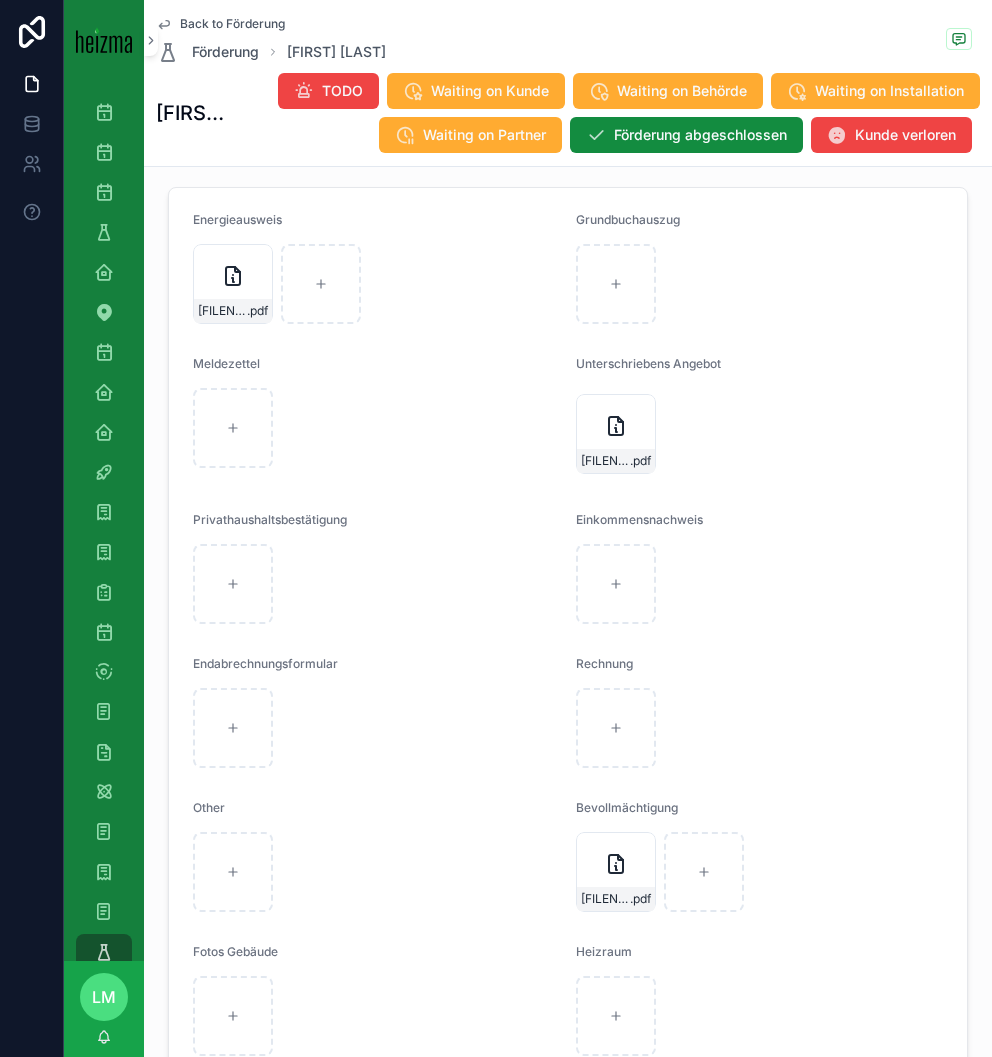 scroll, scrollTop: 3145, scrollLeft: 0, axis: vertical 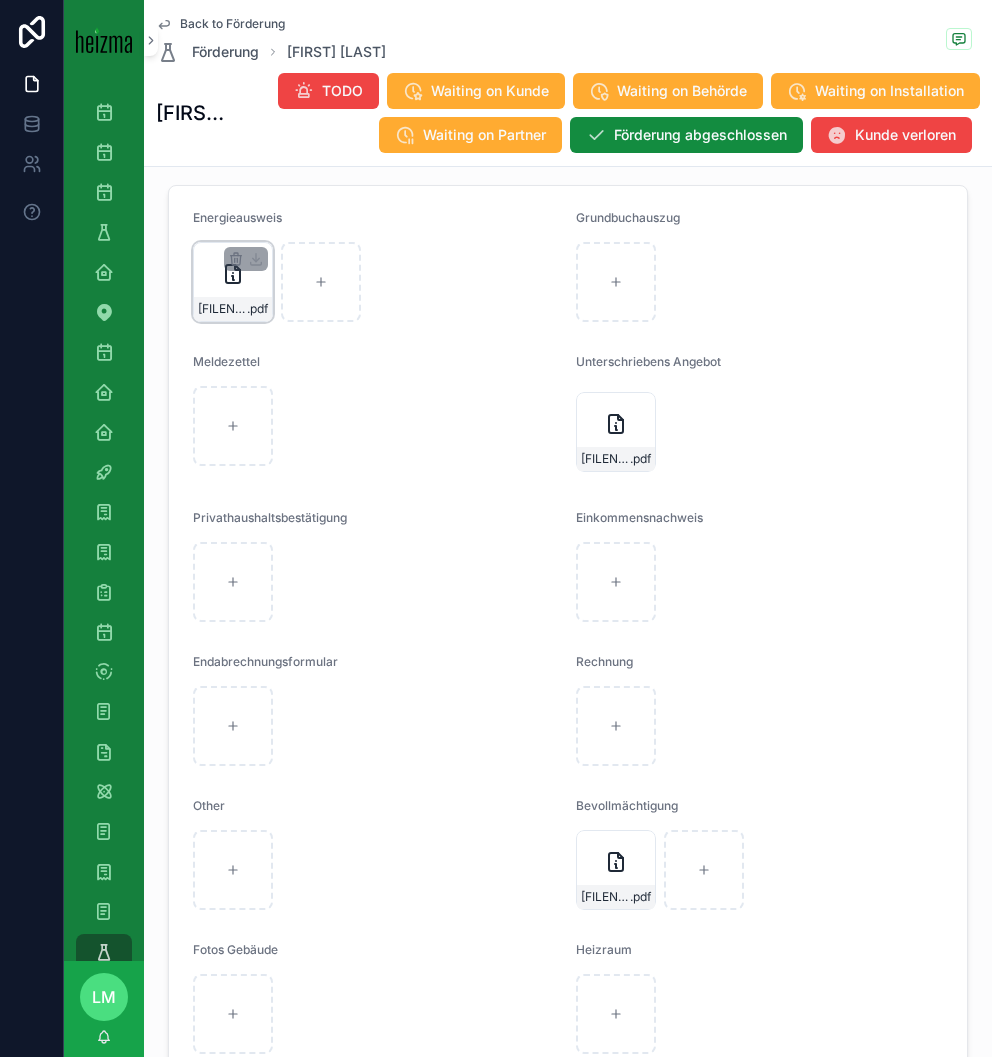 click on "Beratungsprotokoll_Herr-[LAST]-[FIRST] .pdf" at bounding box center [233, 282] 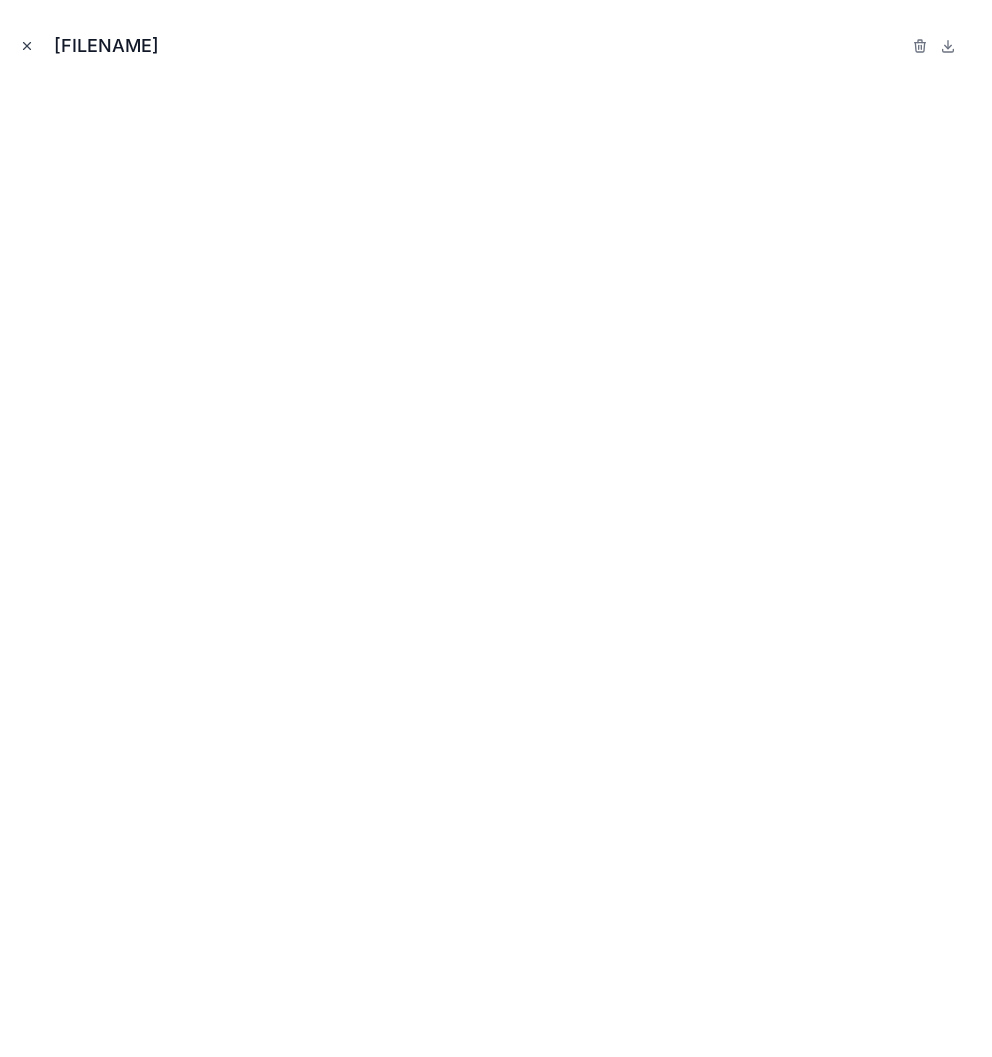 click 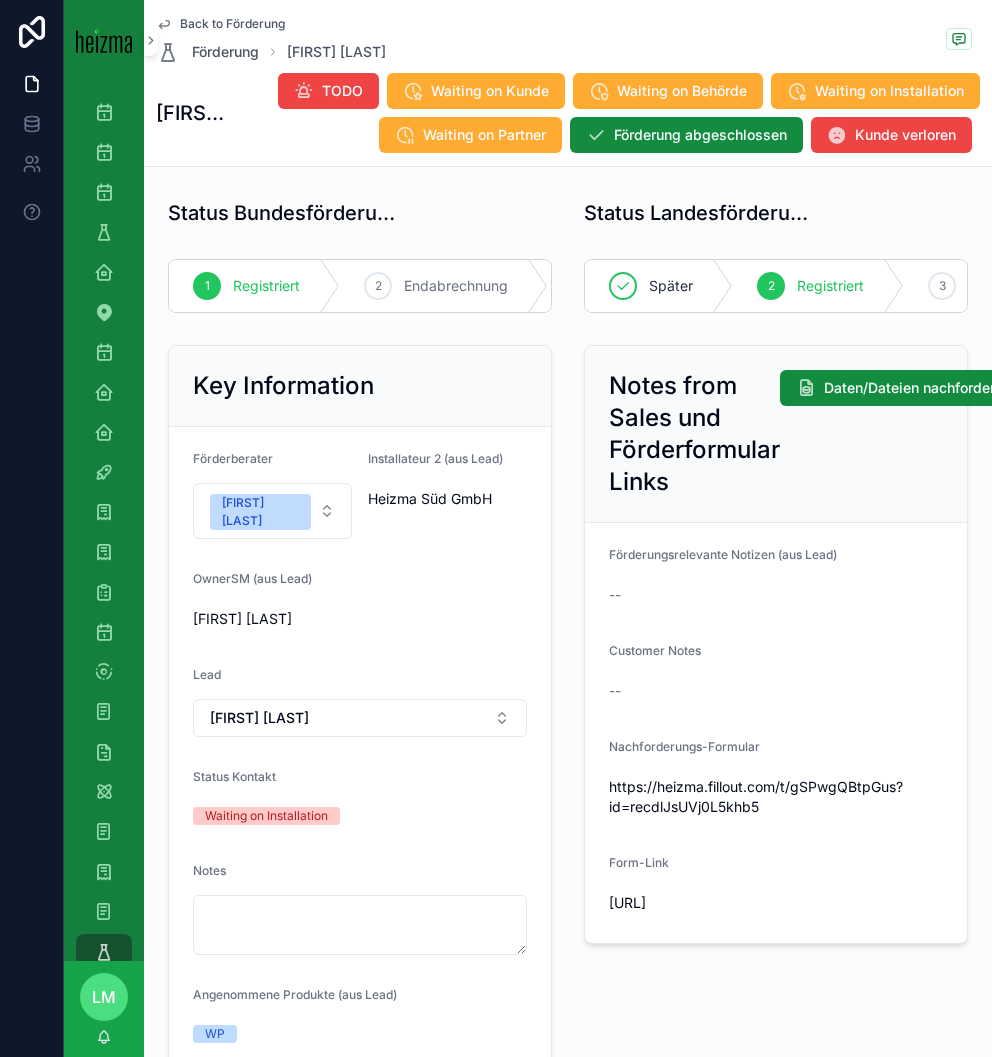 scroll, scrollTop: 27, scrollLeft: 0, axis: vertical 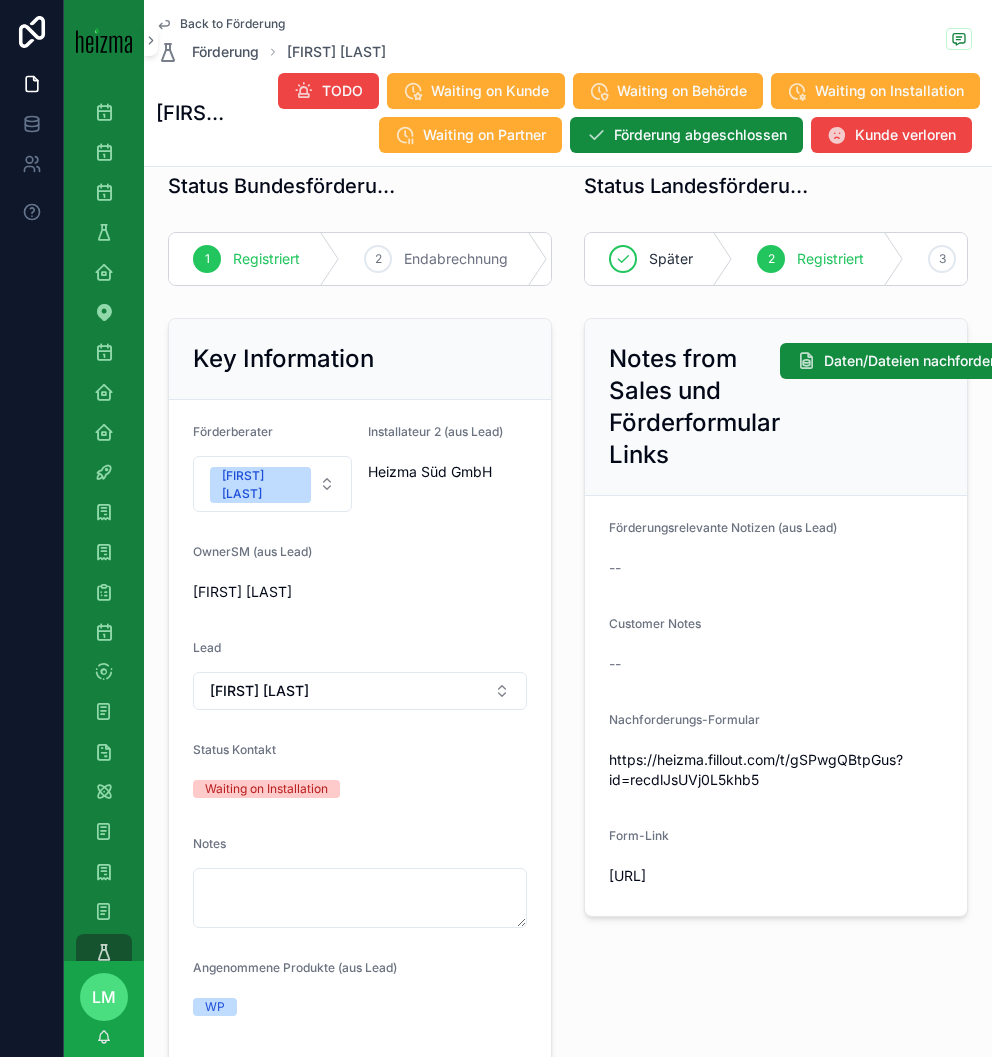 click on "Back to Förderung" at bounding box center (232, 24) 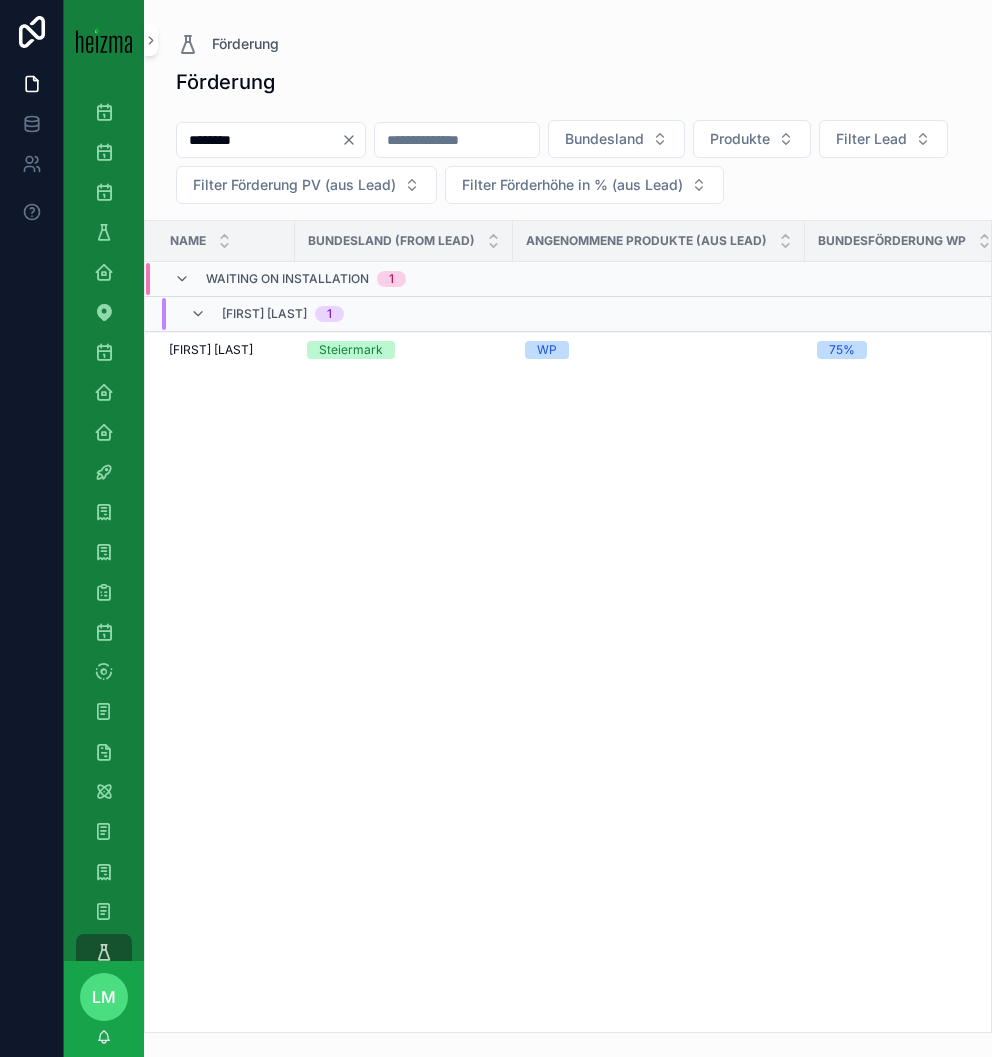 scroll, scrollTop: 0, scrollLeft: 0, axis: both 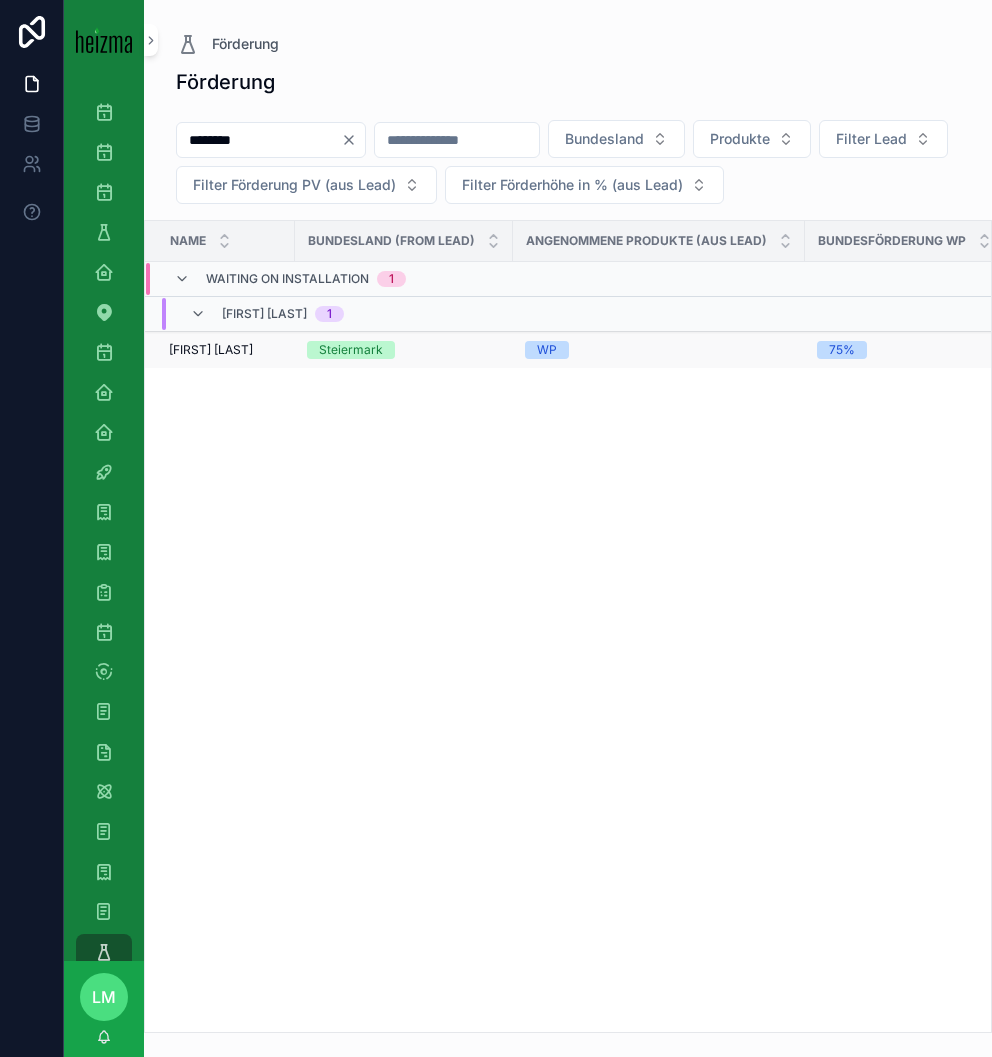 click on "[FIRST] [LAST]" at bounding box center [211, 350] 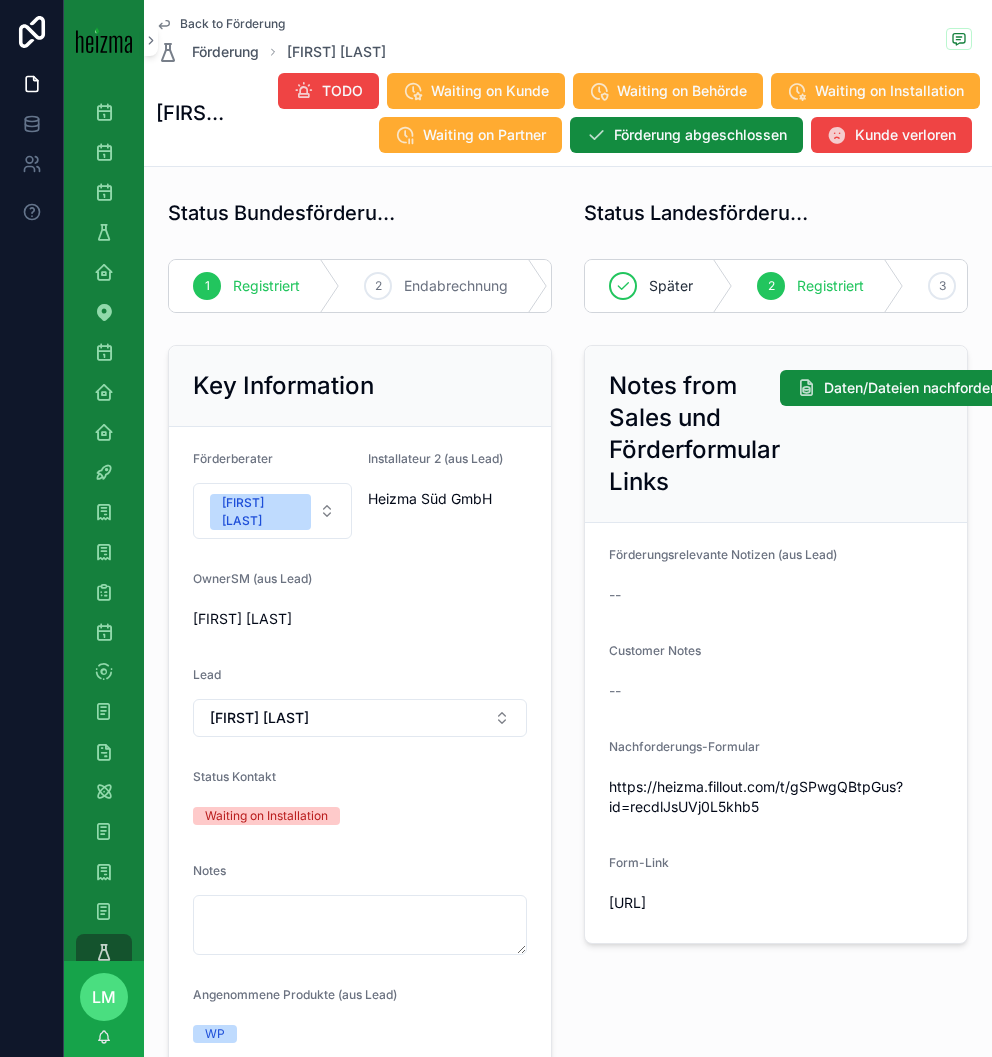 scroll, scrollTop: 50, scrollLeft: 0, axis: vertical 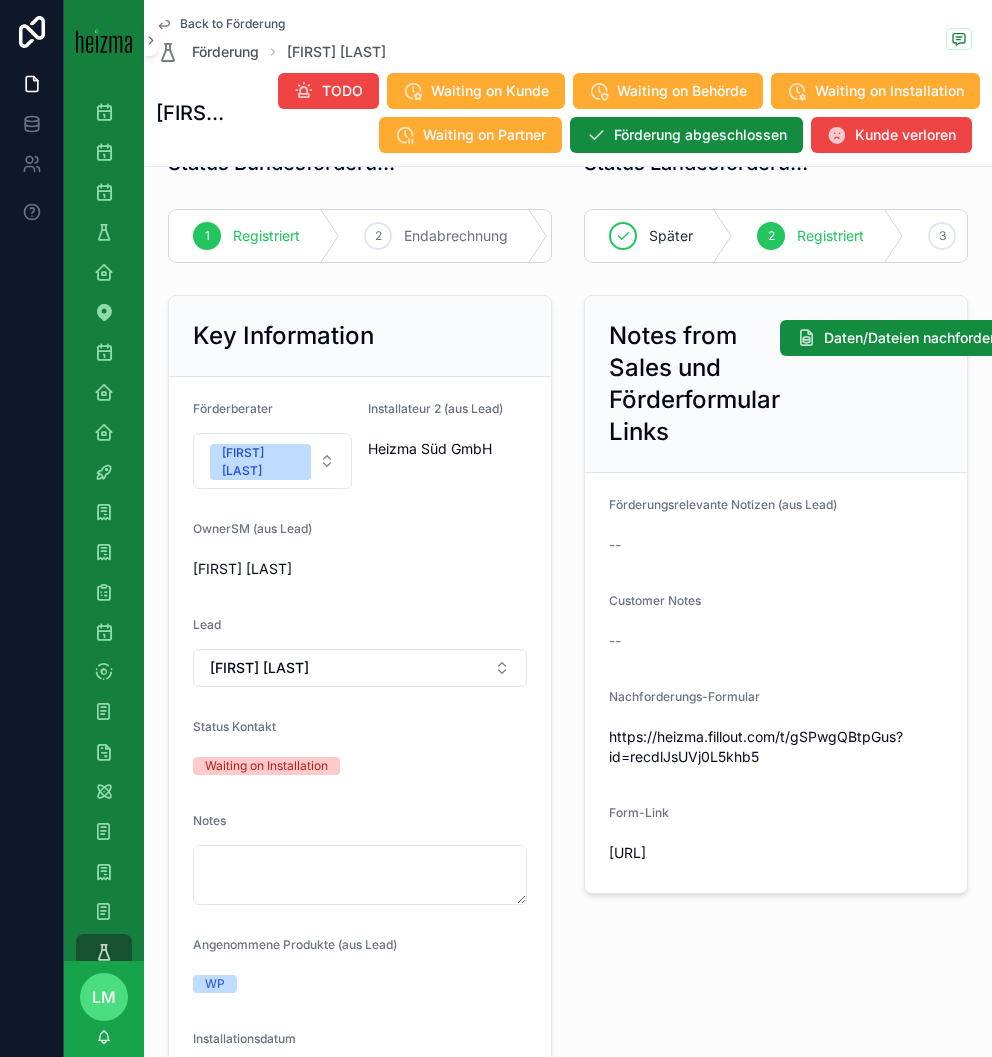 click on "Förderberater [FIRST] [LAST] Installateur 2 (aus Lead) Heizma Süd GmbH OwnerSM (aus Lead) [FIRST] [LAST] Lead [FIRST] [LAST] Status Kontakt Waiting on Installation Notes Angenommene Produkte (aus Lead) WP Installationsdatum 08/09/2025 Zuletzt Formular ausgefüllt am --" at bounding box center [360, 796] 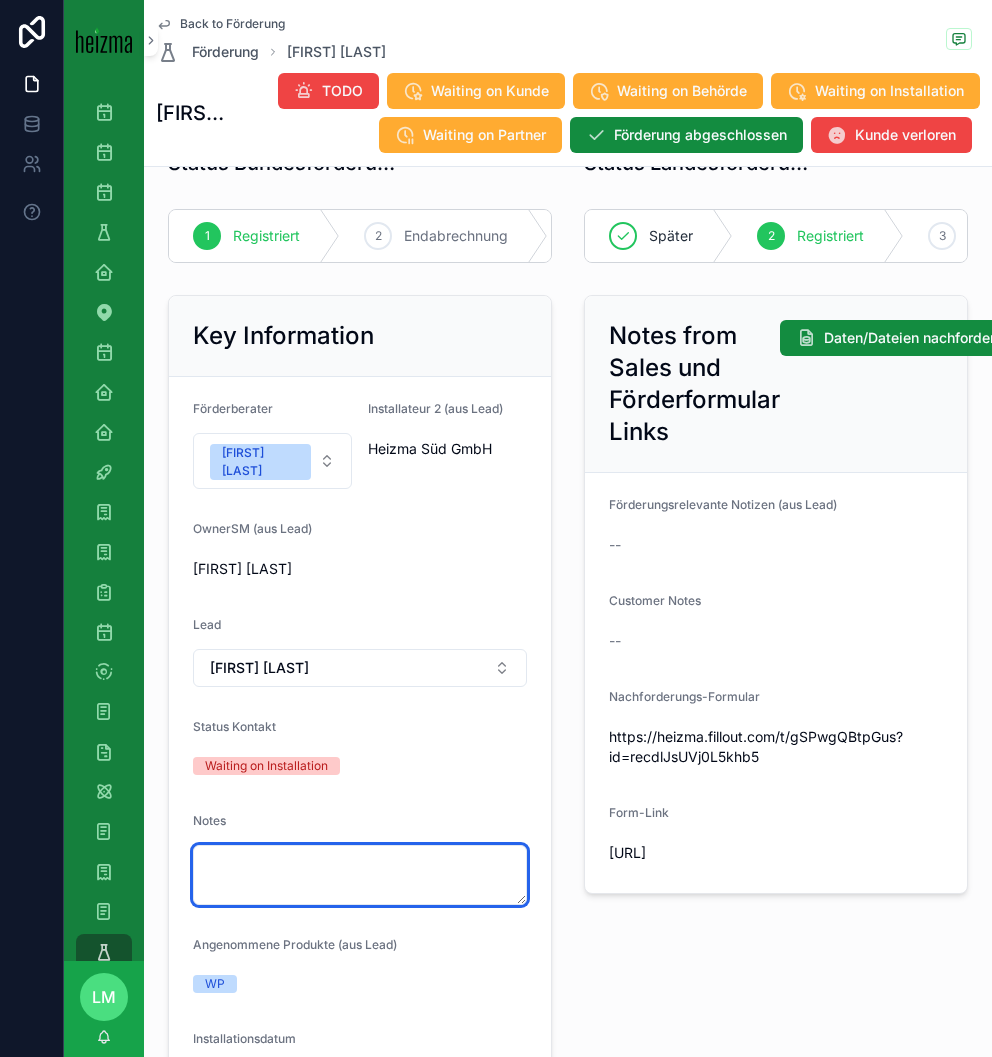 click at bounding box center [360, 875] 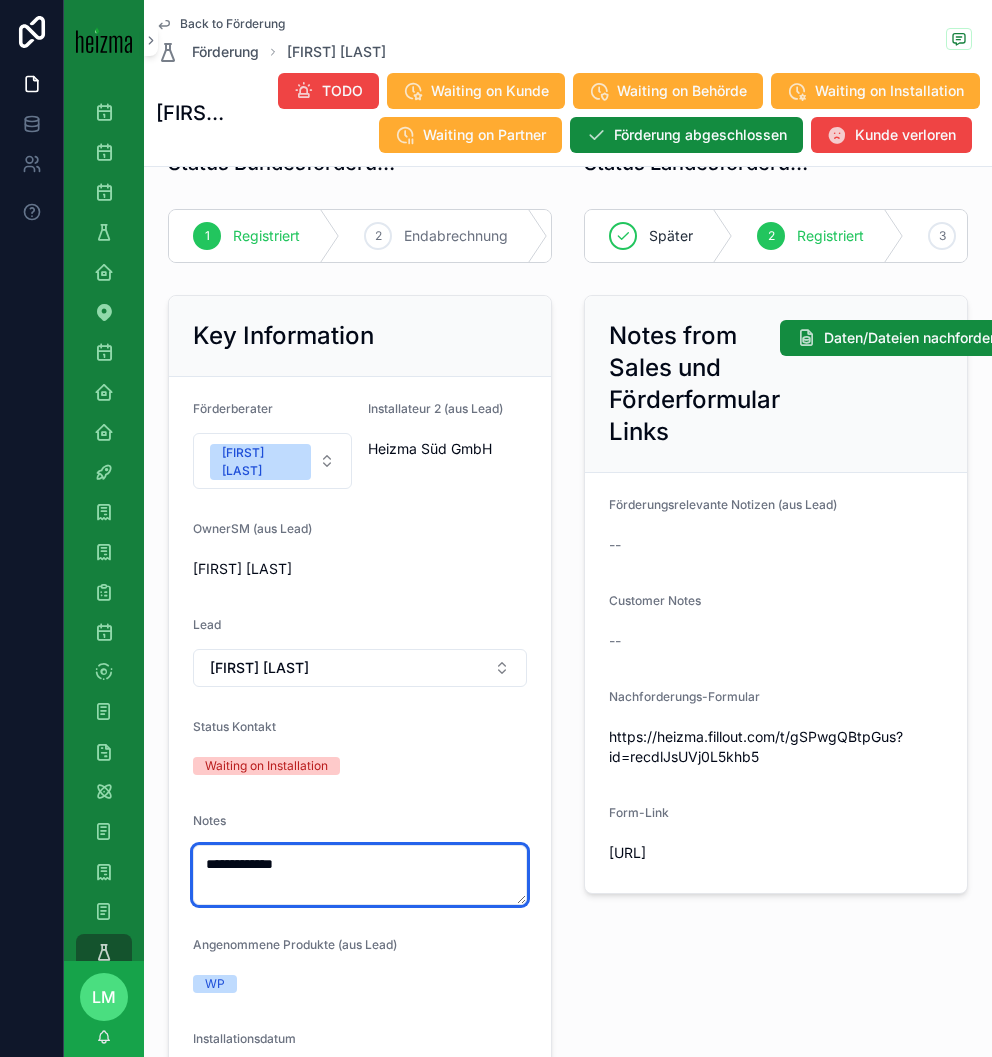 type on "**********" 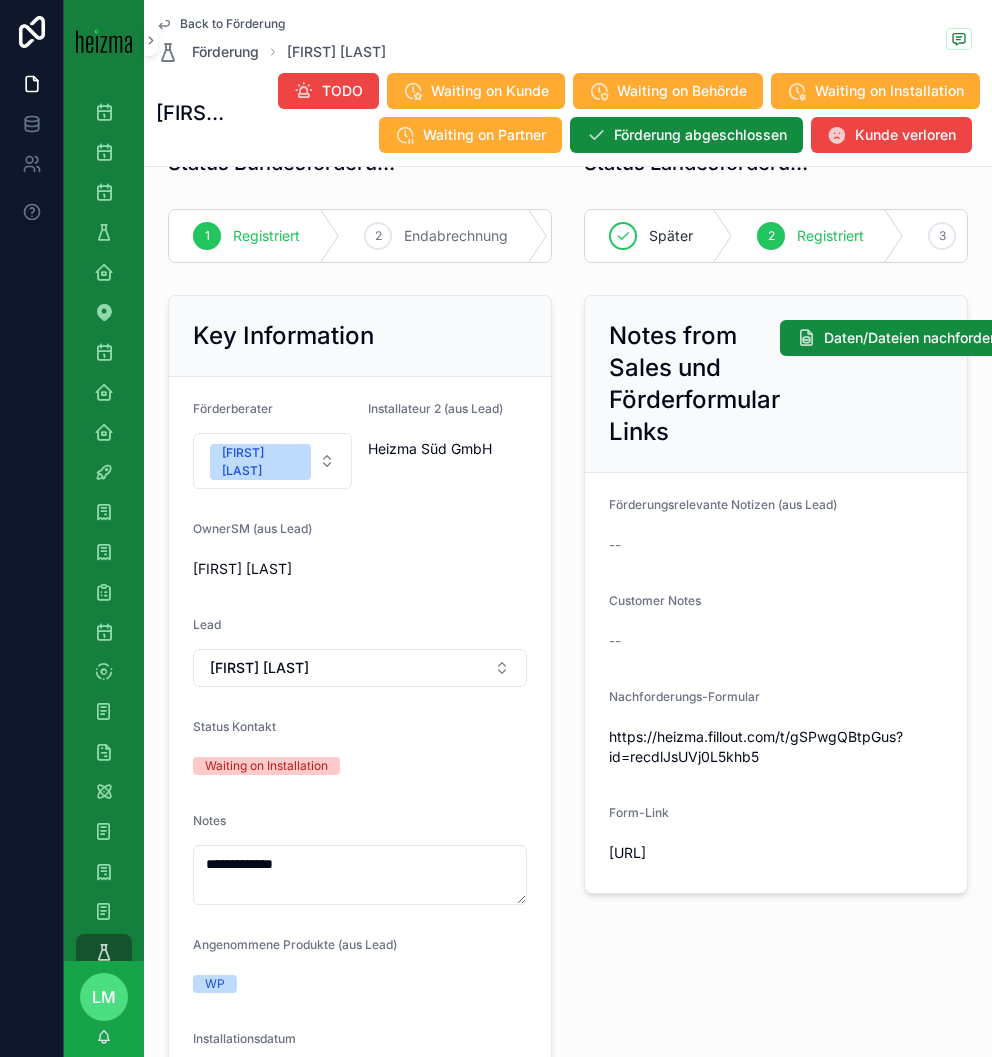 click on "**********" at bounding box center [360, 796] 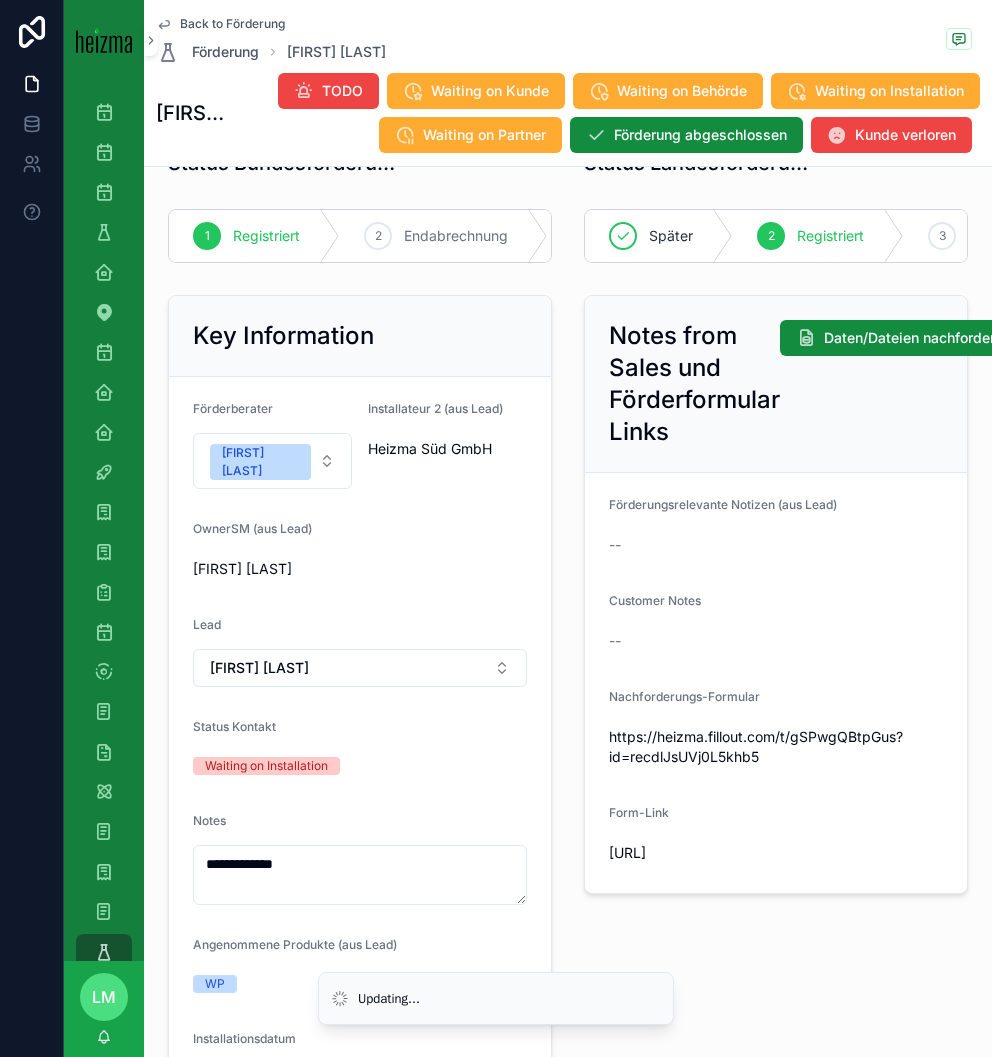click on "Back to Förderung" at bounding box center [232, 24] 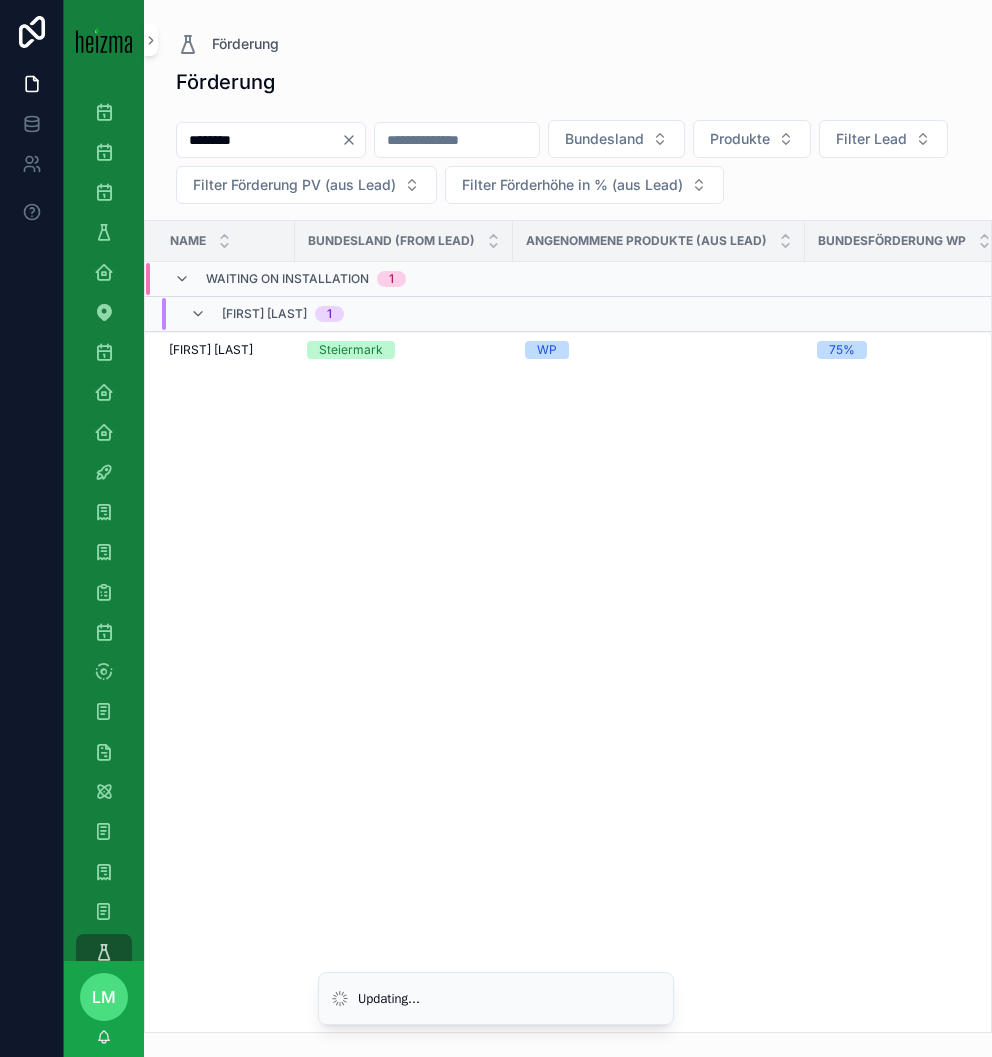 scroll, scrollTop: 0, scrollLeft: 0, axis: both 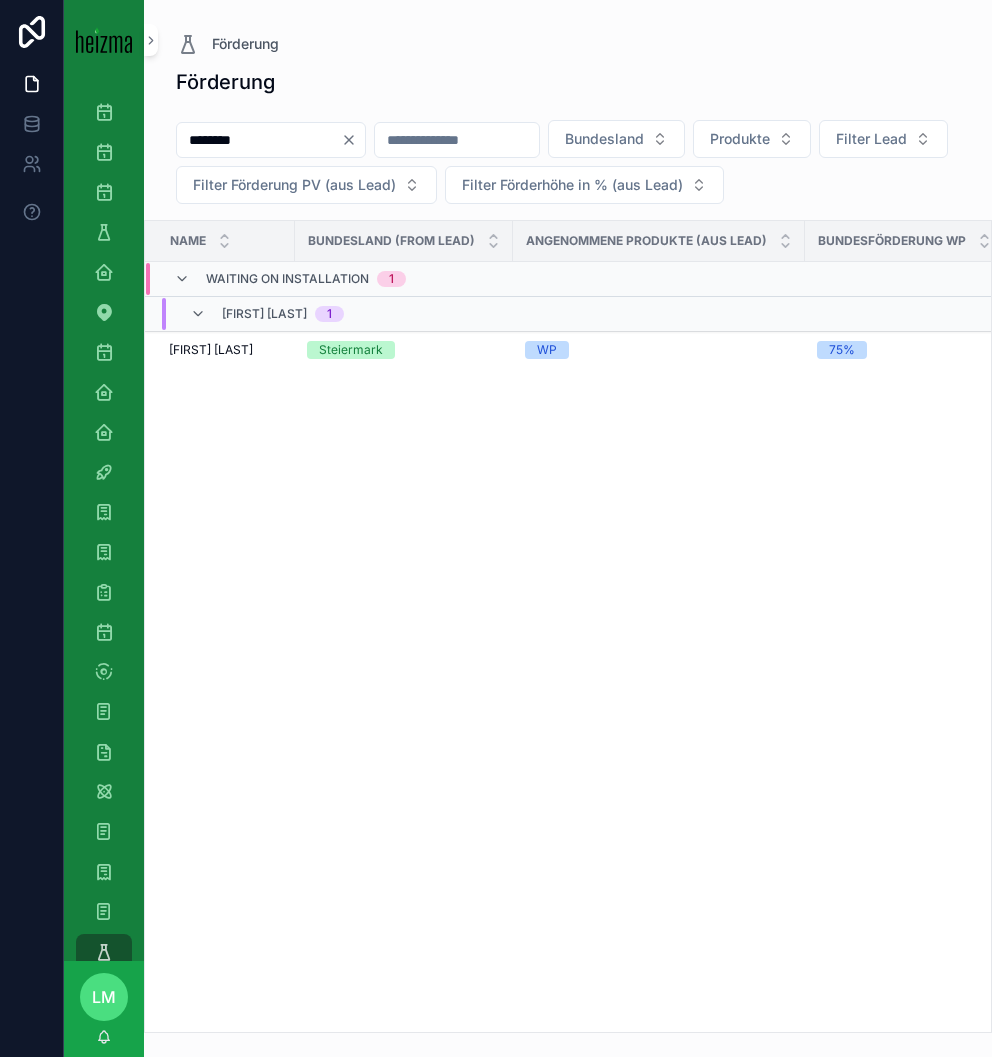 click on "********" at bounding box center [259, 140] 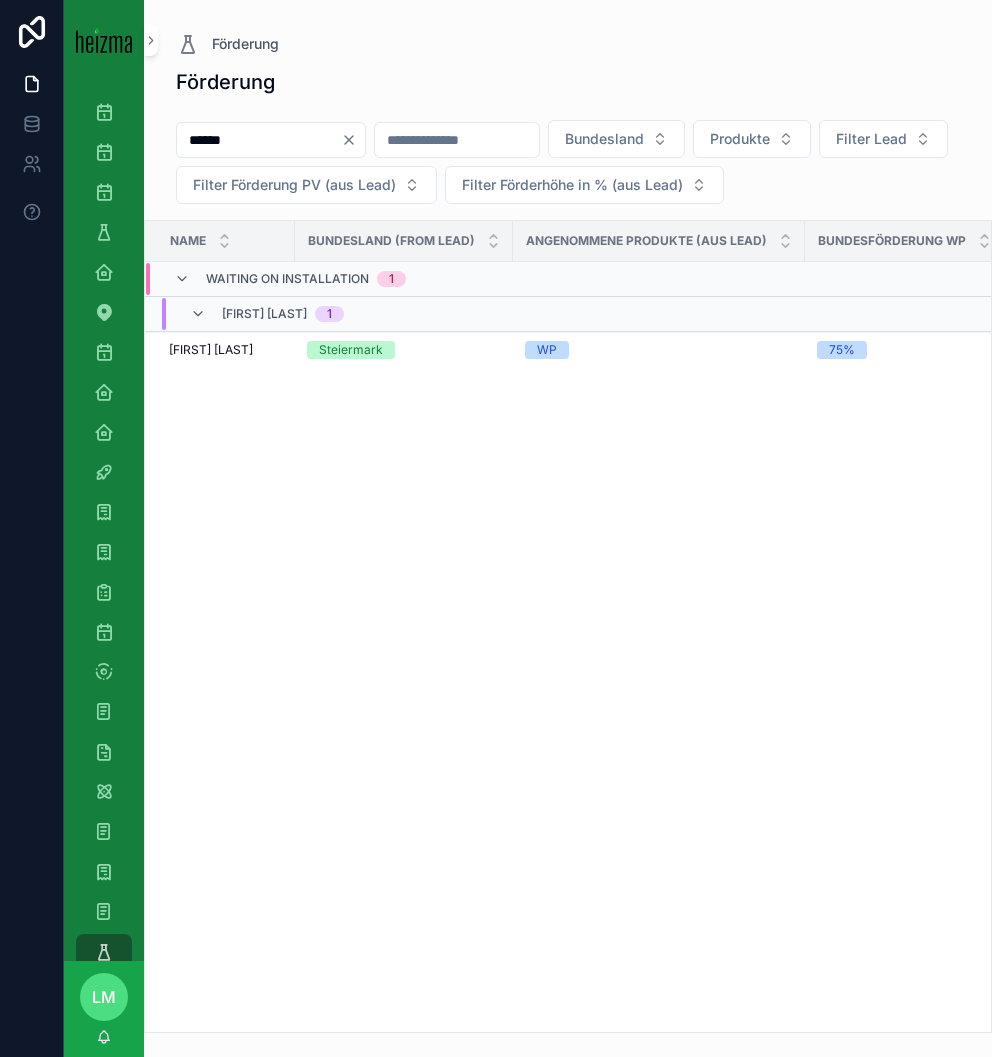 type on "******" 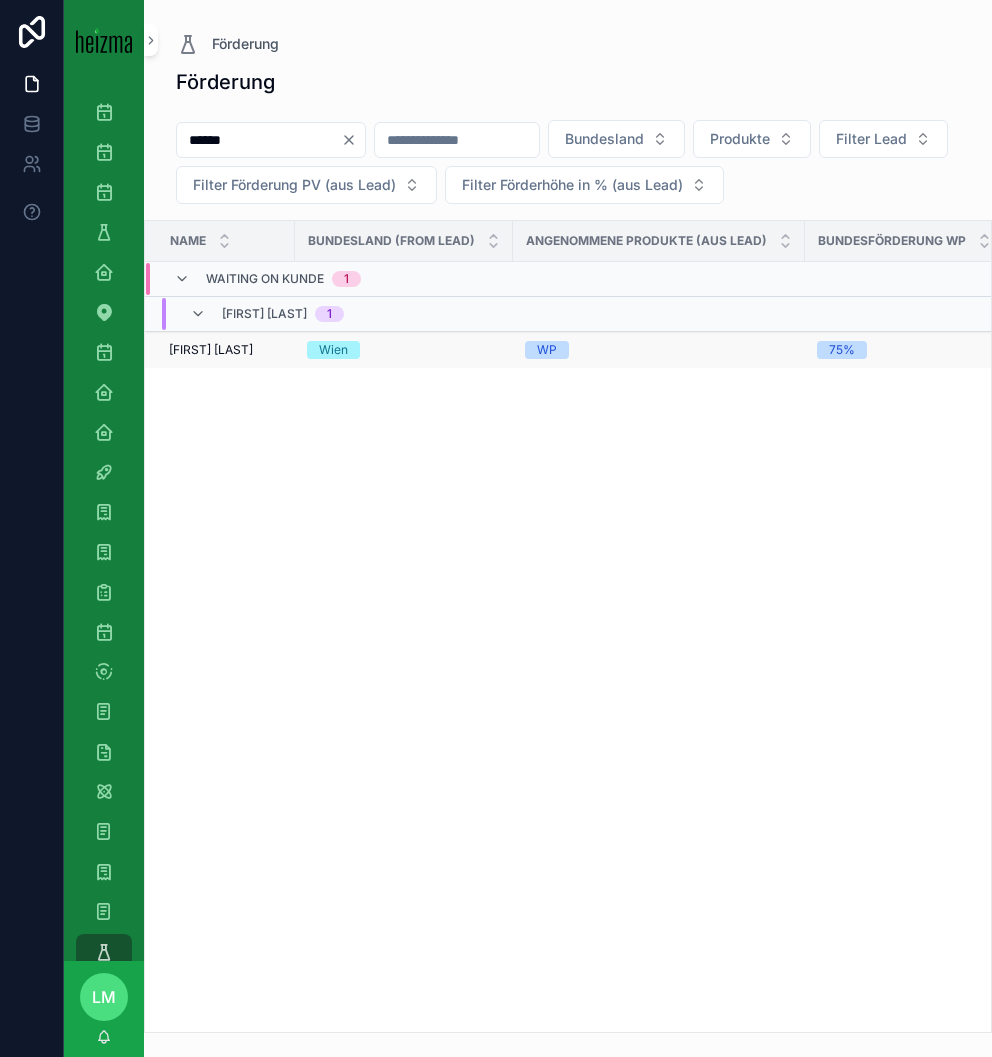 click on "[FIRST] [LAST]" at bounding box center [211, 350] 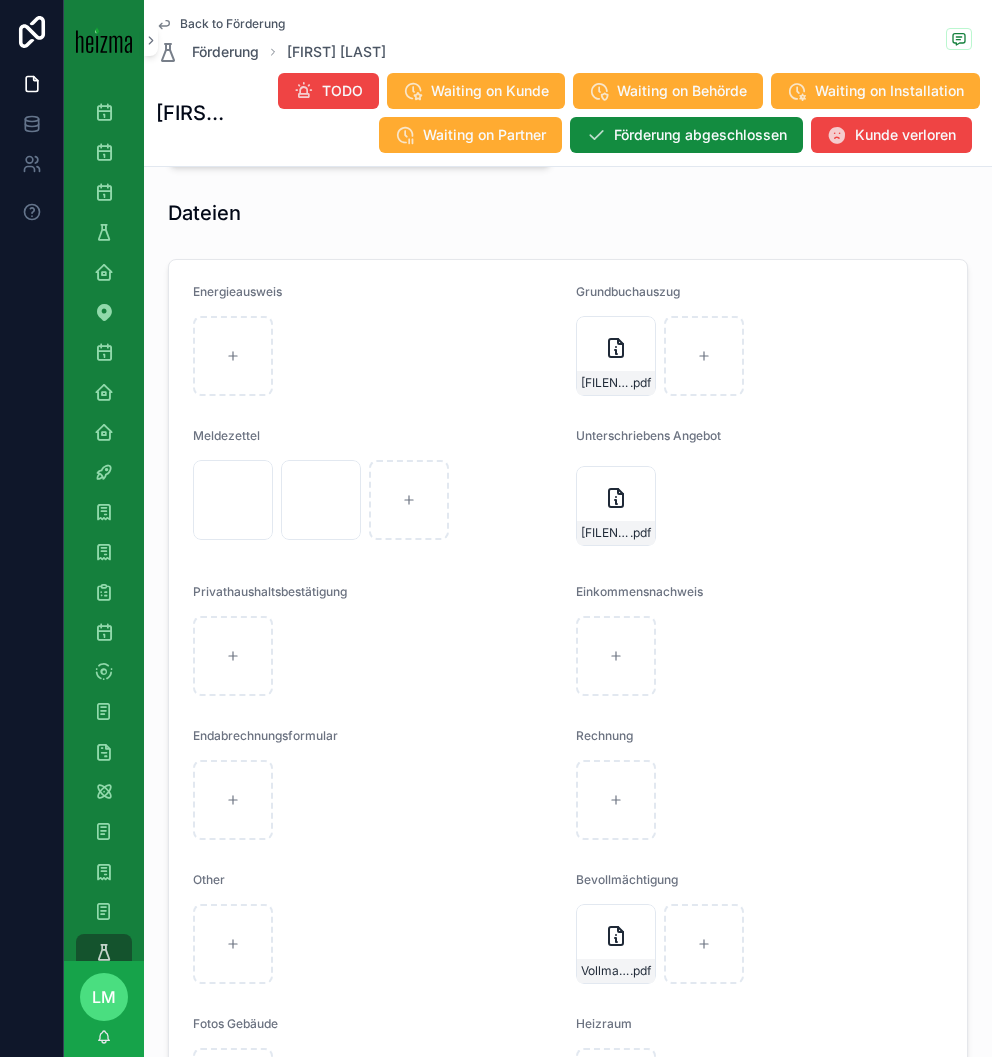 scroll, scrollTop: 3641, scrollLeft: 0, axis: vertical 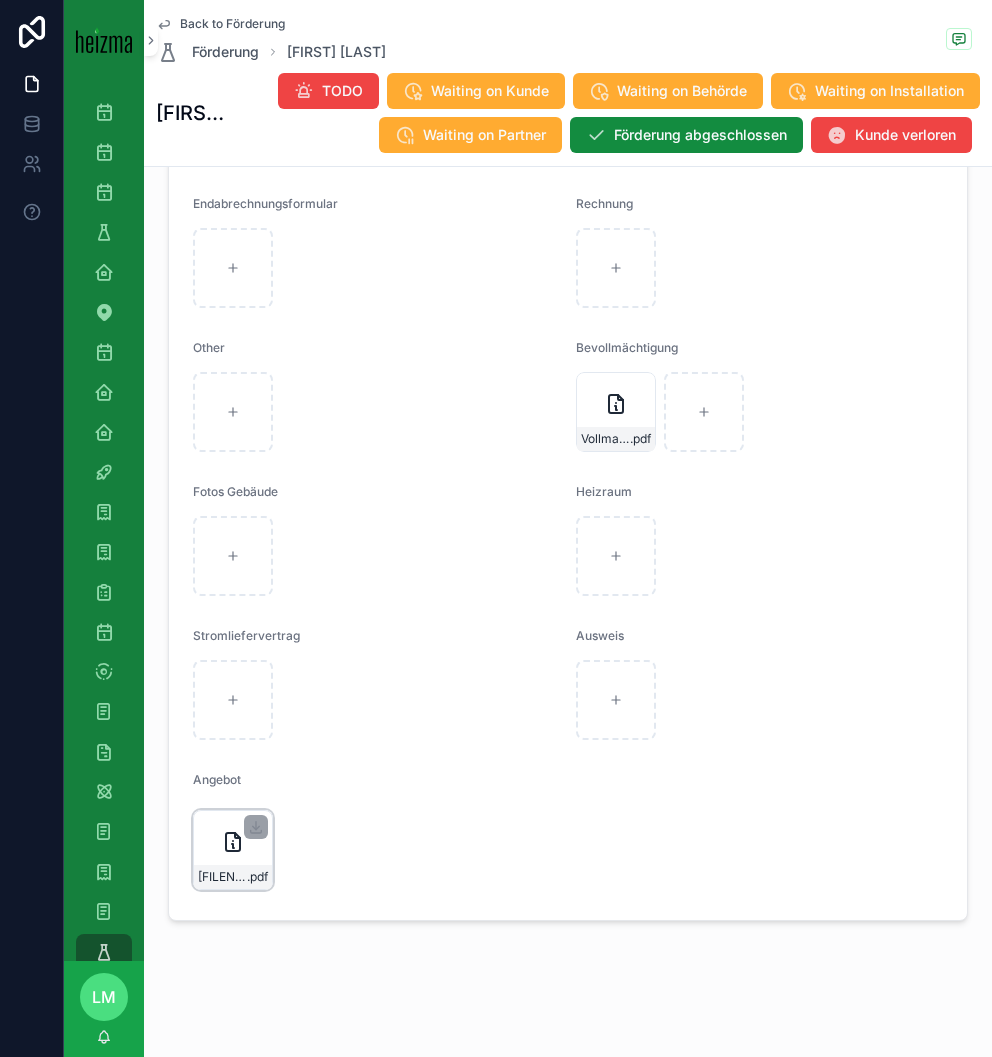 click on "[FILENAME]" at bounding box center (233, 877) 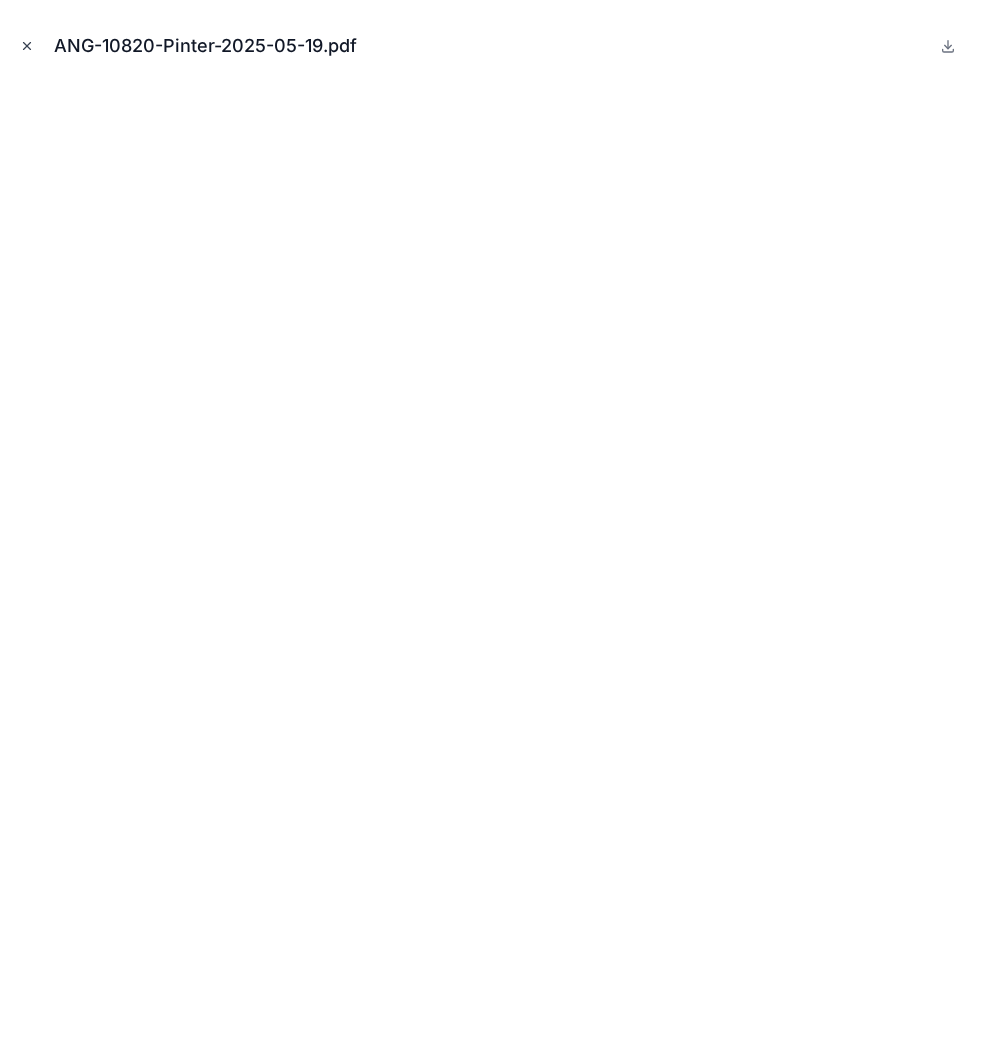 click 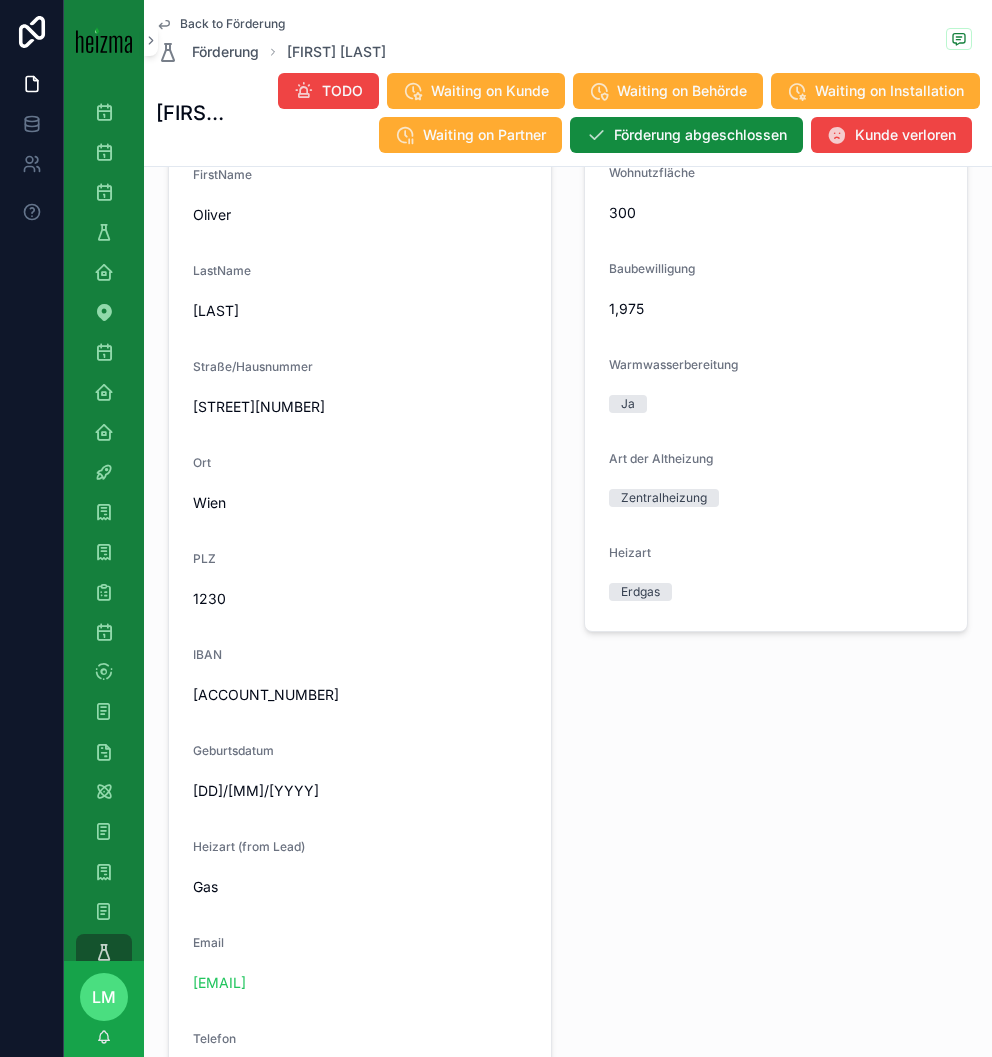 scroll, scrollTop: 1434, scrollLeft: 0, axis: vertical 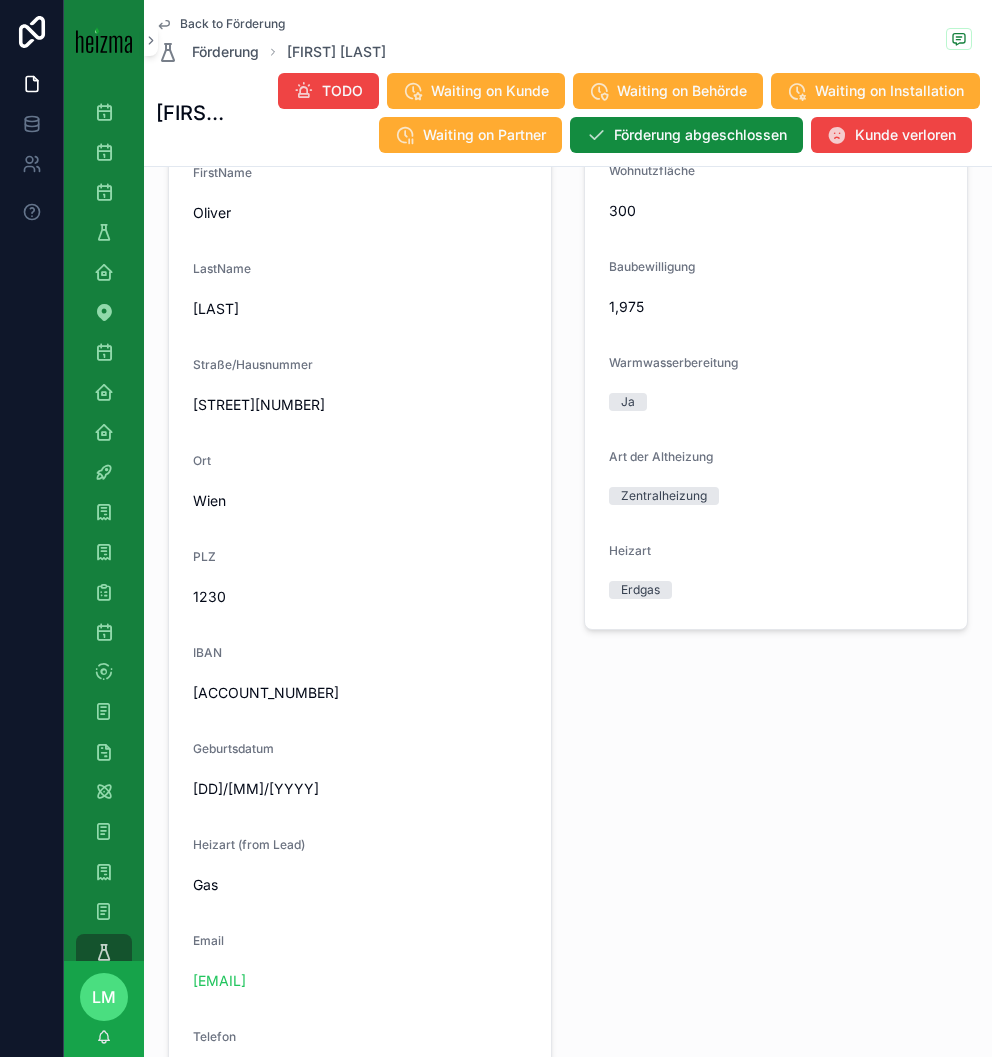 click on "Back to Förderung" at bounding box center (232, 24) 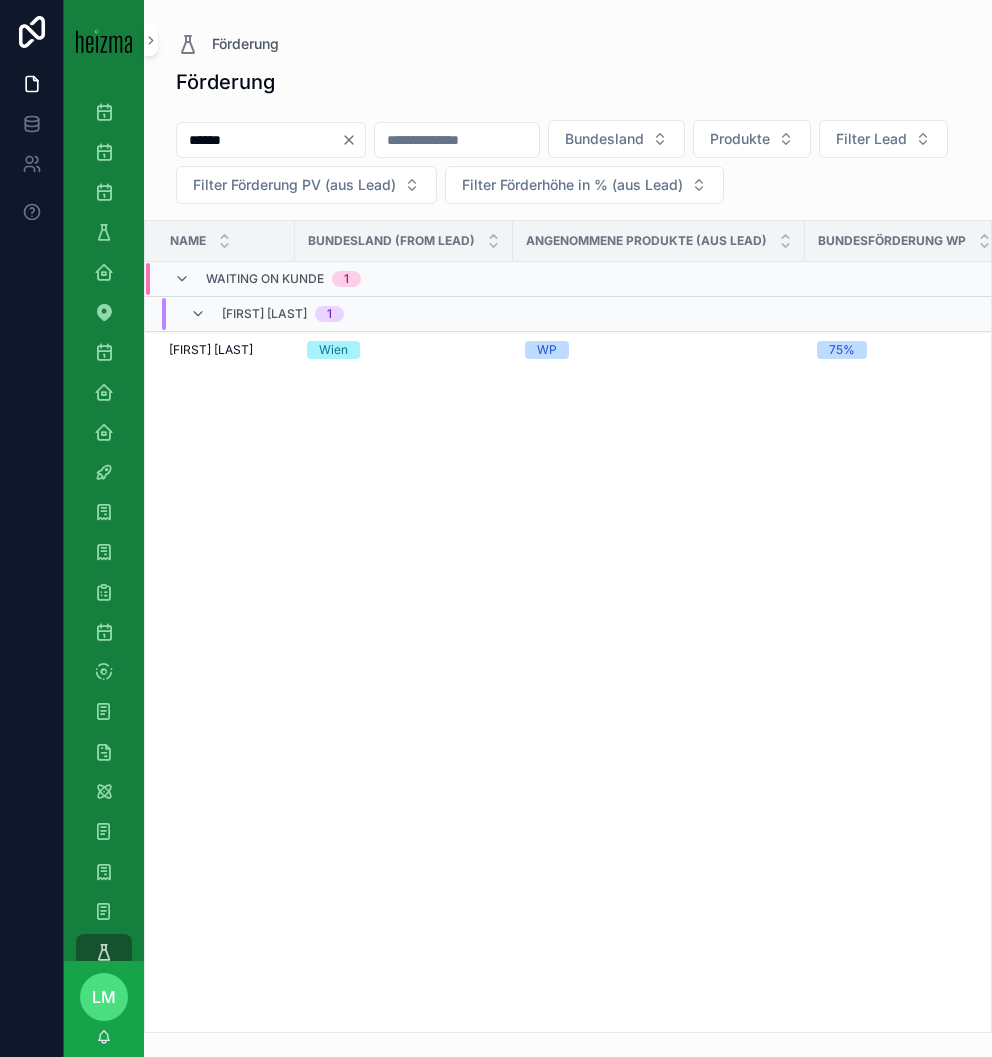 click on "******" at bounding box center (259, 140) 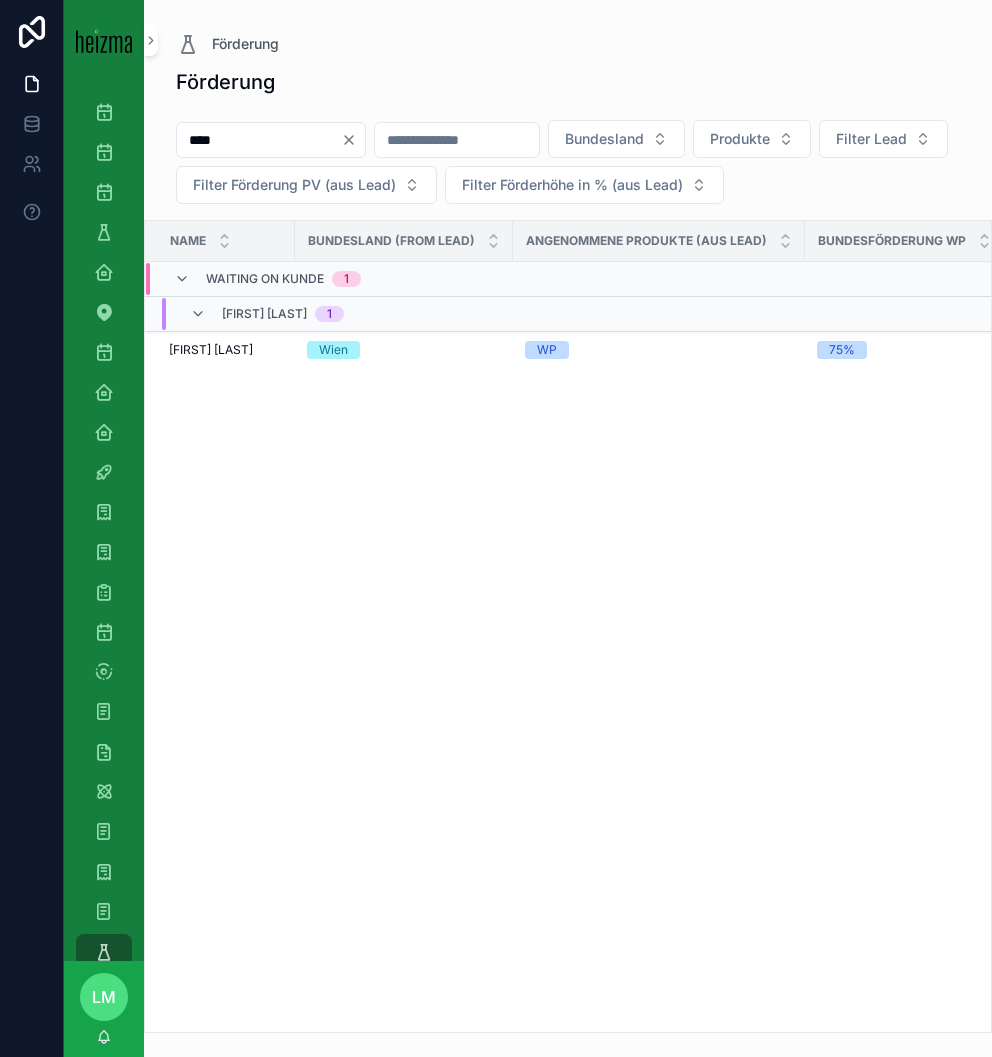 type on "****" 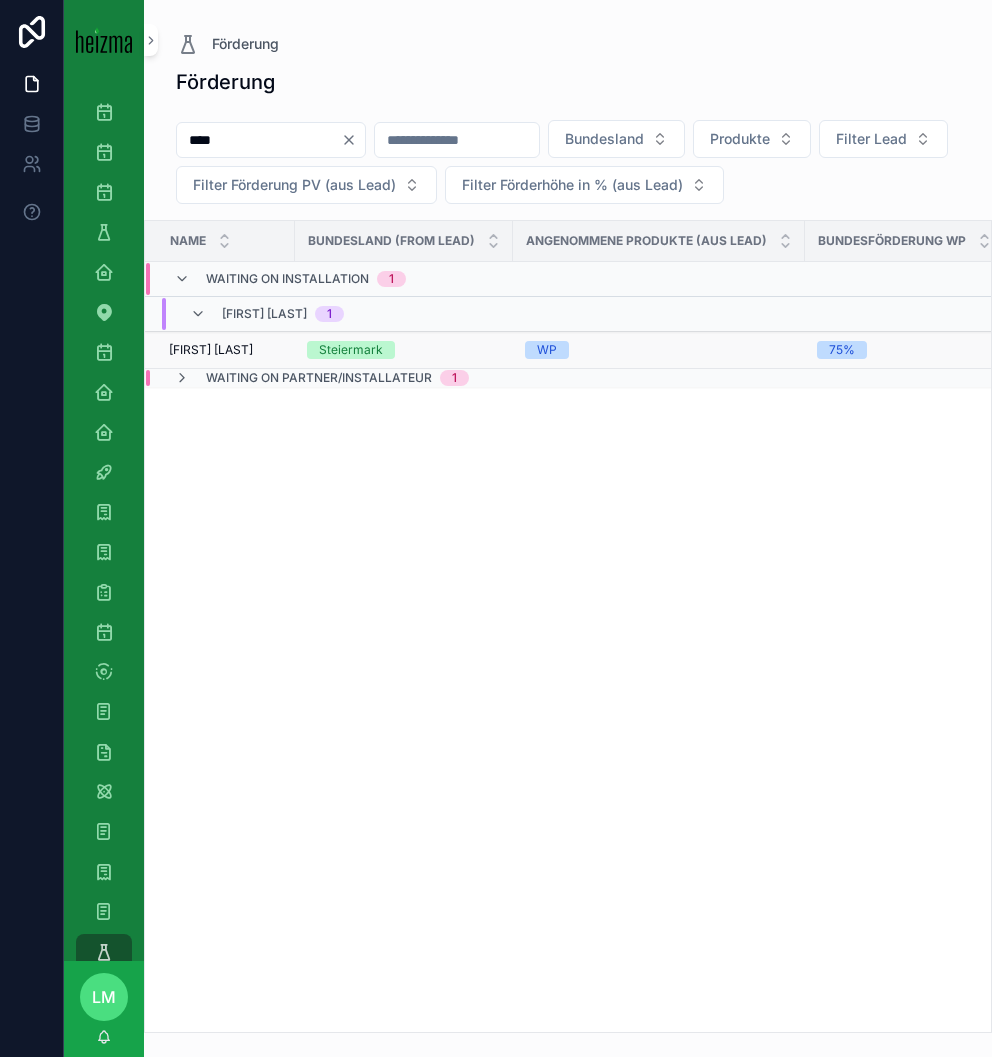 click on "[FIRST] [LAST]" at bounding box center (211, 350) 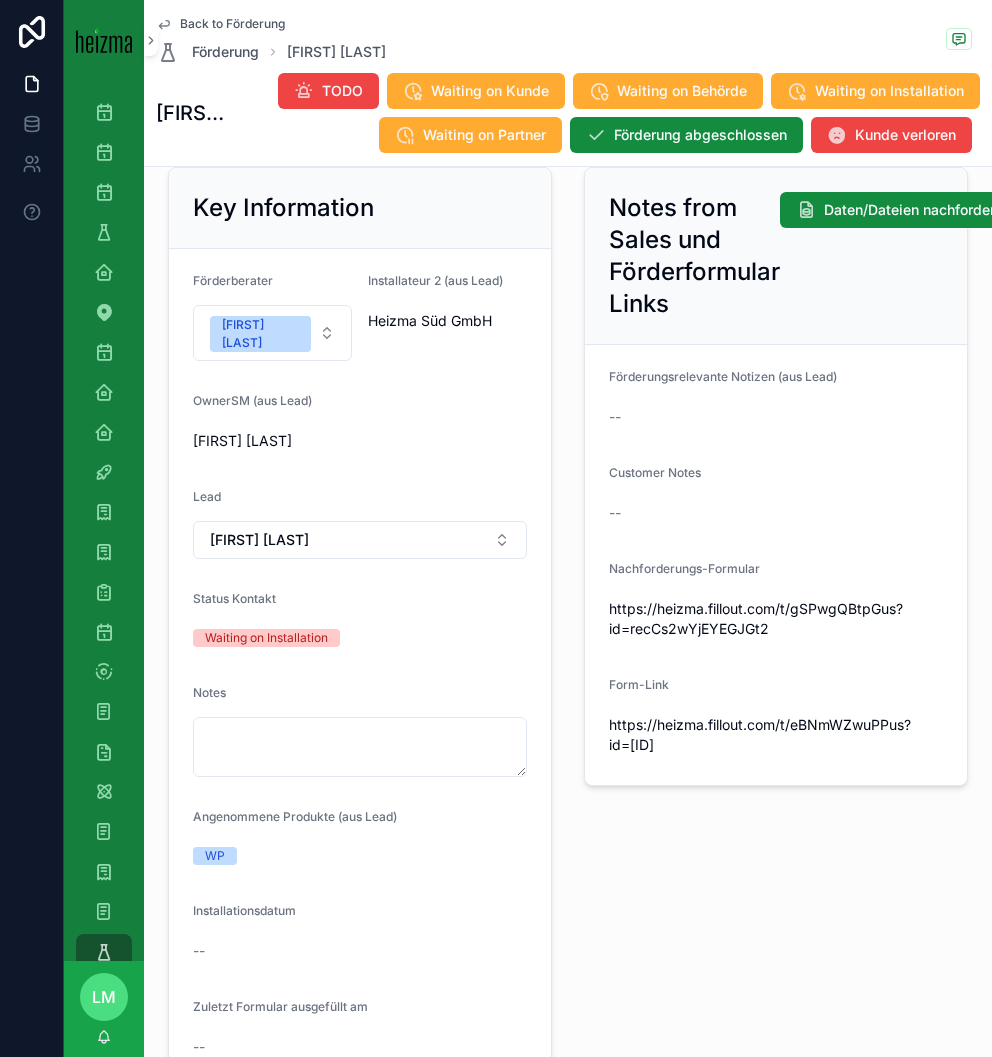 scroll, scrollTop: 96, scrollLeft: 0, axis: vertical 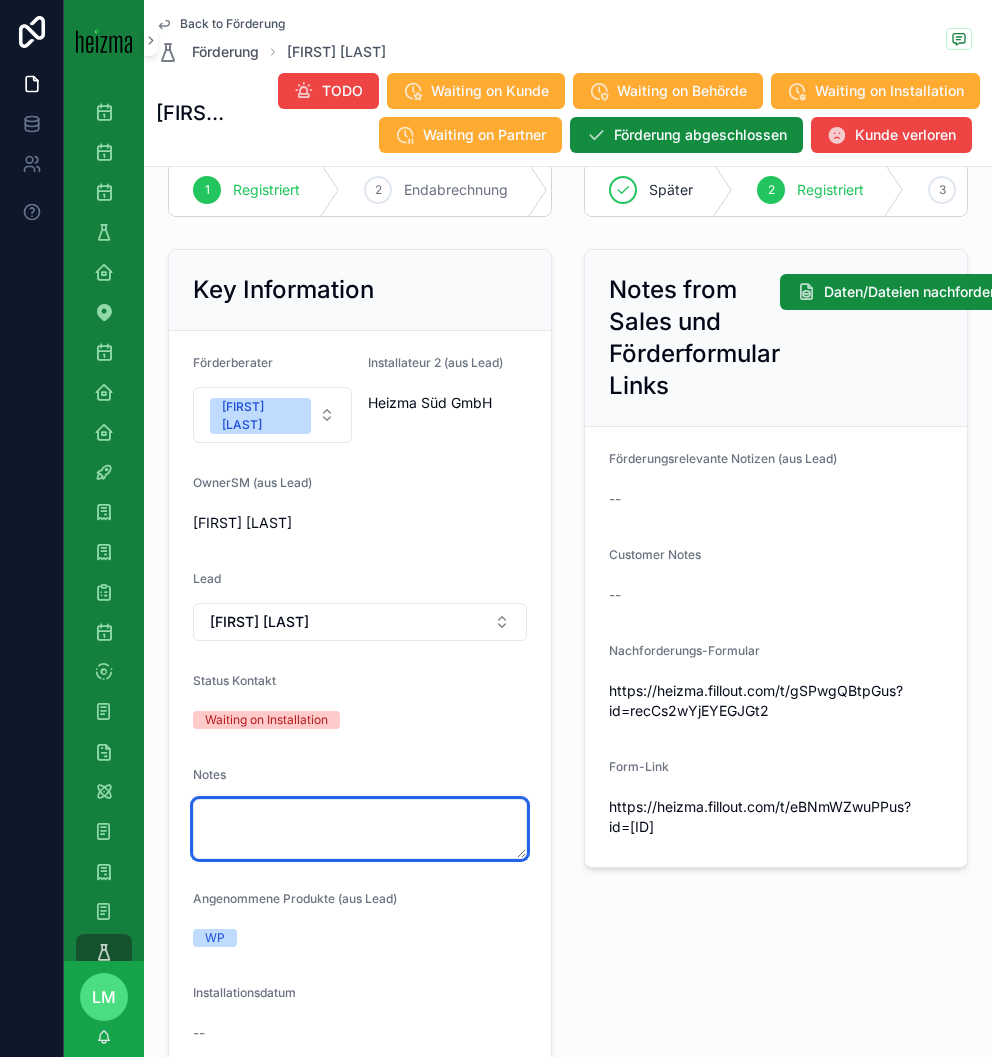 click at bounding box center [360, 829] 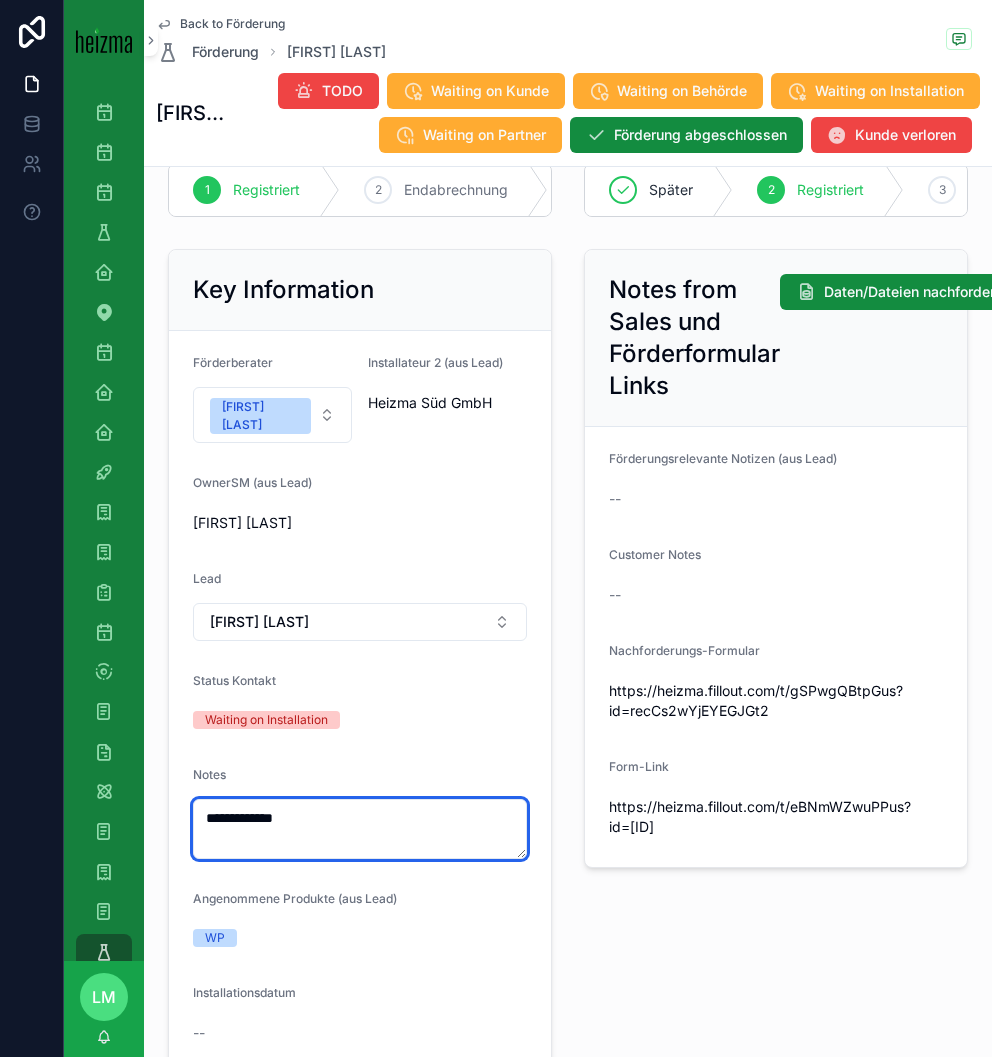 type on "**********" 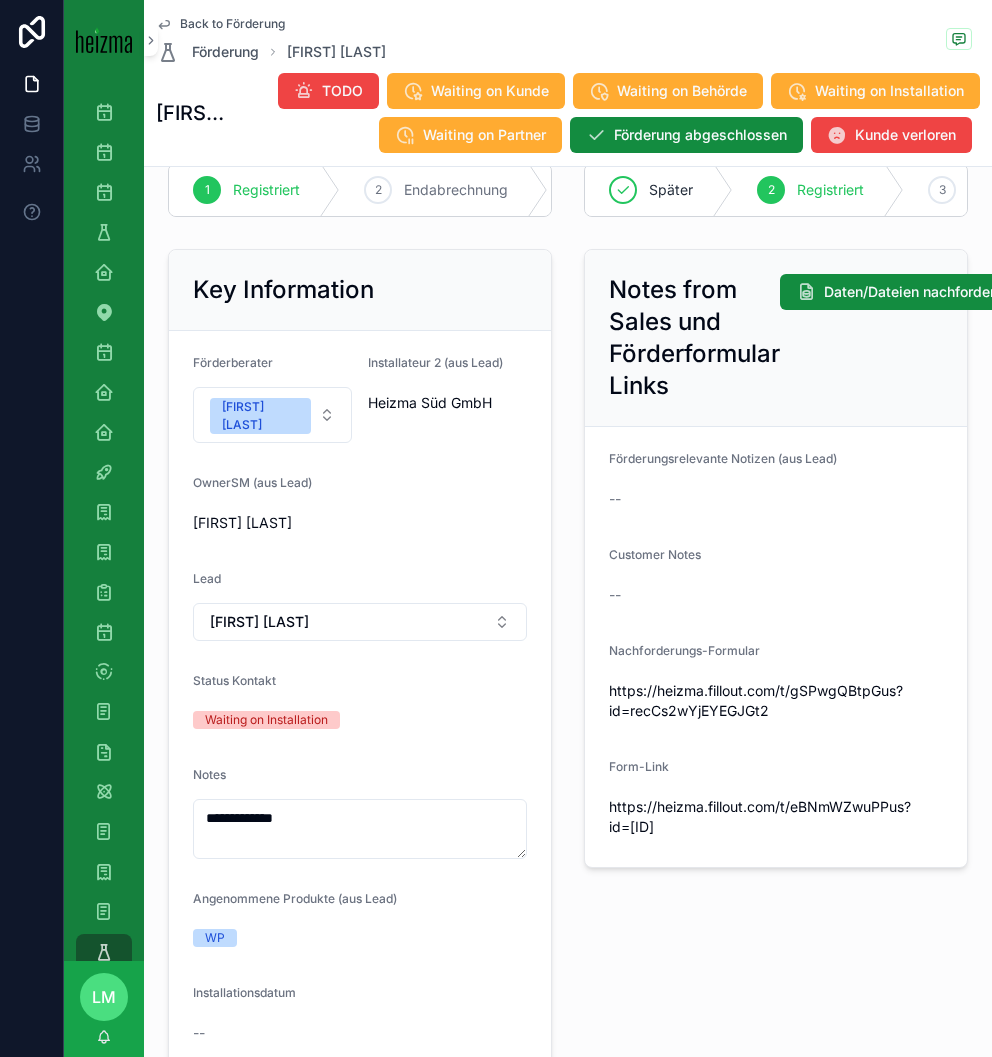 click on "**********" at bounding box center [360, 750] 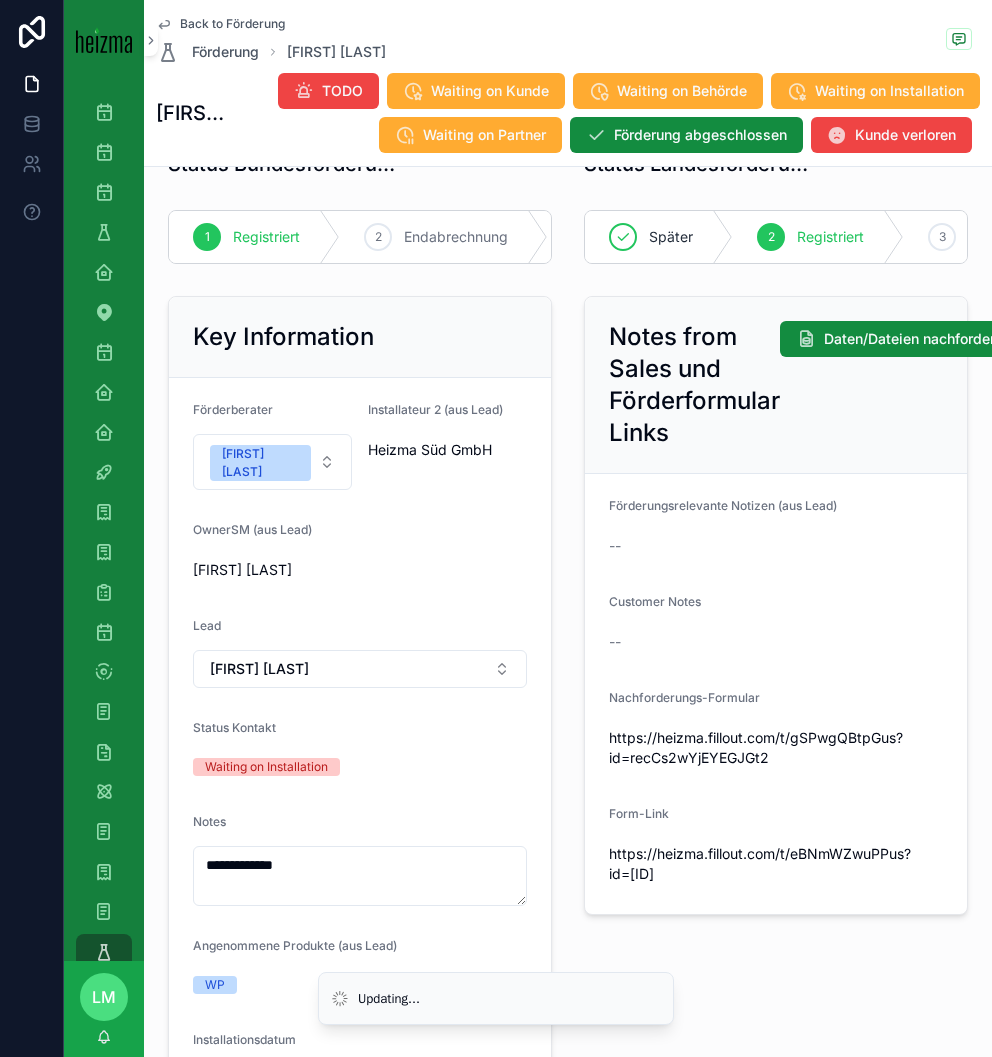 scroll, scrollTop: 30, scrollLeft: 0, axis: vertical 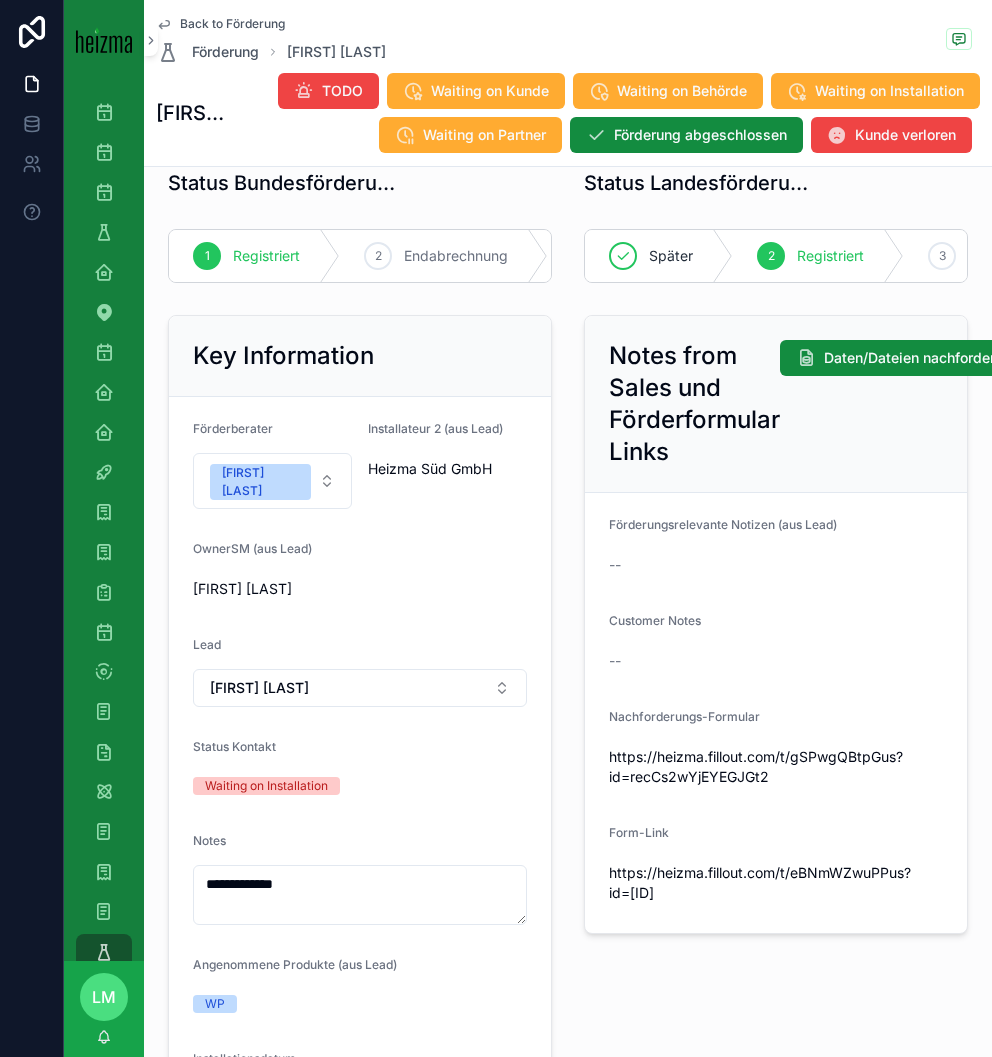 click on "Back to Förderung" at bounding box center [232, 24] 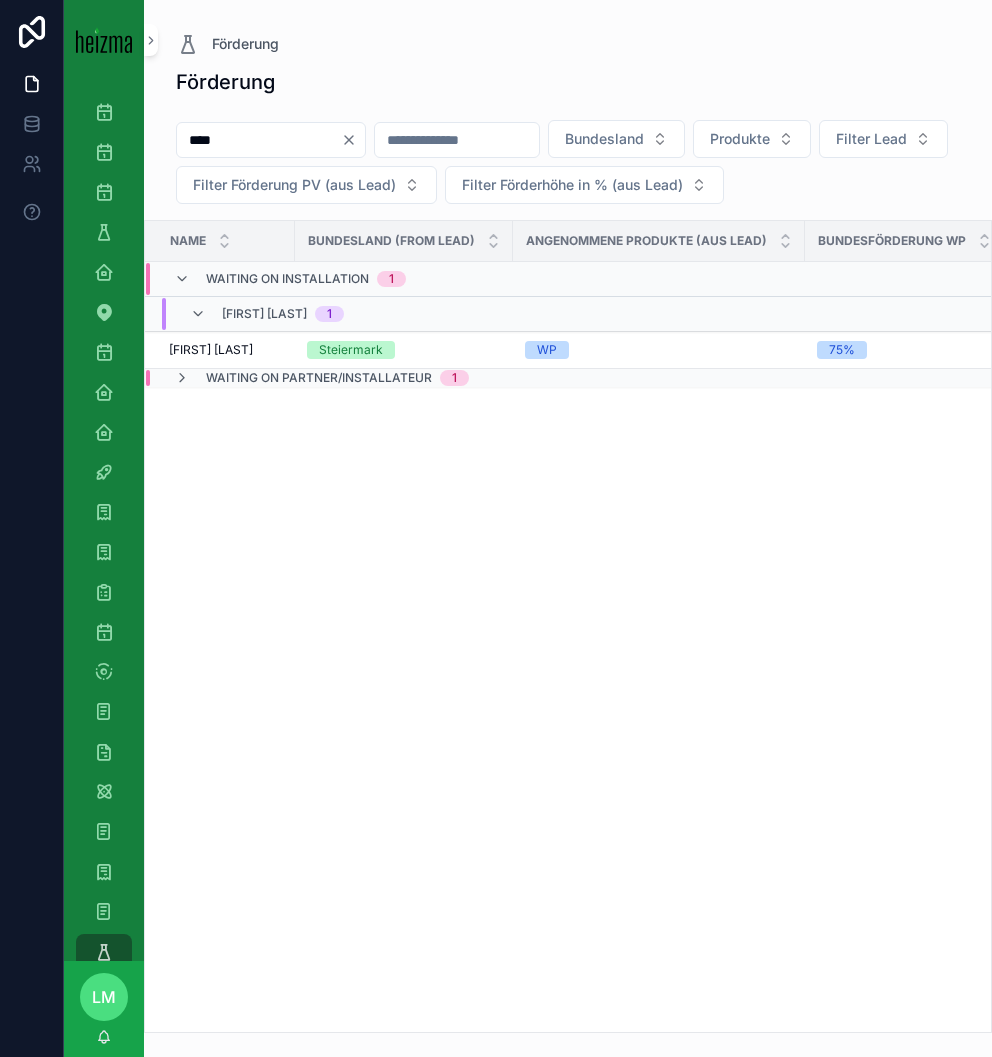 scroll, scrollTop: 0, scrollLeft: 0, axis: both 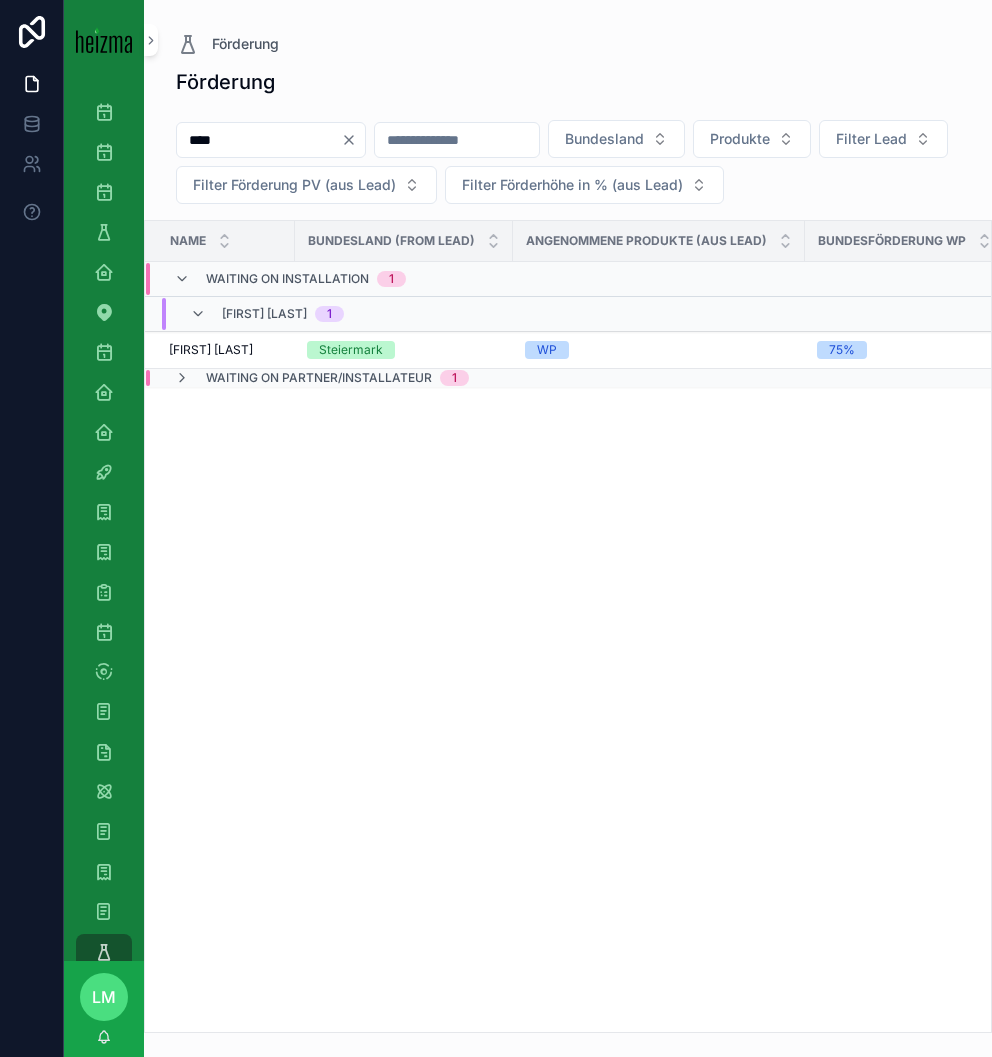 click on "****" at bounding box center (259, 140) 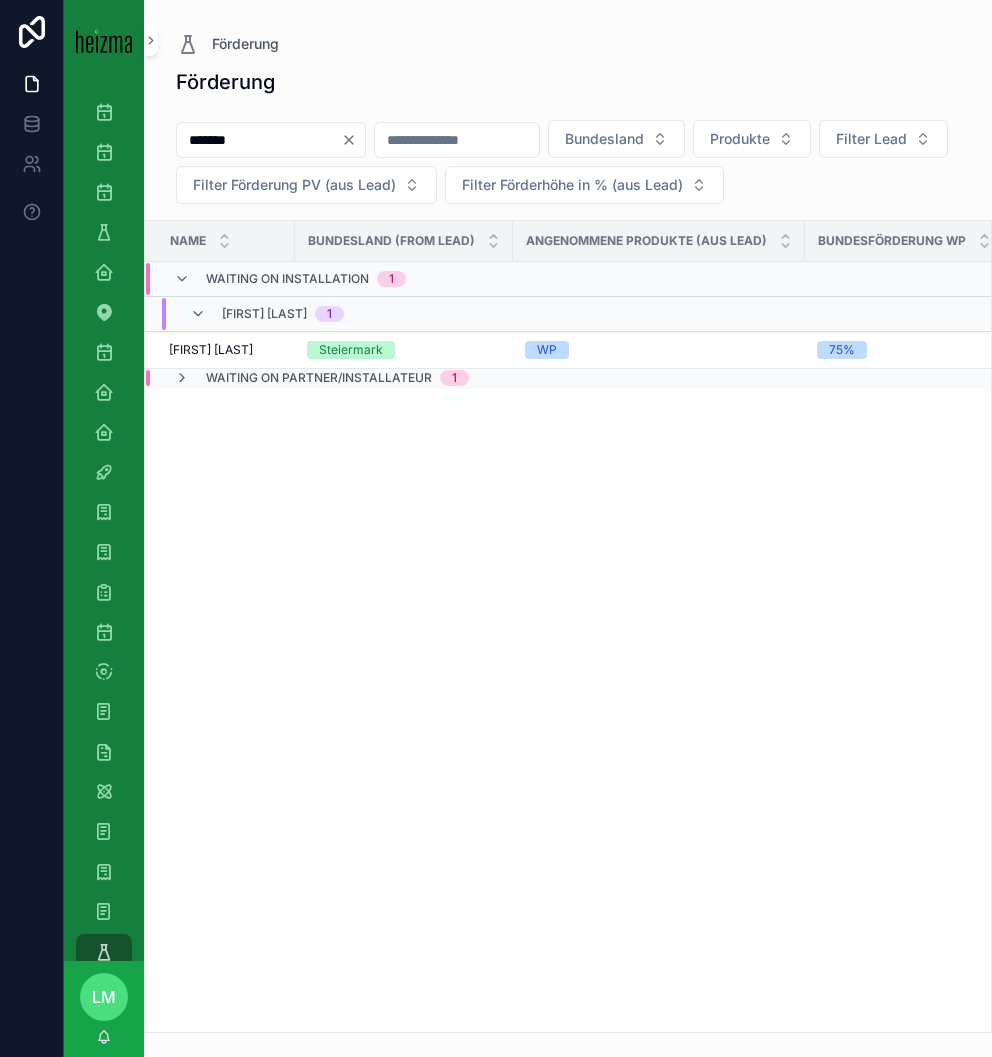 type on "*******" 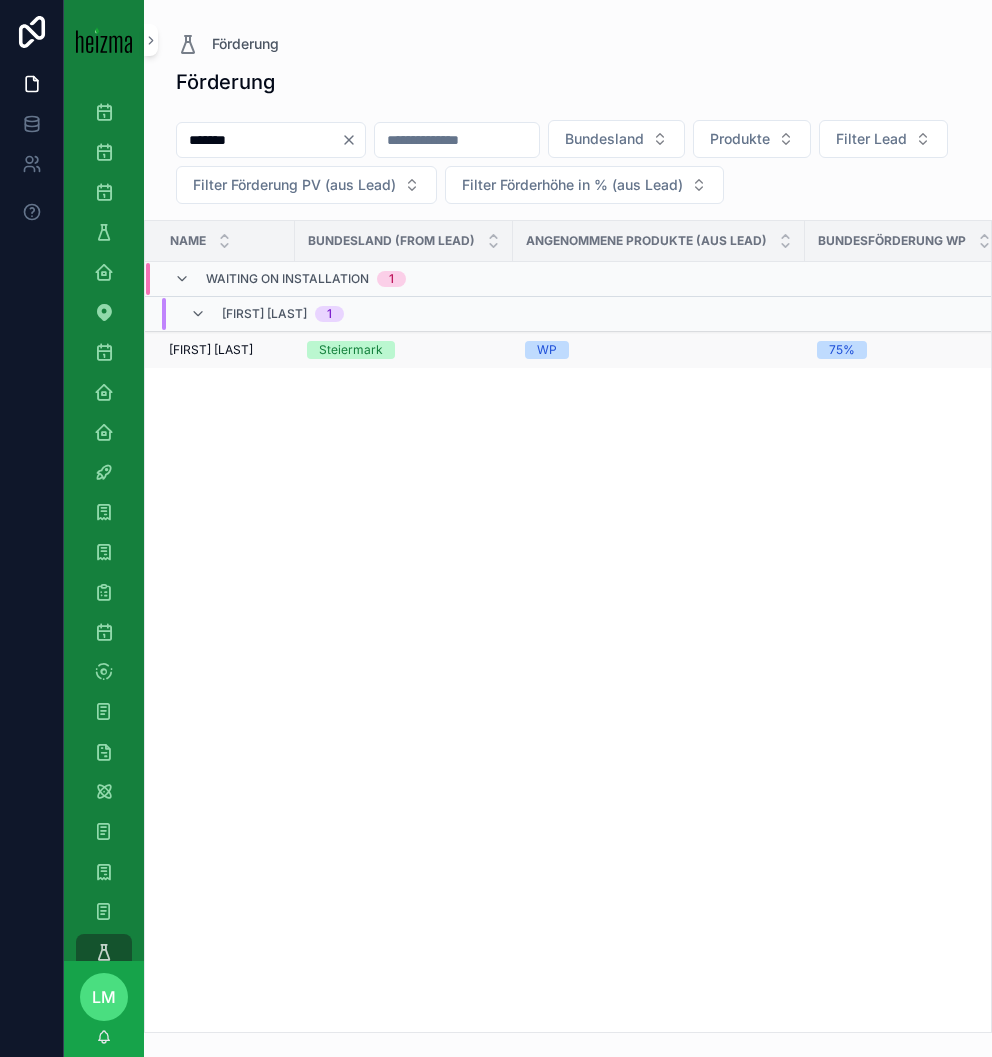 click on "[FIRST] [LAST]" at bounding box center [211, 350] 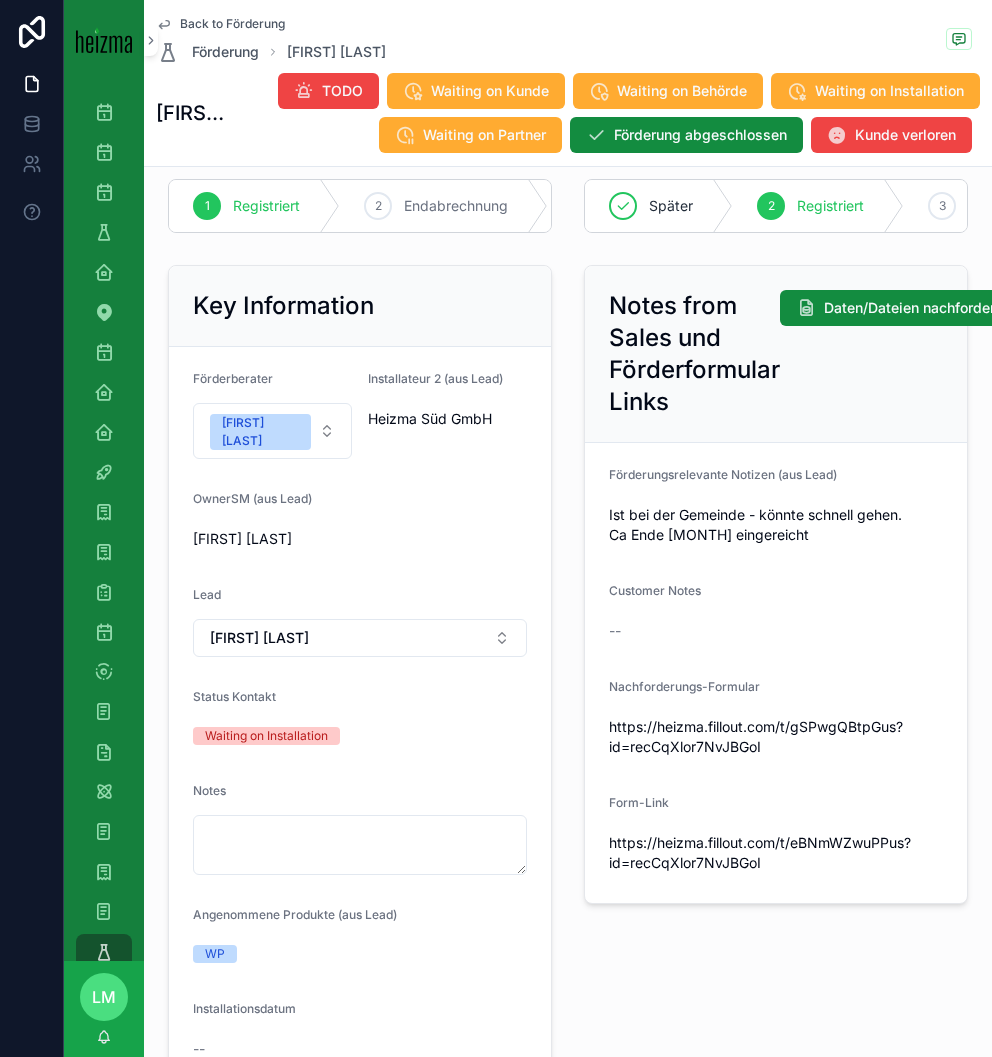 scroll, scrollTop: 0, scrollLeft: 0, axis: both 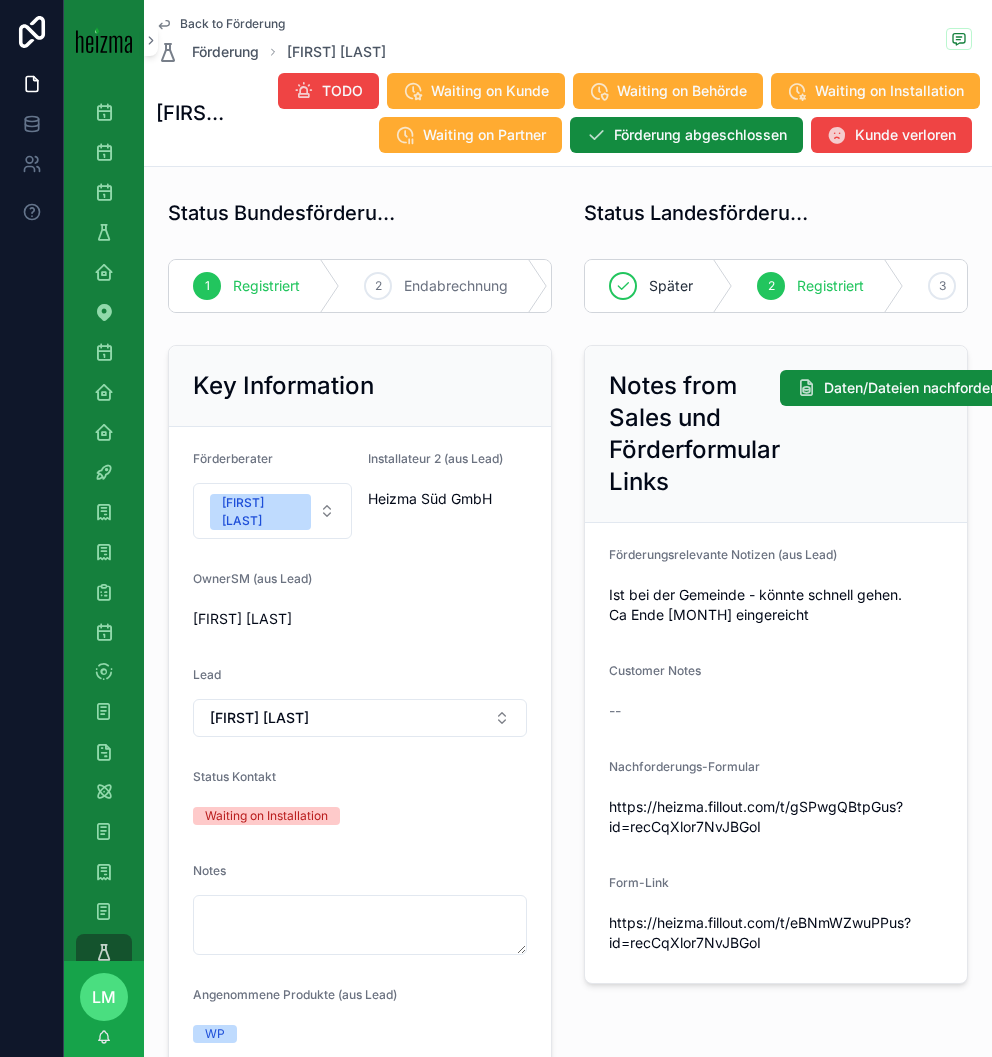 click on "Back to Förderung" at bounding box center [232, 24] 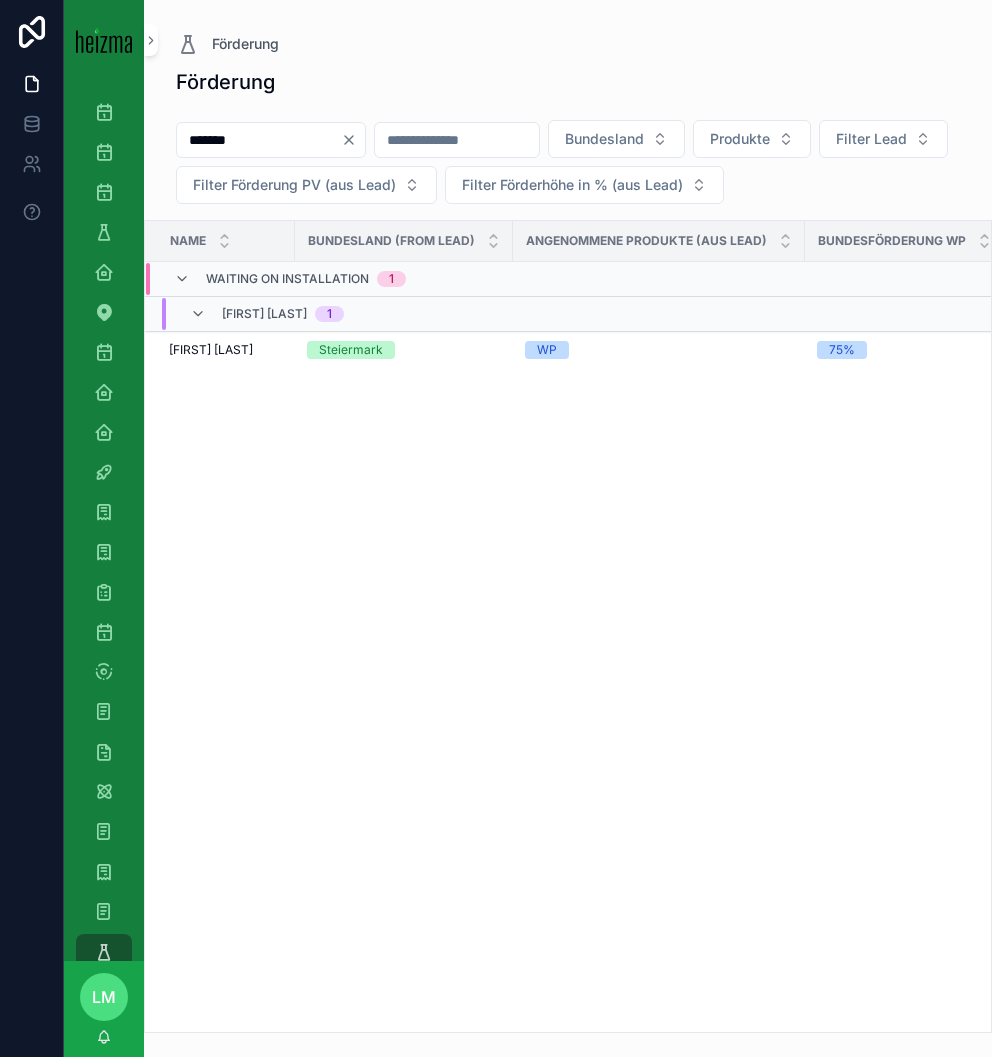 click on "******* Bundesland Produkte Filter Lead Filter Förderung PV (aus Lead) Filter Förderhöhe in % (aus Lead)" at bounding box center (568, 166) 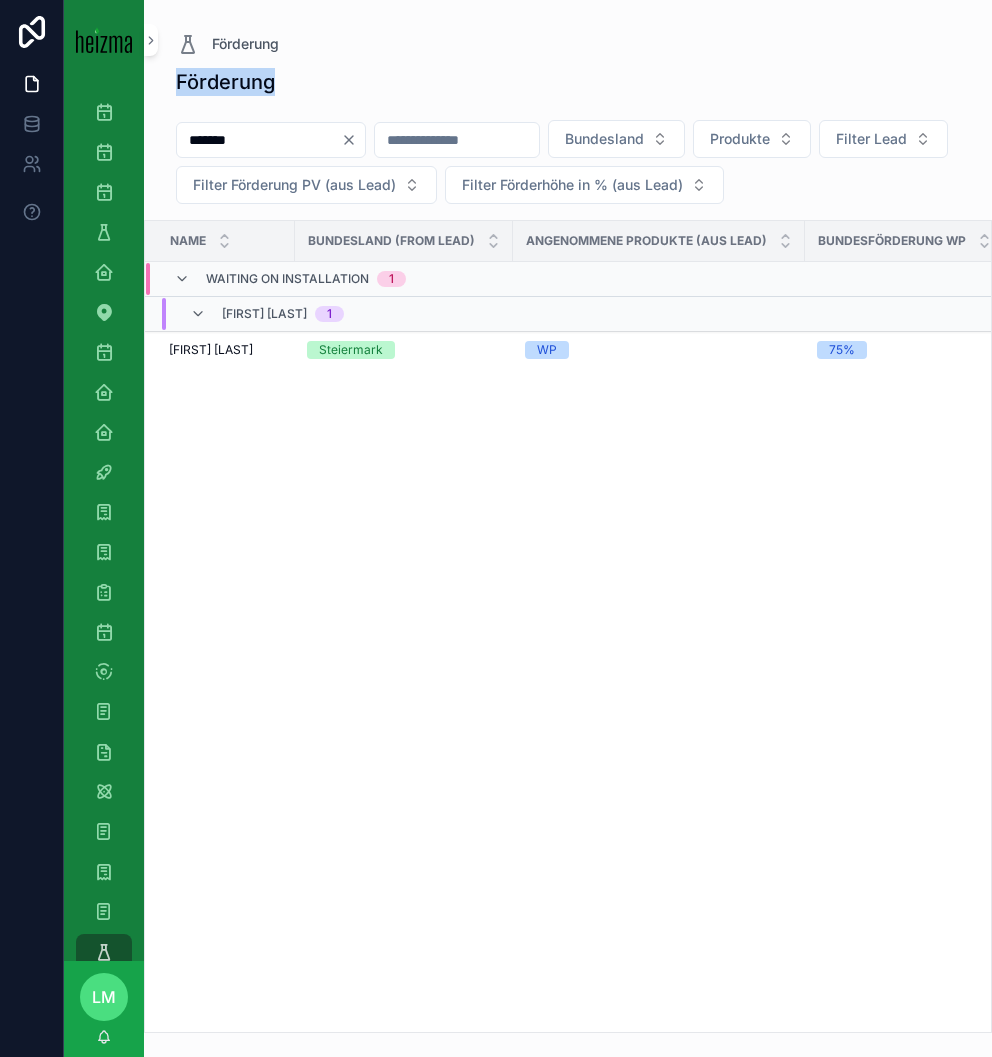 click on "******* Bundesland Produkte Filter Lead Filter Förderung PV (aus Lead) Filter Förderhöhe in % (aus Lead)" at bounding box center [568, 166] 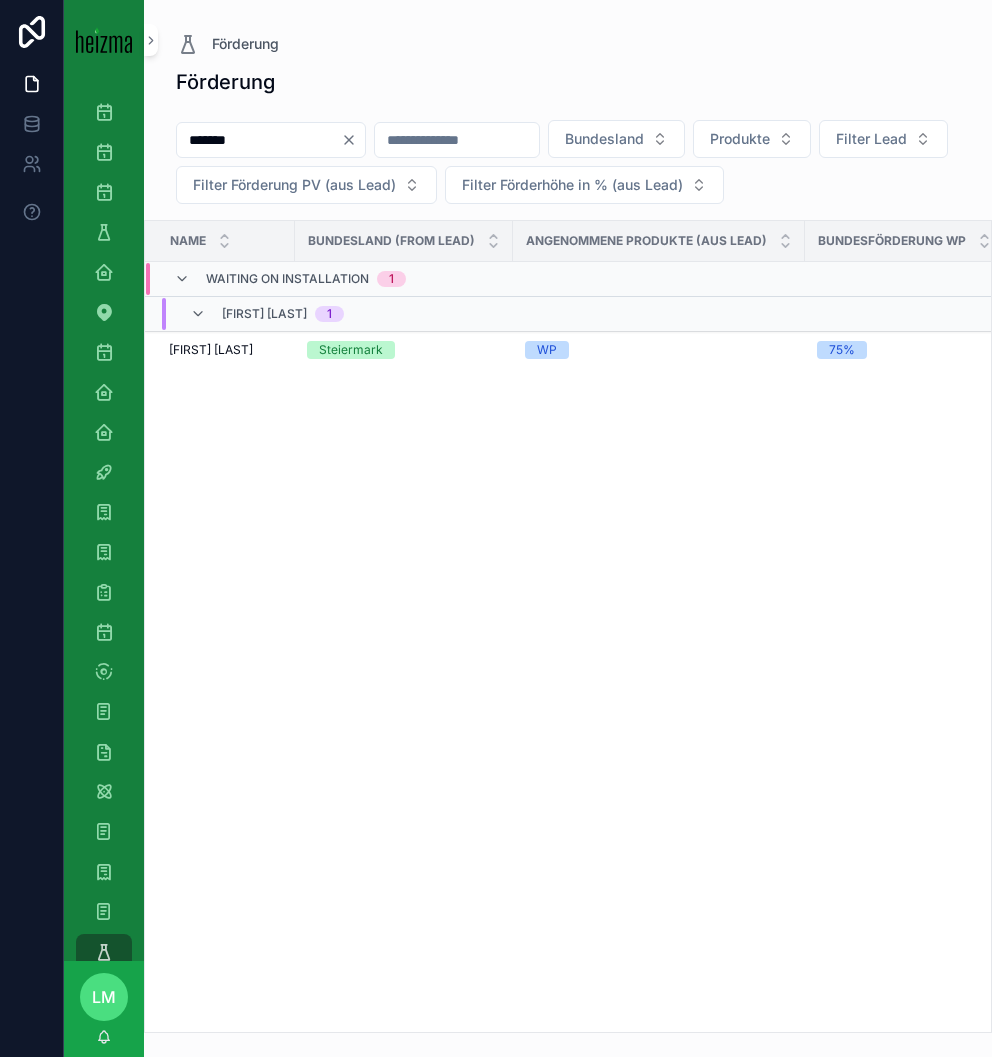 click on "******* Bundesland Produkte Filter Lead Filter Förderung PV (aus Lead) Filter Förderhöhe in % (aus Lead)" at bounding box center (568, 166) 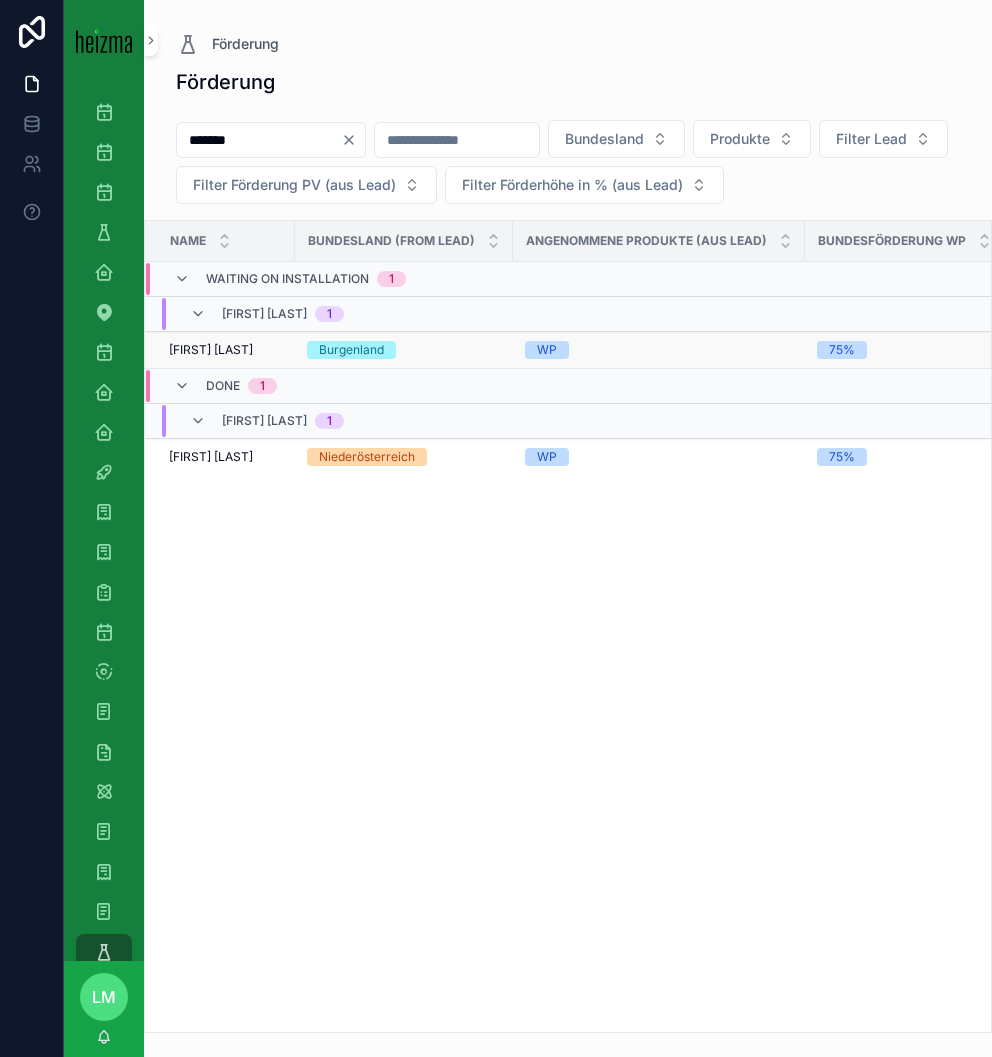 type on "*******" 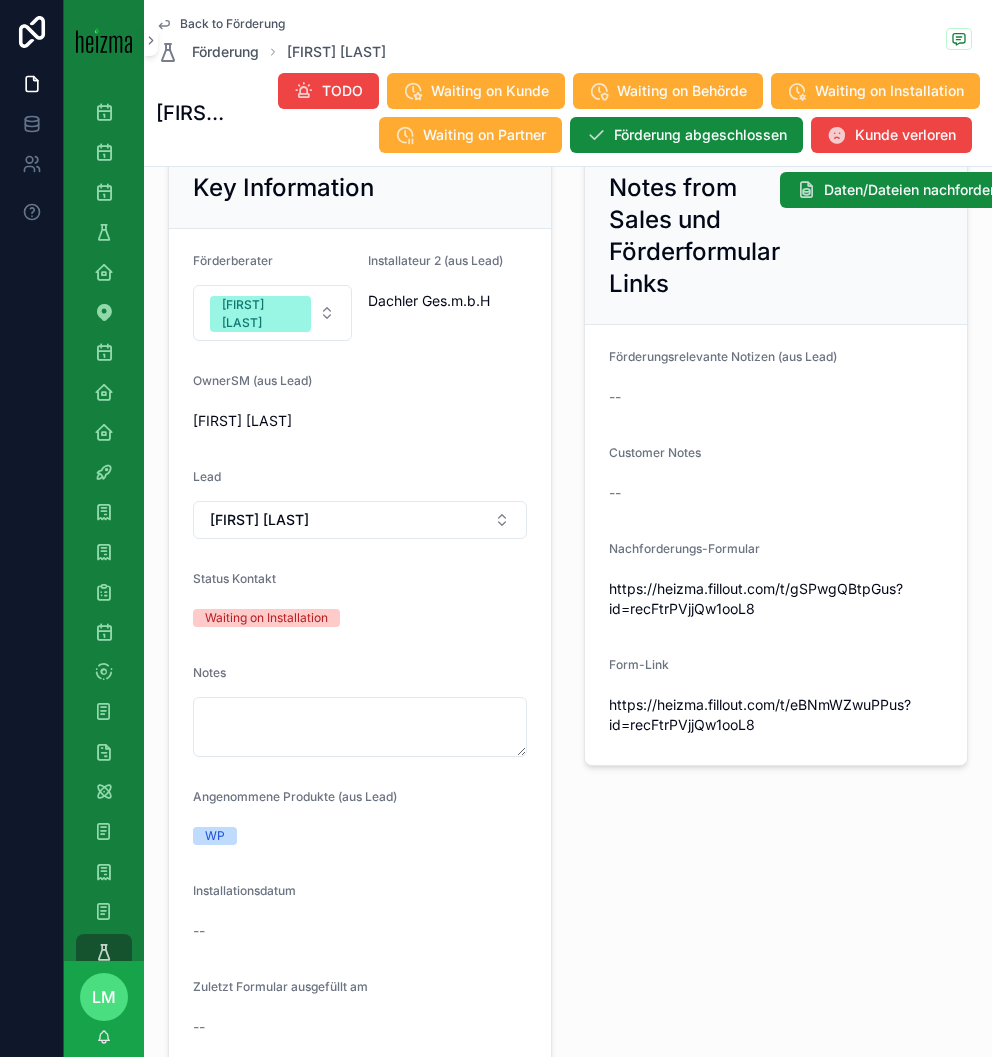 scroll, scrollTop: 167, scrollLeft: 0, axis: vertical 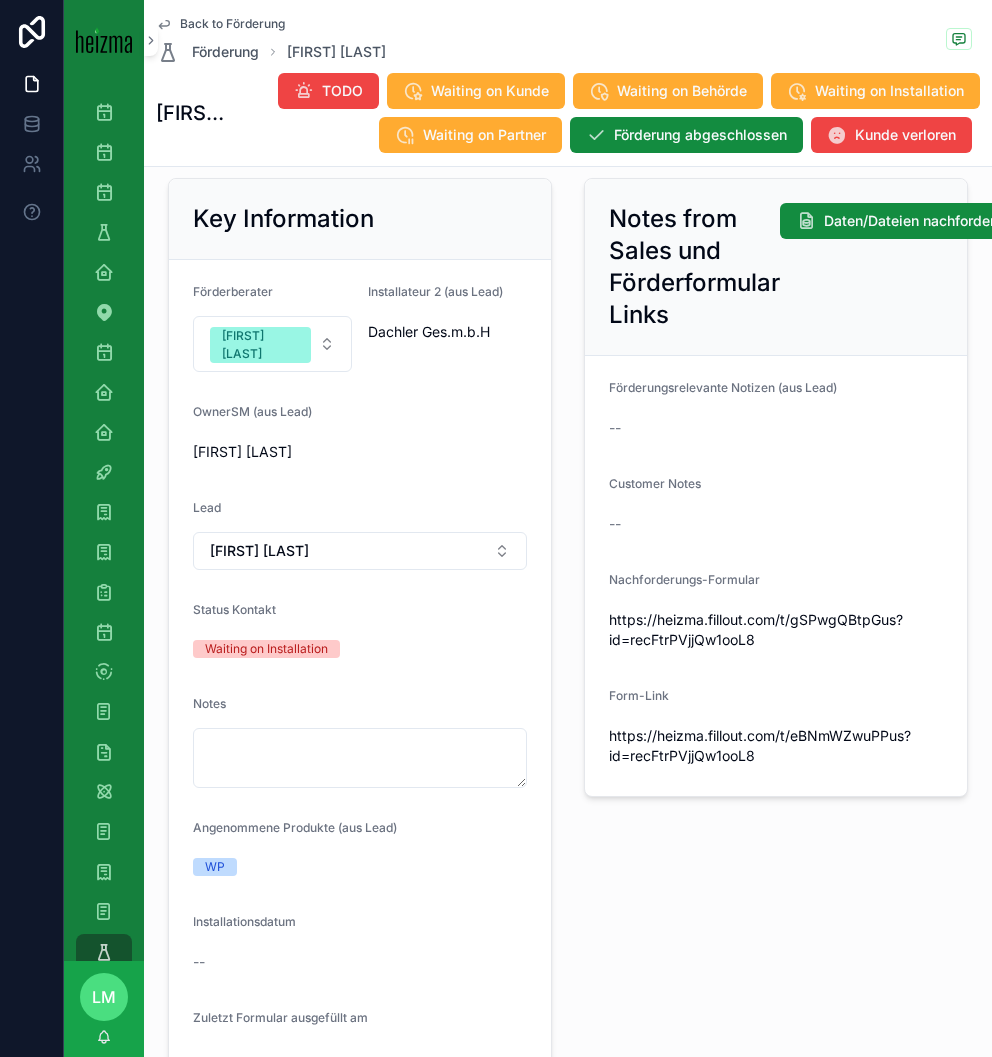 click on "Back to Förderung" at bounding box center (232, 24) 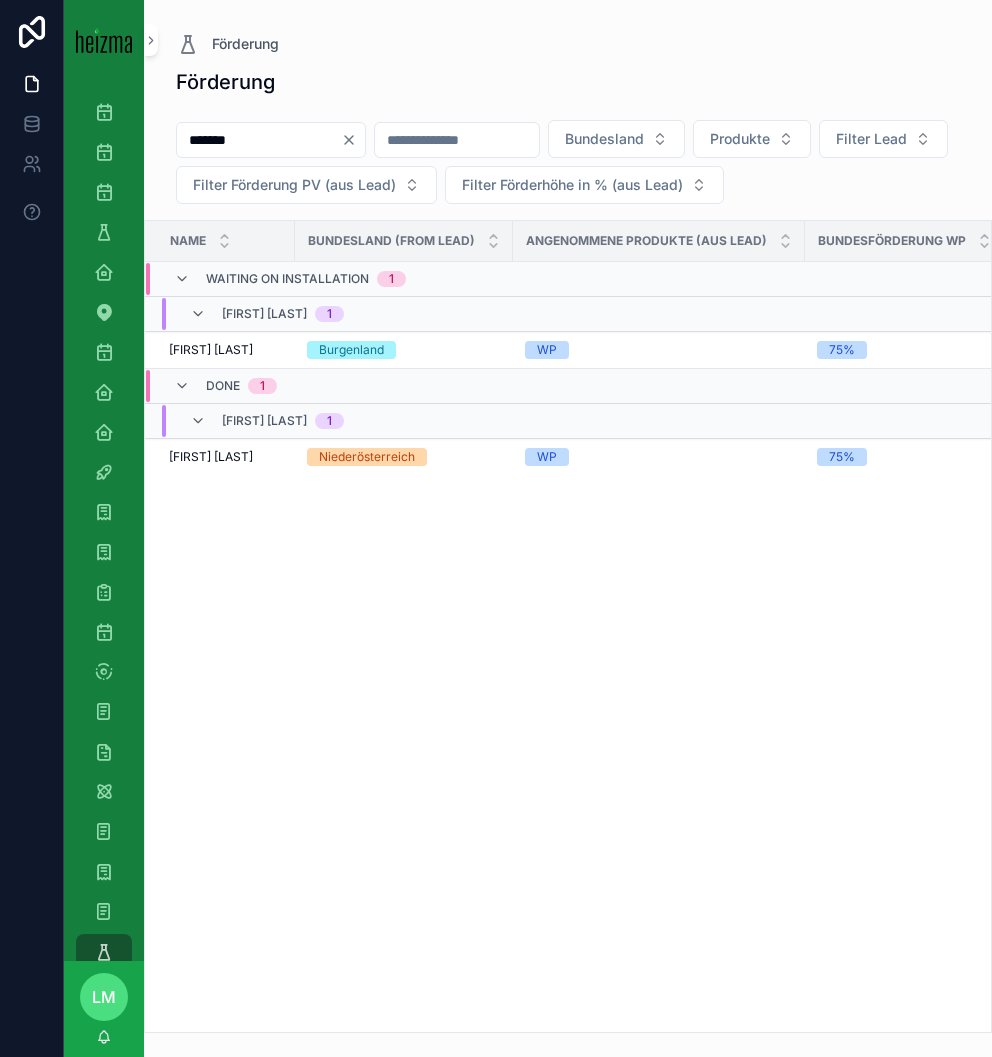 scroll, scrollTop: 0, scrollLeft: 0, axis: both 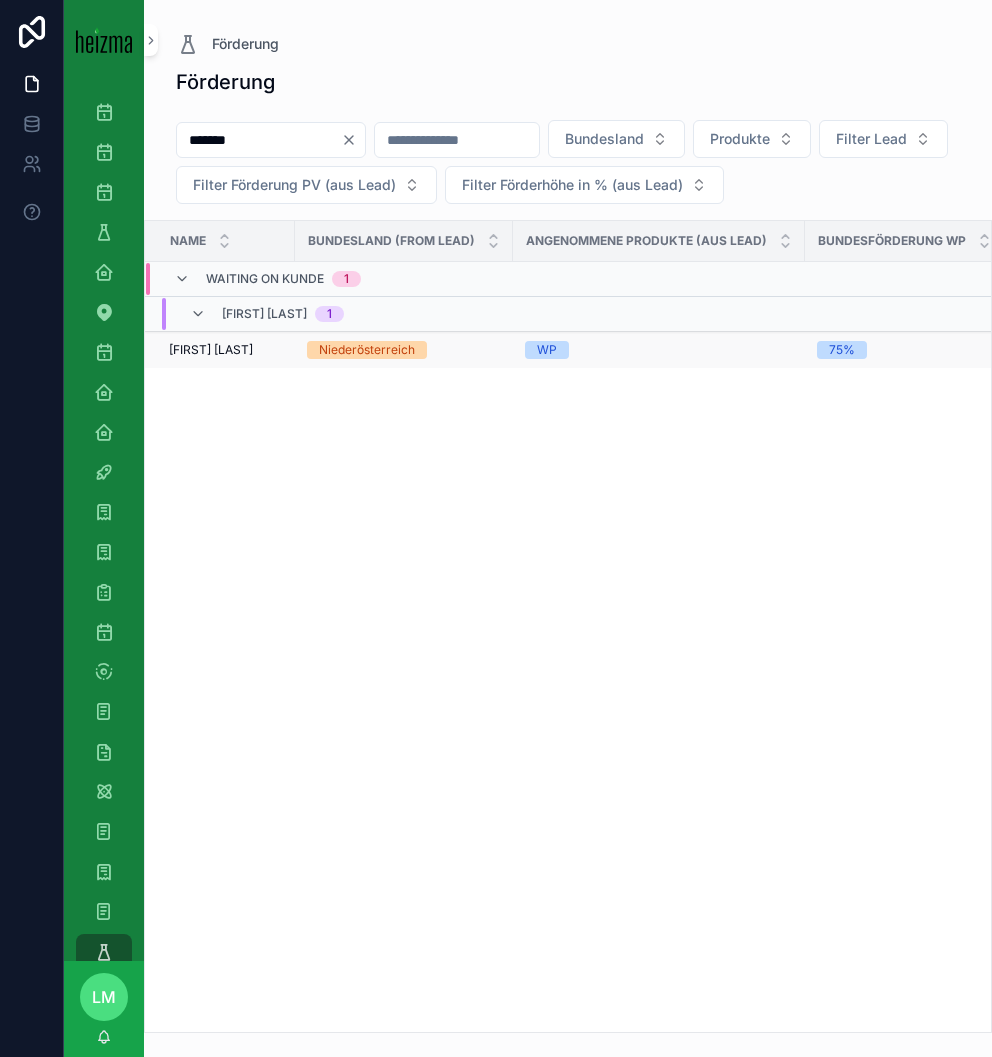 click on "[FIRST] [LAST]" at bounding box center [211, 350] 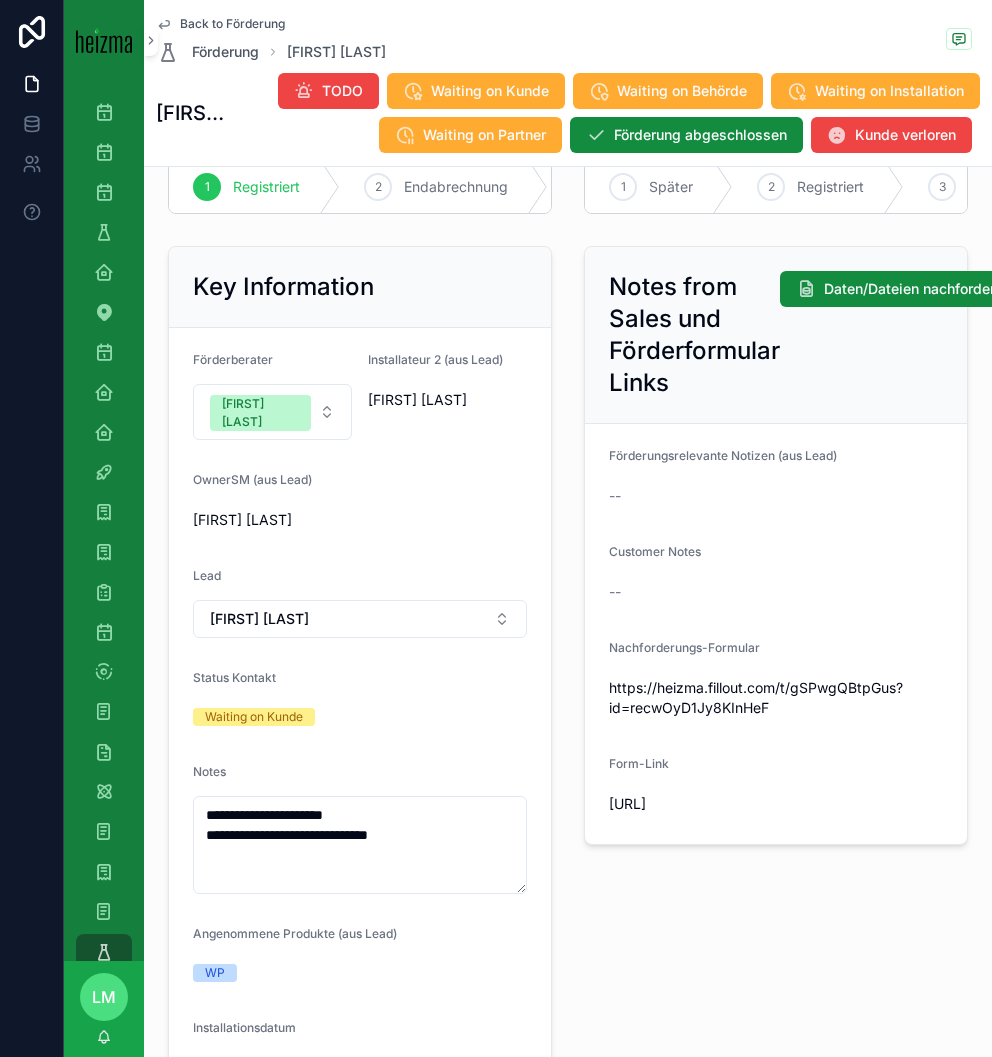 scroll, scrollTop: 116, scrollLeft: 0, axis: vertical 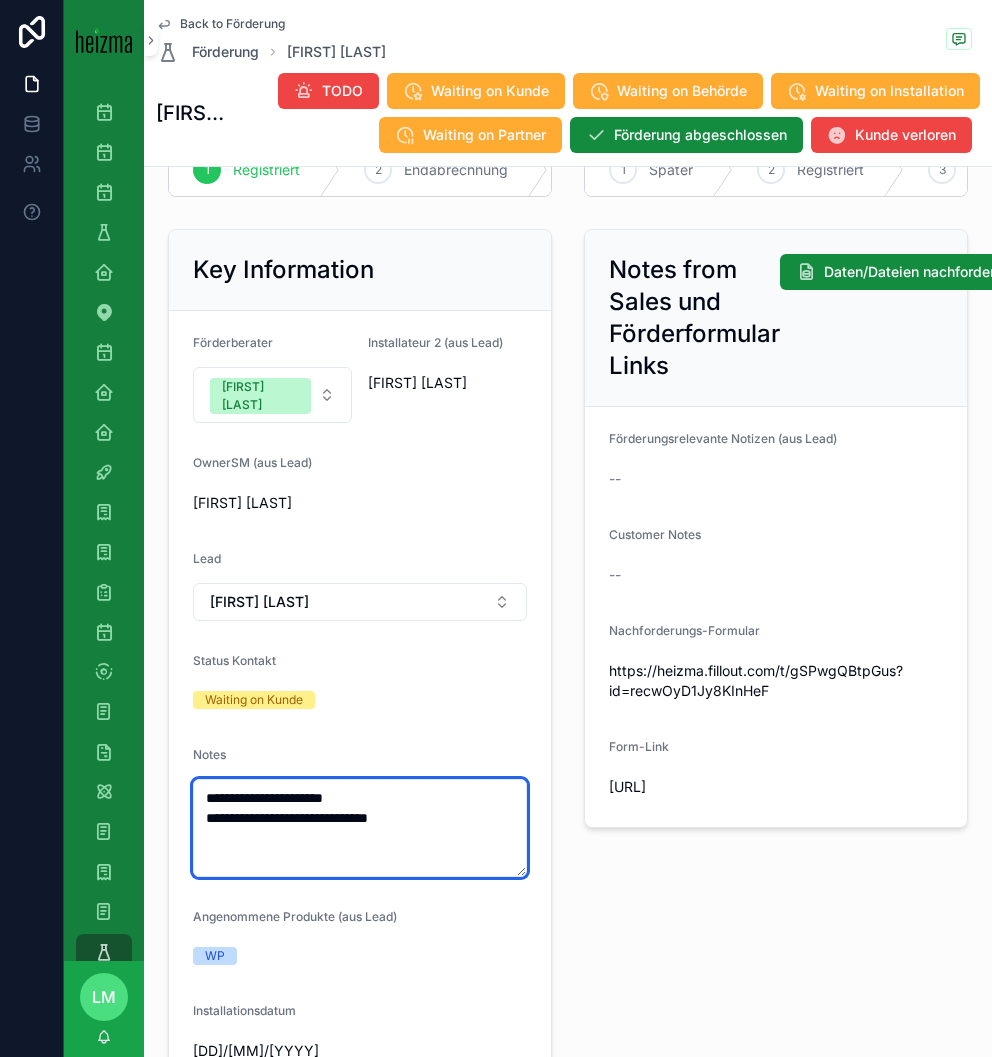click on "**********" at bounding box center (360, 828) 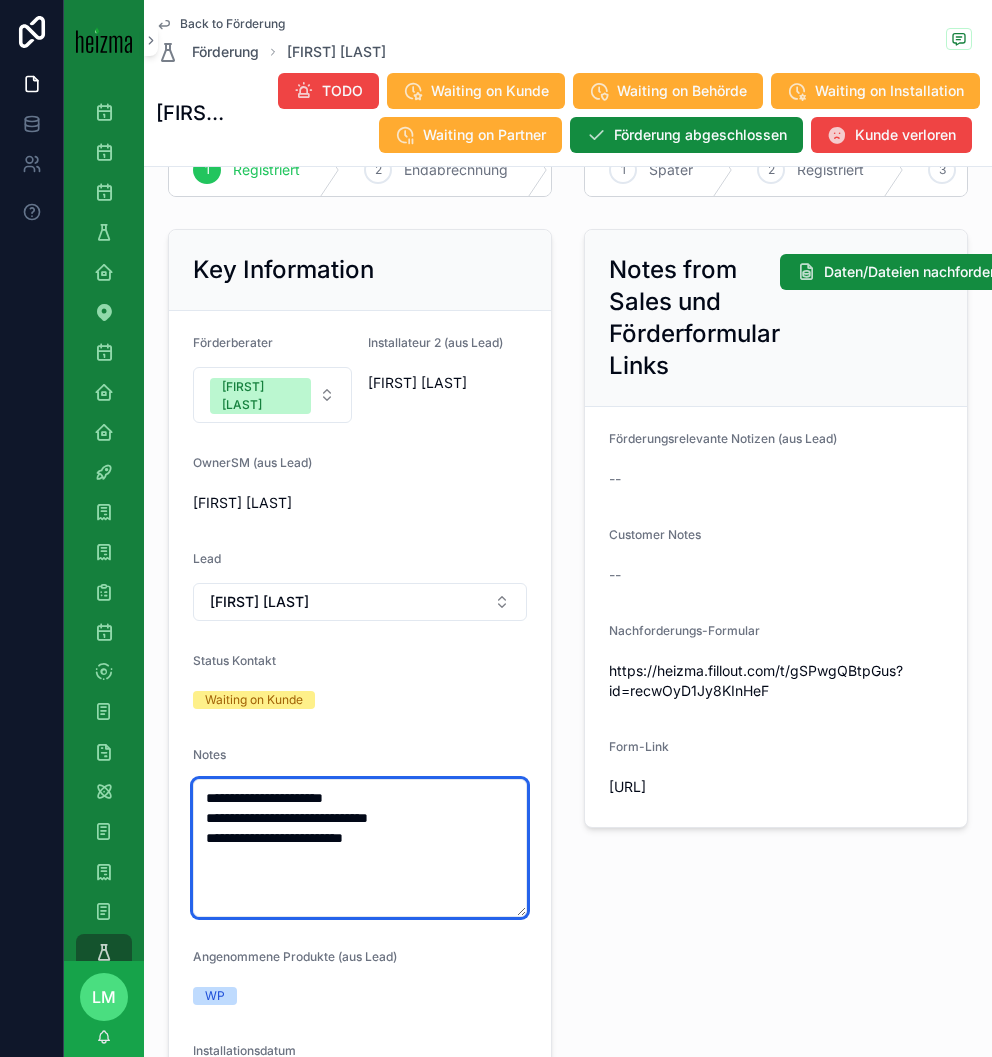 type on "**********" 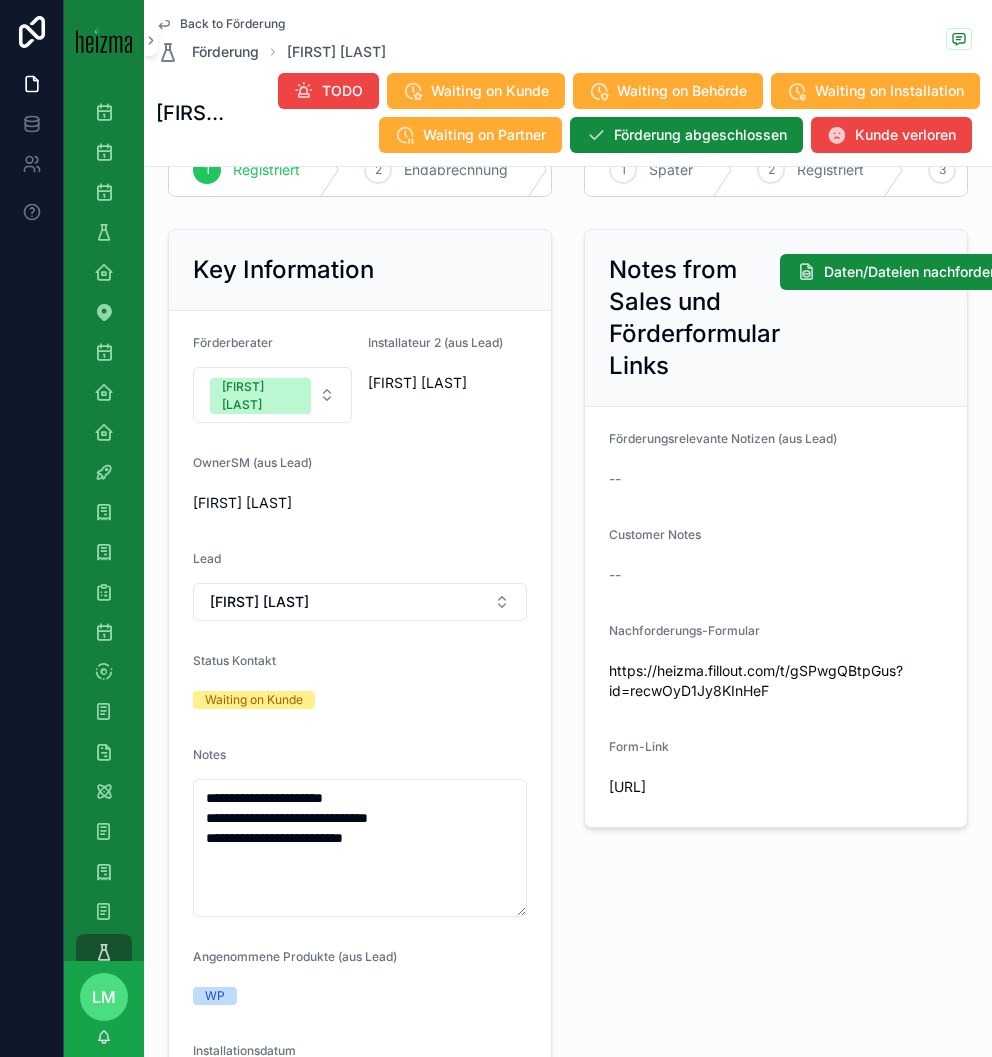 click on "Notes from Sales und Förderformular Links Daten/Dateien nachfordern Förderungsrelevante Notizen (aus Lead) -- Customer Notes -- Nachforderungs-Formular [URL] Form-Link [URL]" at bounding box center [776, 728] 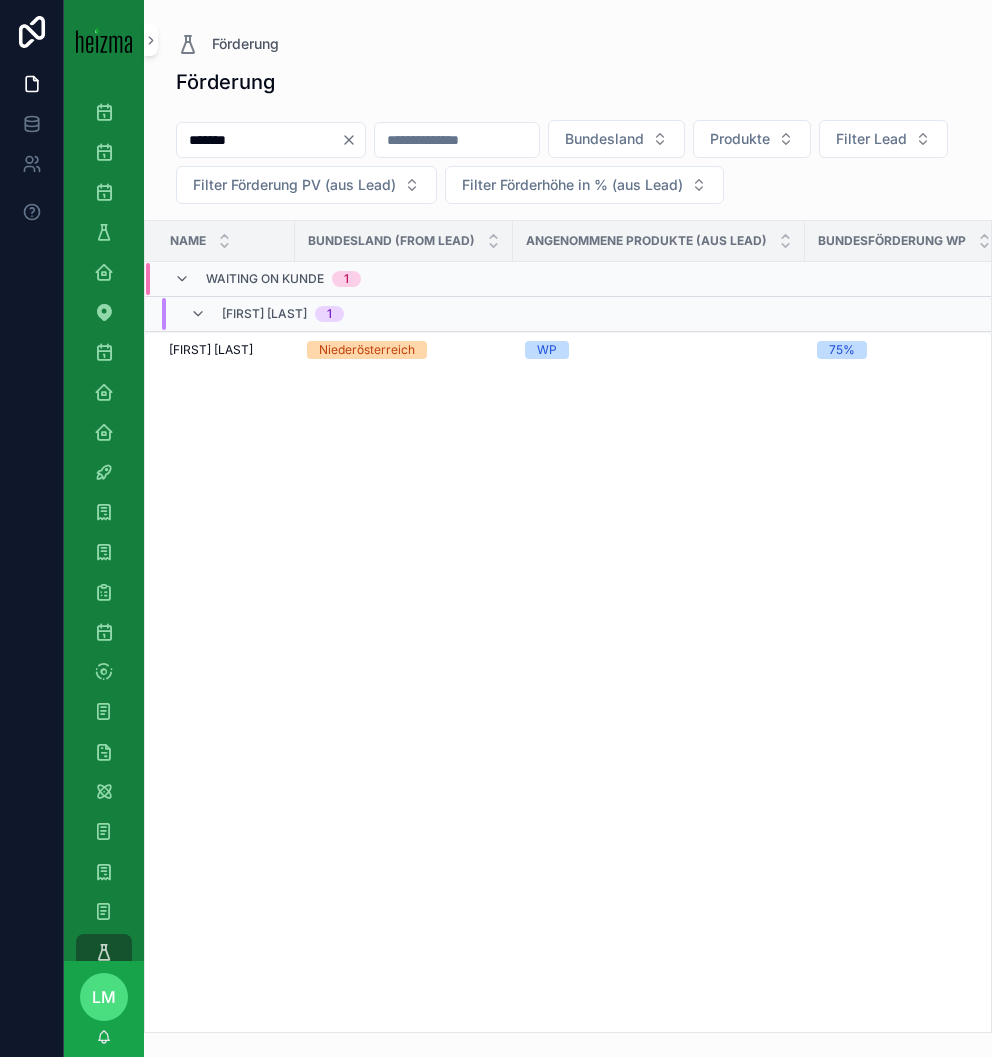 click on "*******" at bounding box center (259, 140) 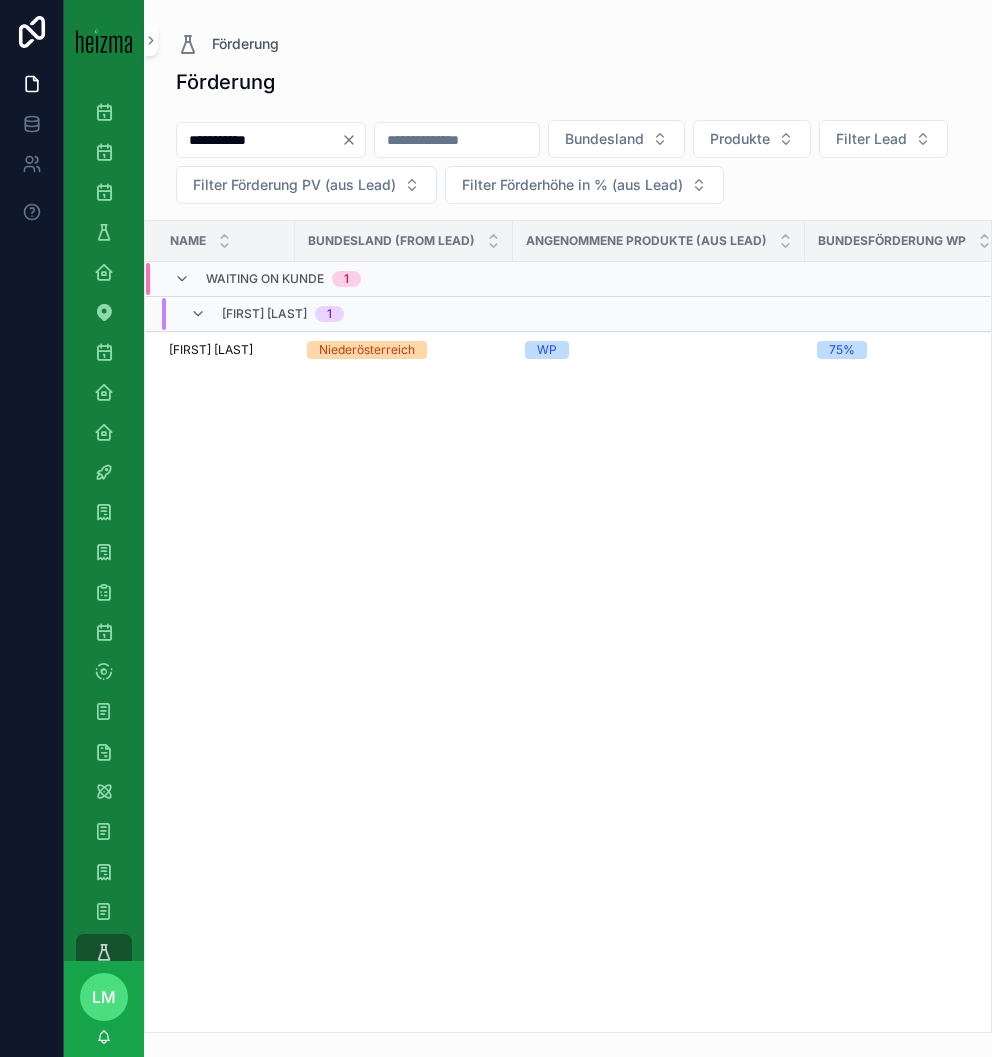 type on "**********" 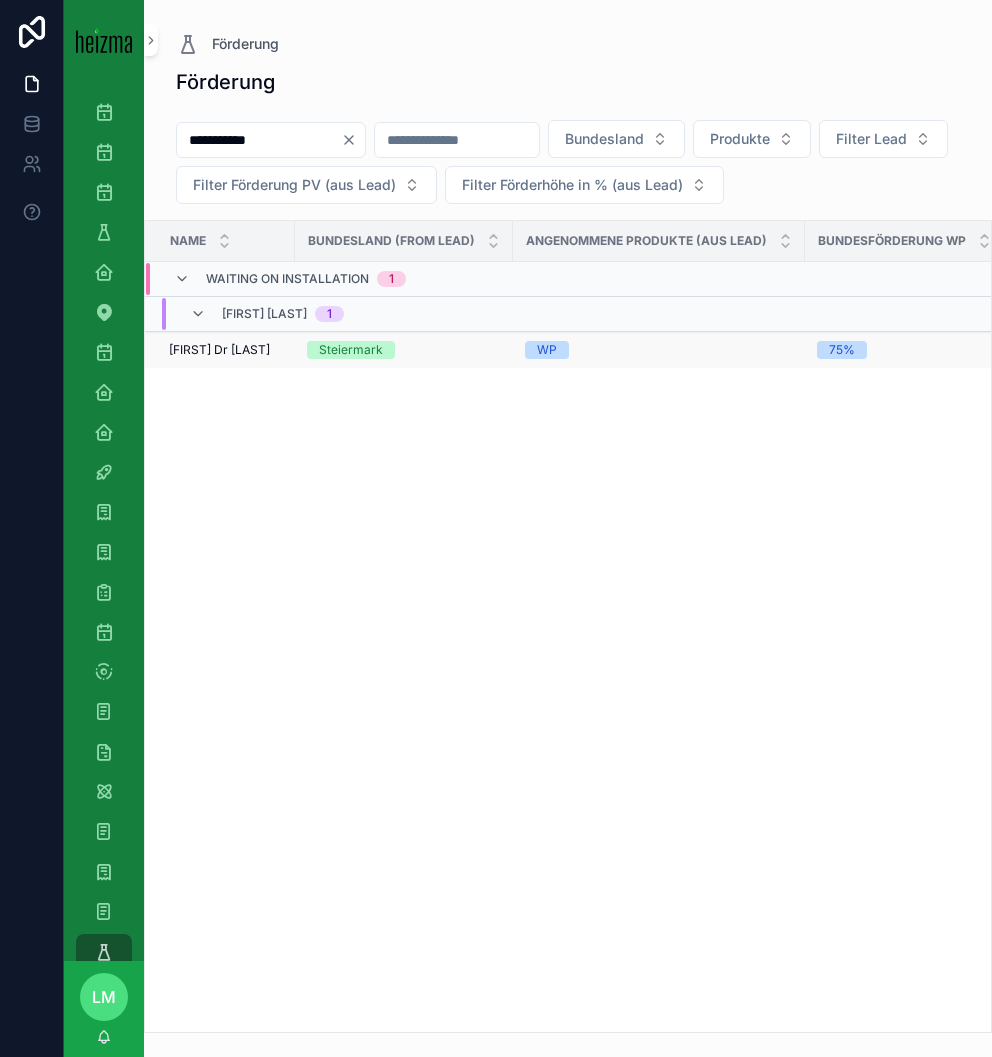 click on "[FIRST] Dr [LAST]" at bounding box center (219, 350) 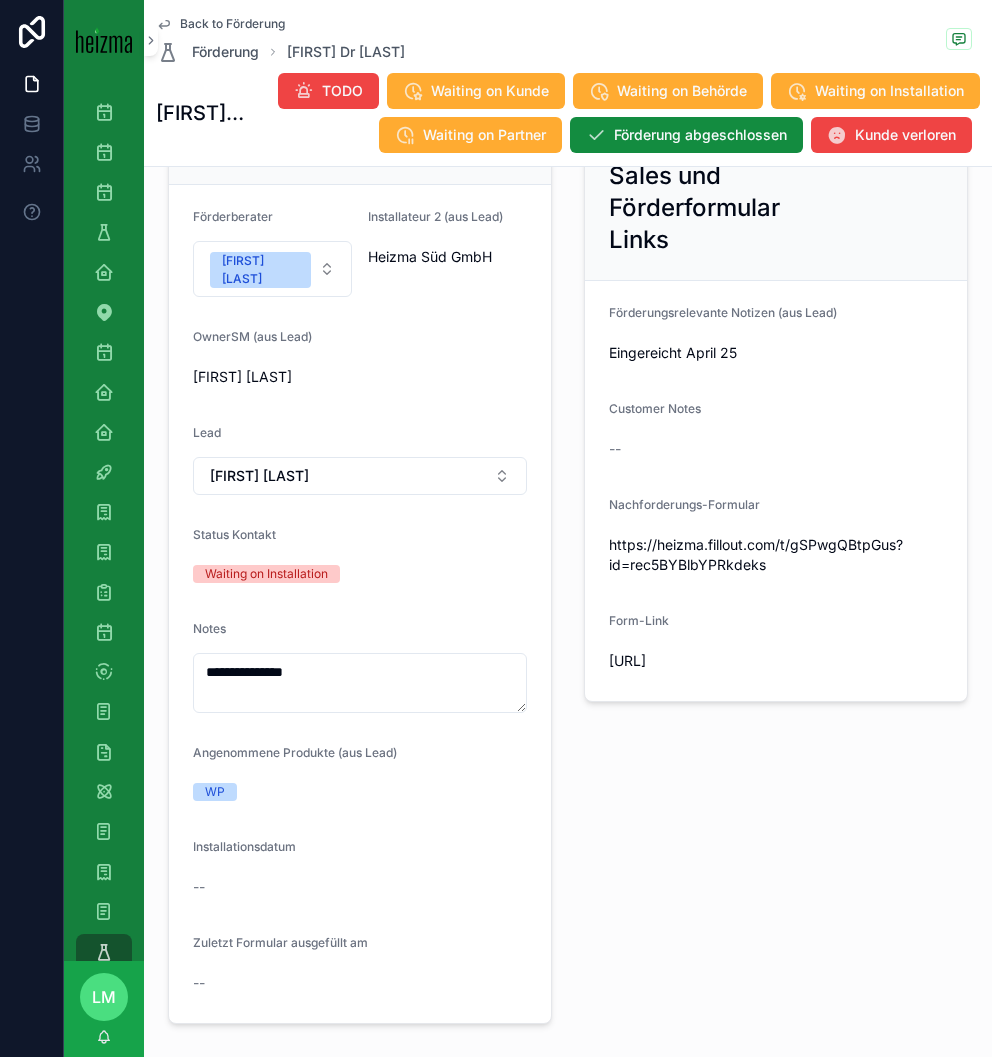 scroll, scrollTop: 0, scrollLeft: 0, axis: both 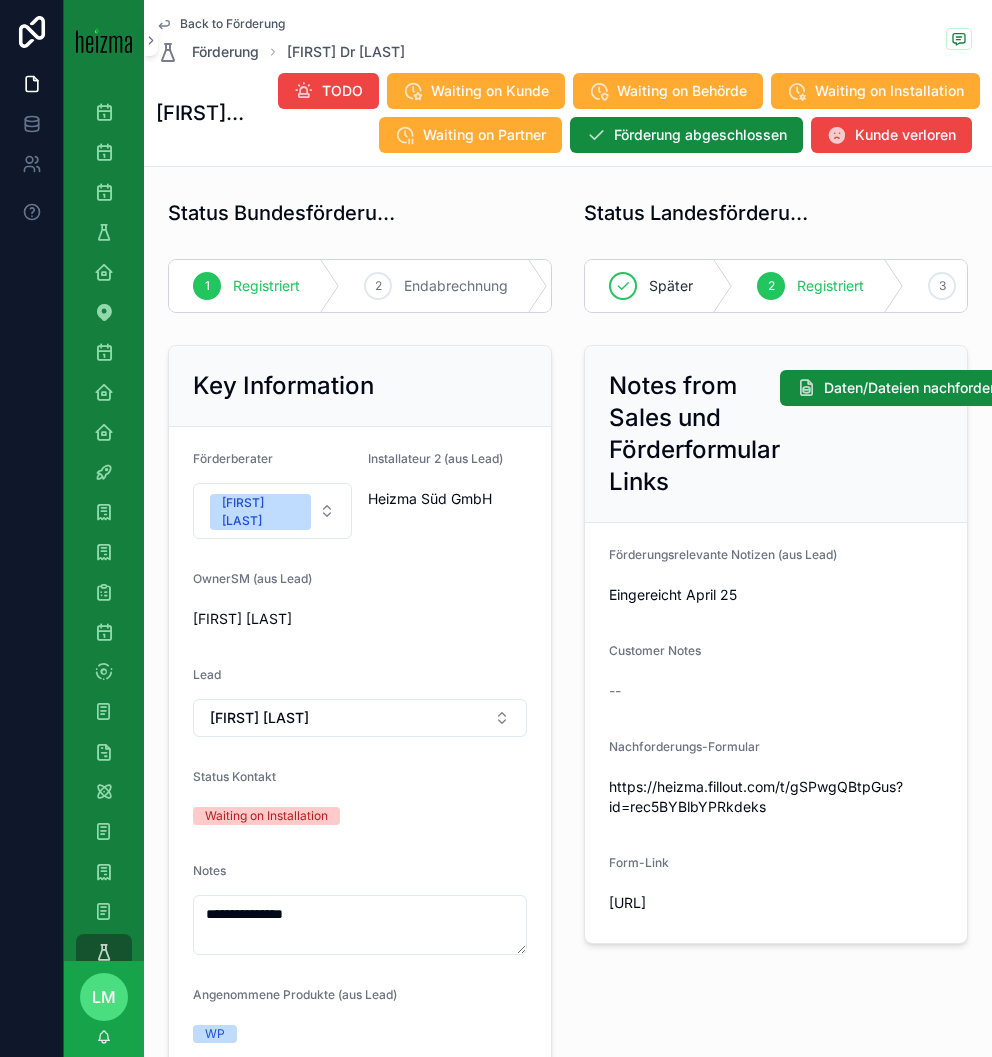 click on "Back to Förderung" at bounding box center [232, 24] 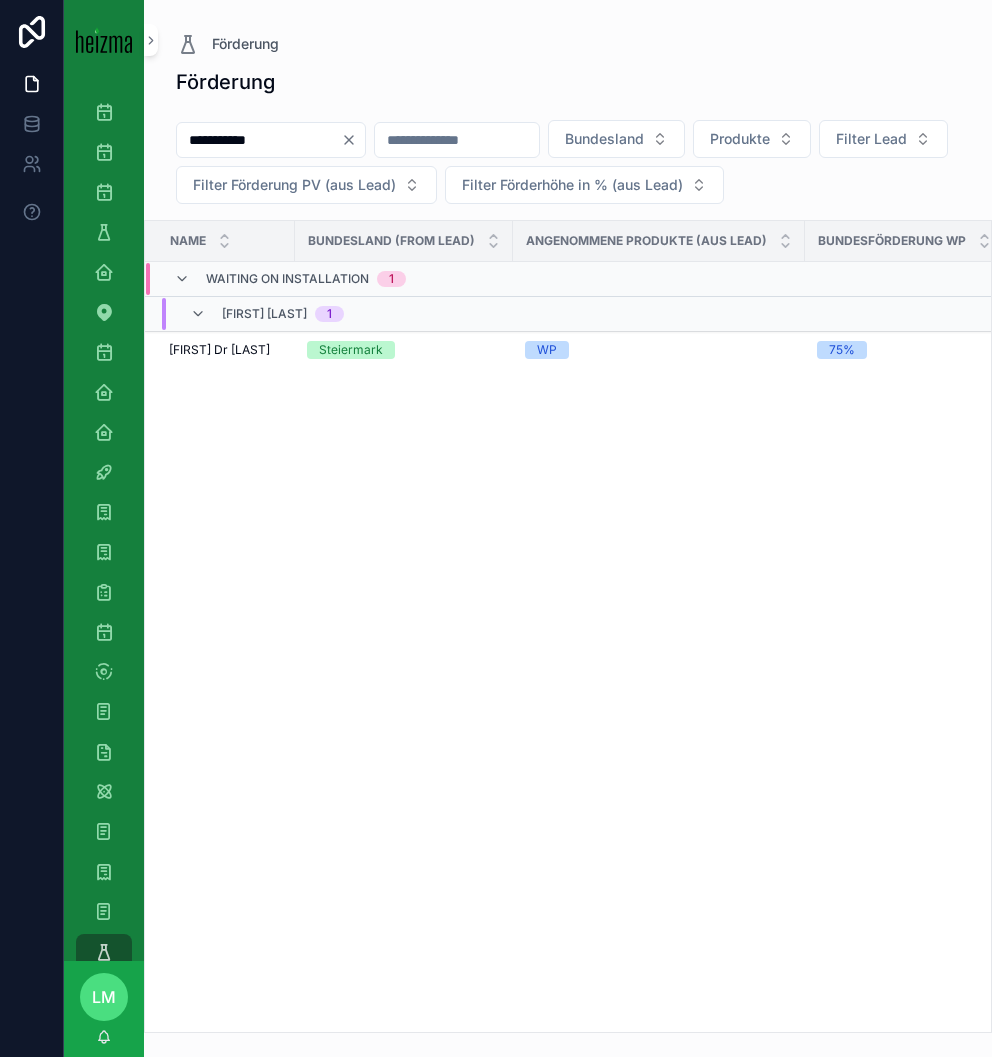 click on "**********" at bounding box center [259, 140] 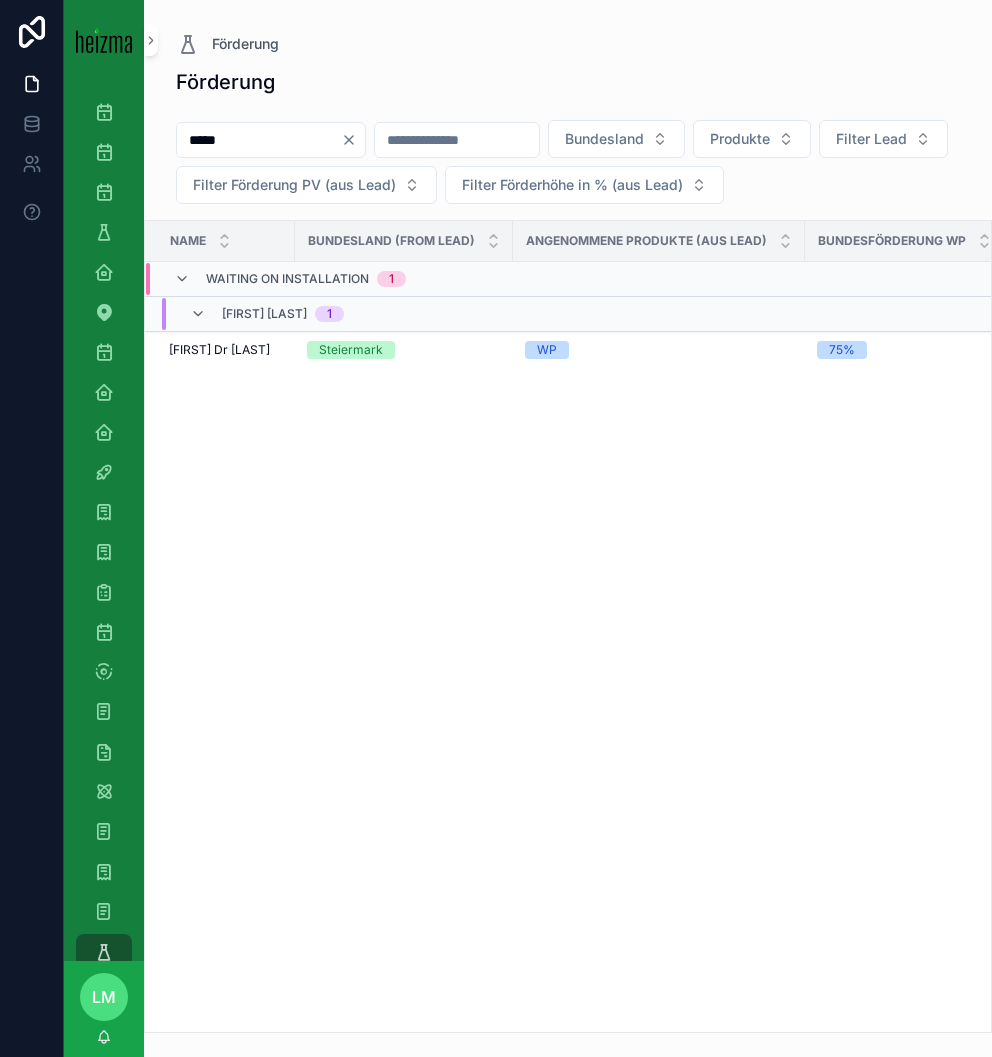 type on "*****" 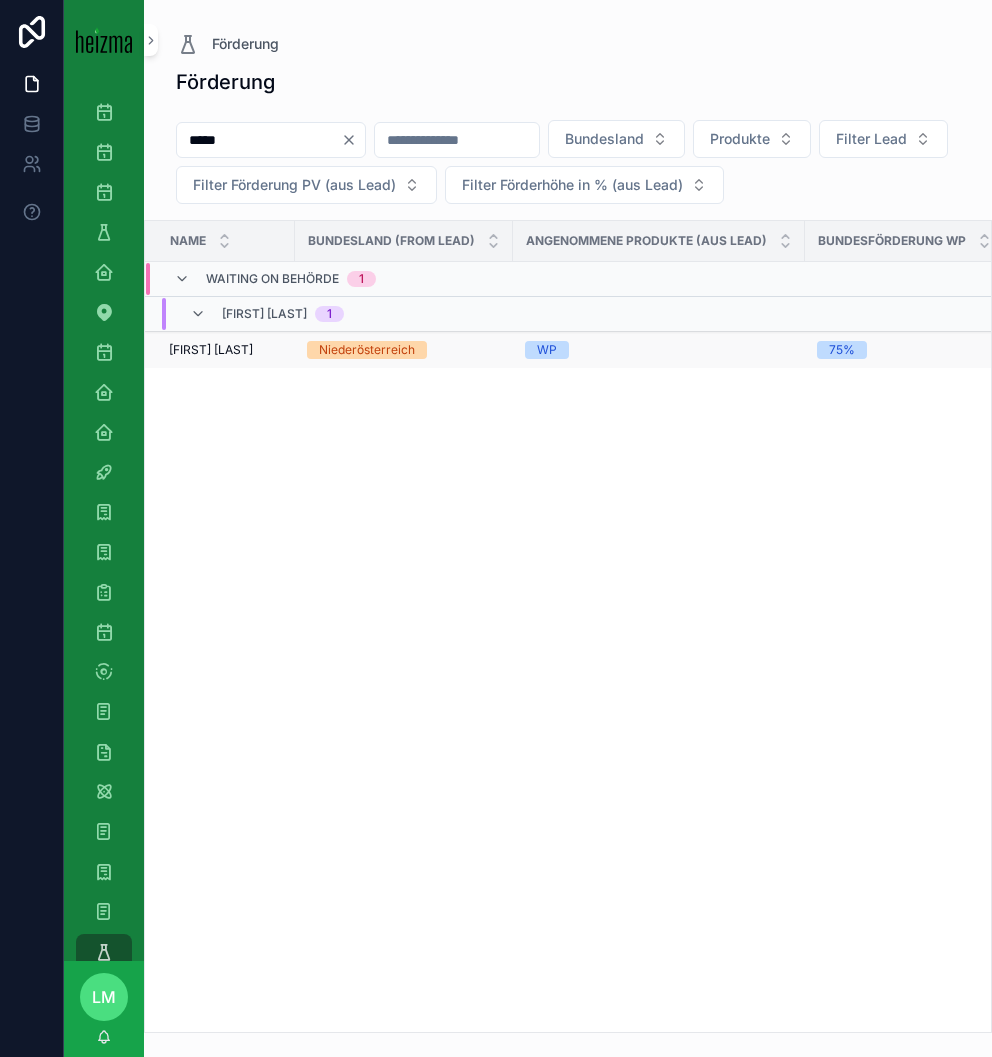 click on "[FIRST] [LAST]" at bounding box center [211, 350] 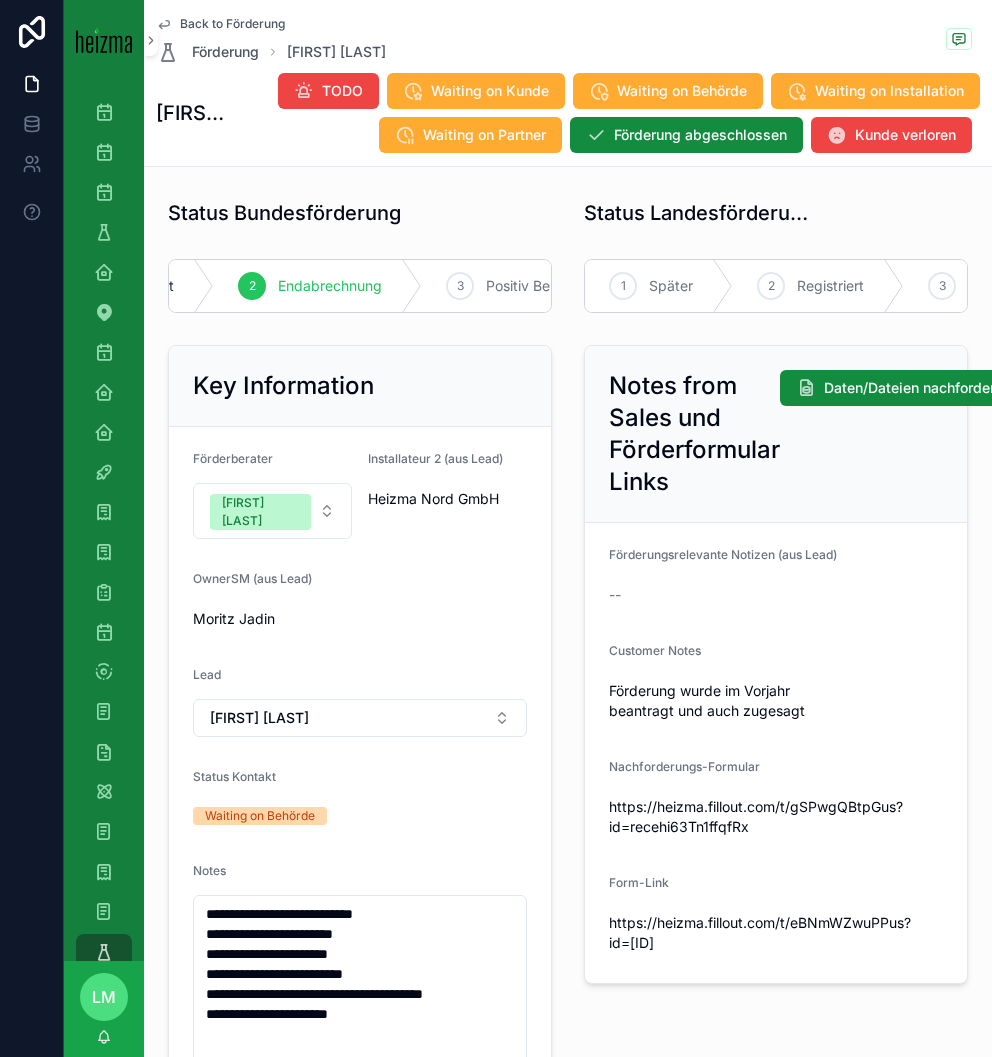scroll, scrollTop: 0, scrollLeft: 384, axis: horizontal 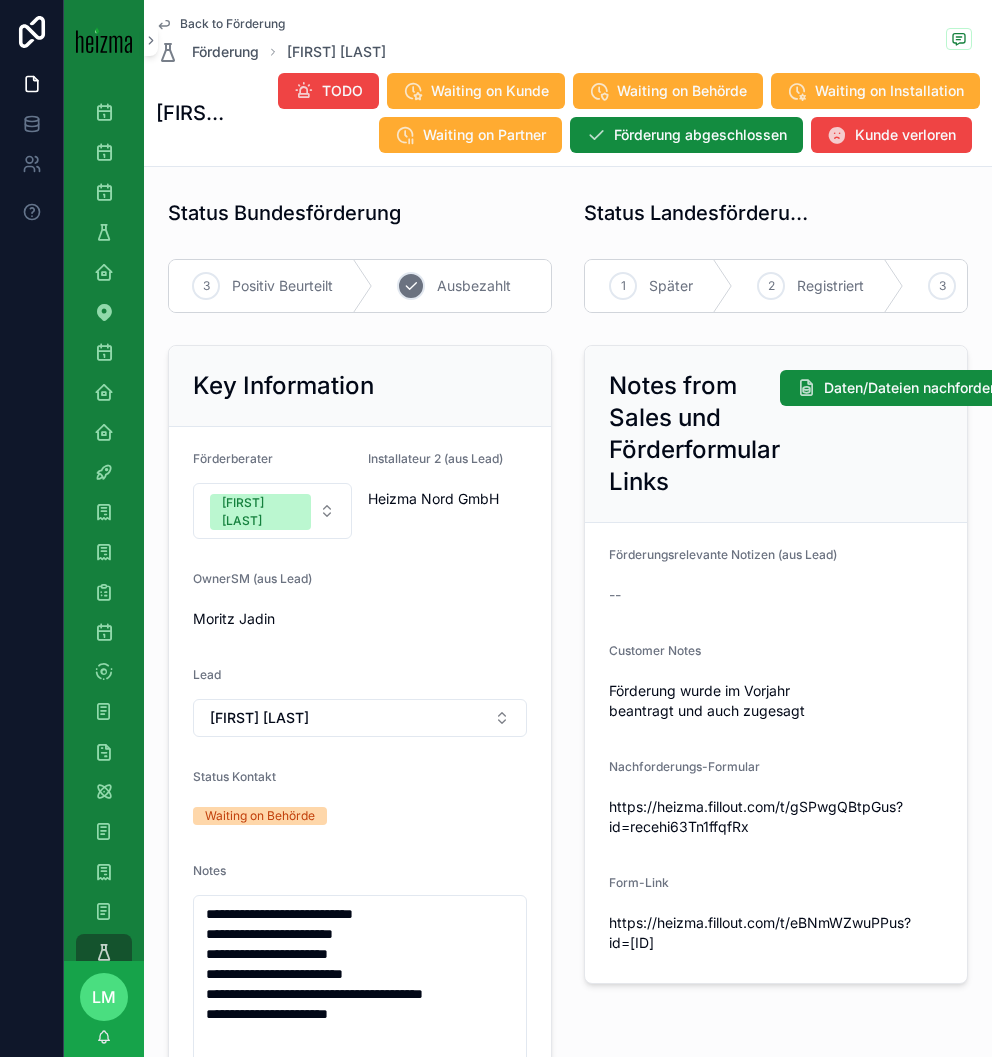 click on "Ausbezahlt" at bounding box center [474, 286] 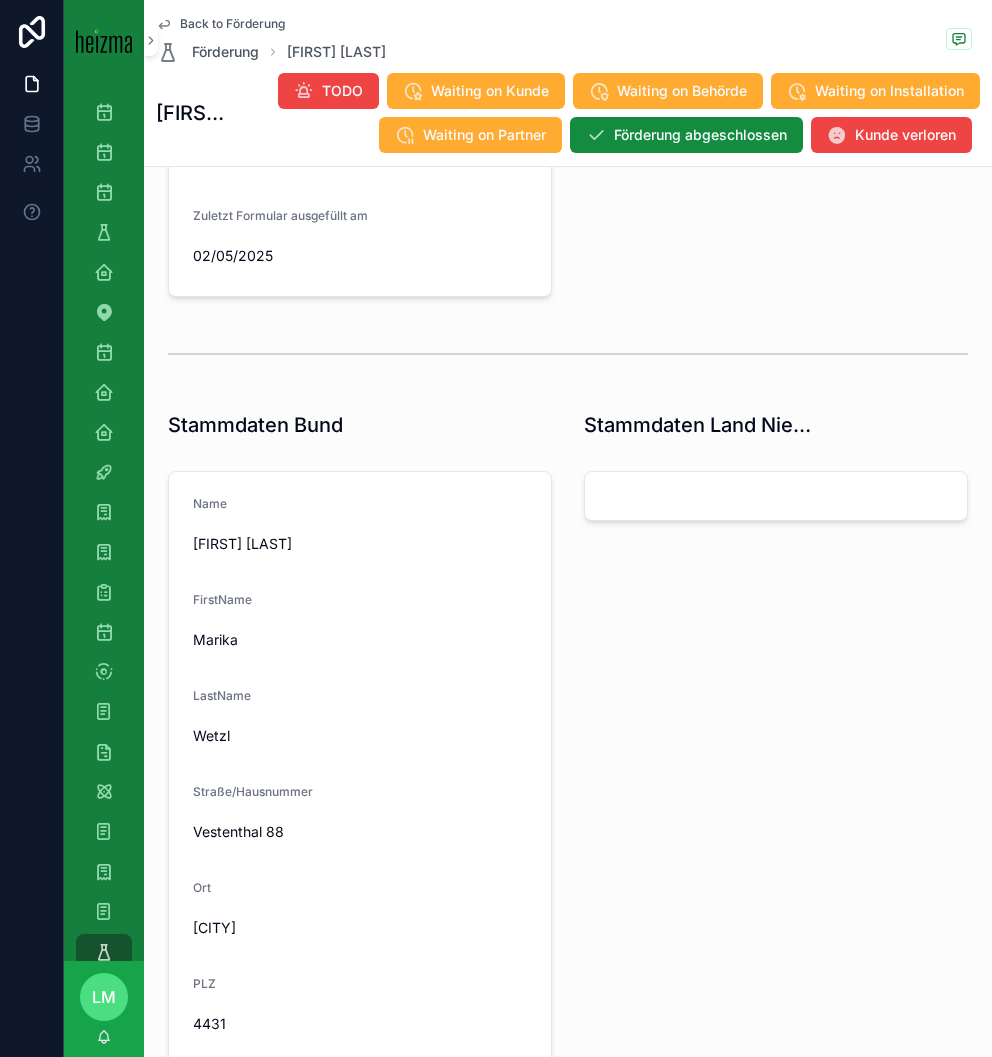 scroll, scrollTop: 1345, scrollLeft: 0, axis: vertical 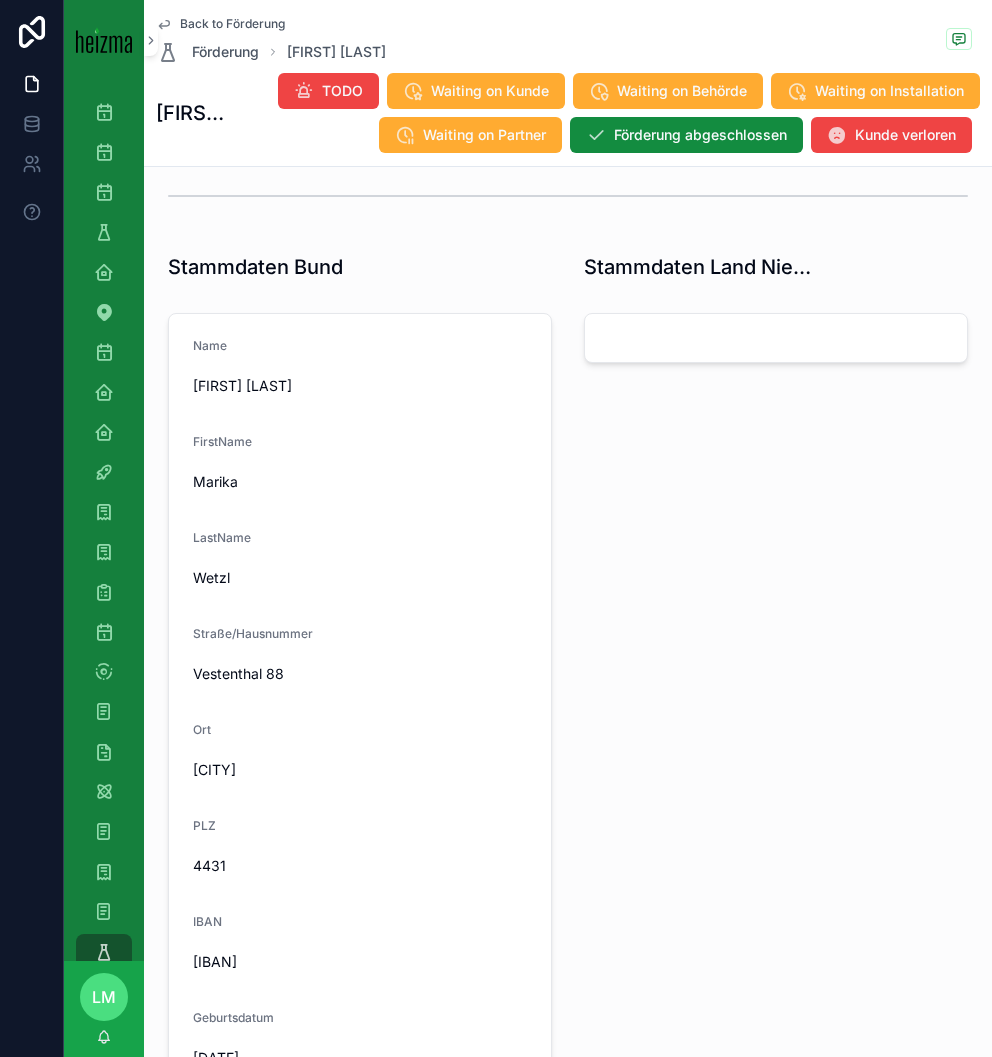 click on "[CITY]" at bounding box center (360, 770) 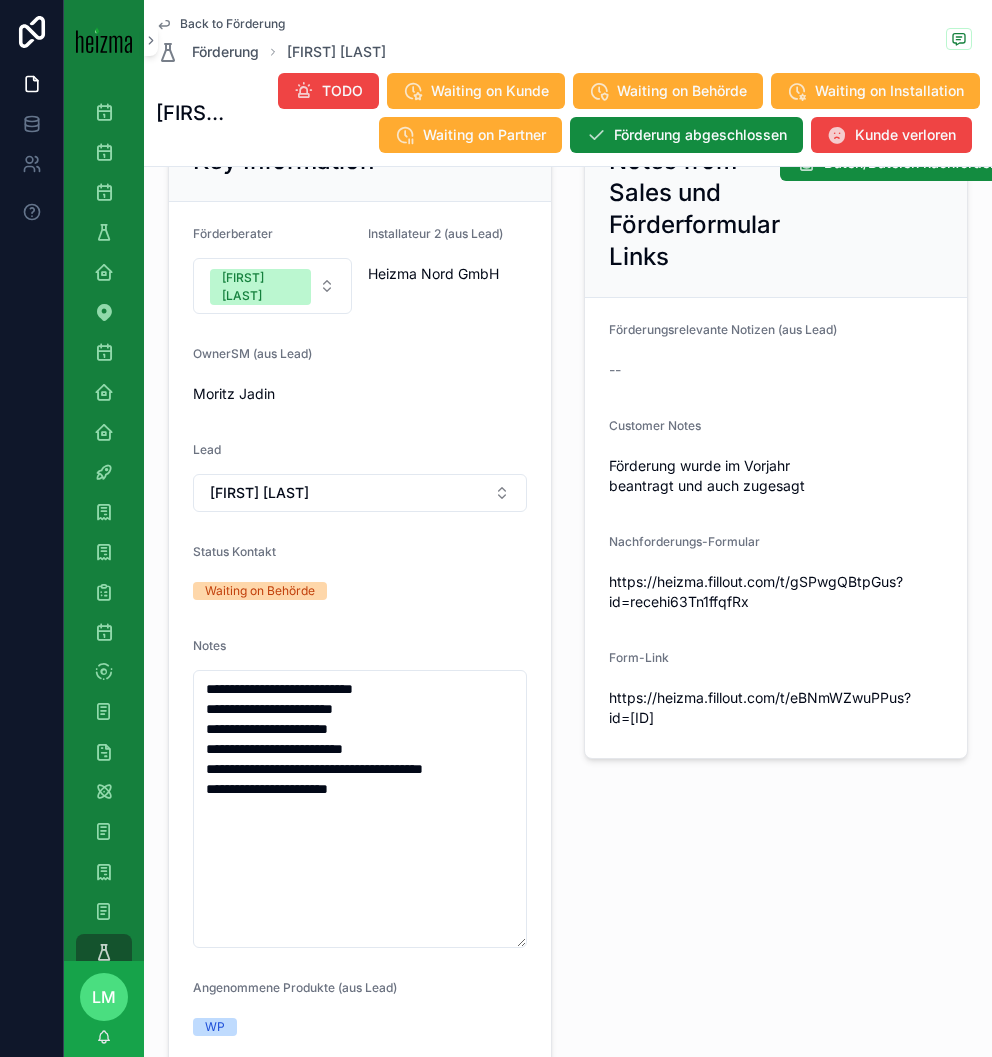 scroll, scrollTop: 76, scrollLeft: 0, axis: vertical 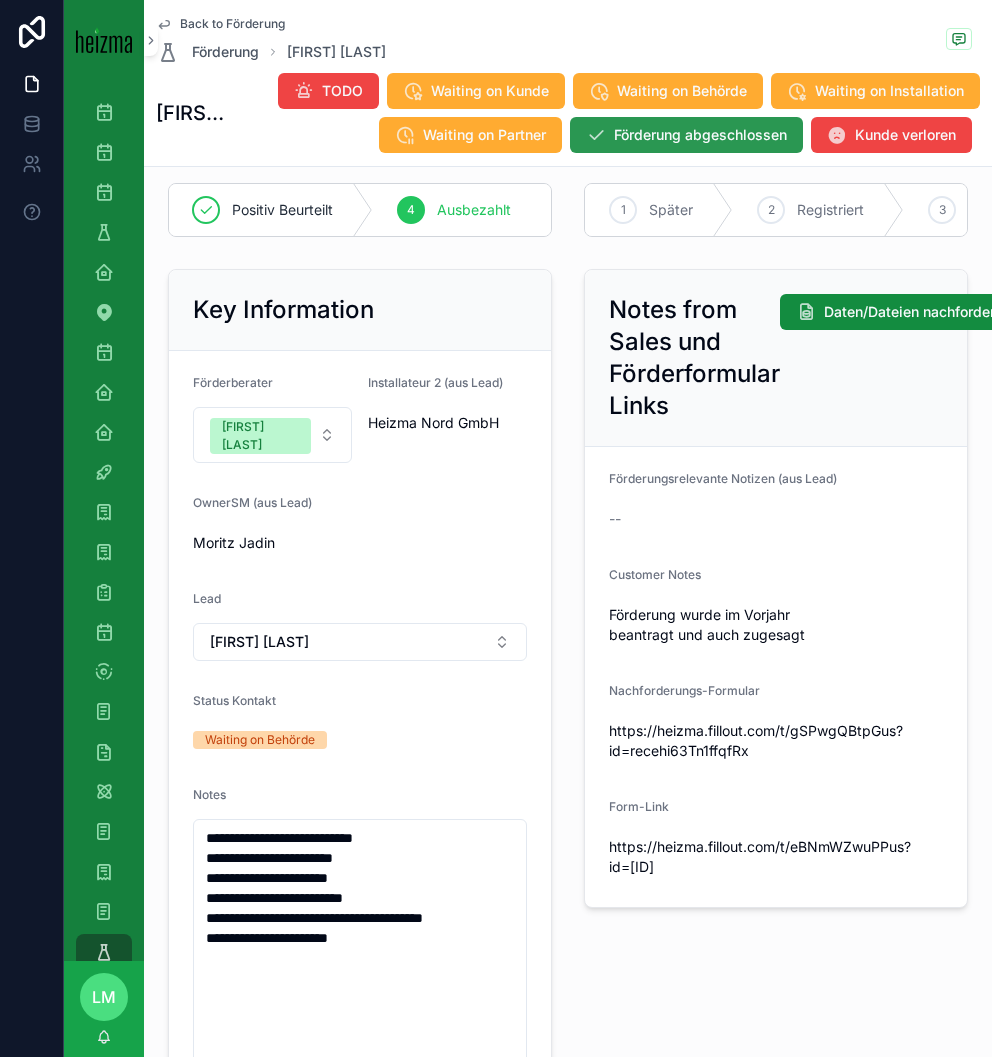 click on "Förderung abgeschlossen" at bounding box center (700, 135) 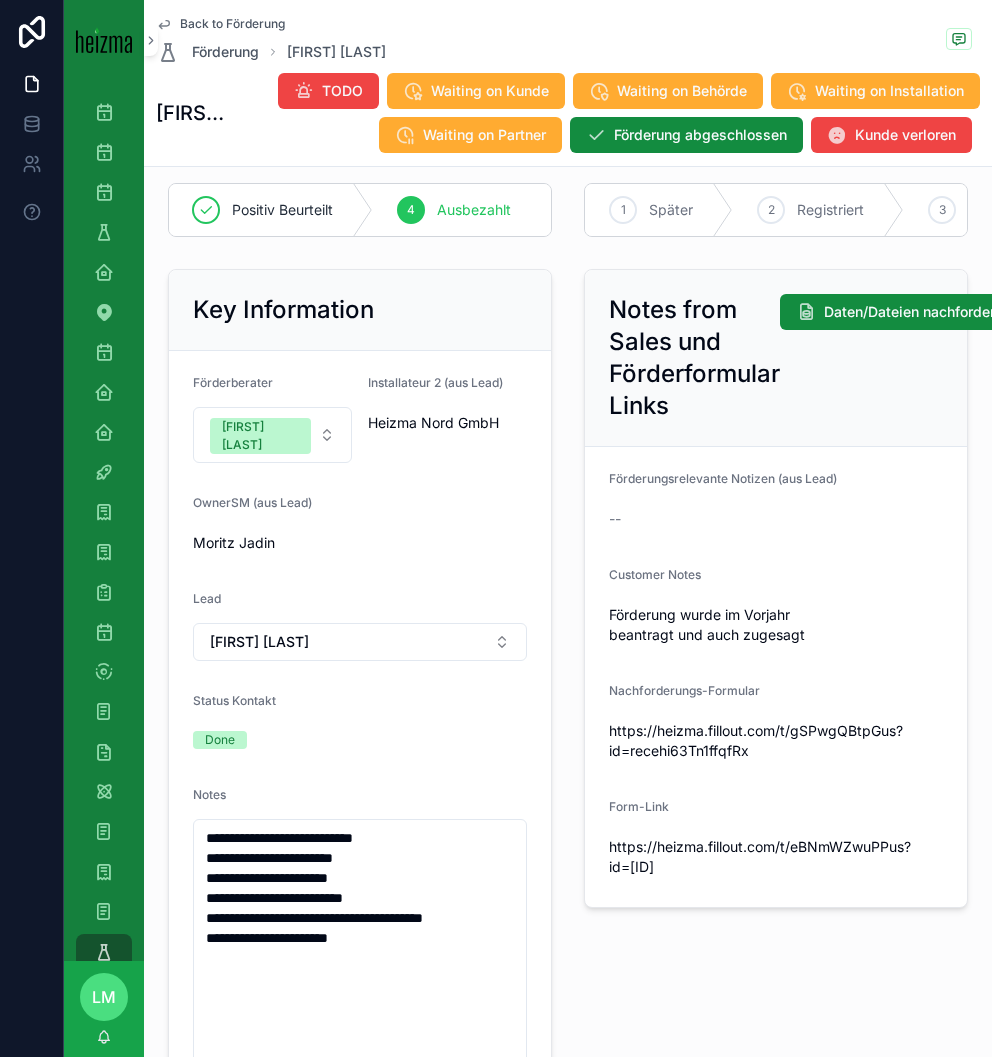 click on "Back to Förderung" at bounding box center [232, 24] 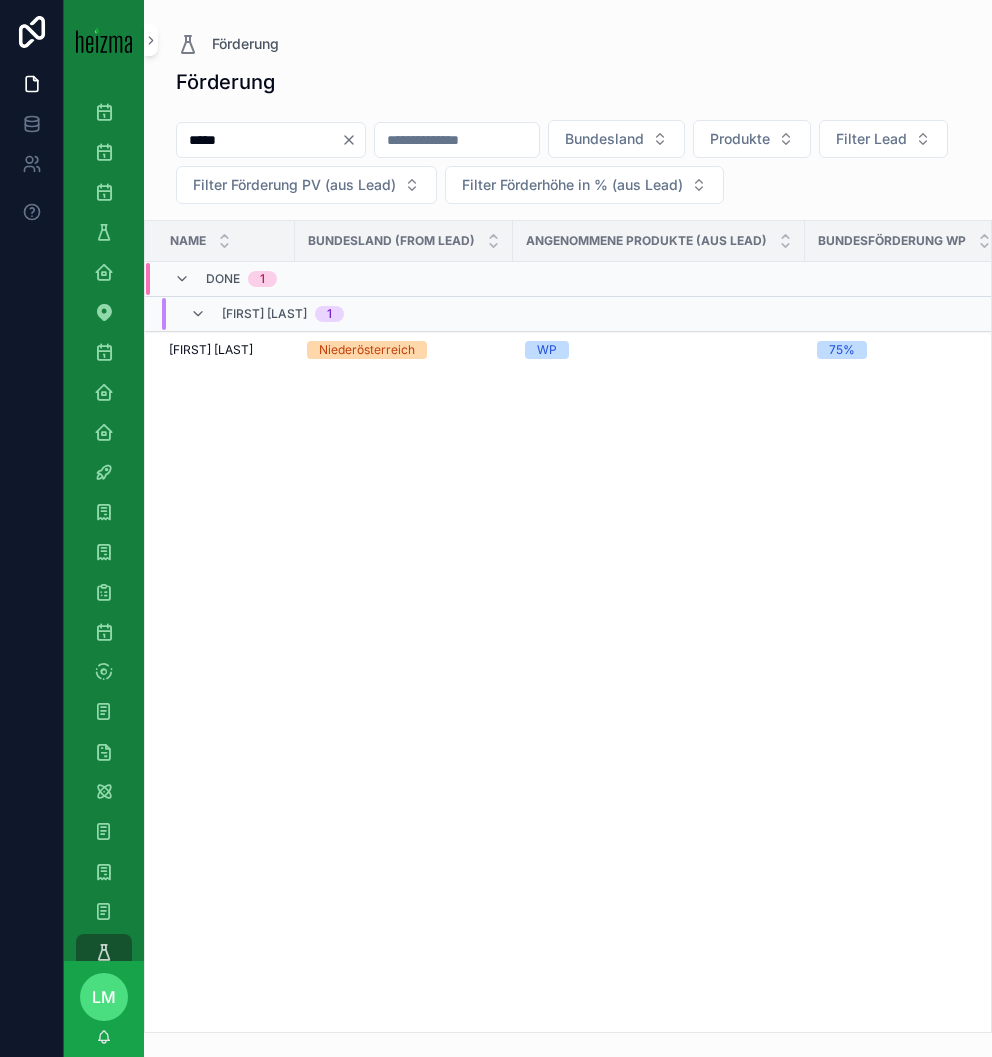 click at bounding box center [353, 140] 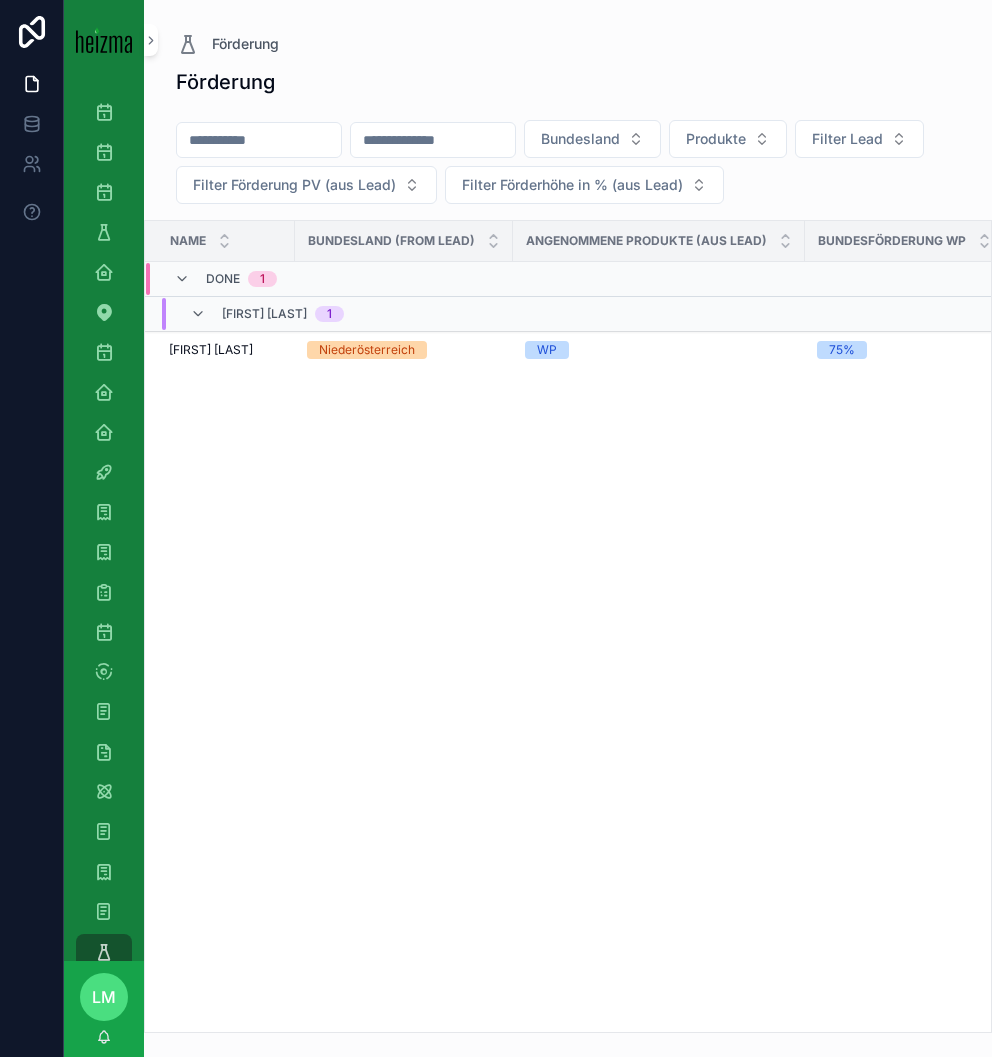 click at bounding box center [259, 140] 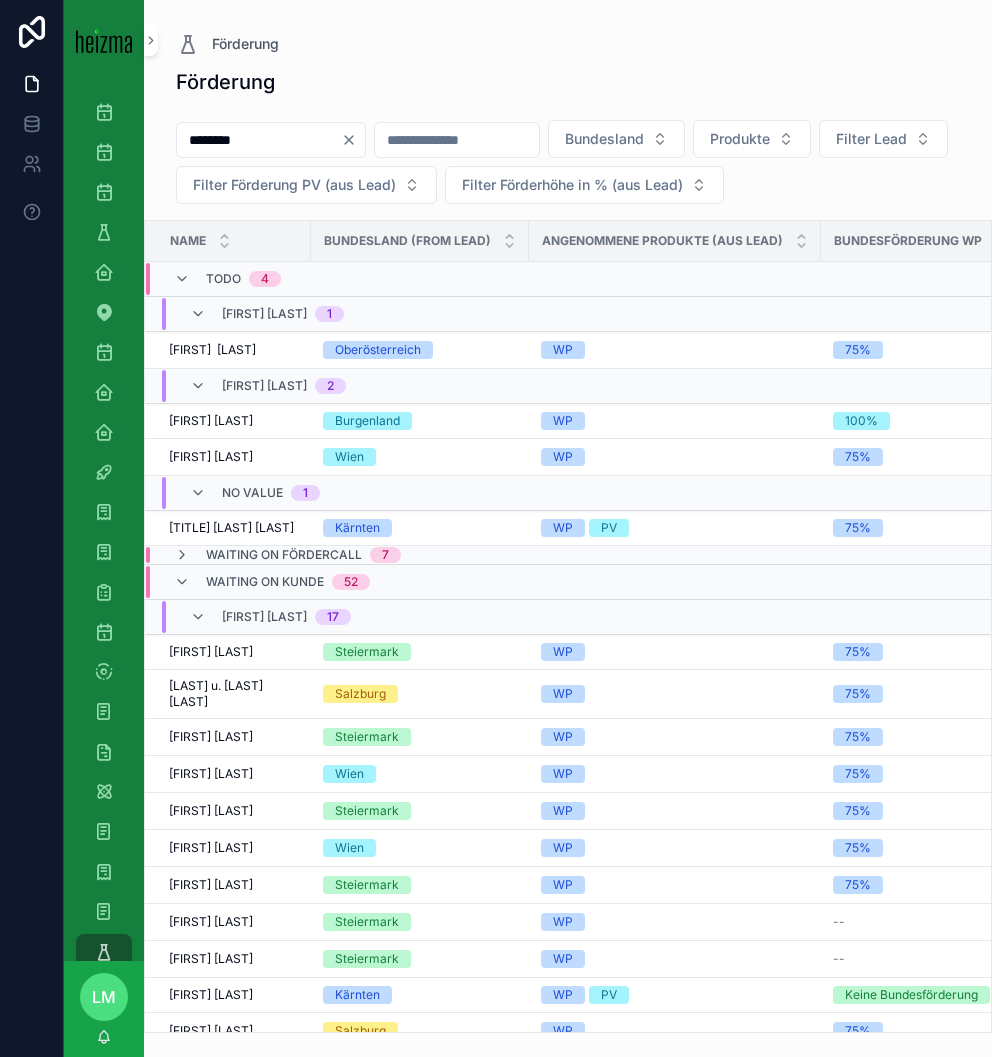 type on "********" 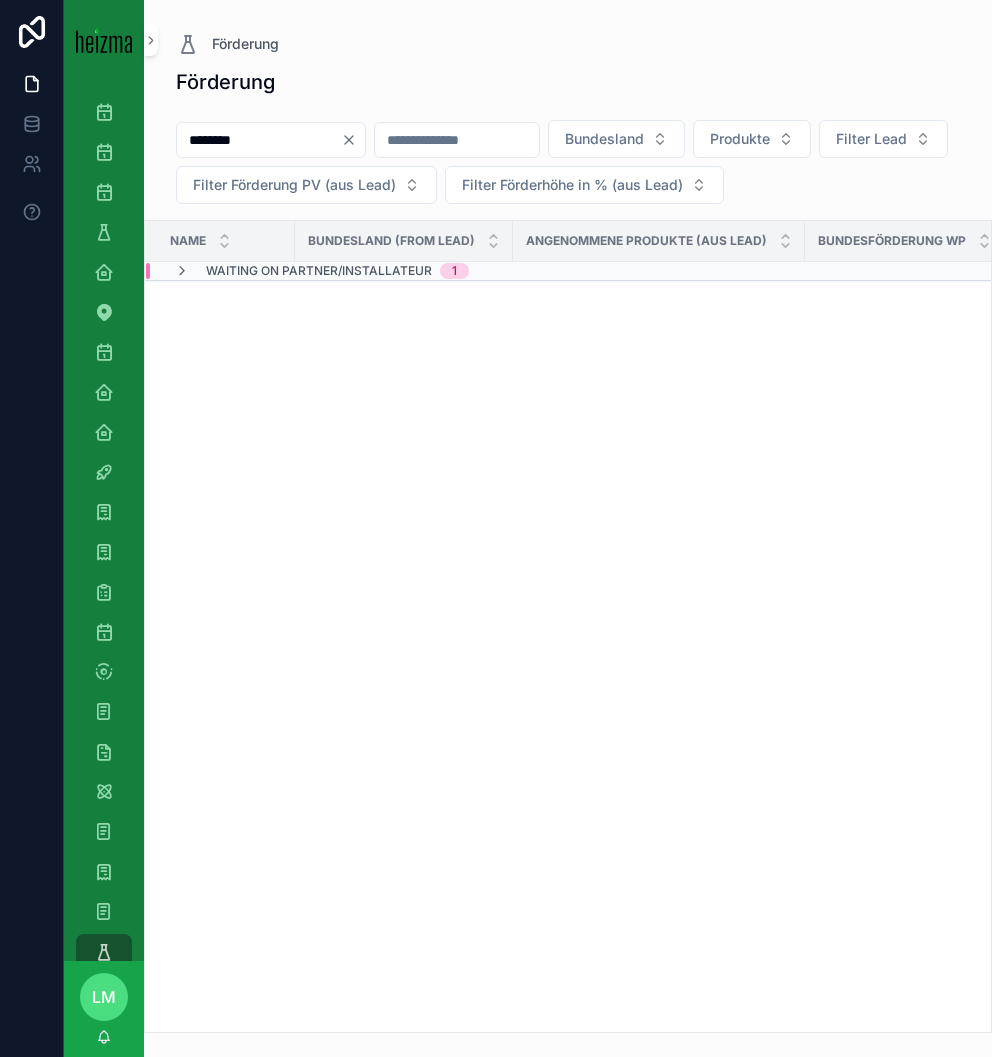 click on "Waiting on Partner/Installateur" at bounding box center [319, 271] 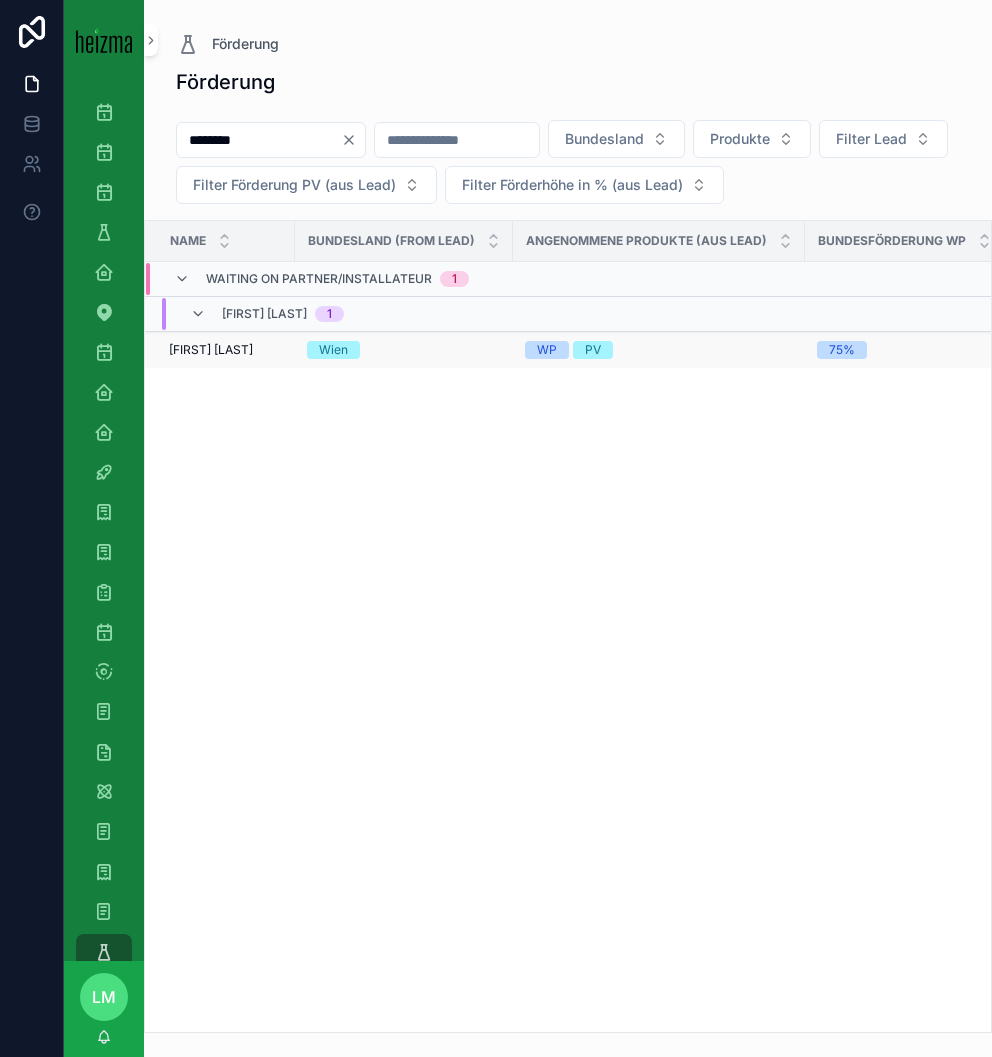 click on "[FIRST] [LAST]" at bounding box center [211, 350] 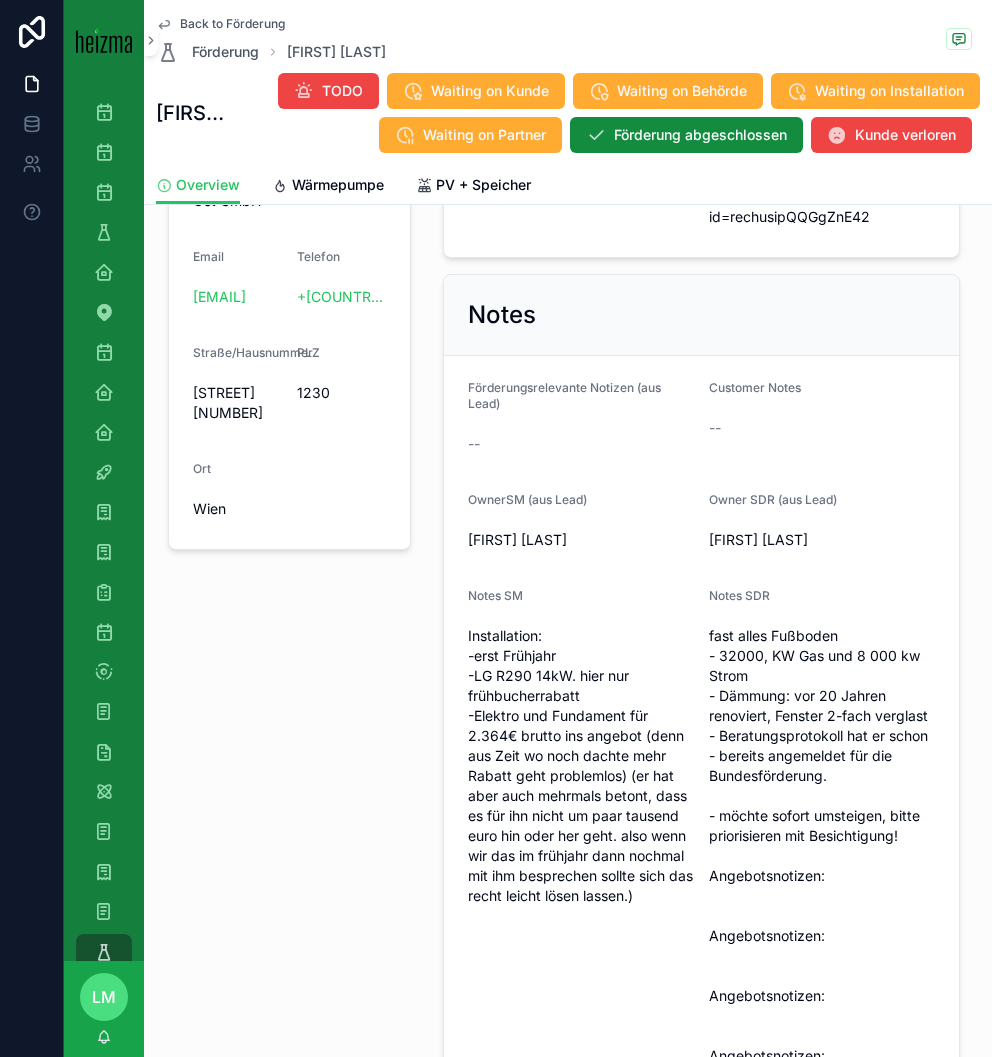 scroll, scrollTop: 714, scrollLeft: 0, axis: vertical 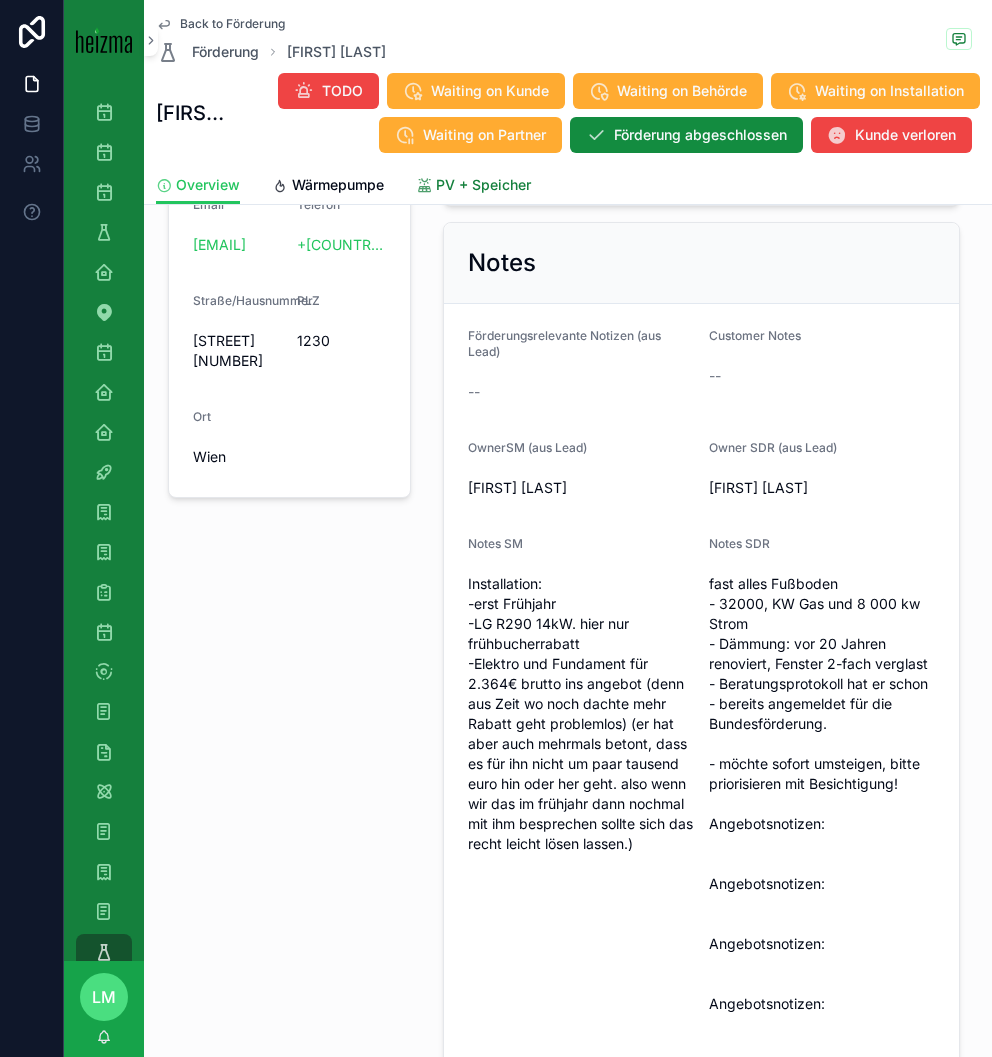 click on "PV + Speicher" at bounding box center [473, 187] 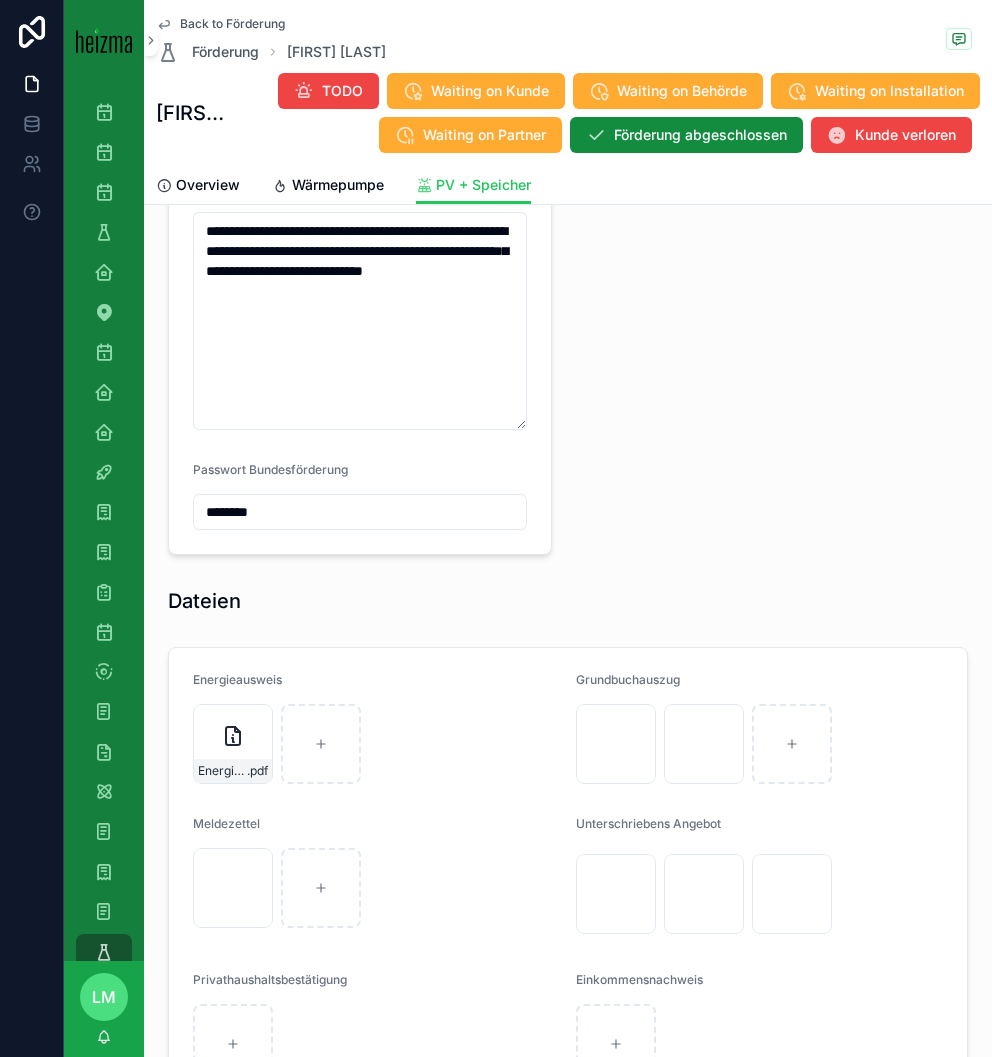 scroll, scrollTop: 2959, scrollLeft: 0, axis: vertical 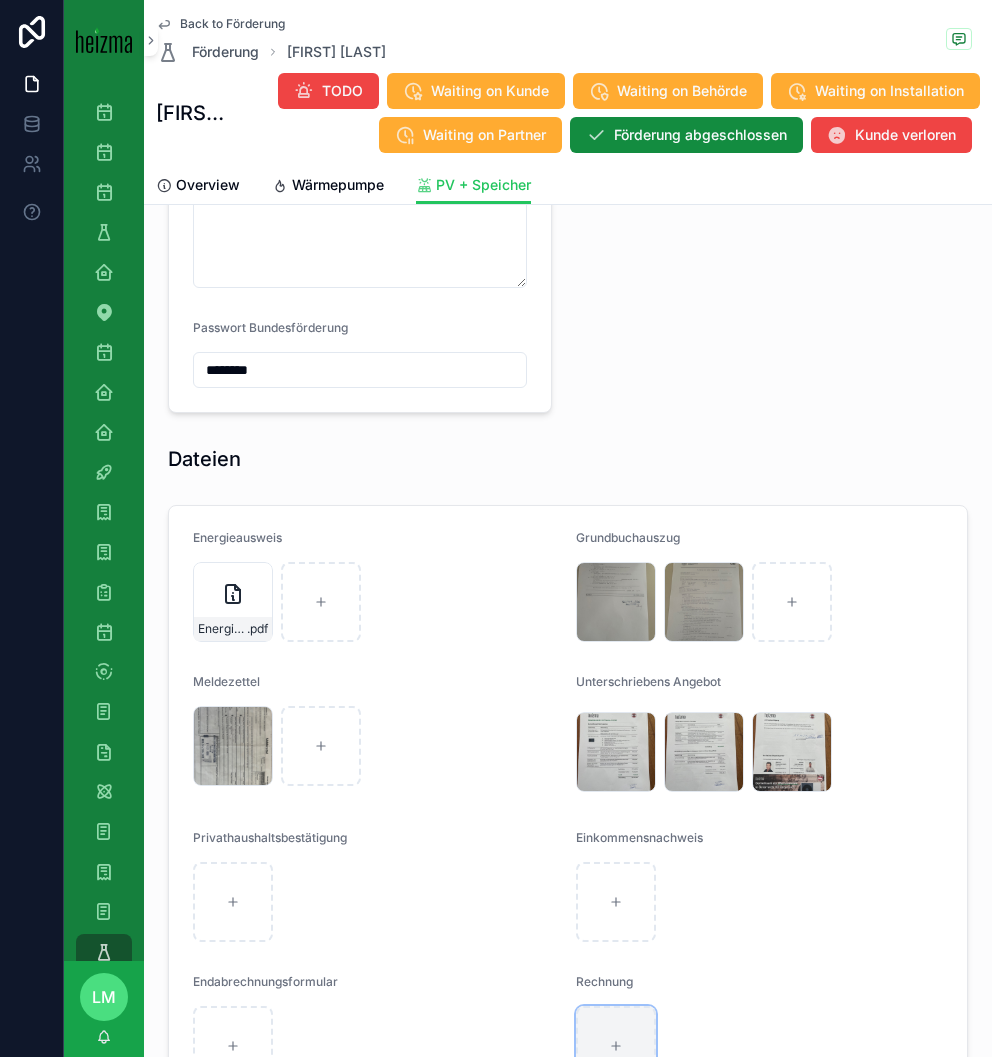 click at bounding box center (616, 1046) 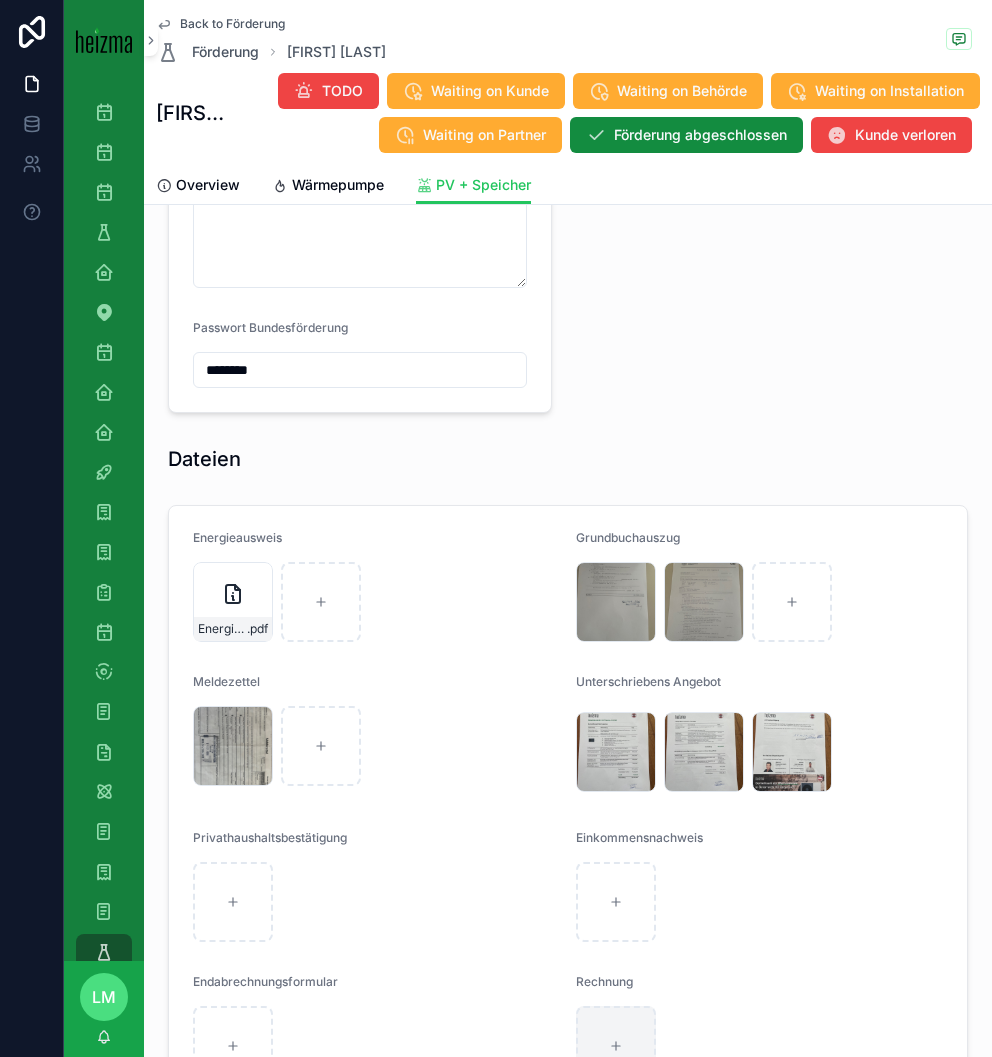 type on "**********" 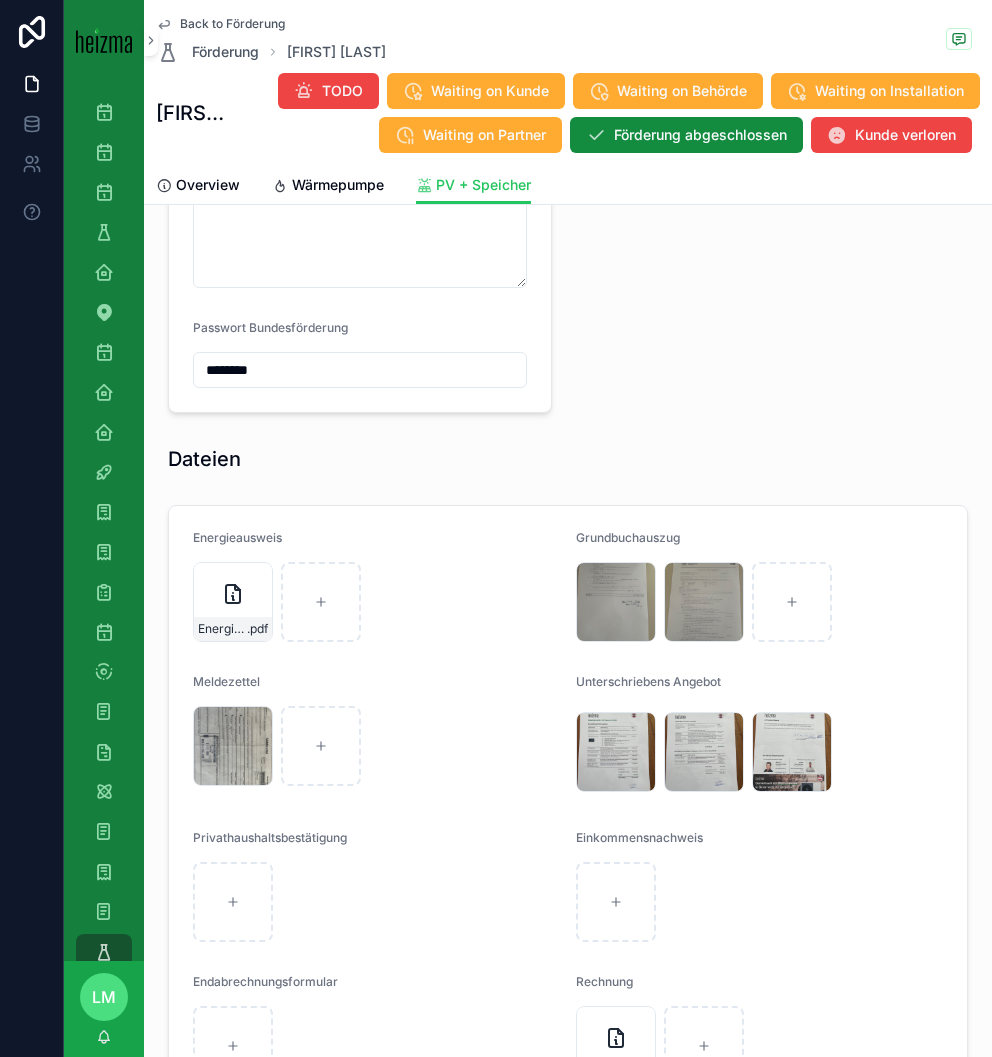 click on "Back to Förderung" at bounding box center (232, 24) 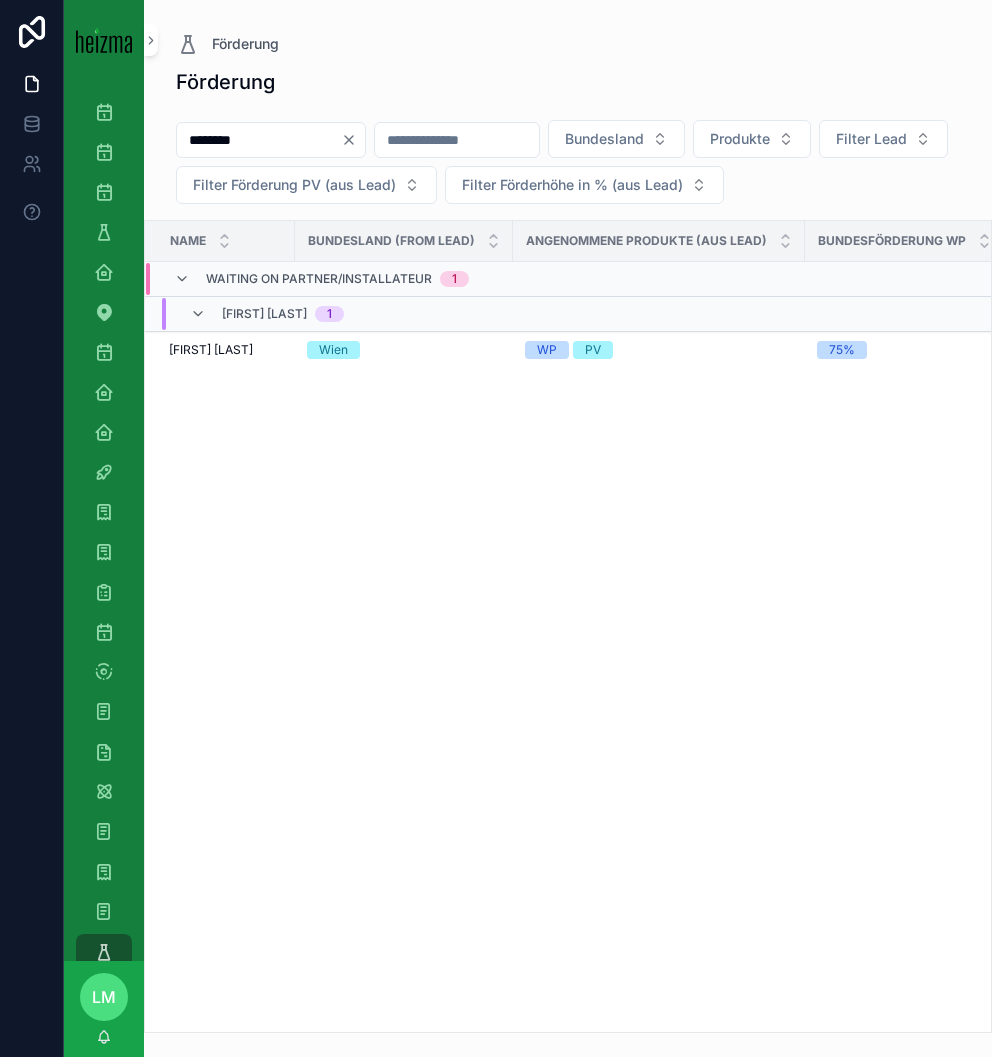click on "********" at bounding box center [259, 140] 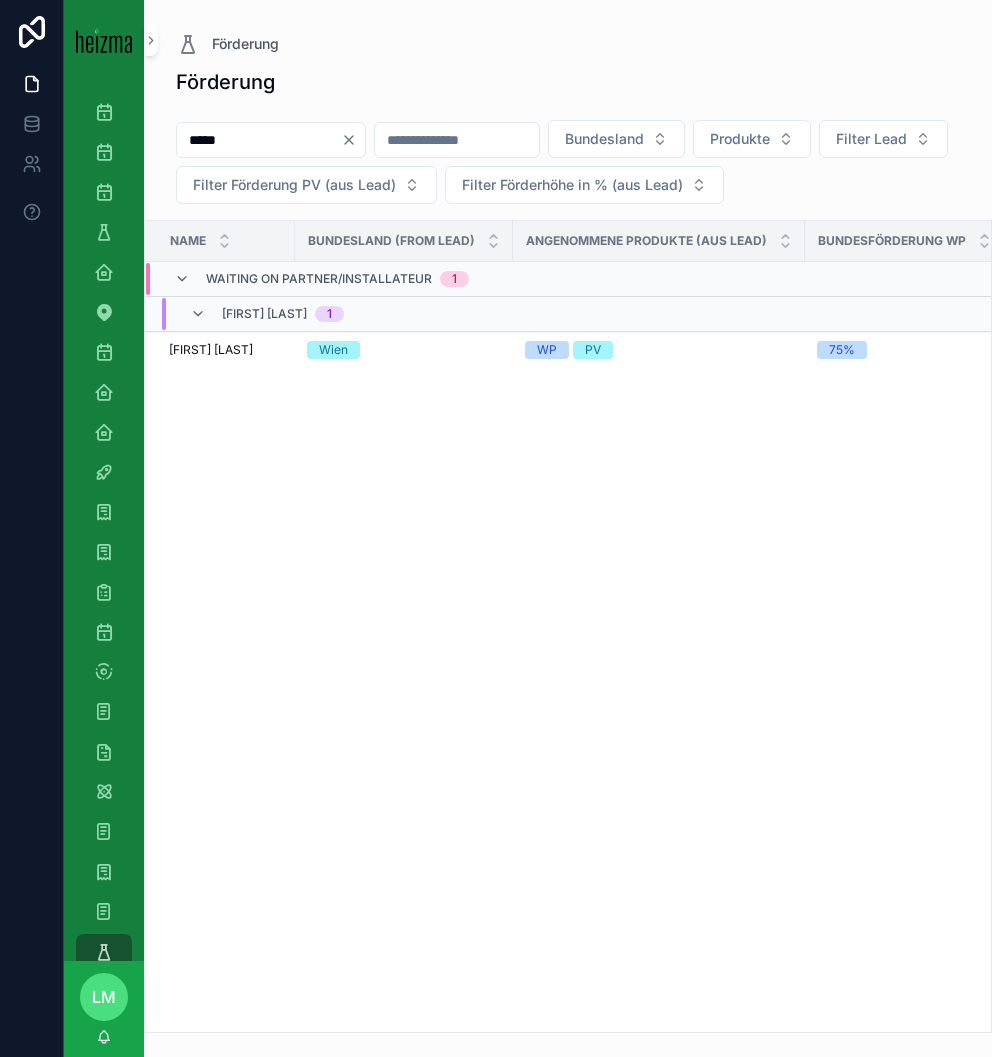 type on "*****" 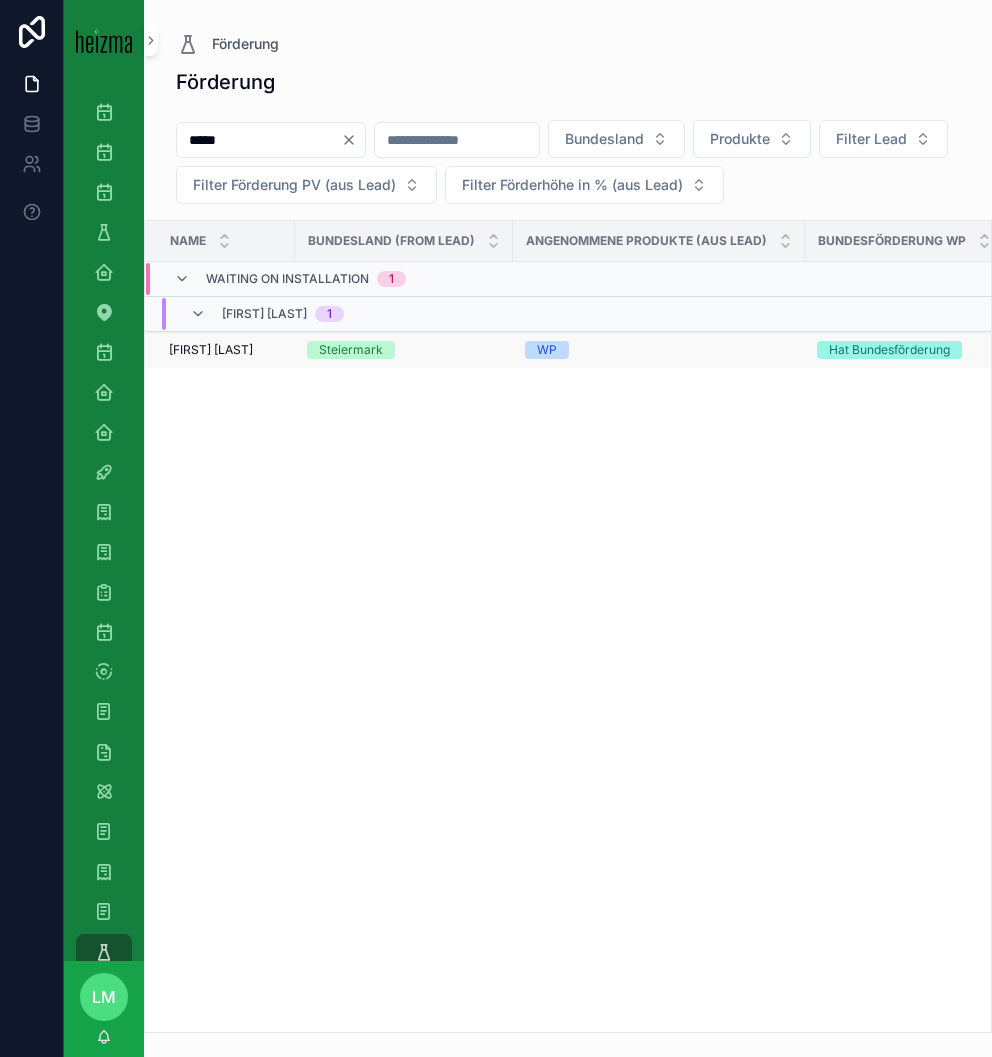 click on "[FIRST] [LAST]" at bounding box center (211, 350) 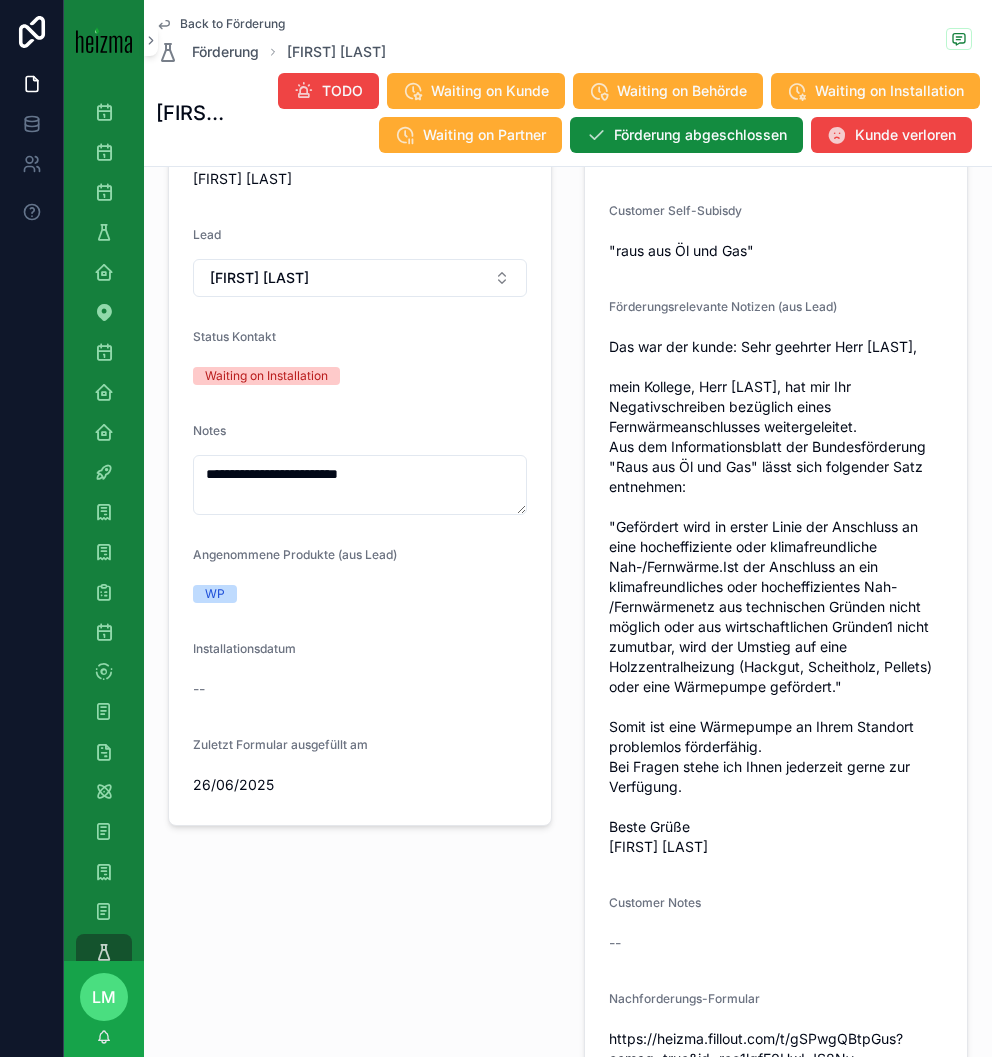 scroll, scrollTop: 442, scrollLeft: 0, axis: vertical 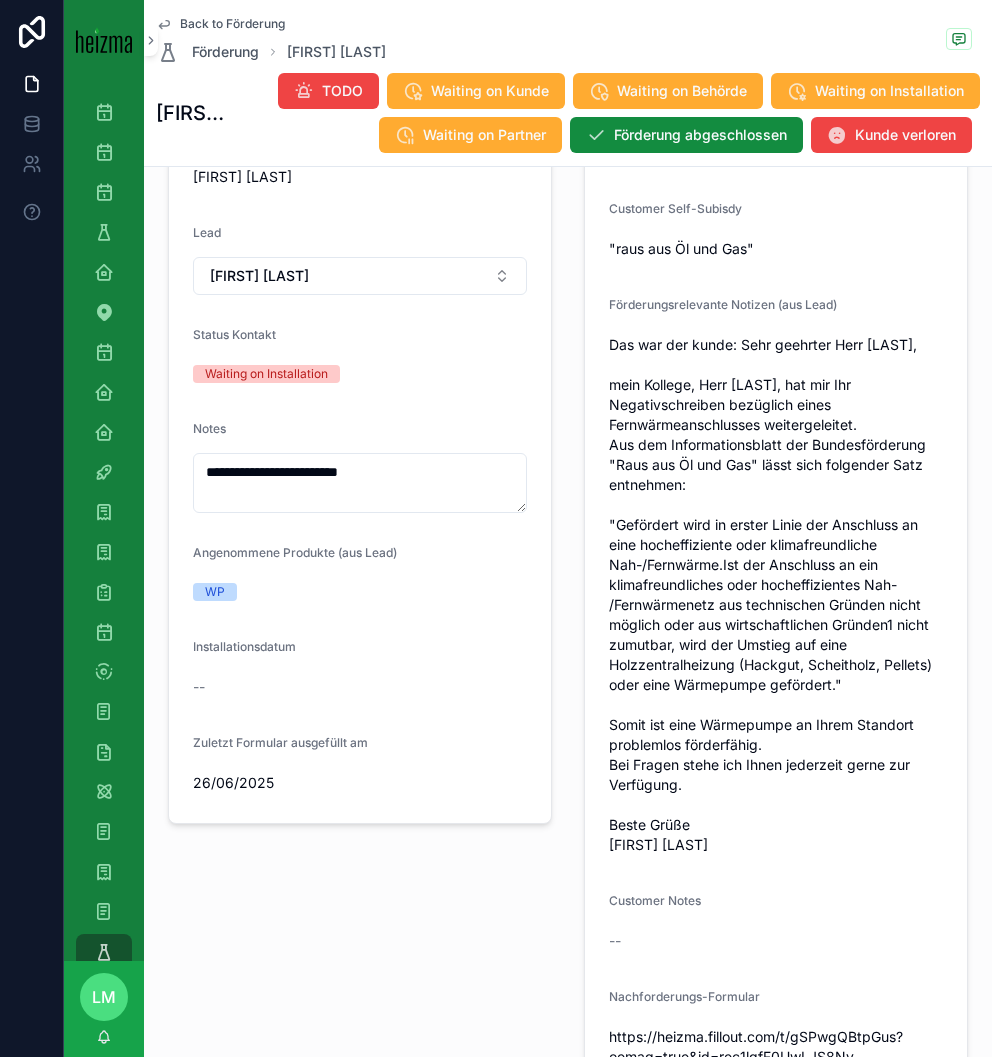 click on "Back to Förderung" at bounding box center [232, 24] 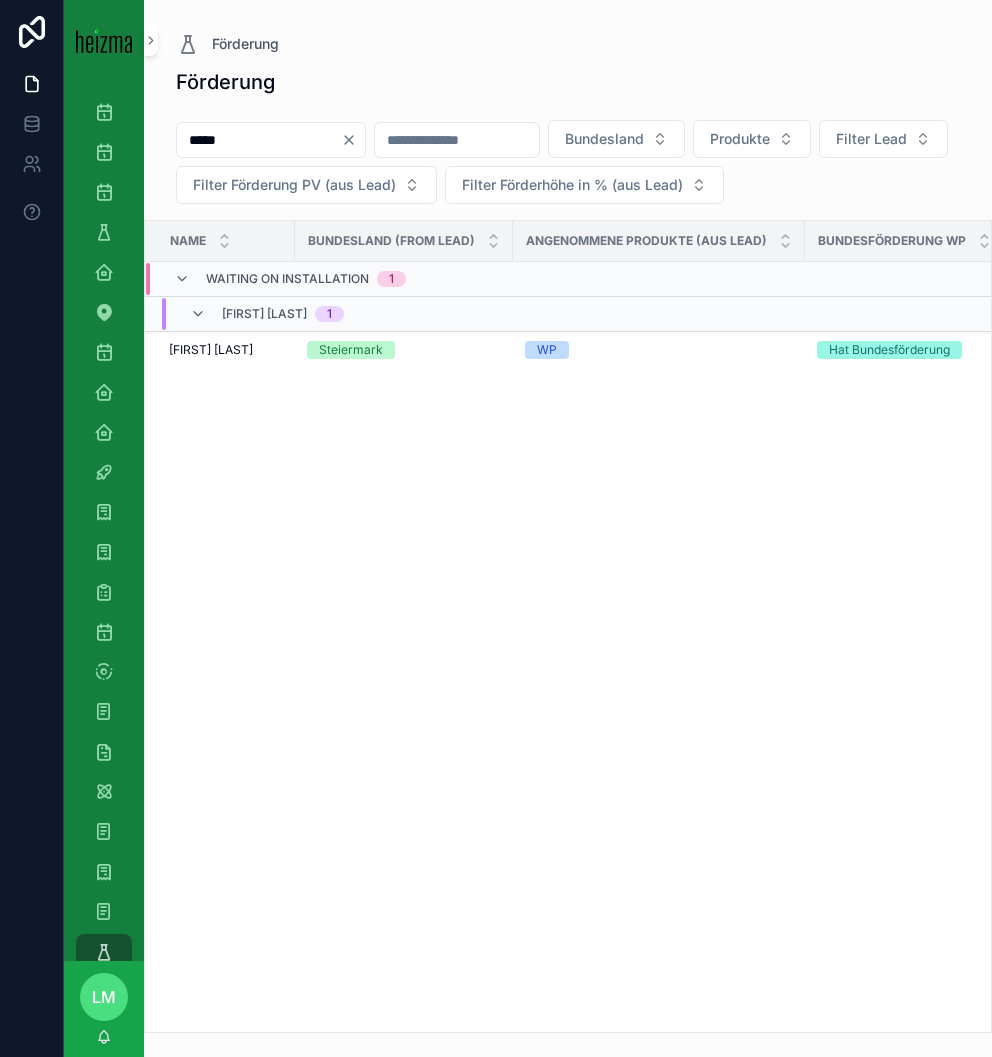 scroll, scrollTop: 0, scrollLeft: 0, axis: both 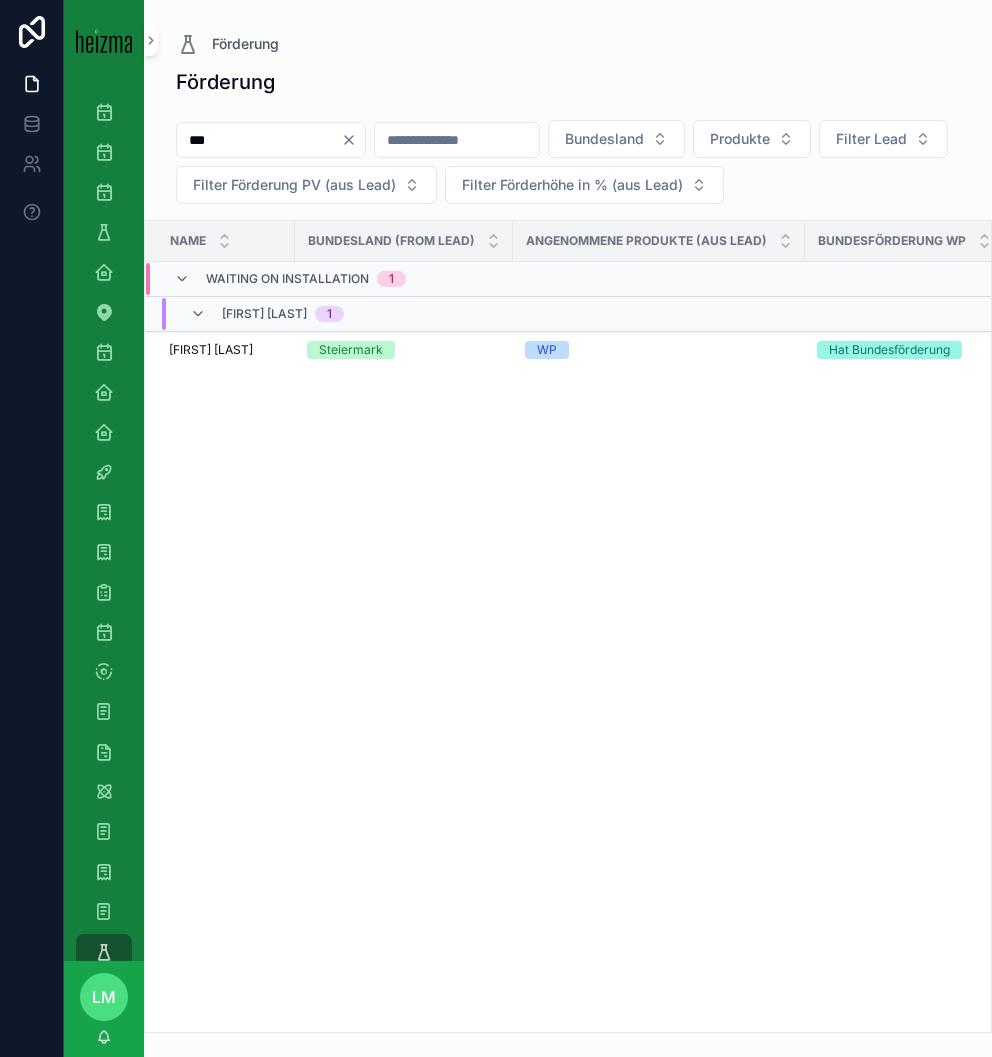 type on "***" 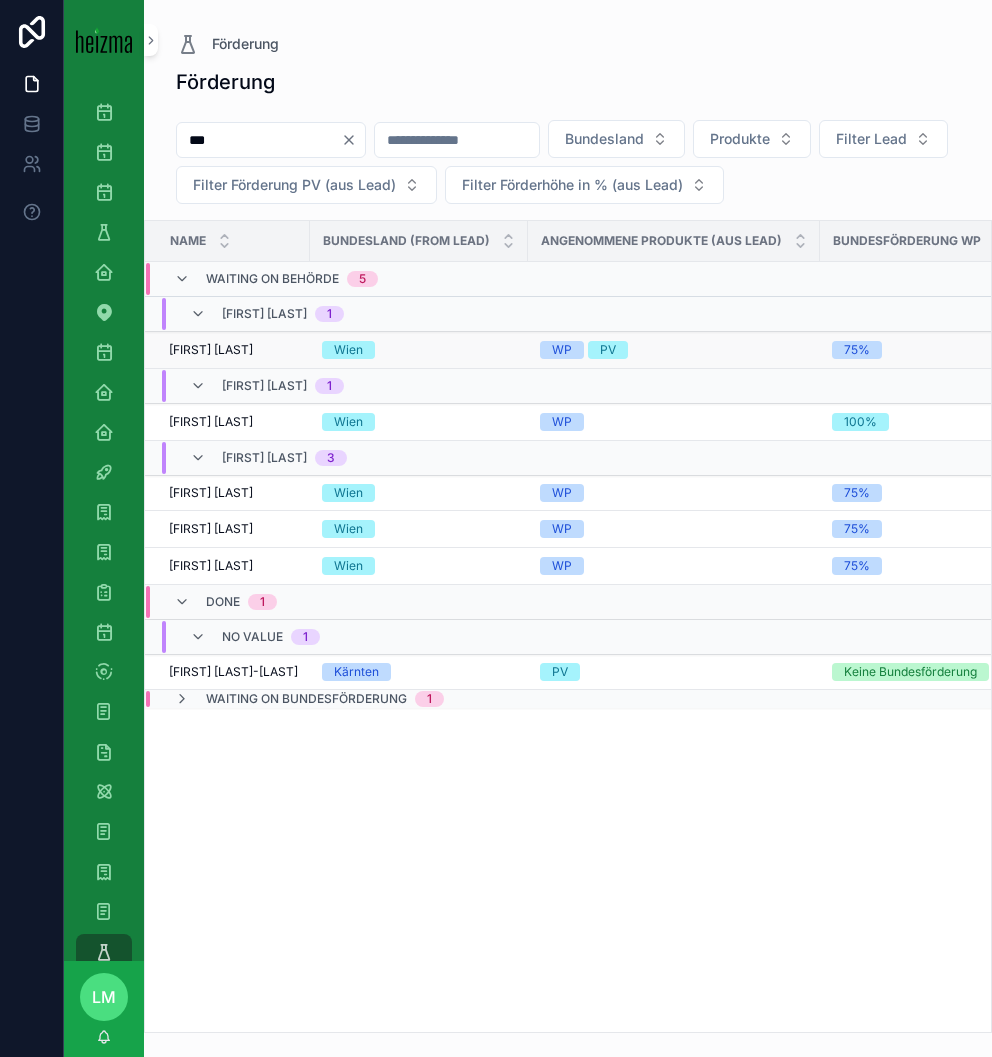 click on "[FIRST] [LAST] [FIRST] [LAST]" at bounding box center [233, 350] 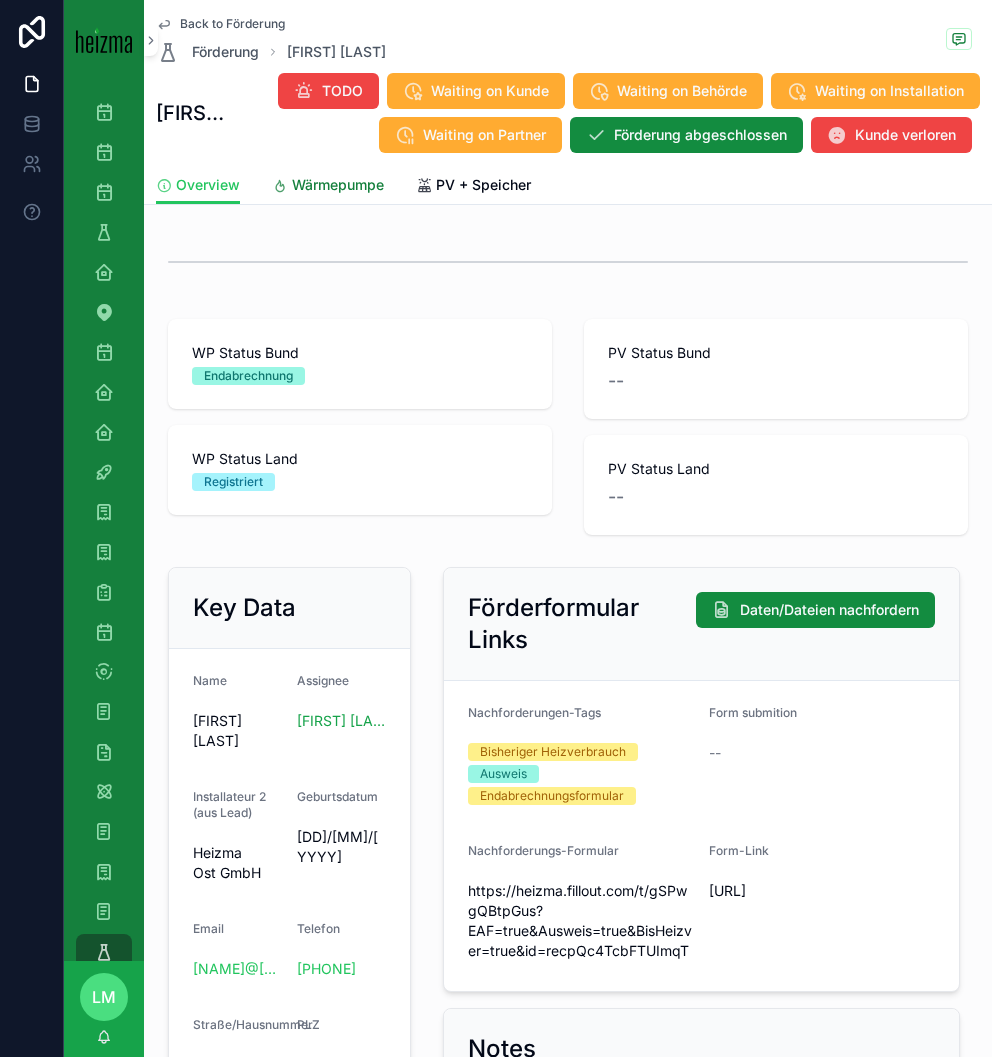 click on "Wärmepumpe" at bounding box center (338, 185) 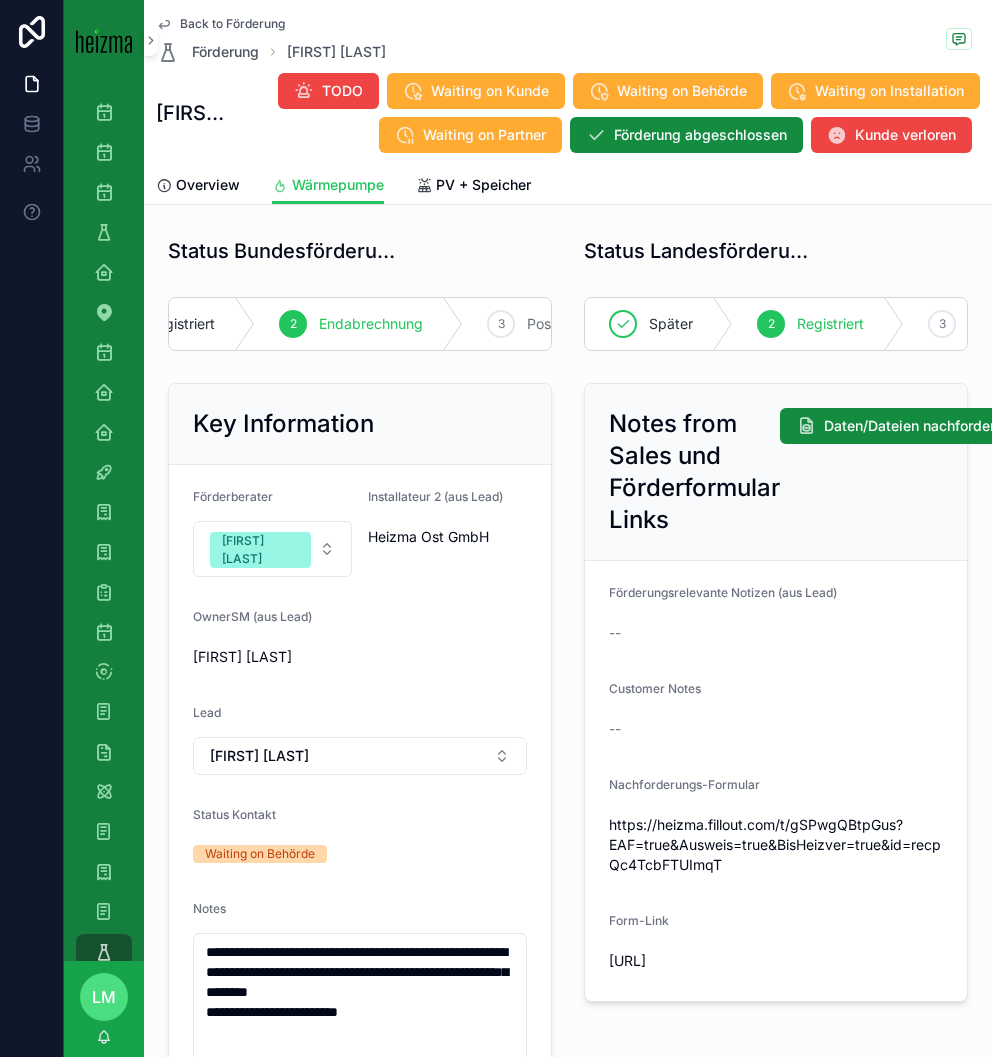 scroll, scrollTop: 0, scrollLeft: 117, axis: horizontal 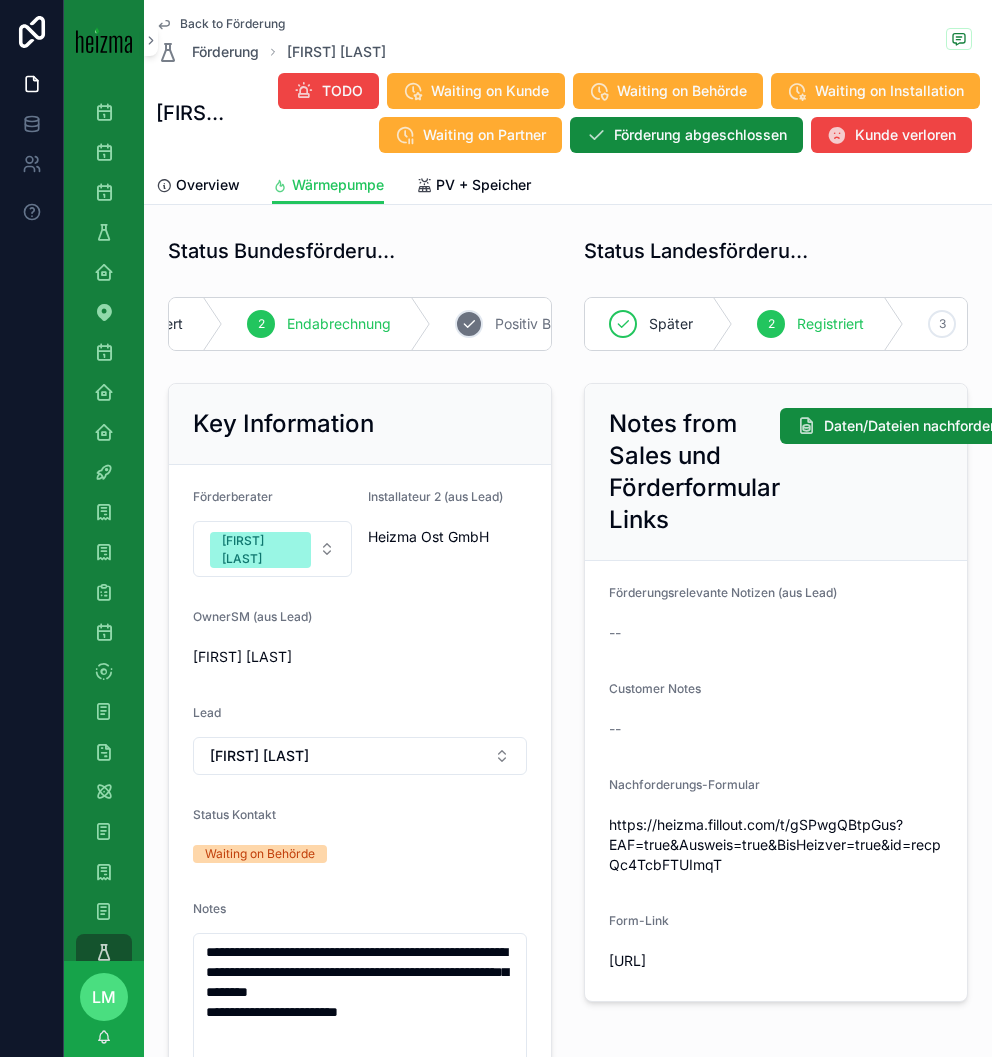 click on "Positiv Beurteilt" at bounding box center [545, 324] 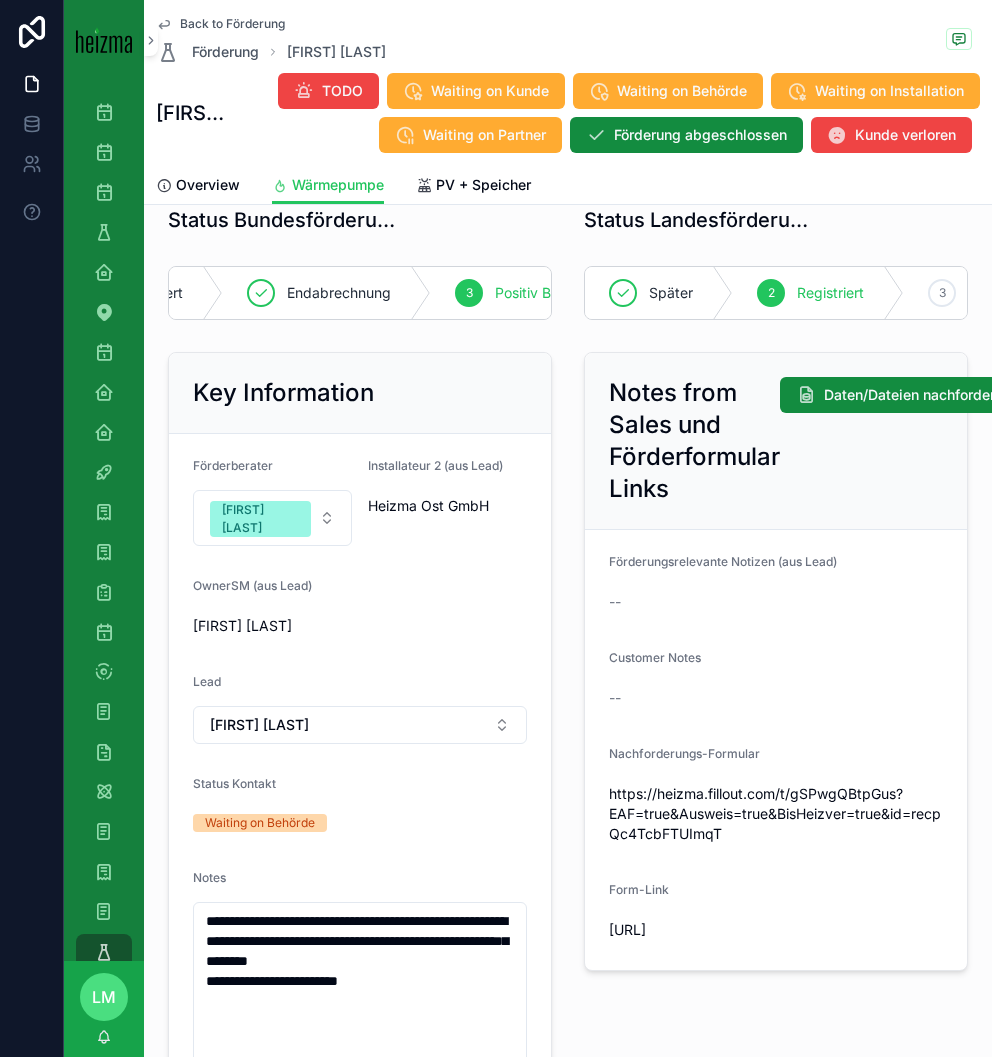 scroll, scrollTop: 21, scrollLeft: 0, axis: vertical 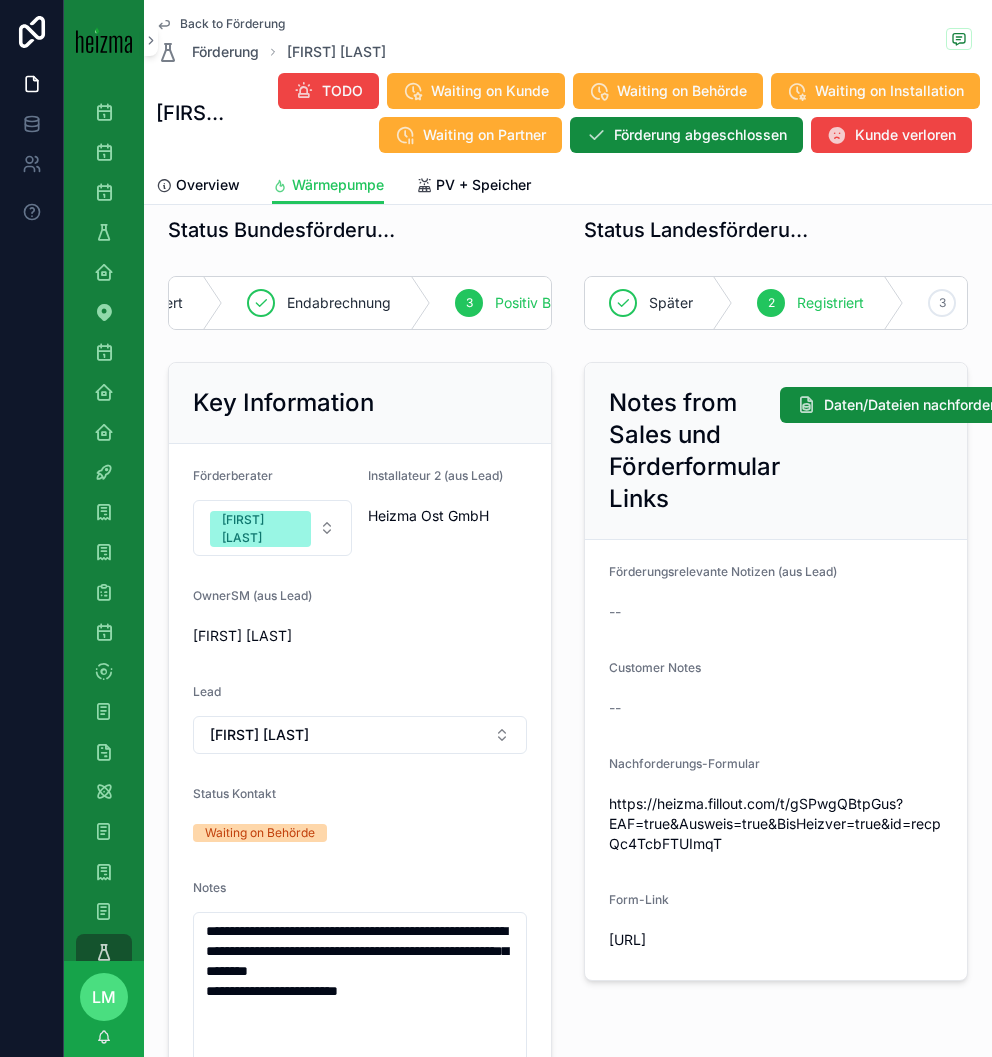 click on "Back to Förderung" at bounding box center [232, 24] 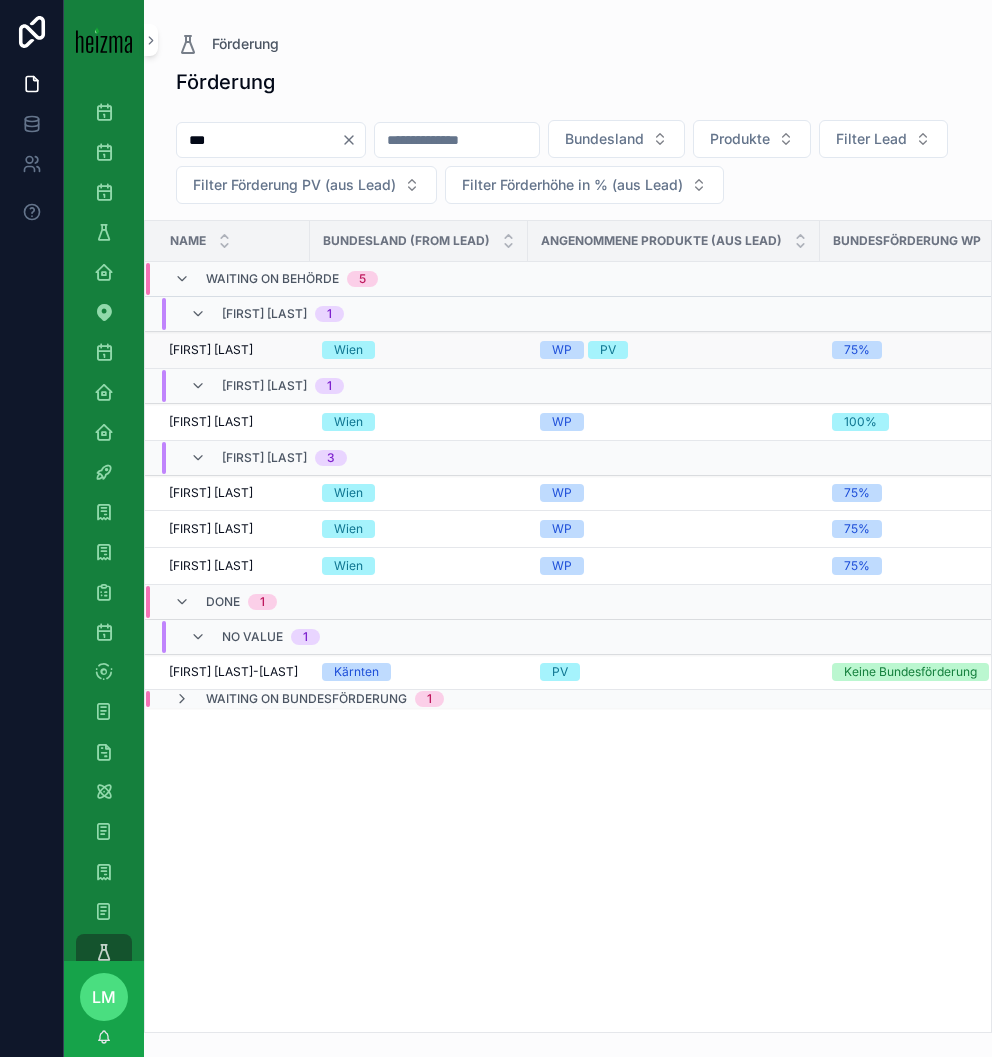 click on "[FIRST] [LAST]" at bounding box center (211, 350) 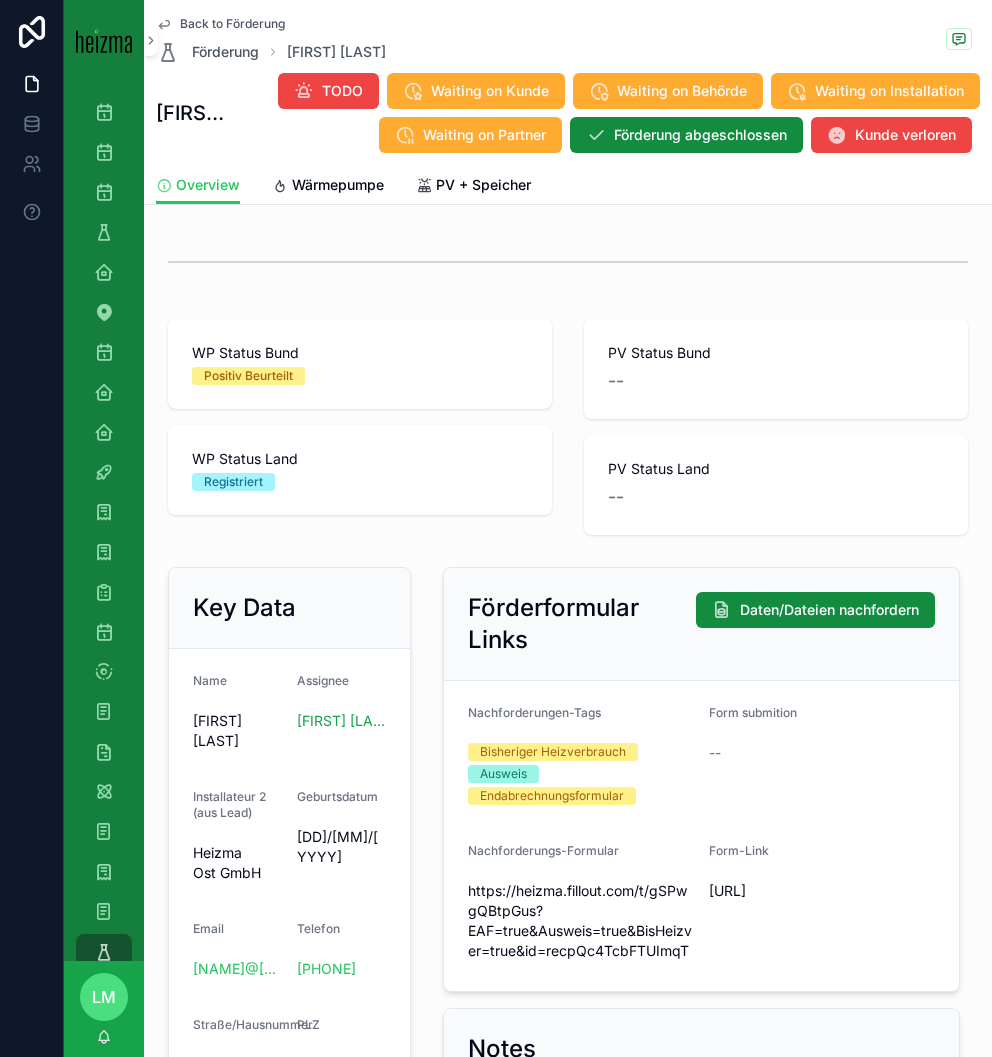 scroll, scrollTop: 422, scrollLeft: 0, axis: vertical 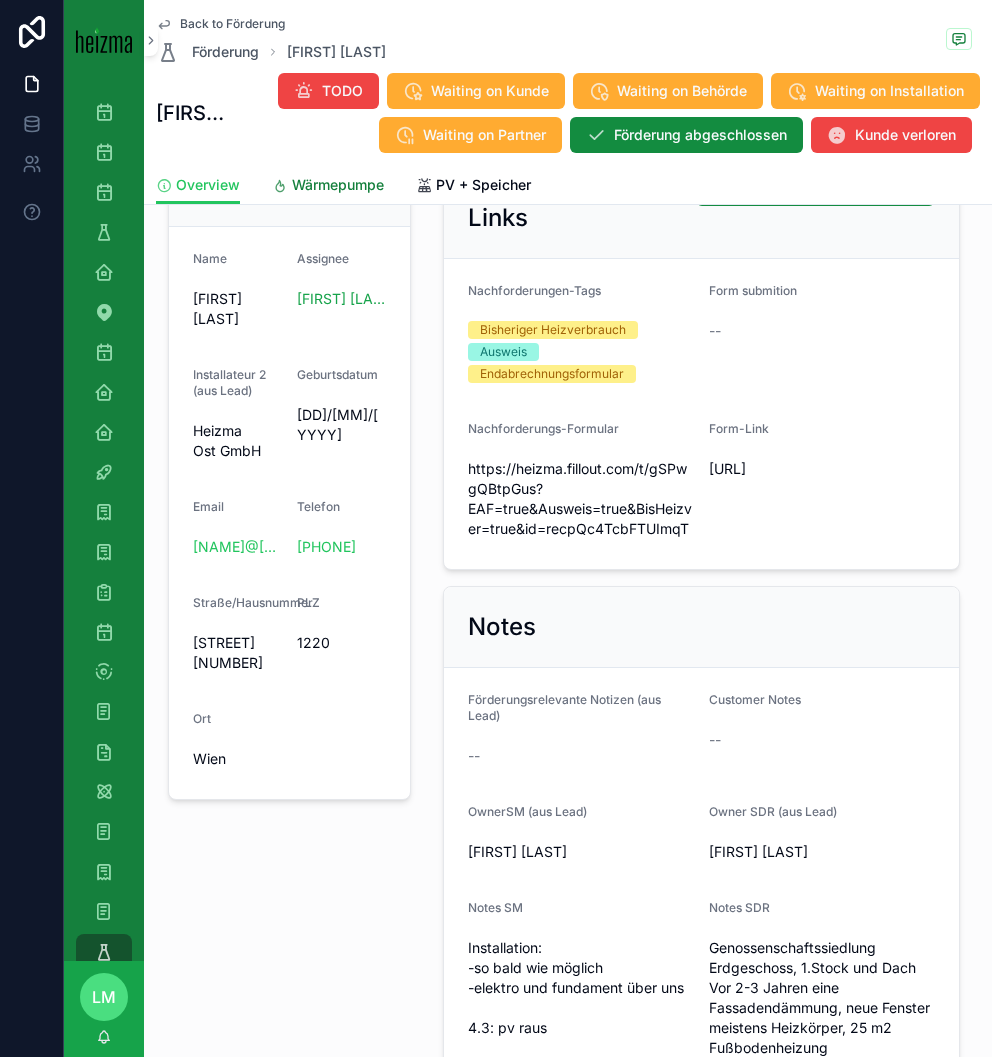 click on "Wärmepumpe" at bounding box center (328, 187) 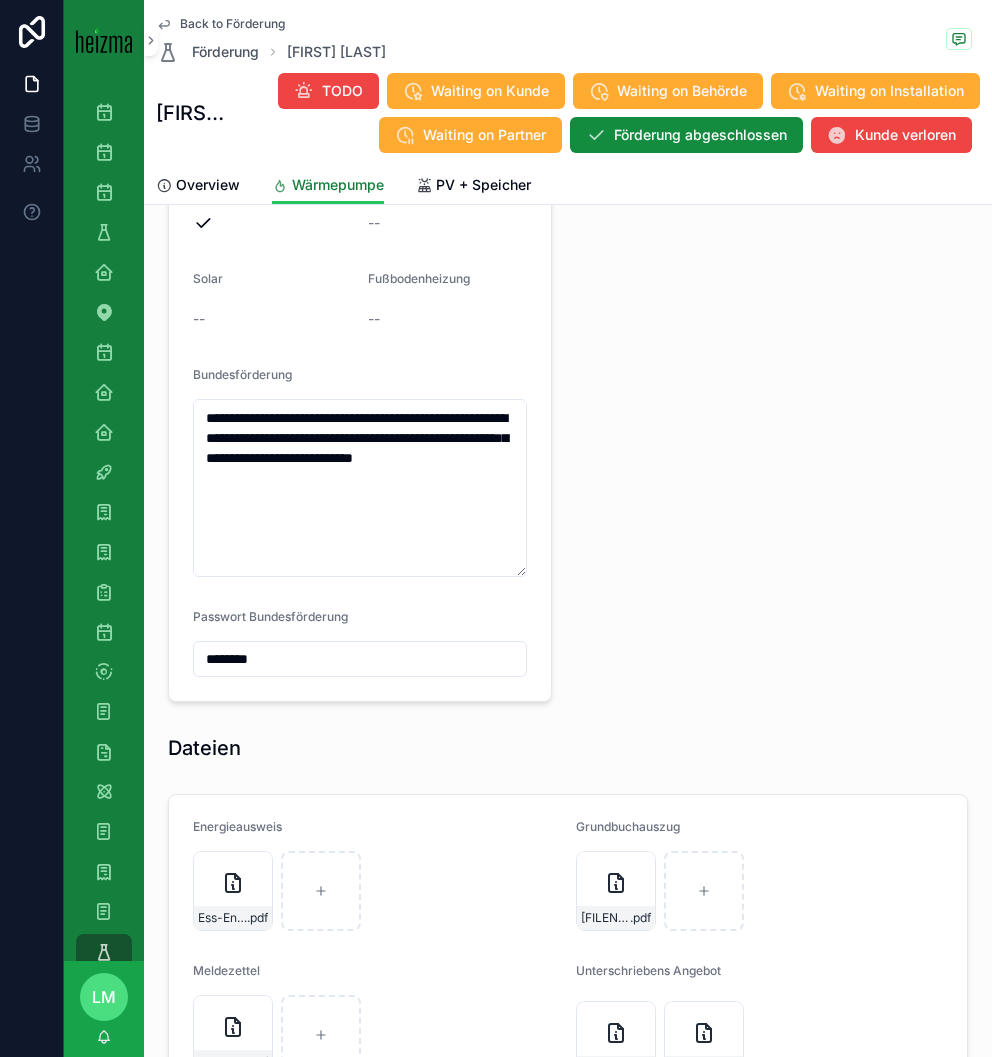 scroll, scrollTop: 2757, scrollLeft: 0, axis: vertical 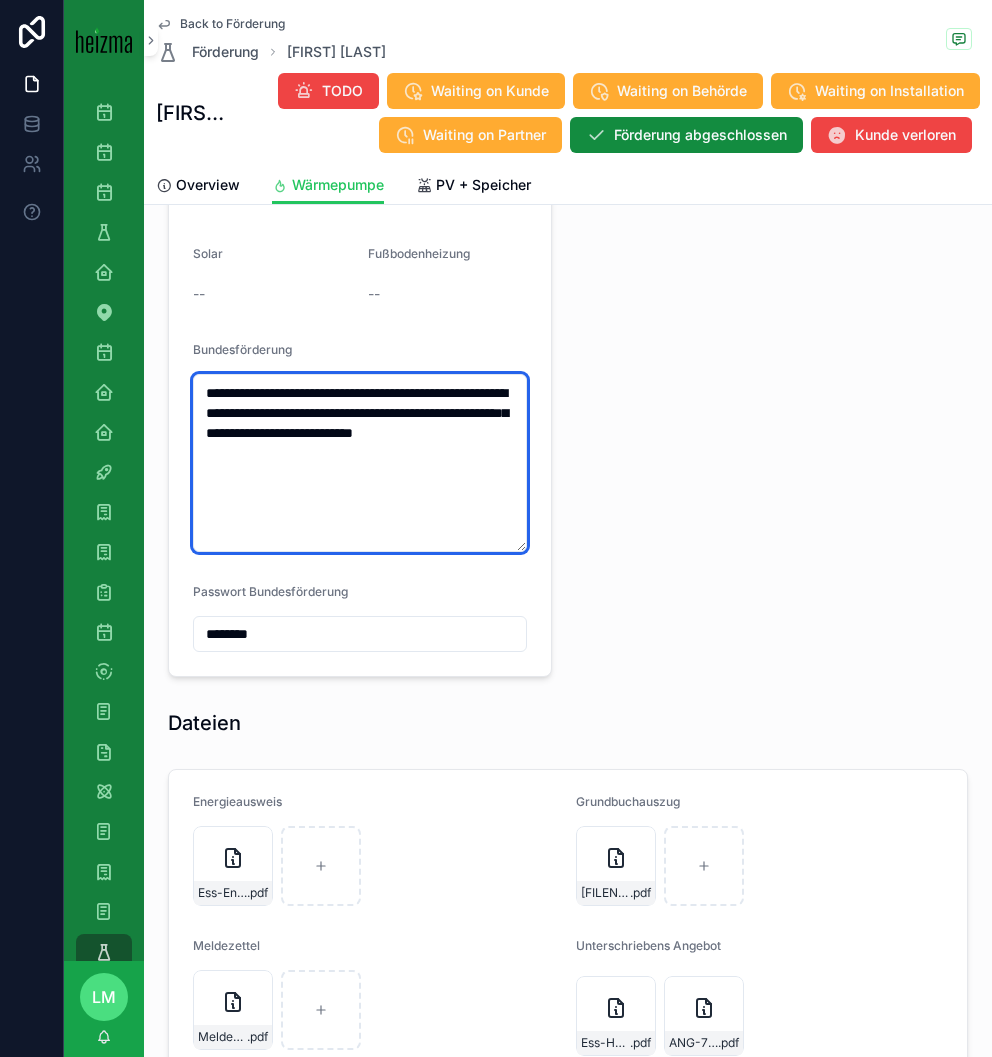 click on "**********" at bounding box center (360, 463) 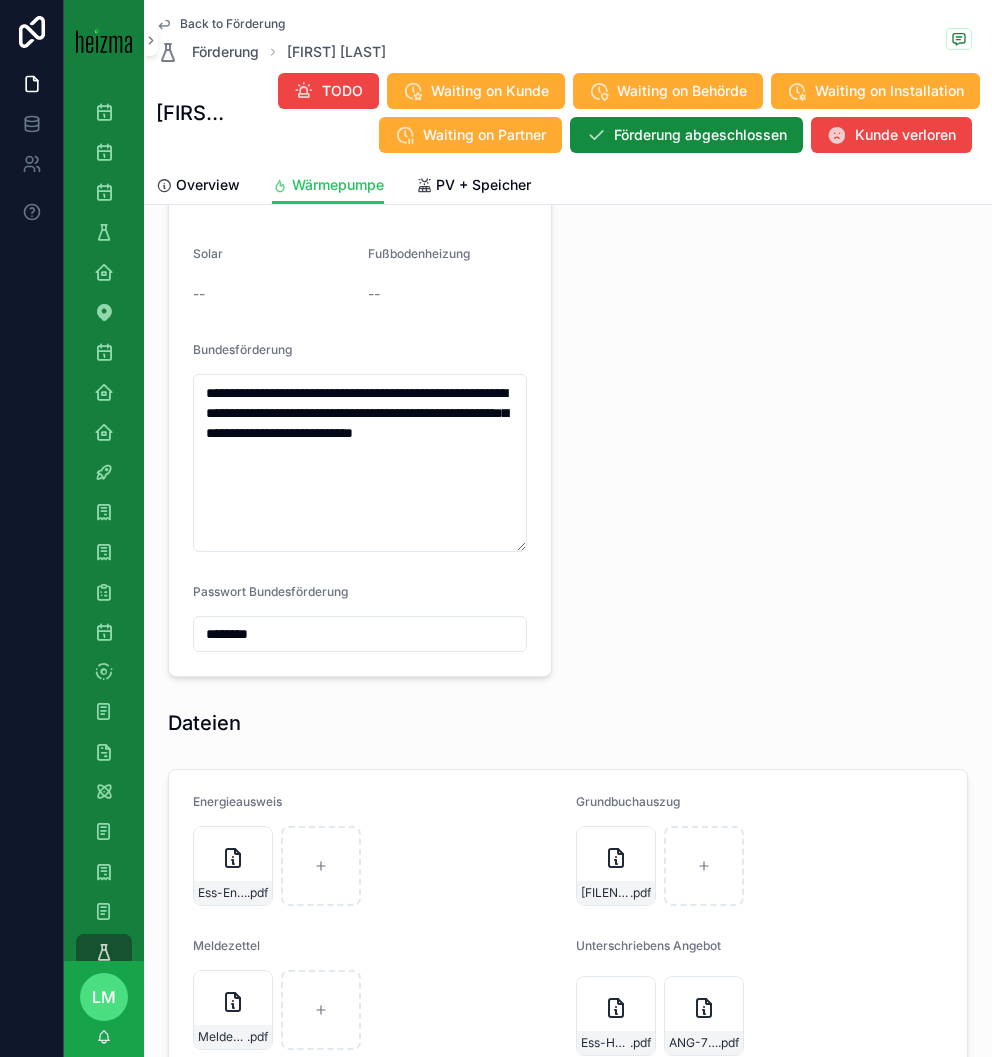 click on "Hausart Reihenhaus Wohnutzfläche 100 Baubewilligung  1,924 Warmwasserbereitung Ja Art der Altheizung Zentralheizung Heizart Erdgas" at bounding box center (776, -222) 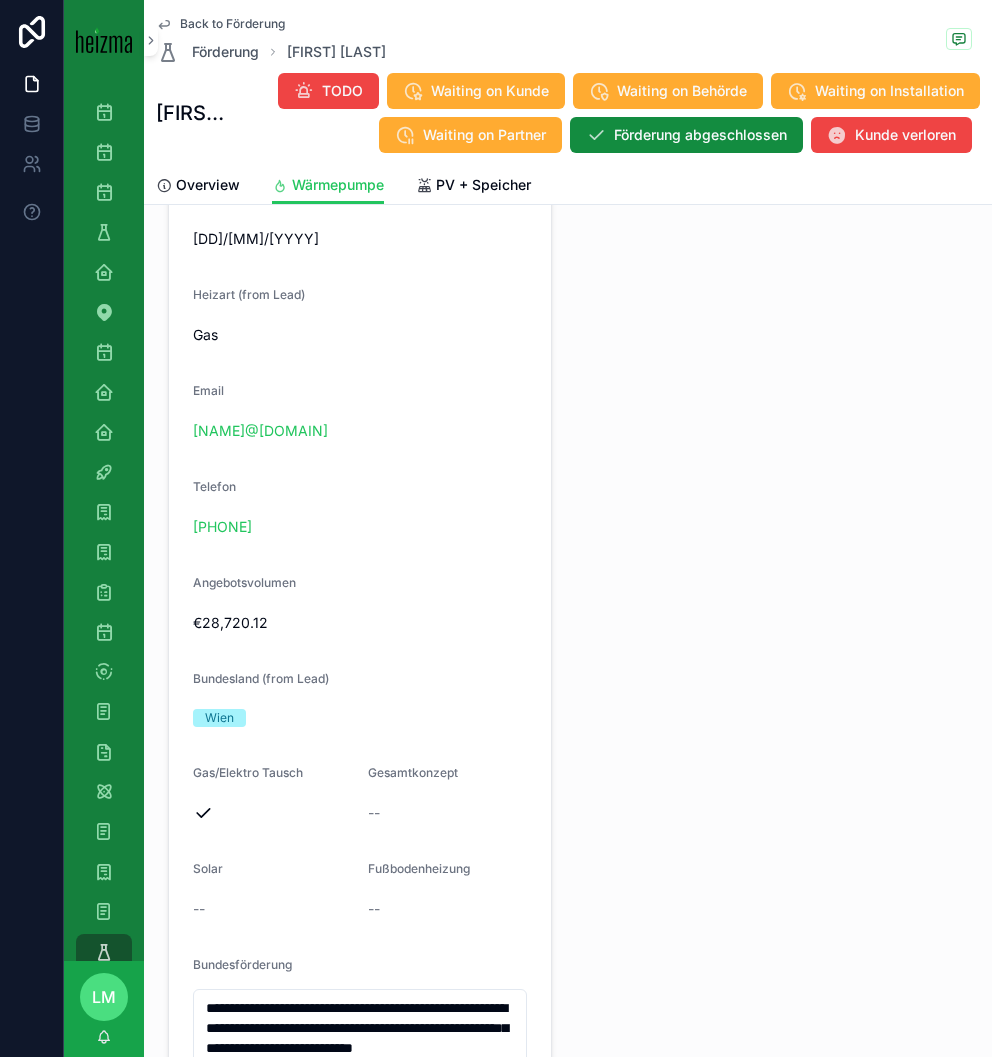 scroll, scrollTop: 2195, scrollLeft: 0, axis: vertical 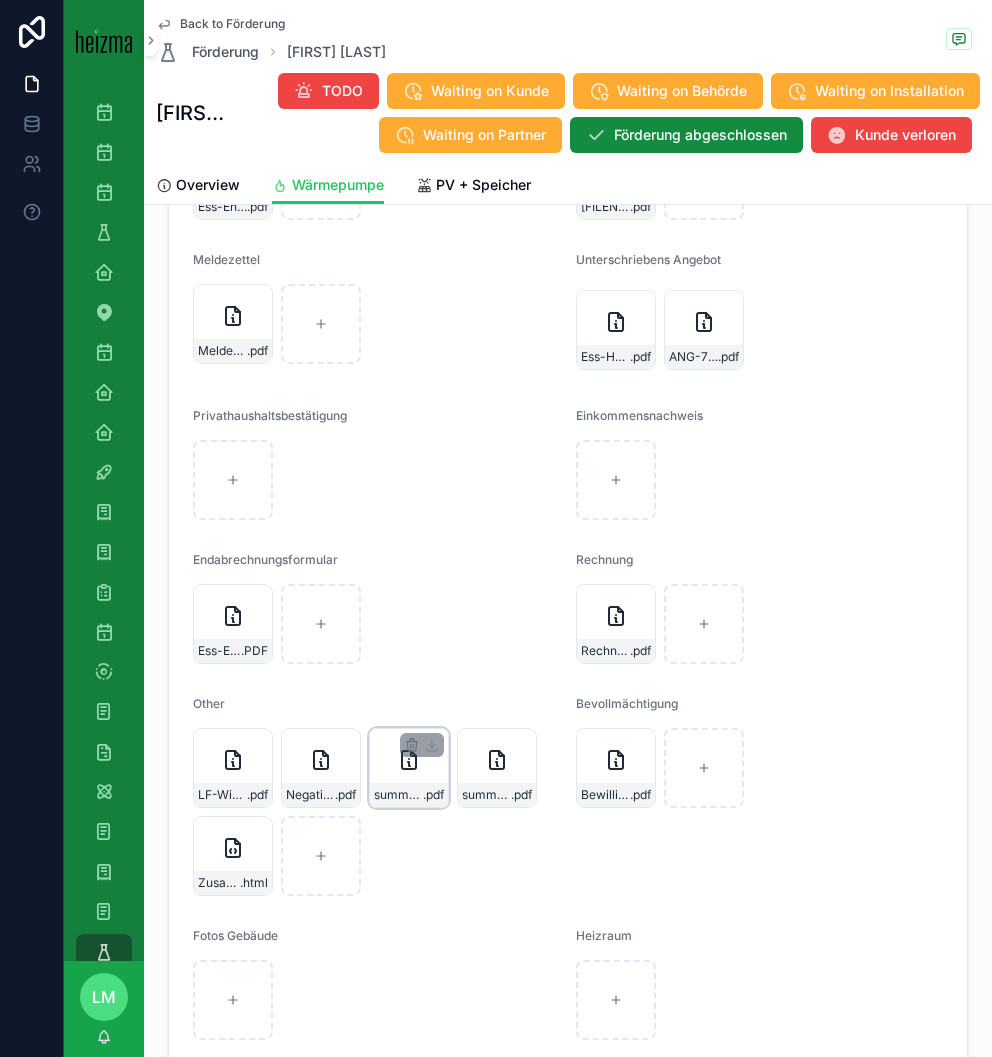click on "summary-(55) .pdf" at bounding box center (409, 768) 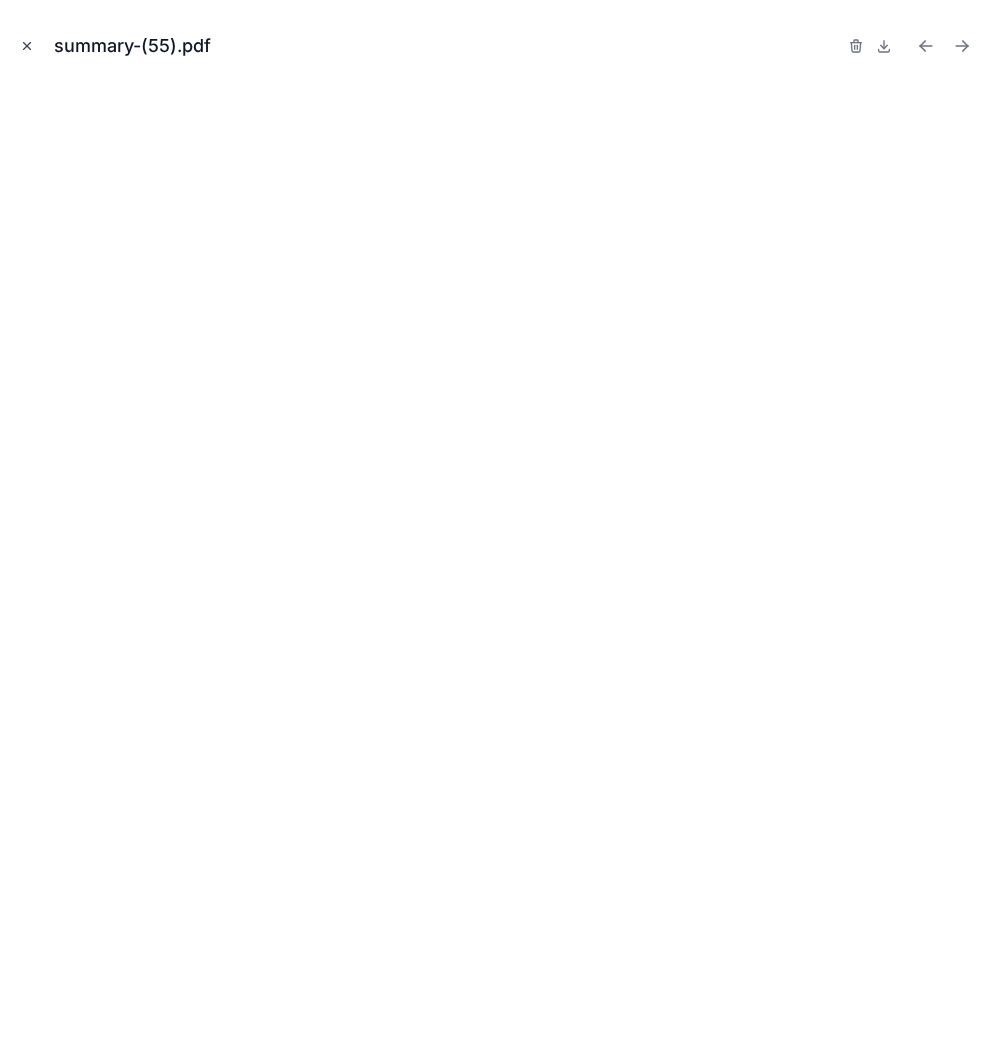 click 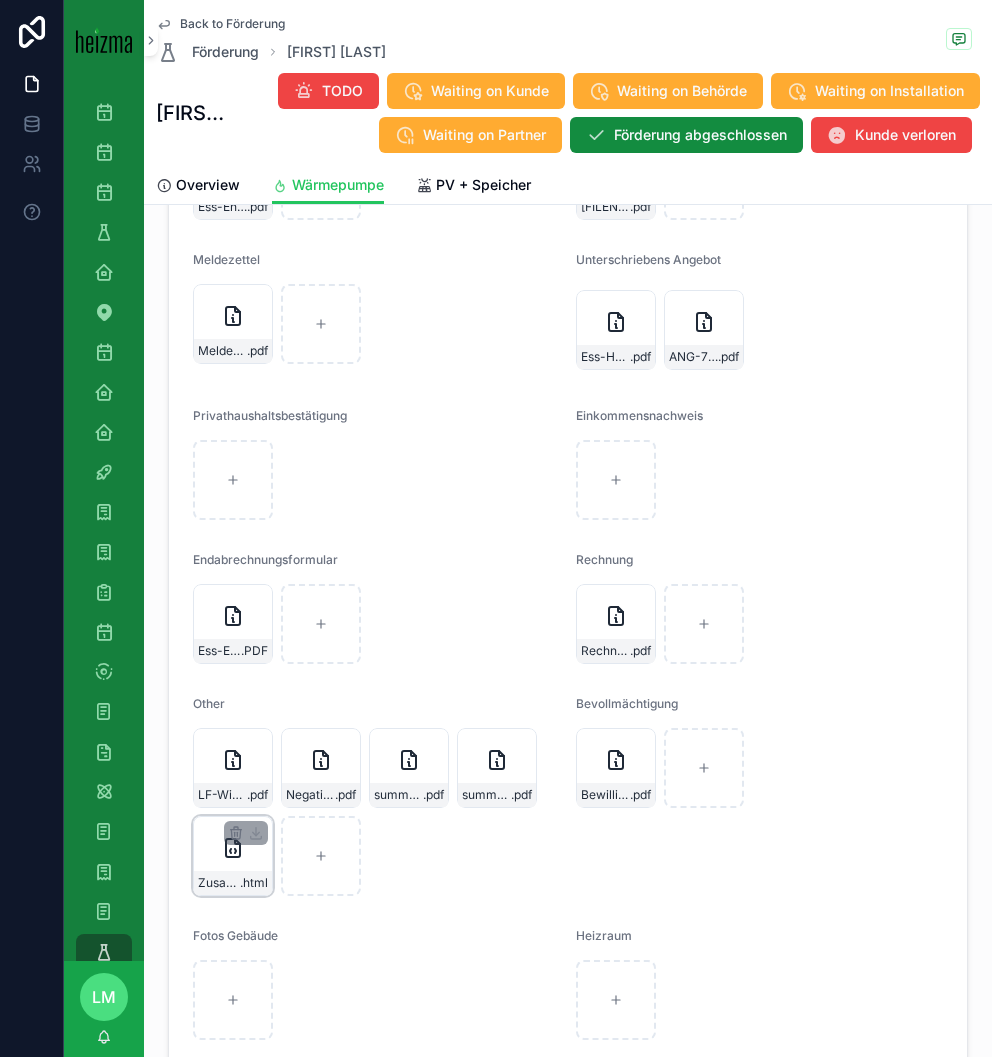 click 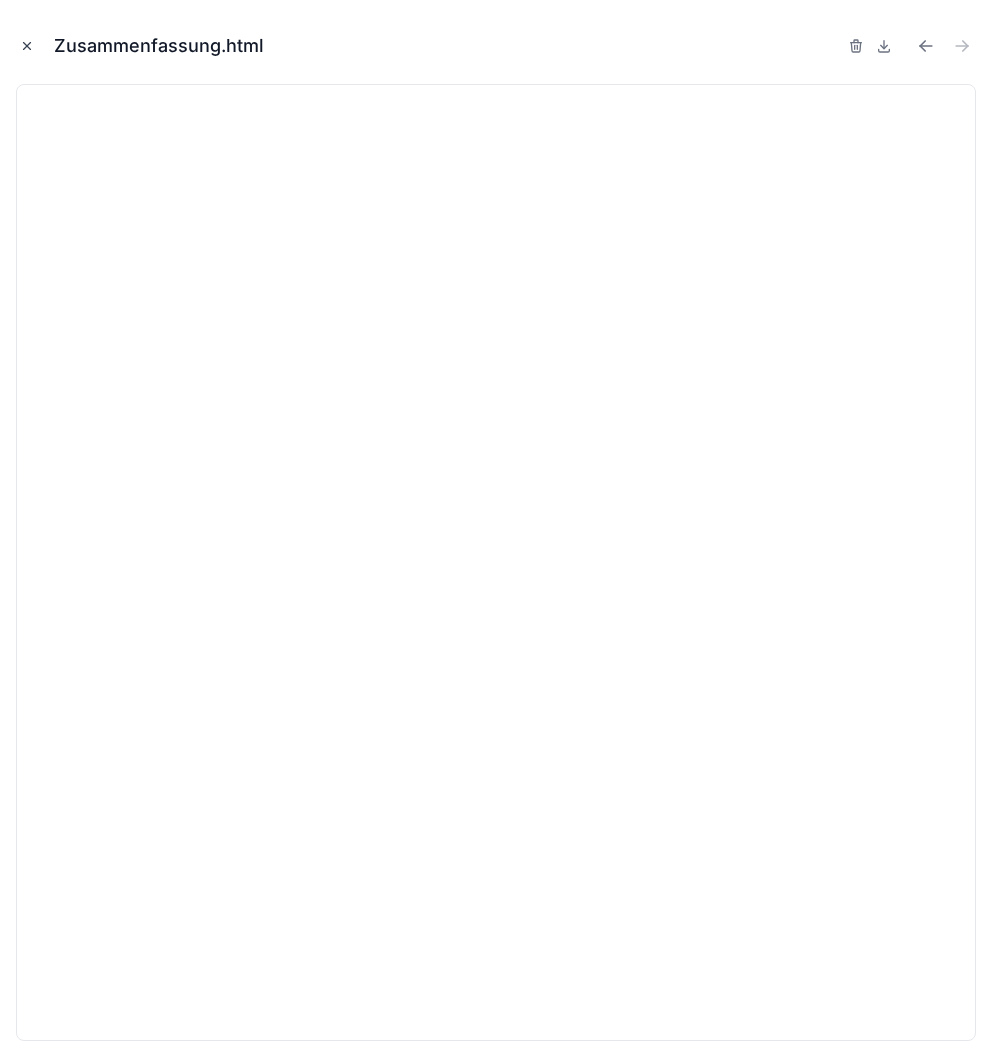 click at bounding box center (27, 46) 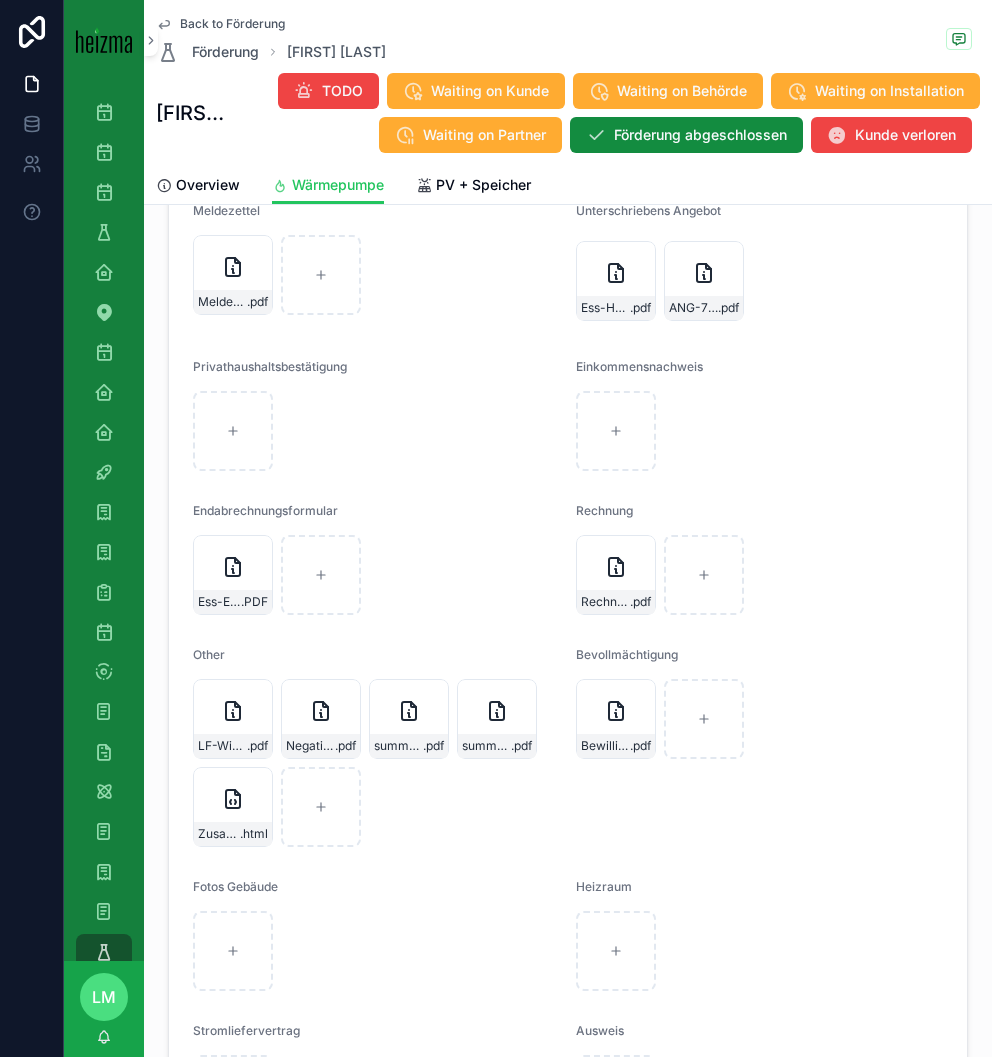 scroll, scrollTop: 3501, scrollLeft: 0, axis: vertical 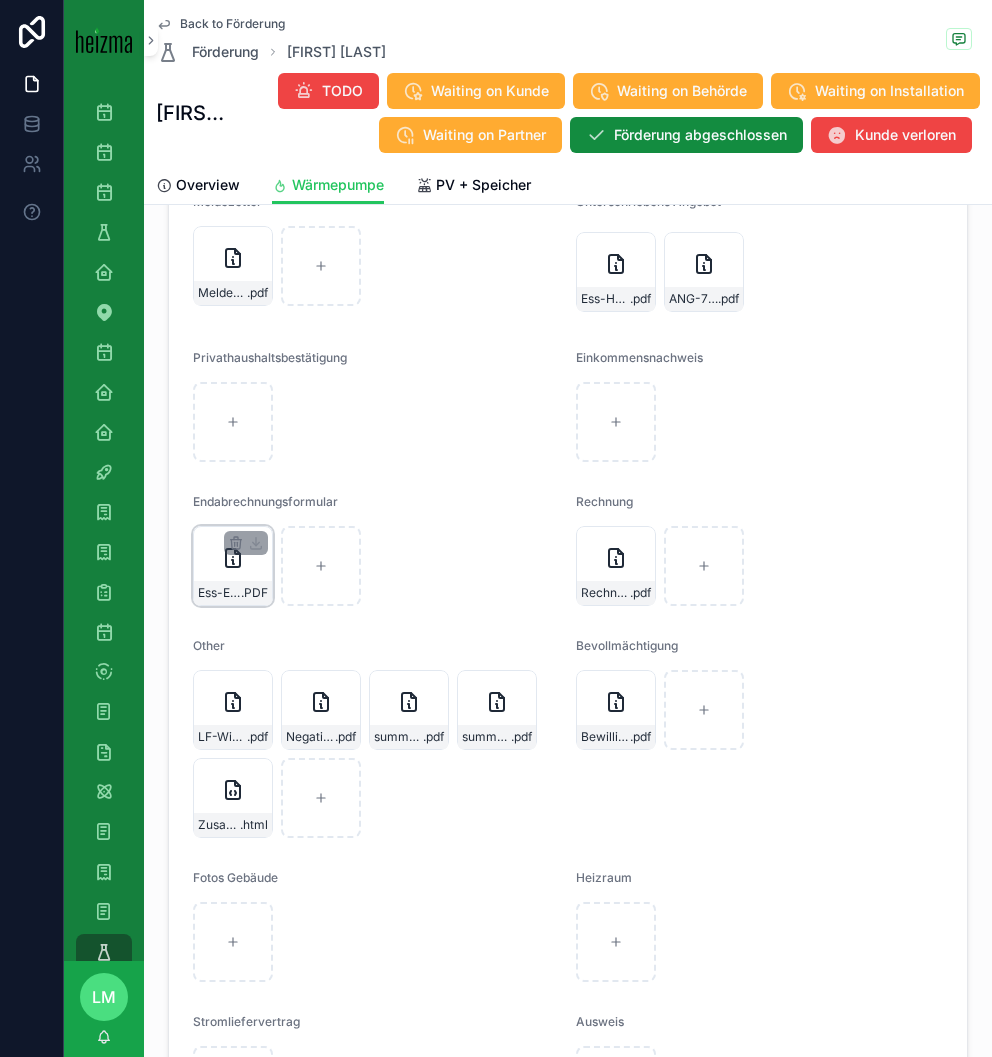 click on "[LAST]-[LAST] .PDF" at bounding box center (233, 566) 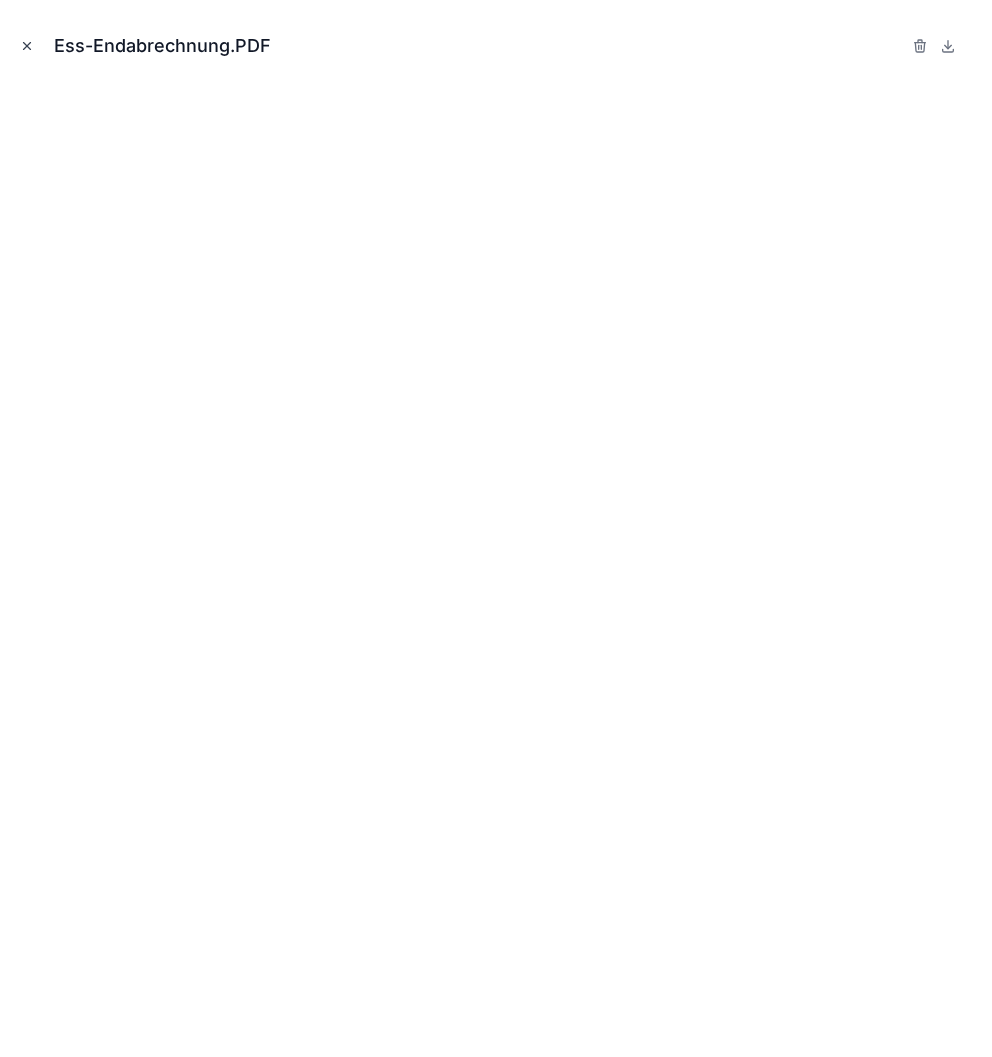 click 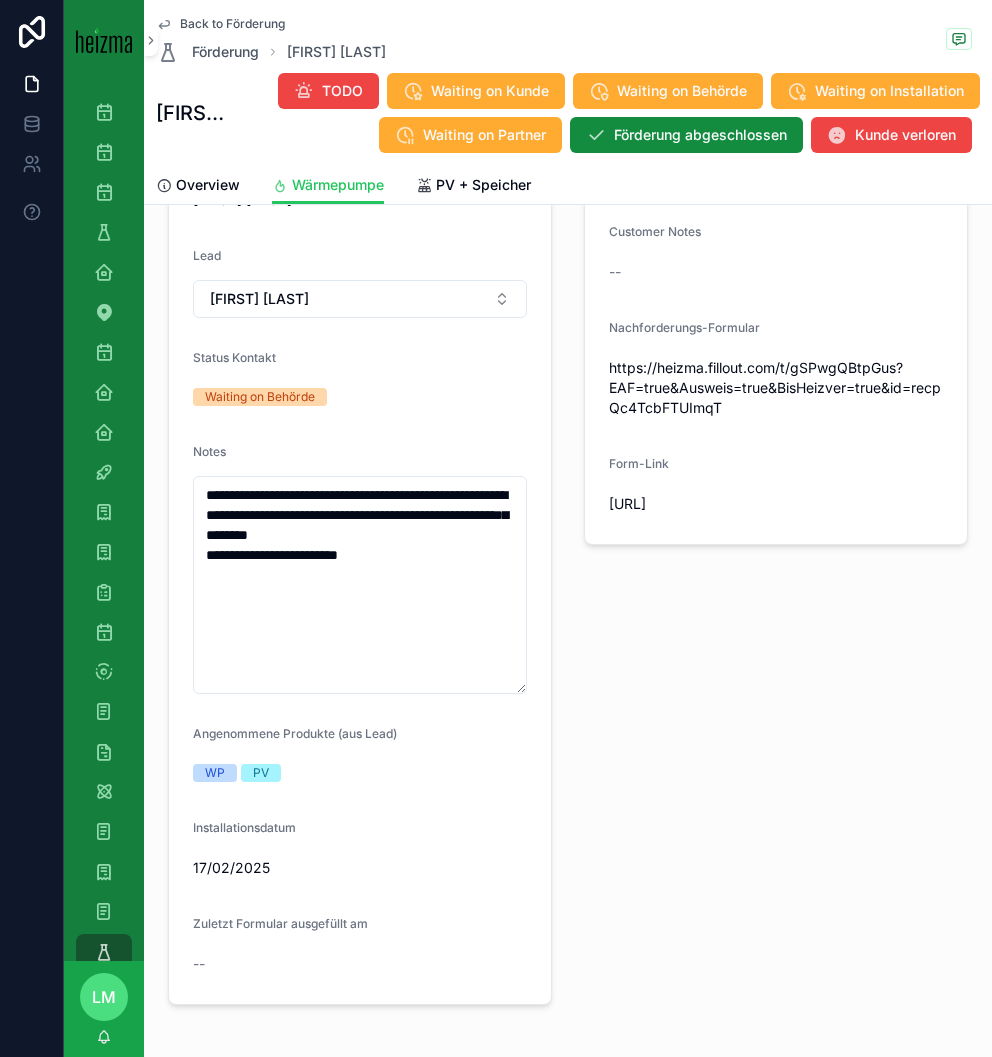 scroll, scrollTop: 0, scrollLeft: 0, axis: both 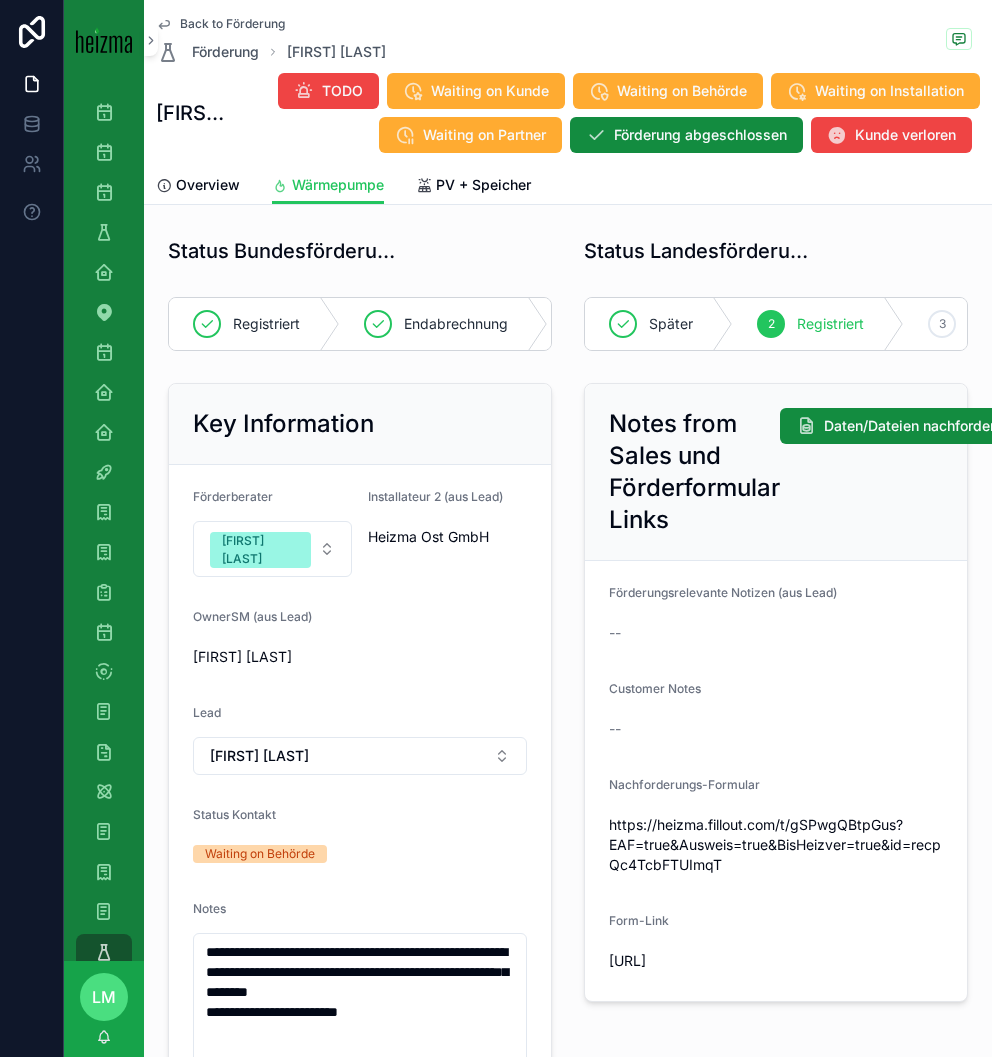 click on "Back to Förderung" at bounding box center (232, 24) 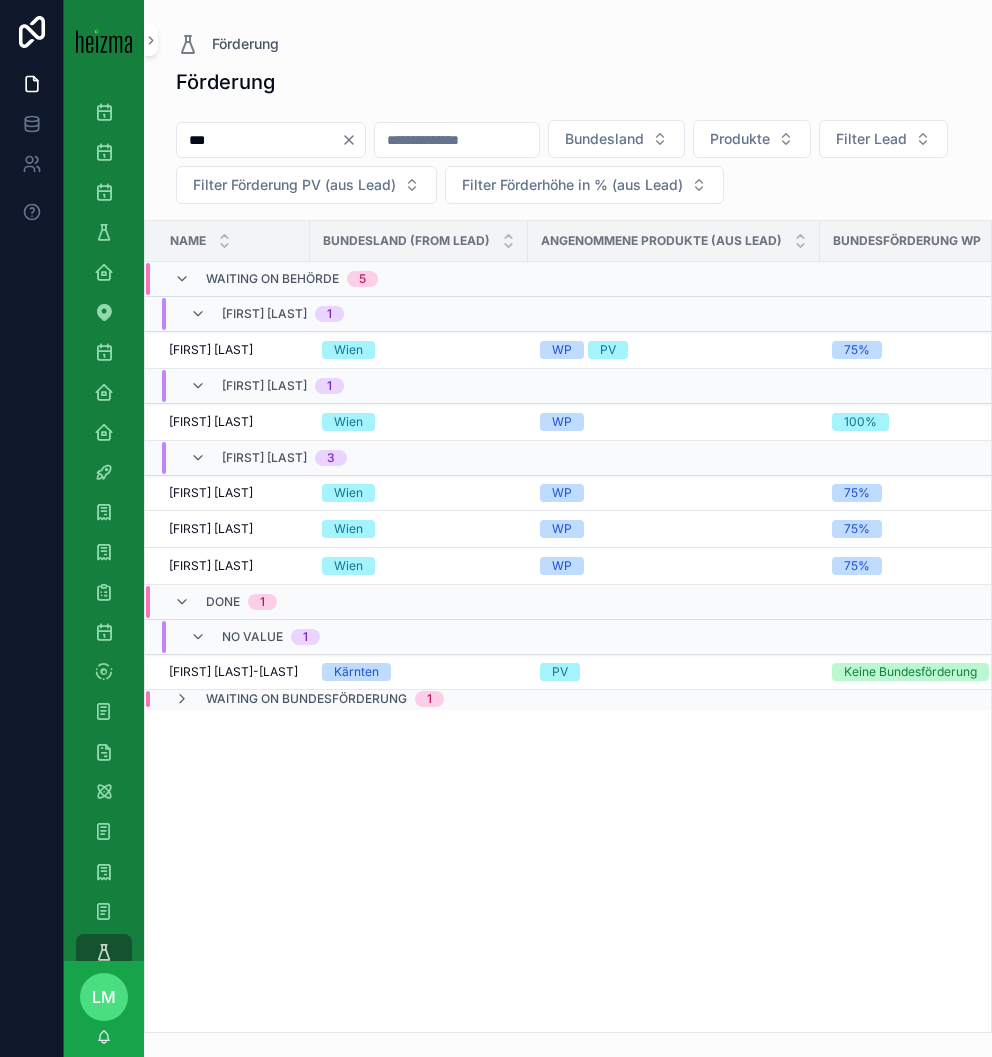 click on "***" at bounding box center [259, 140] 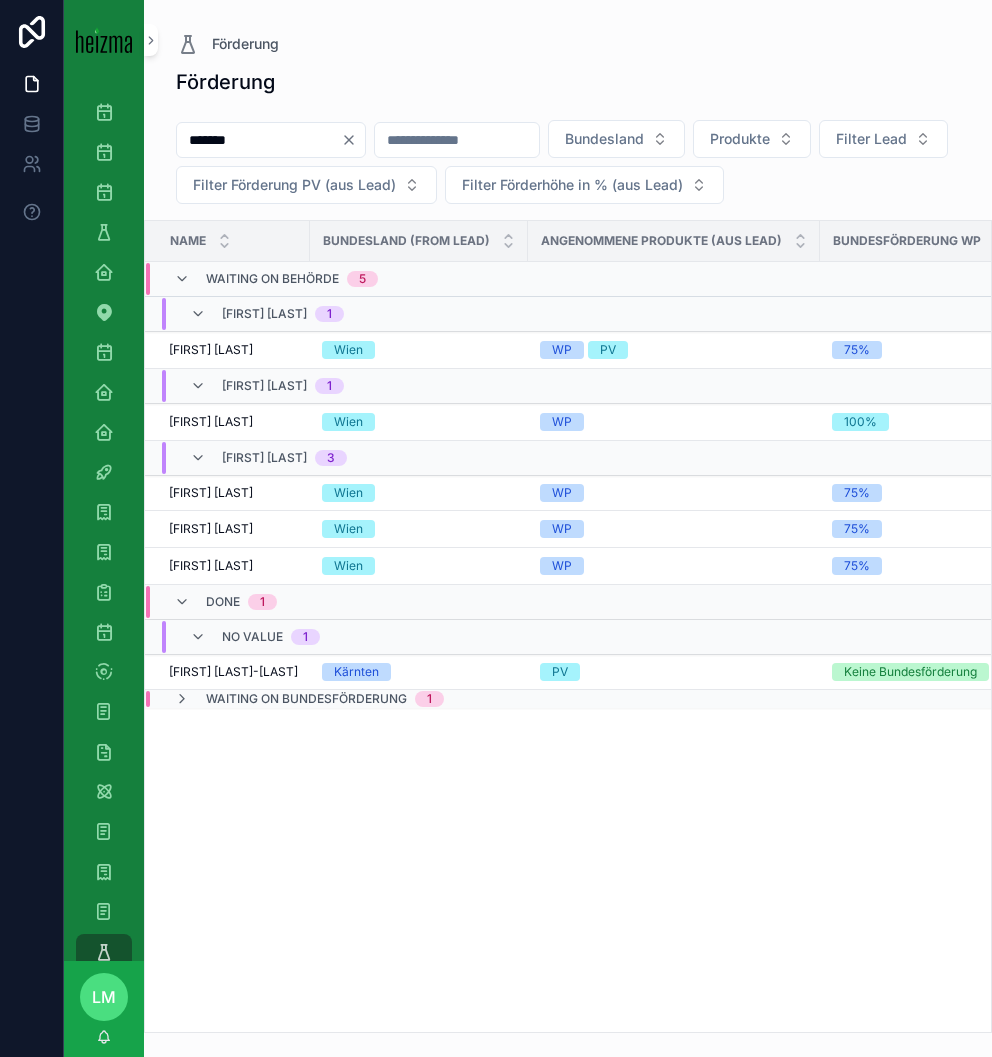 type on "*******" 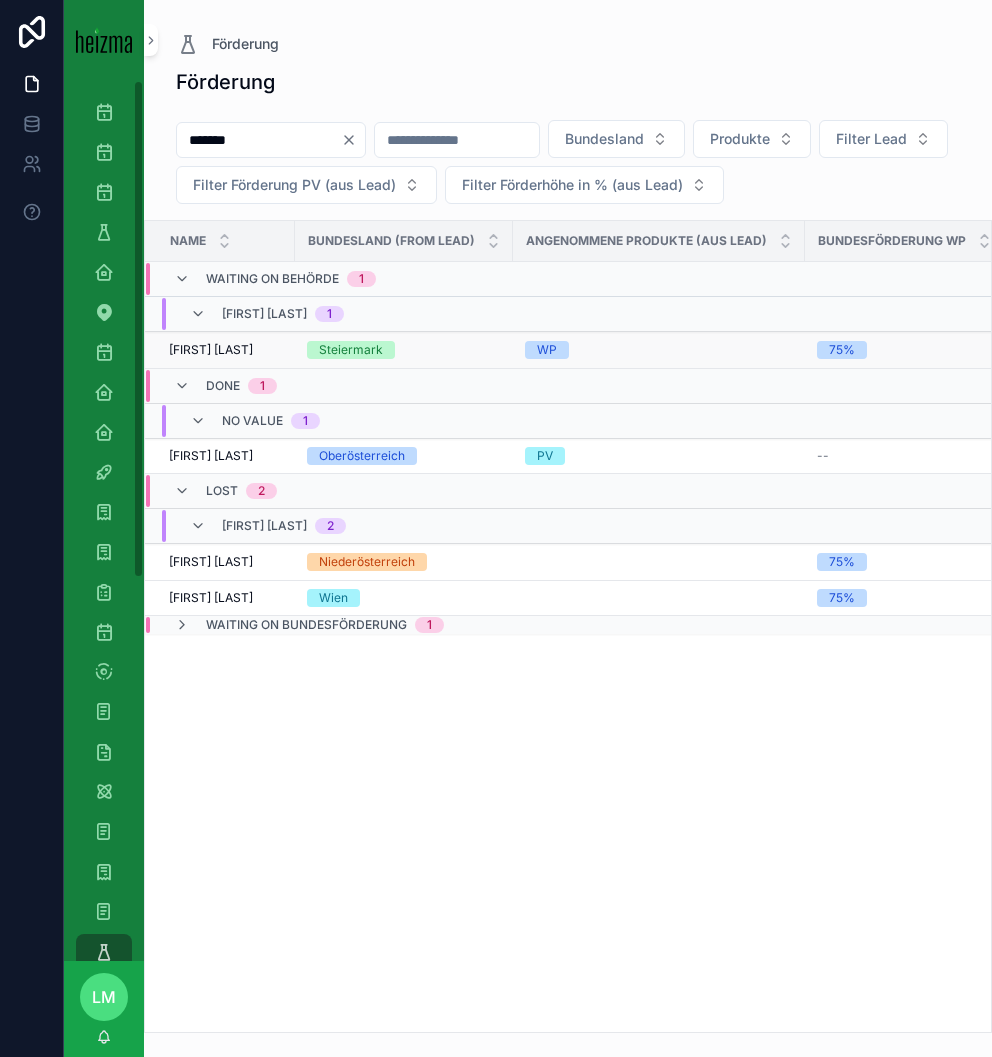 click on "[FIRST] [LAST] [FIRST] [LAST]" at bounding box center (220, 350) 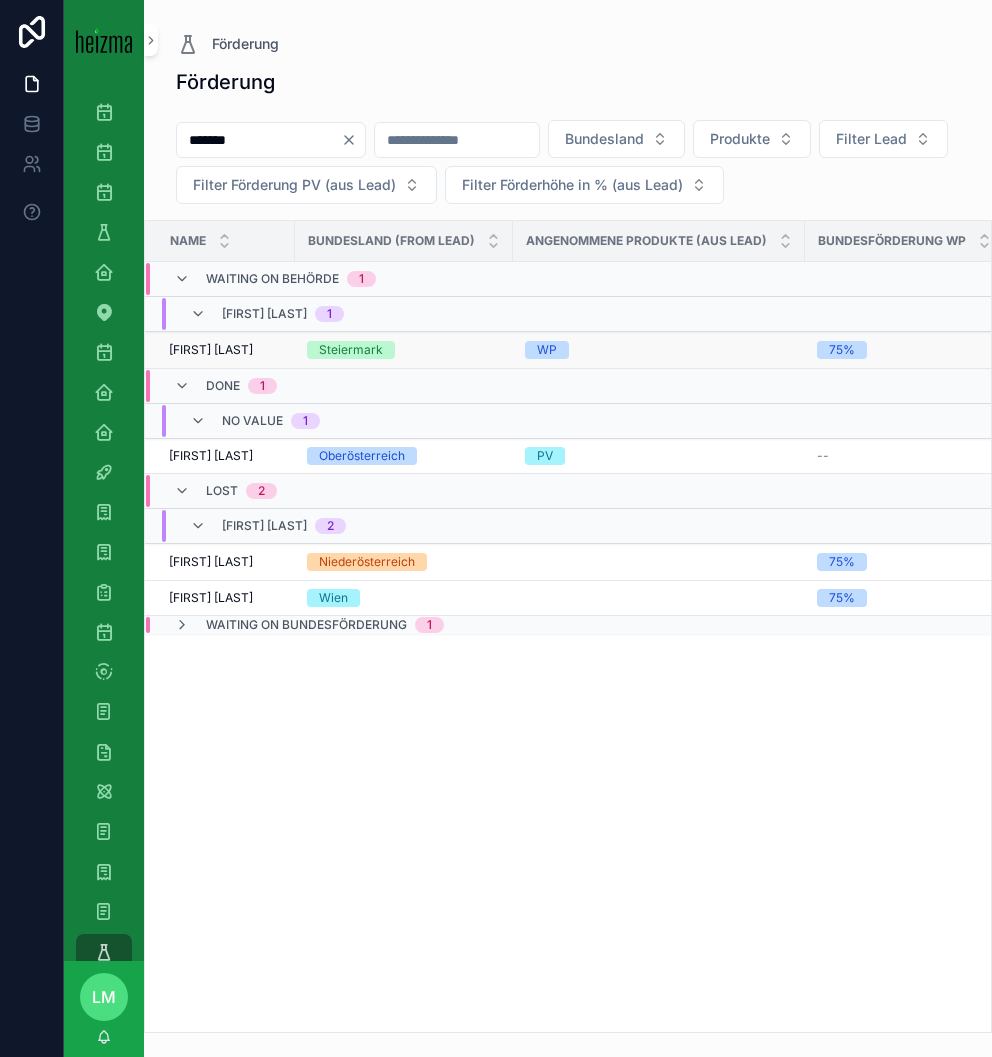 click on "[FIRST] [LAST]" at bounding box center [211, 350] 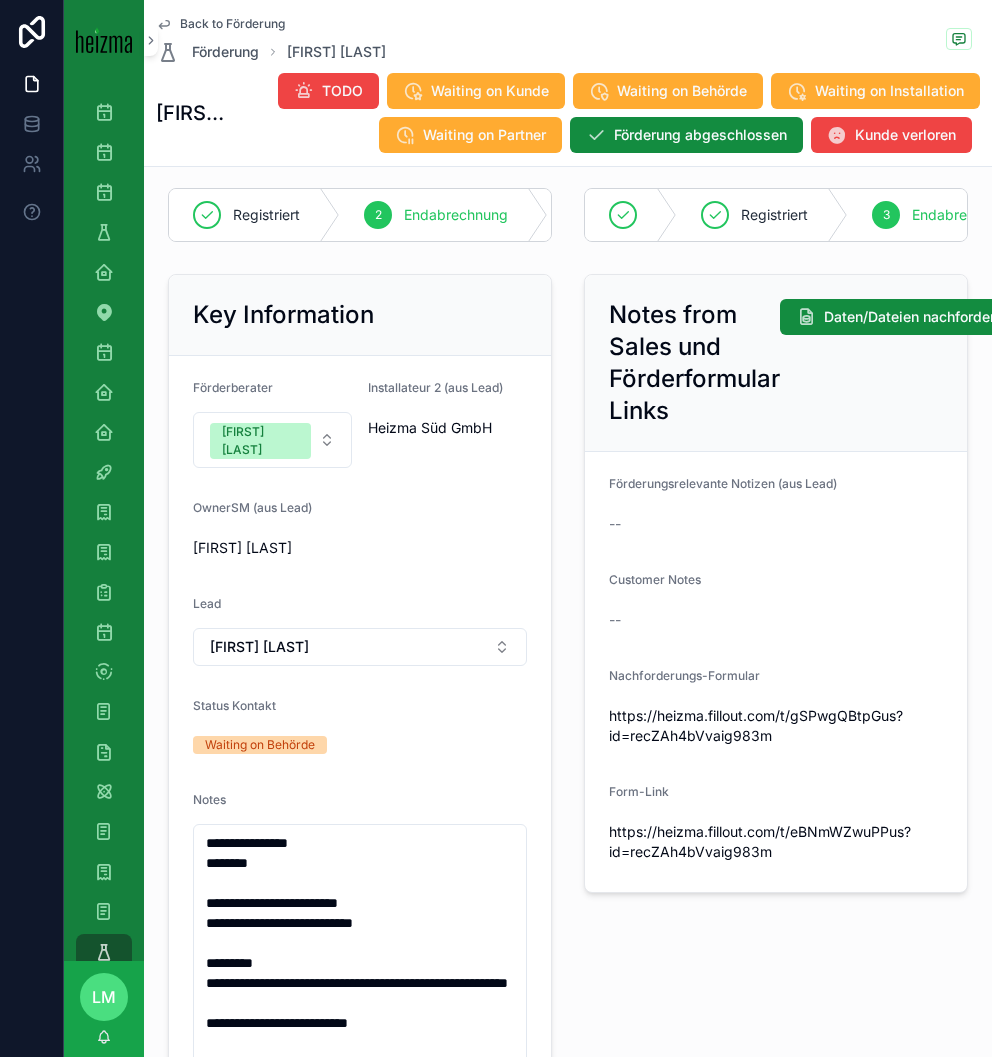 scroll, scrollTop: 0, scrollLeft: 0, axis: both 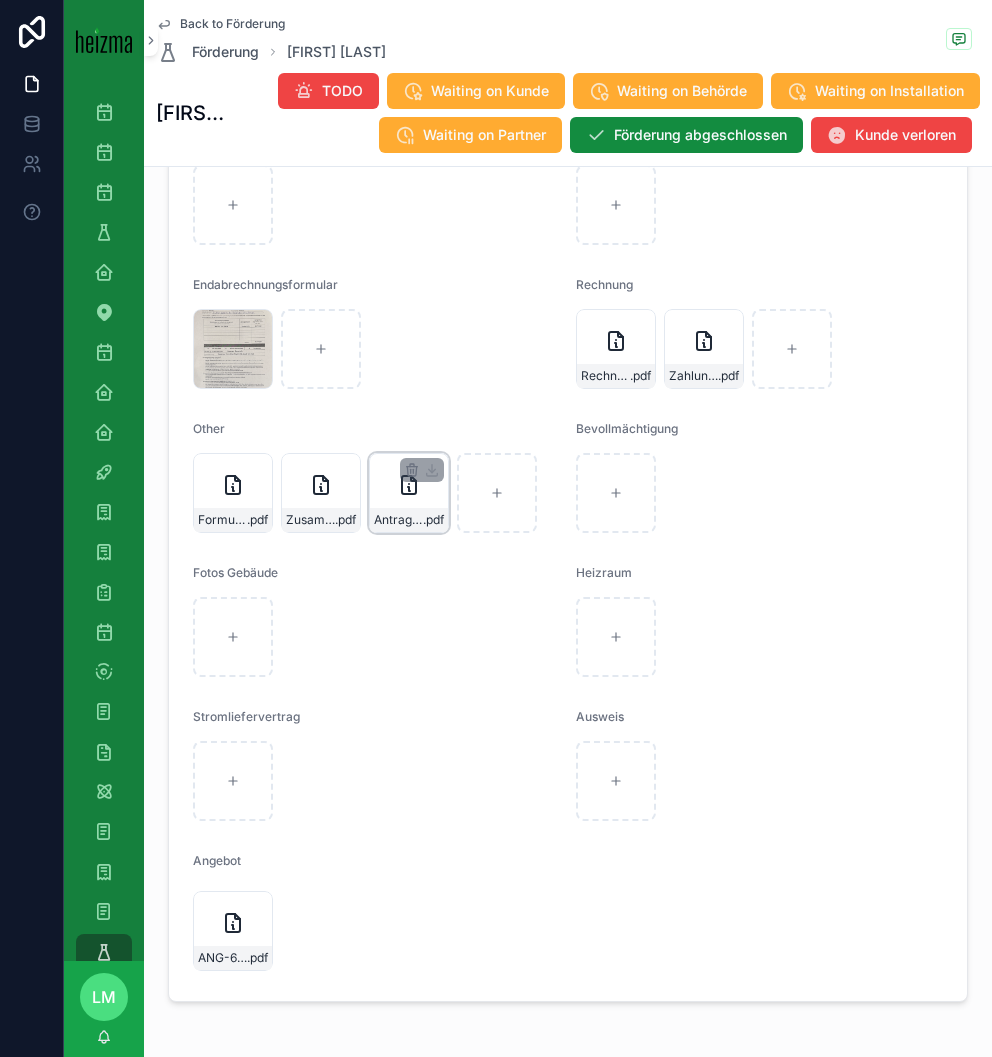 click on "[FILENAME]" at bounding box center [409, 493] 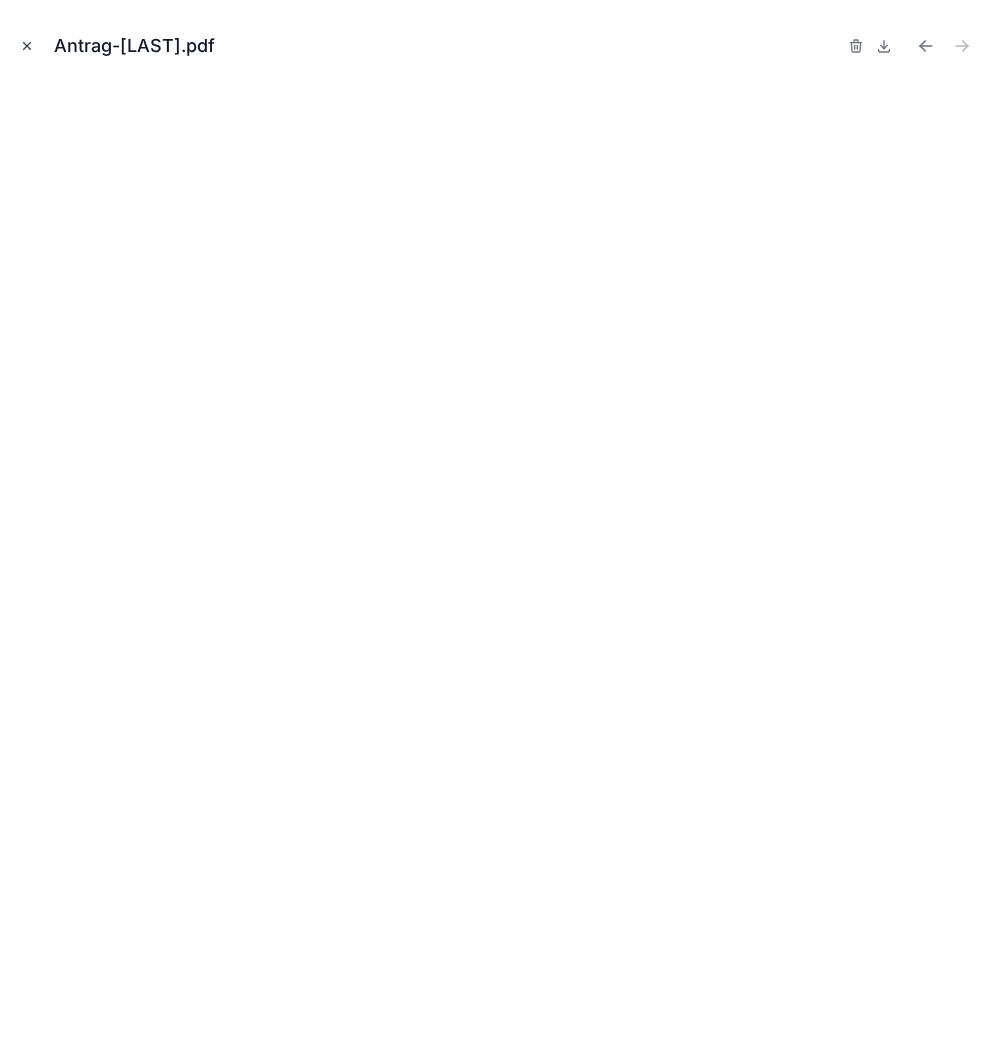 click 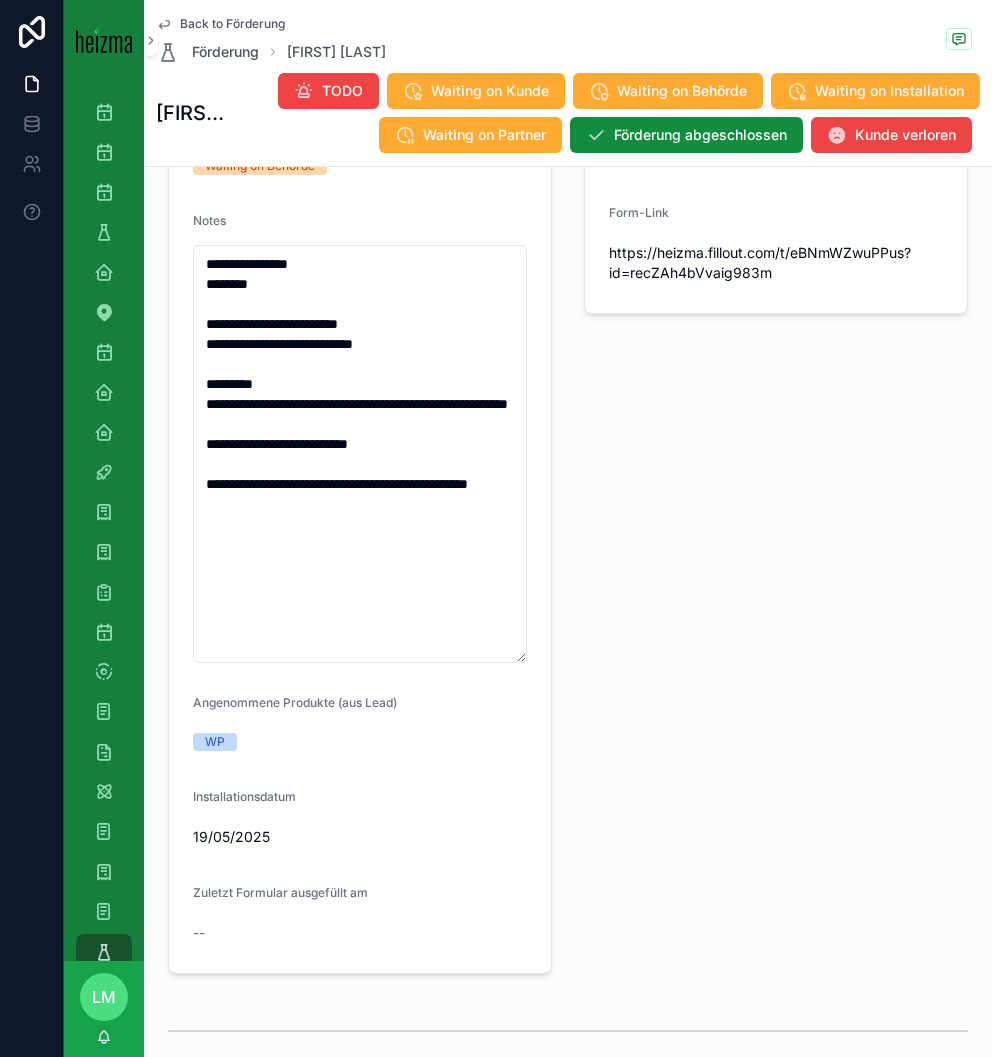 scroll, scrollTop: 643, scrollLeft: 0, axis: vertical 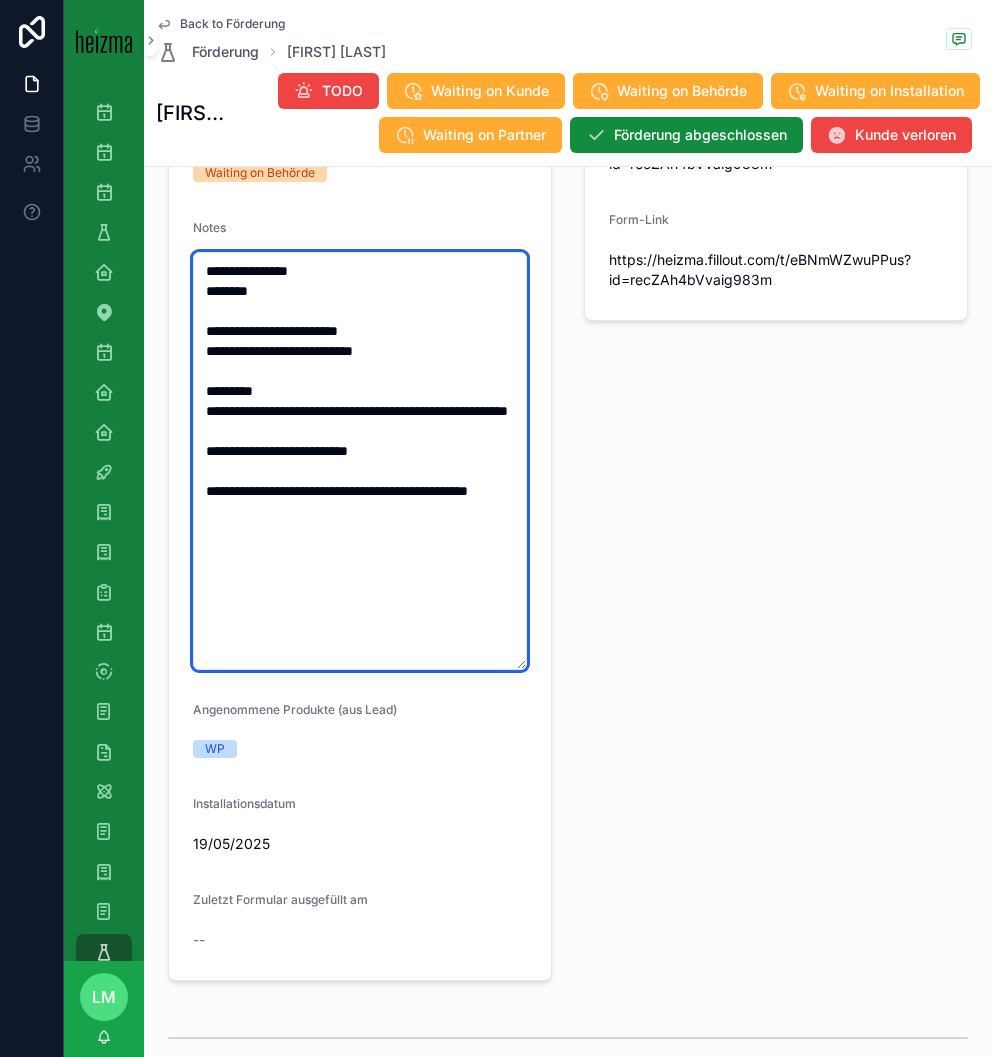 click on "**********" at bounding box center [360, 461] 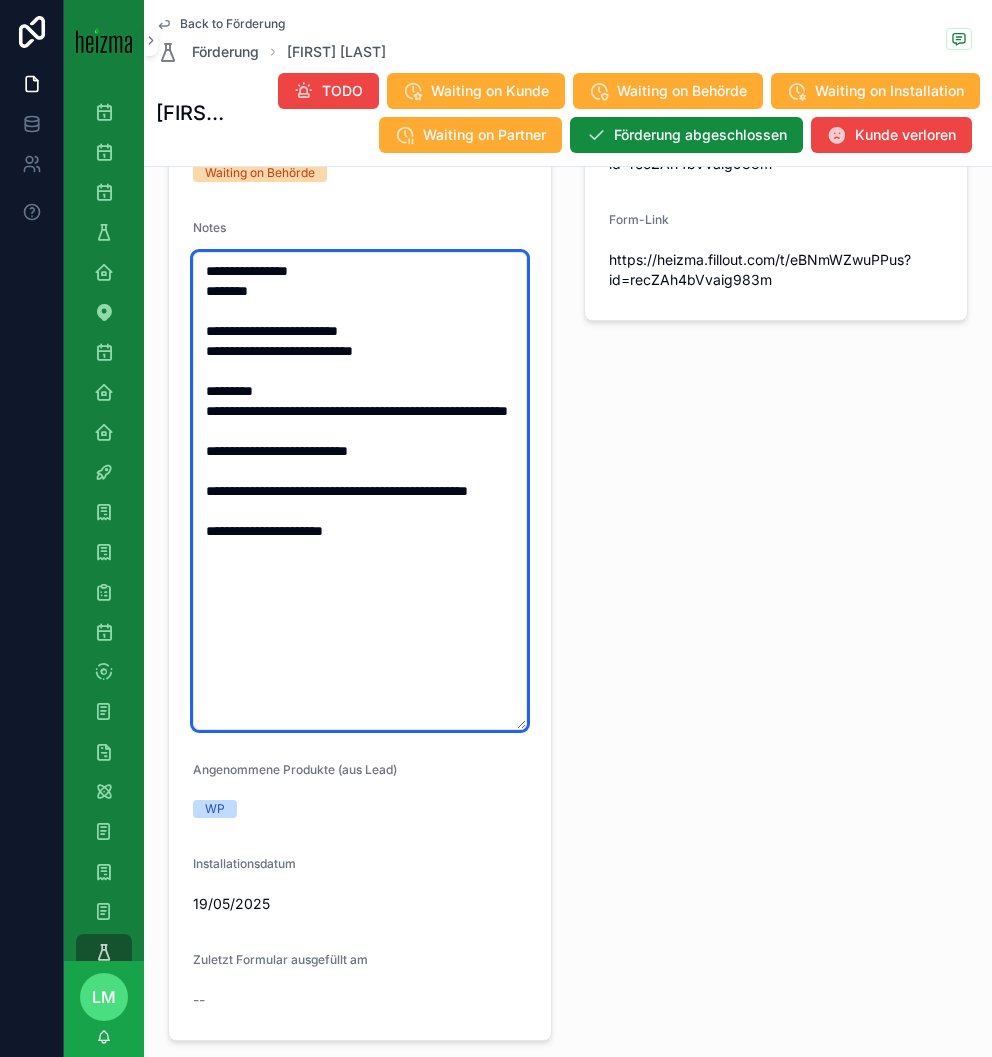 type on "**********" 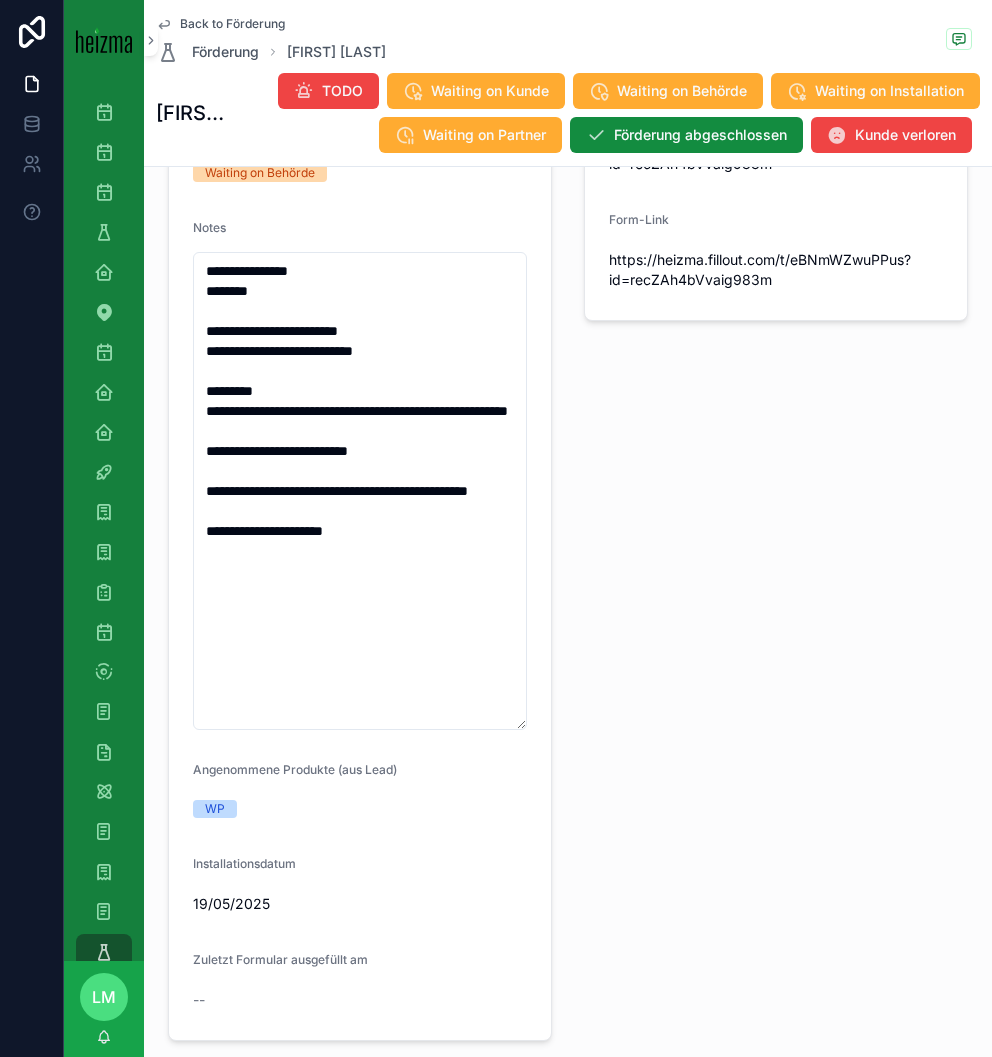 click on "Notes from Sales und Förderformular Links Daten/Dateien nachfordern Förderungsrelevante Notizen (aus Lead) -- Customer Notes -- Nachforderungs-Formular [URL] Form-Link [URL]" at bounding box center [776, 371] 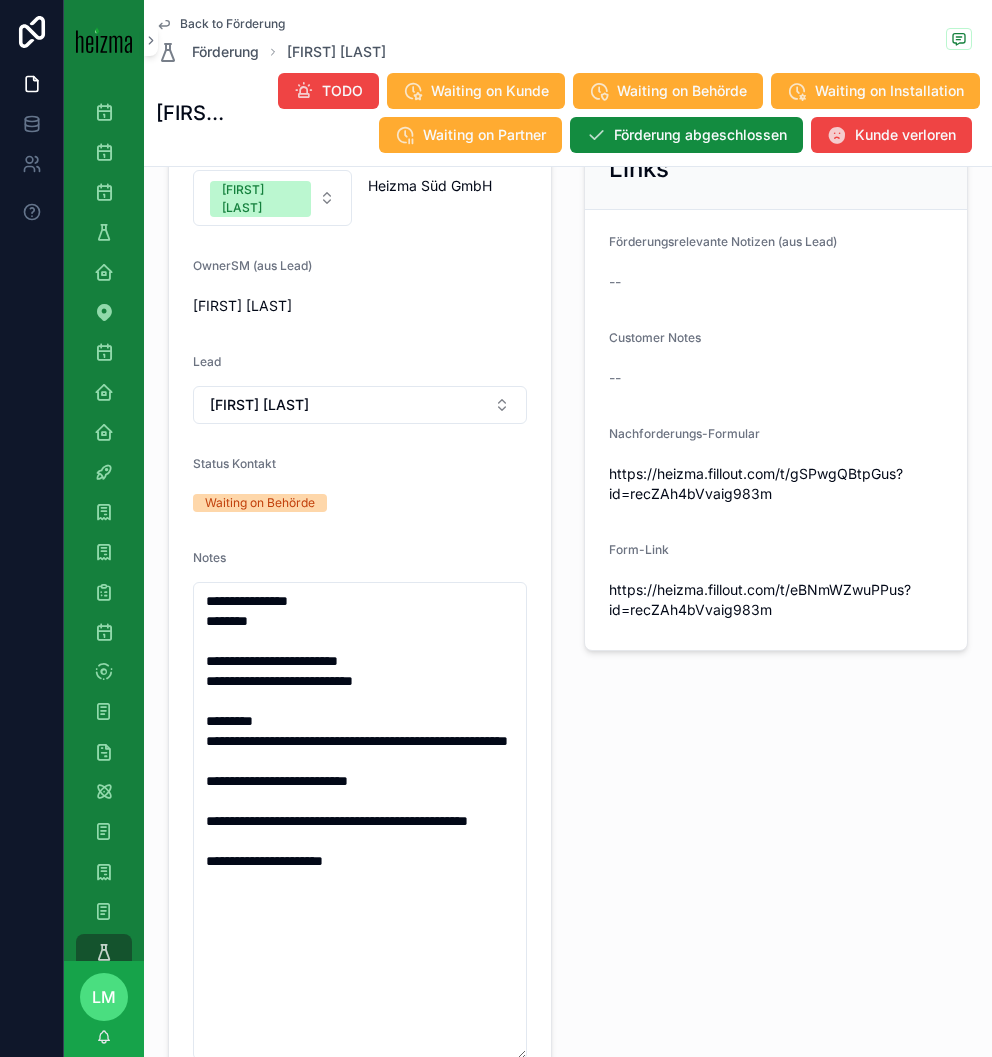 scroll, scrollTop: 0, scrollLeft: 0, axis: both 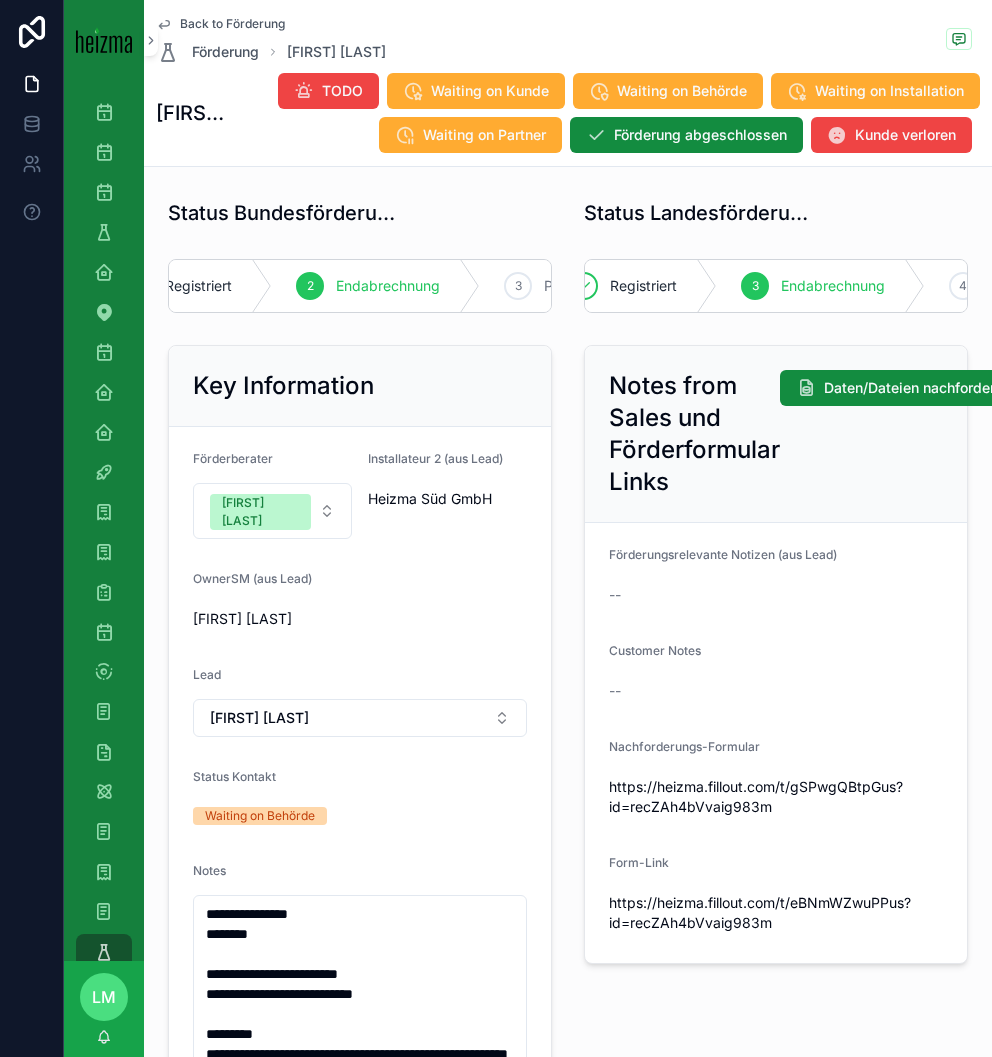 click on "Registriert 2 Endabrechnung 3 Positiv Beurteilt 4 Ausbezahlt" at bounding box center (360, 286) 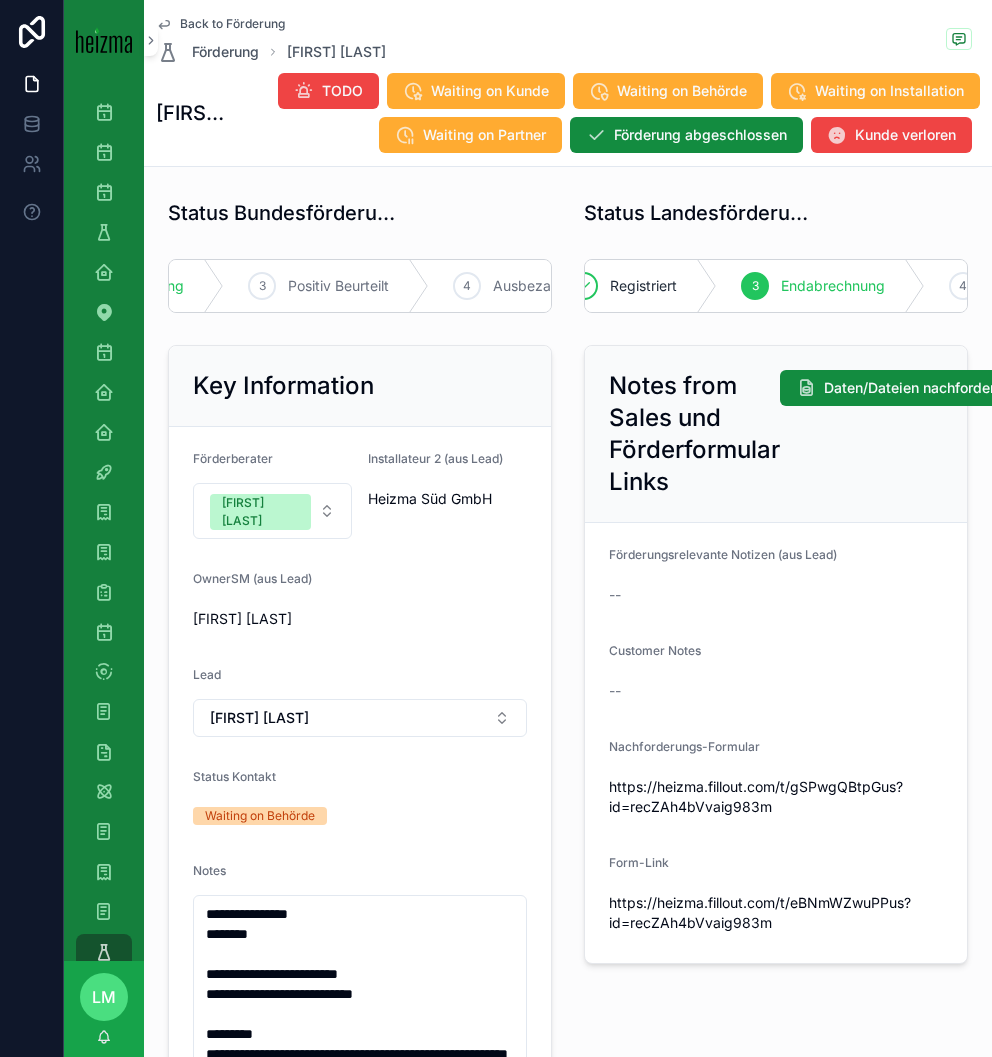 scroll, scrollTop: 0, scrollLeft: 384, axis: horizontal 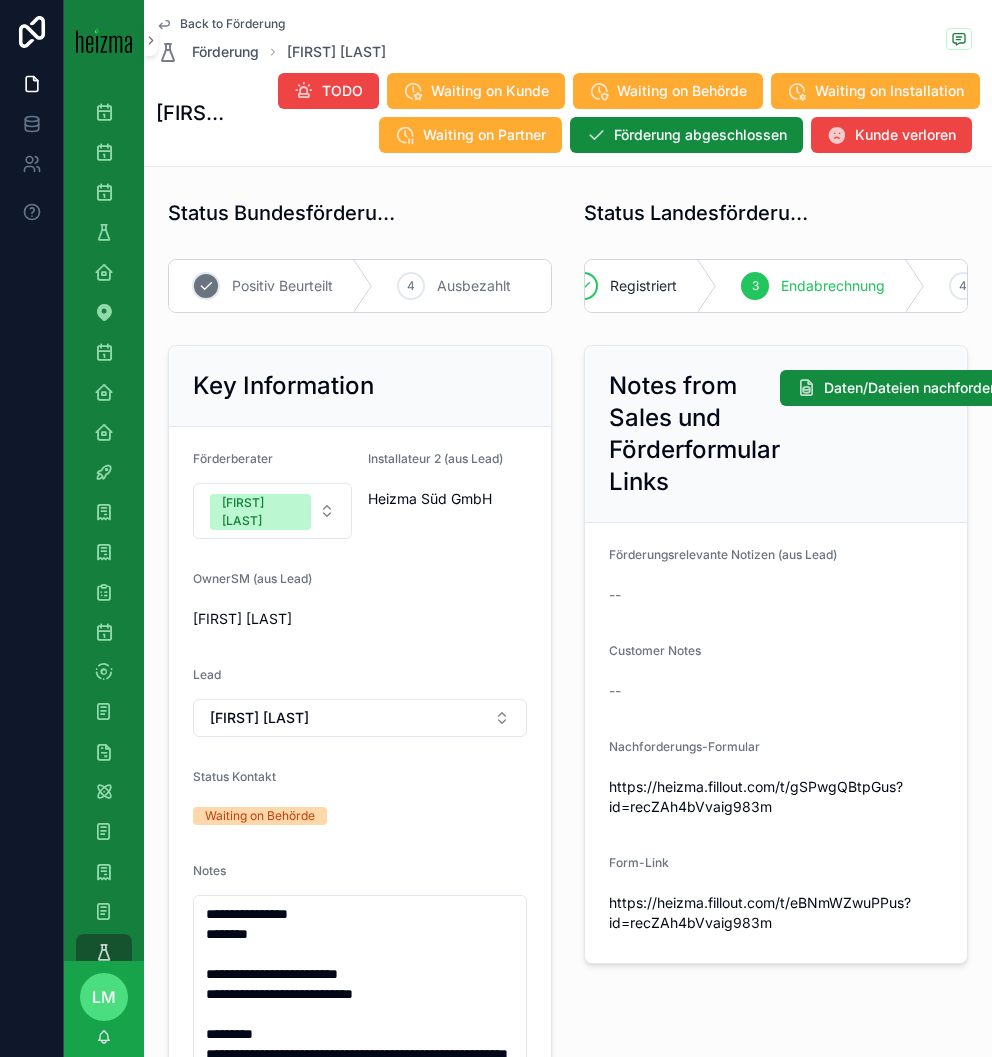 click on "Positiv Beurteilt" at bounding box center [282, 286] 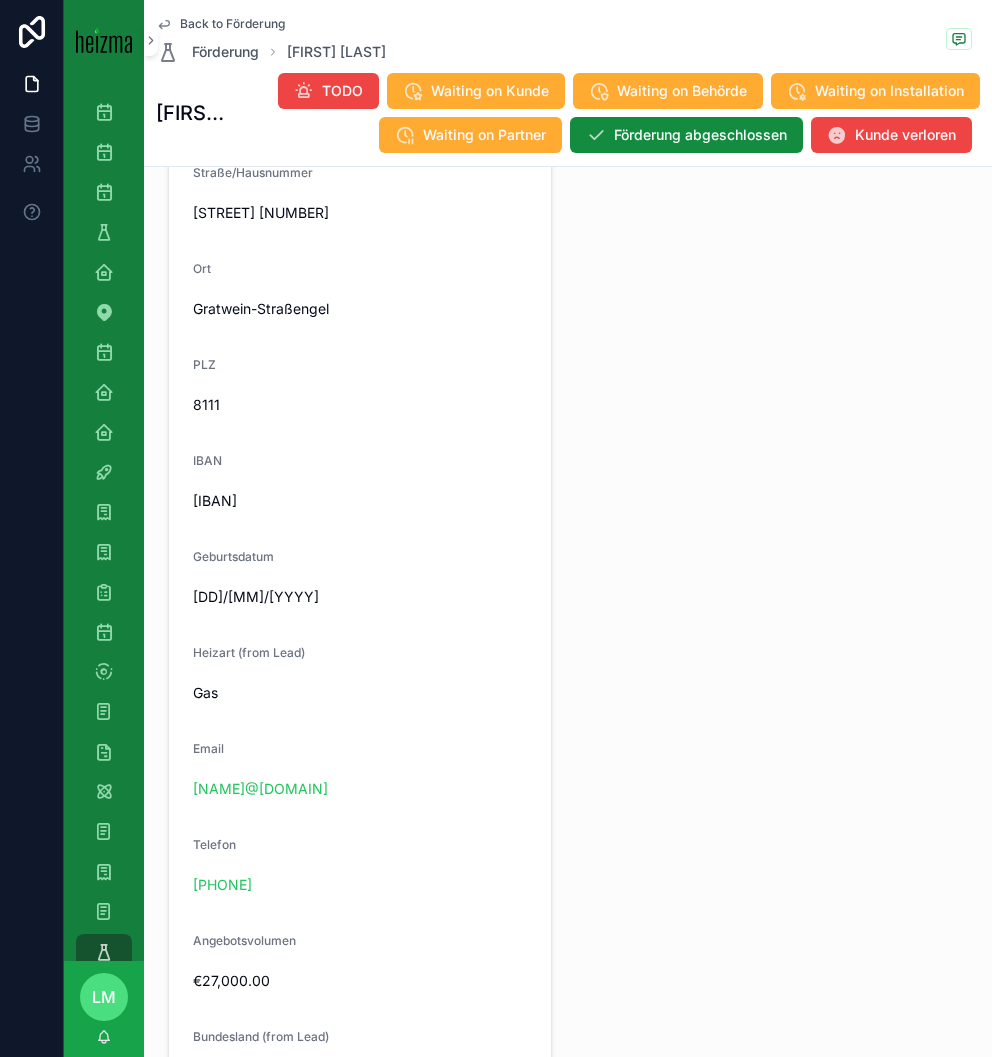 scroll, scrollTop: 2012, scrollLeft: 0, axis: vertical 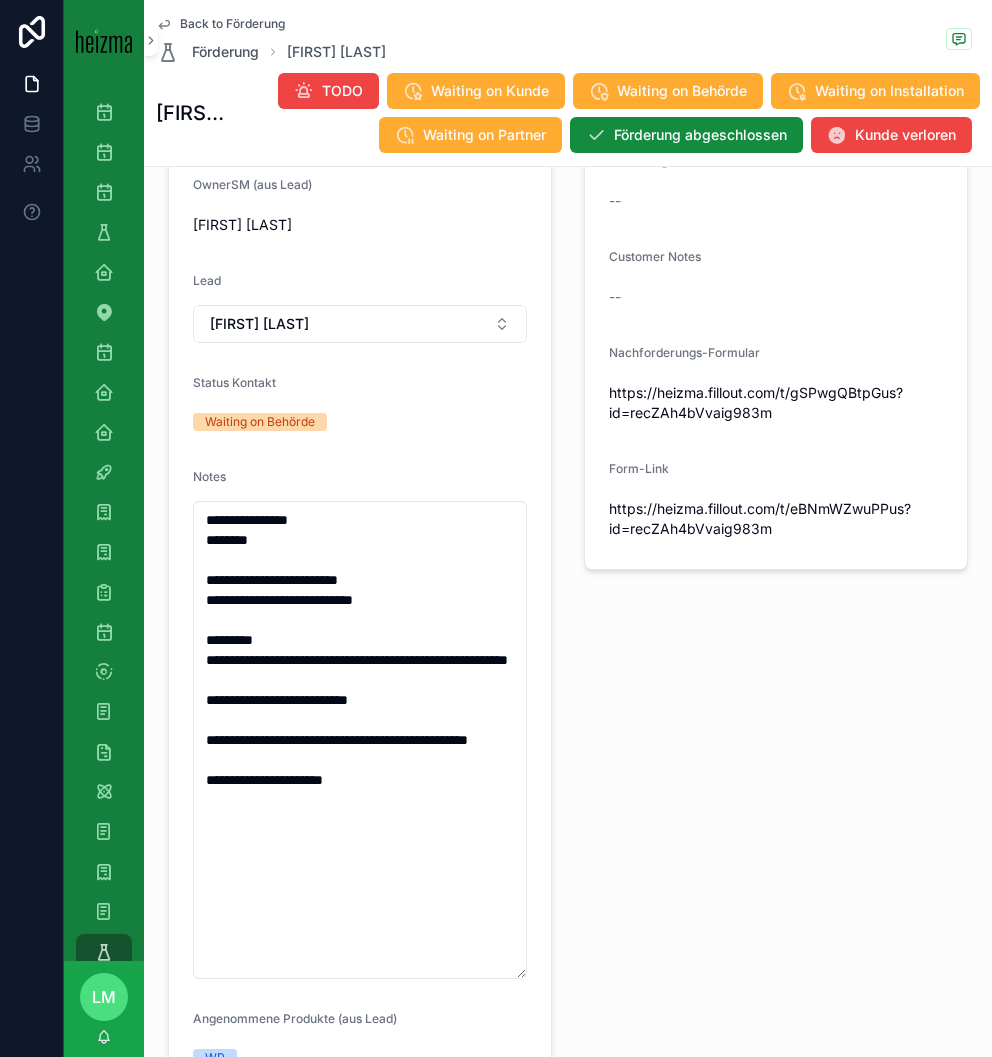 click on "Back to Förderung" at bounding box center (232, 24) 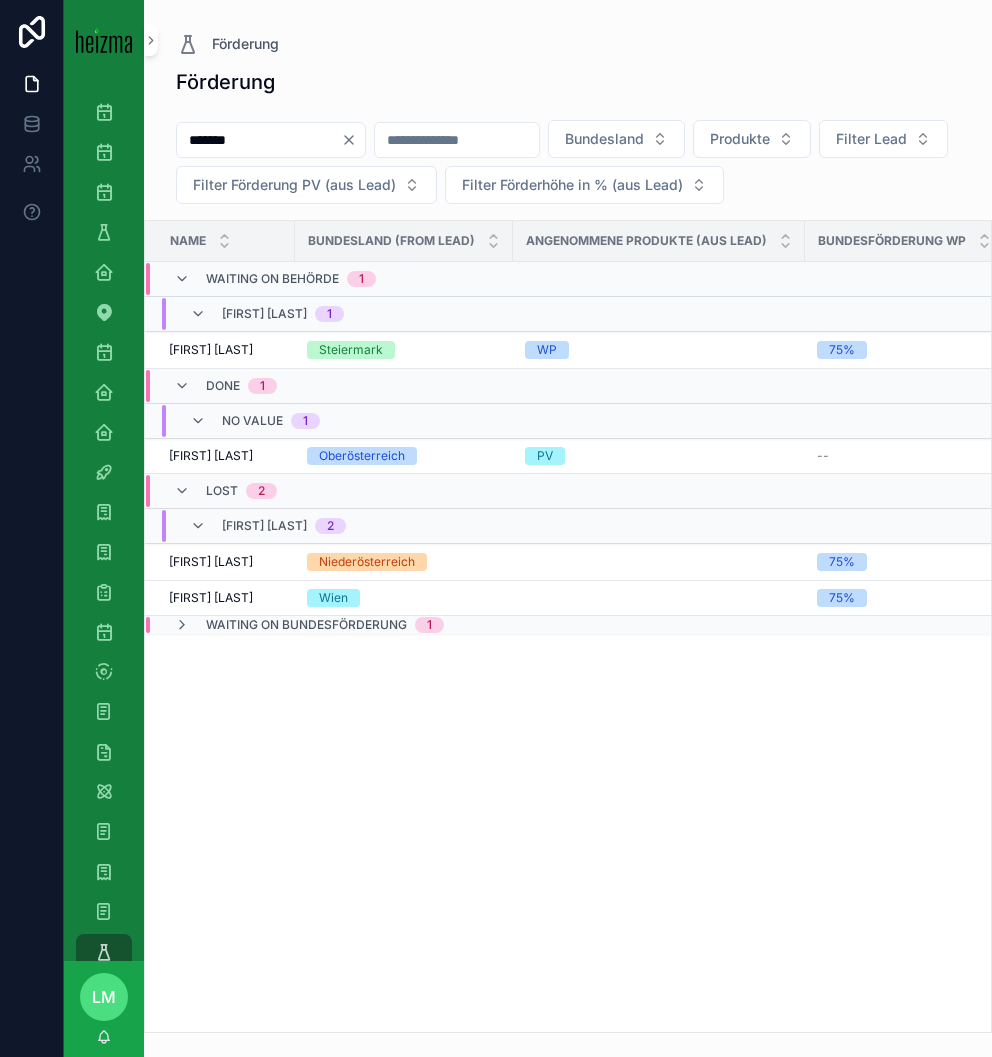 scroll, scrollTop: 0, scrollLeft: 0, axis: both 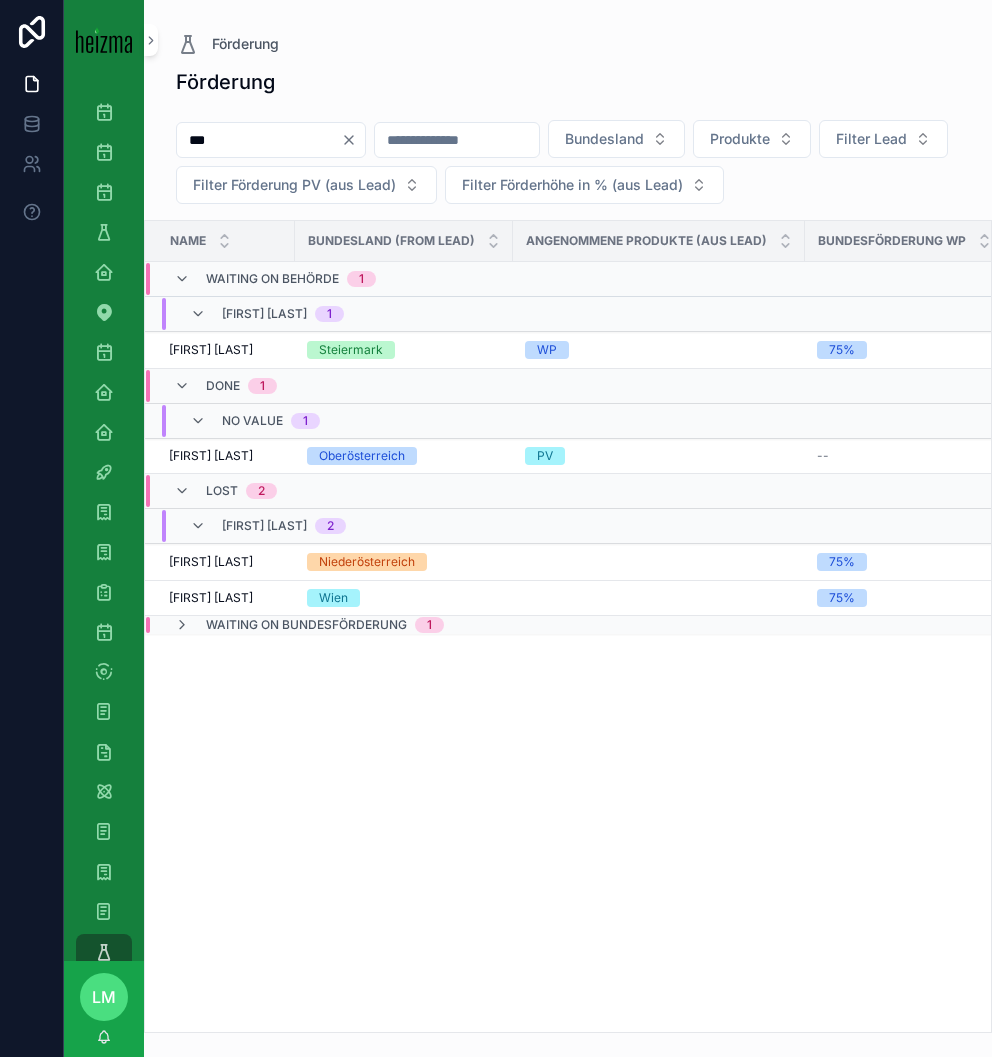 type on "***" 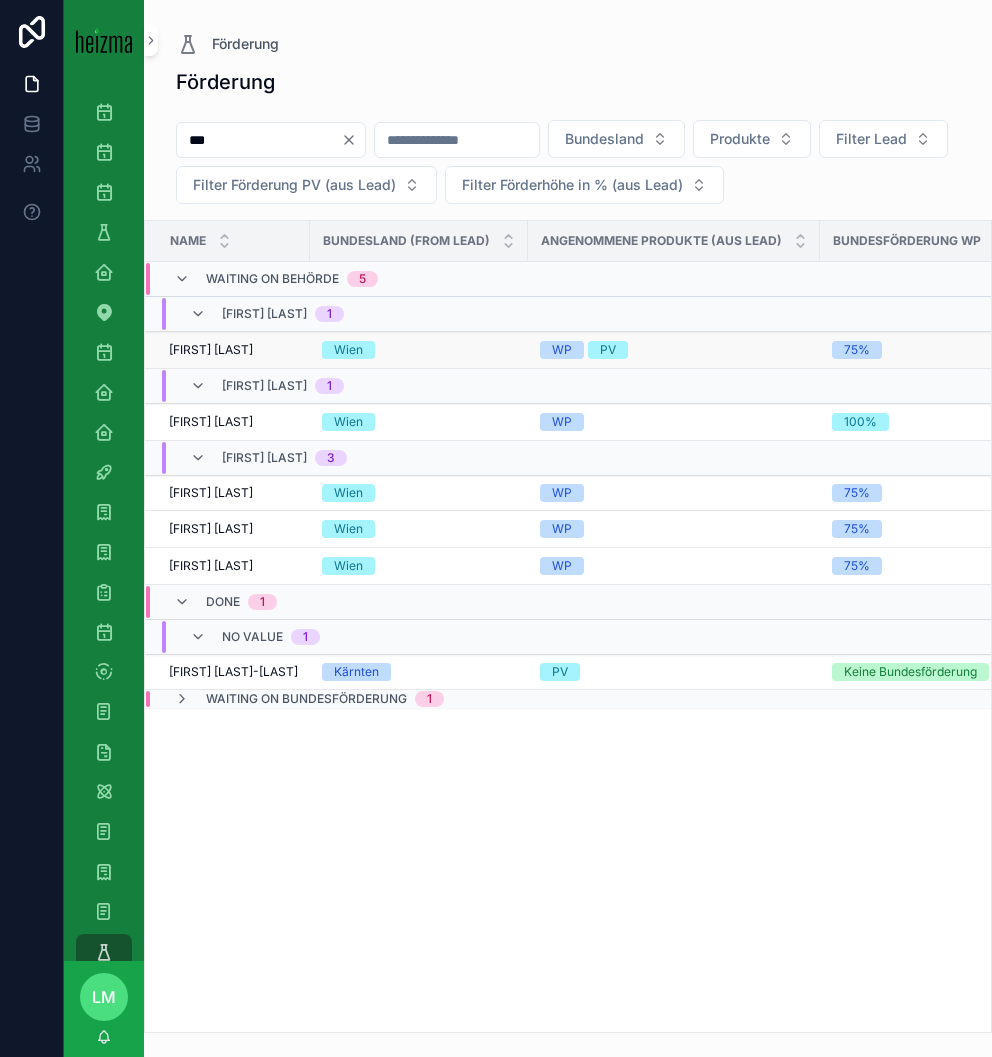 click on "[FIRST] [LAST]" at bounding box center (211, 350) 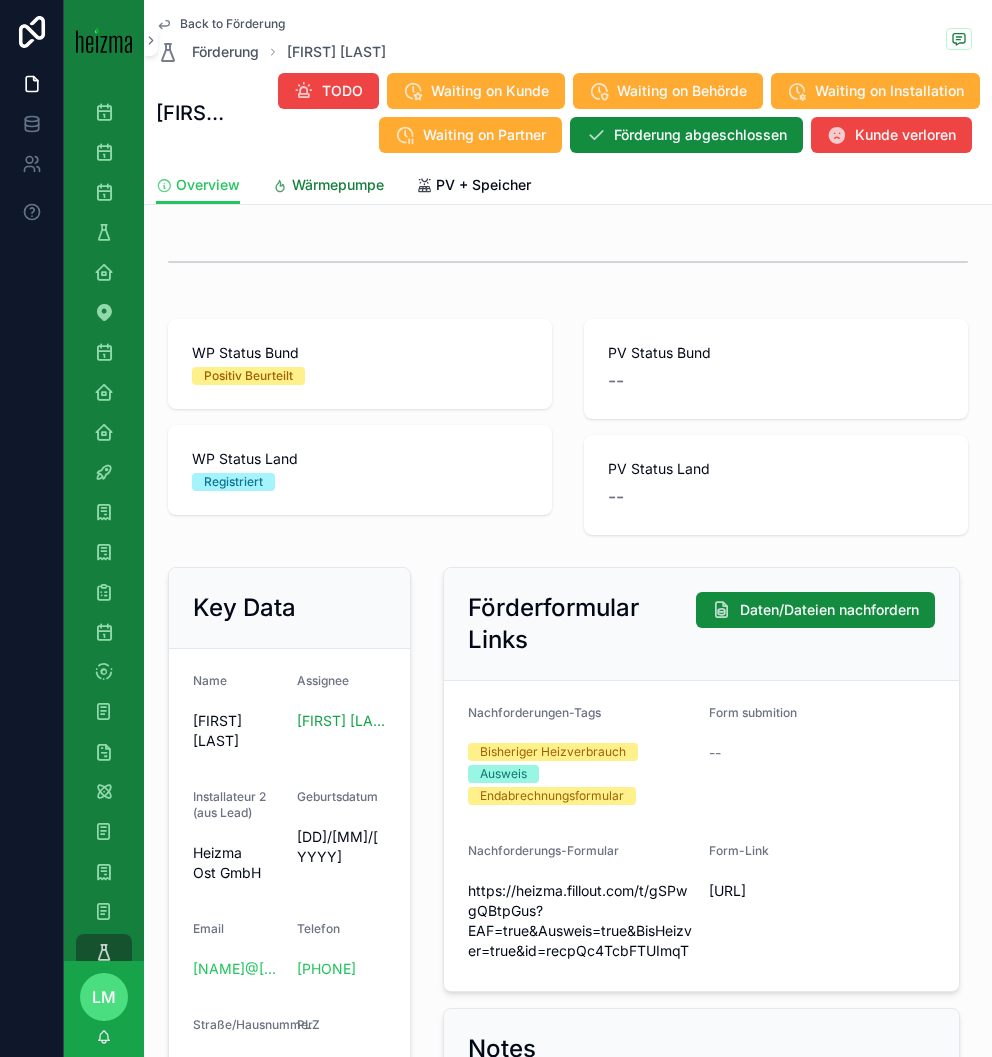 click on "Wärmepumpe" at bounding box center [338, 185] 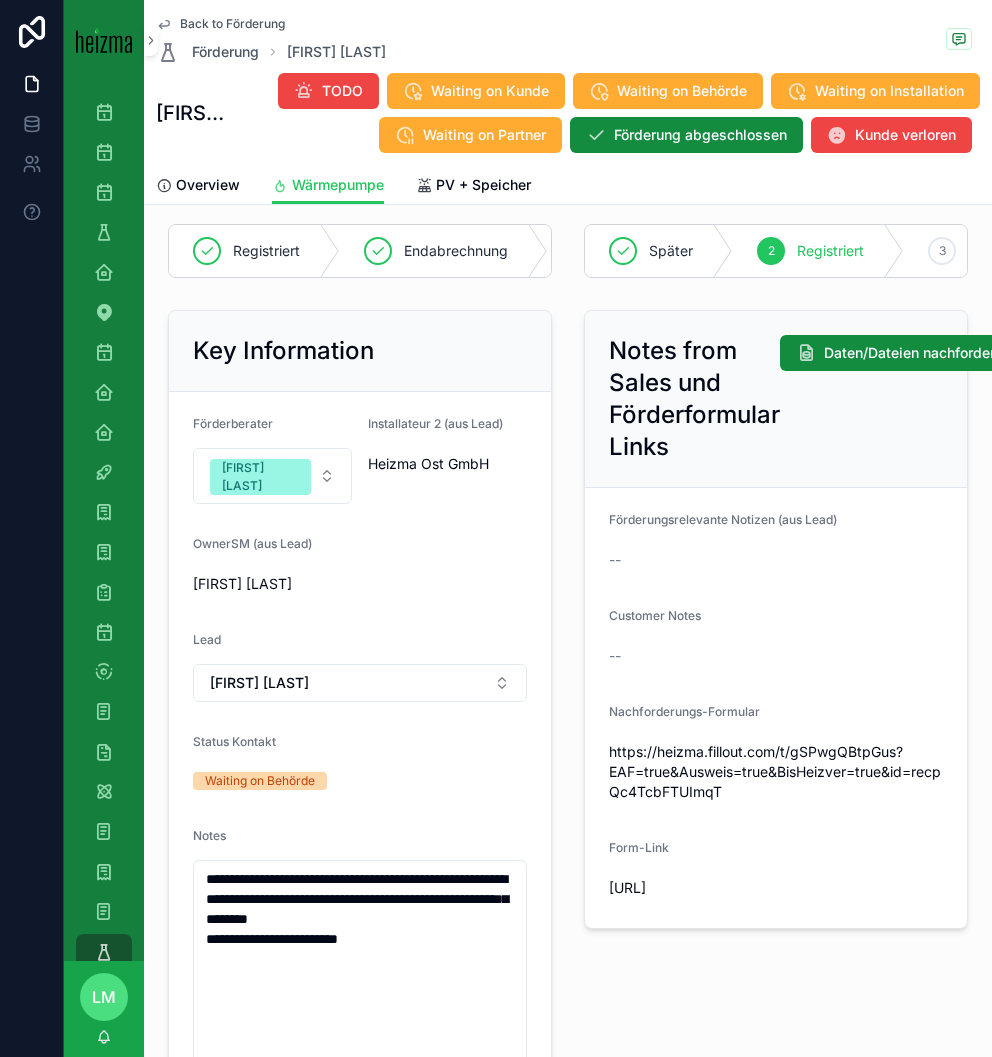 scroll, scrollTop: 72, scrollLeft: 0, axis: vertical 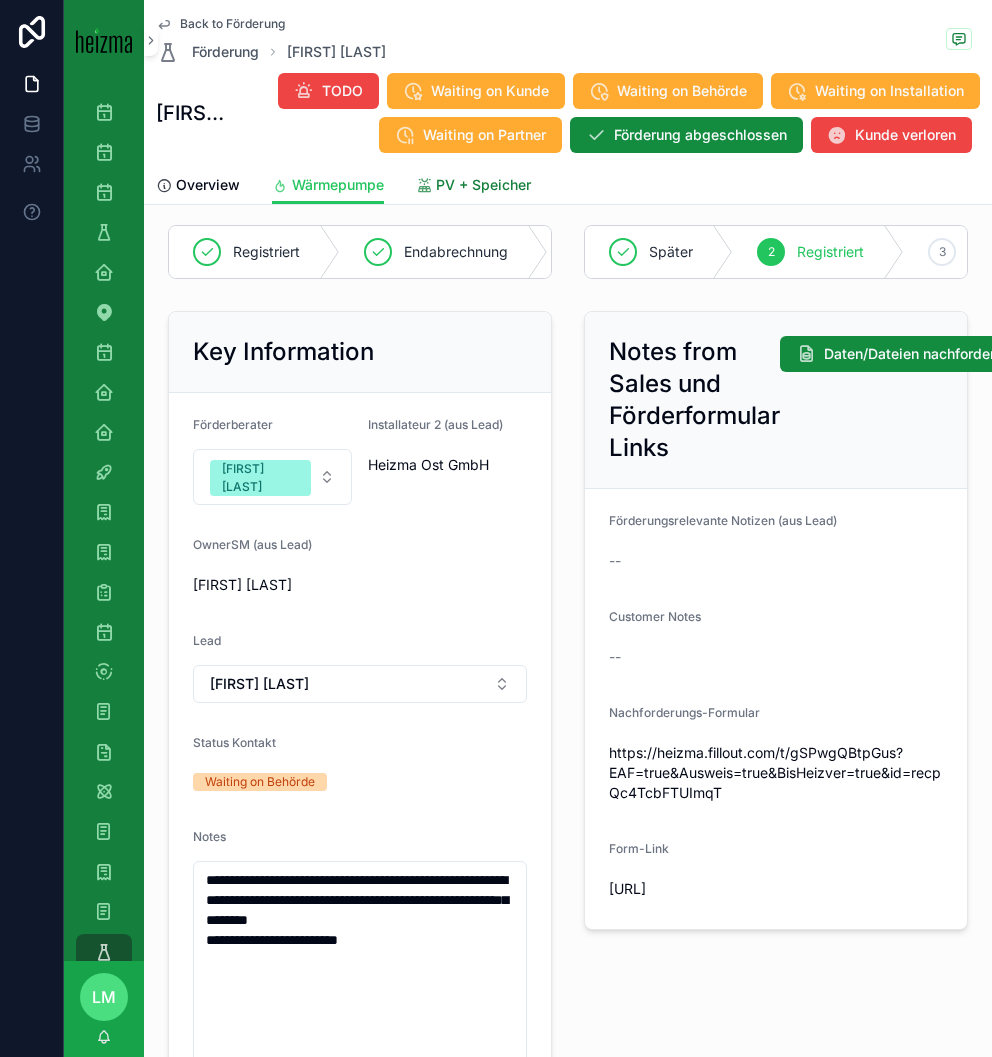 click on "PV + Speicher" at bounding box center (483, 185) 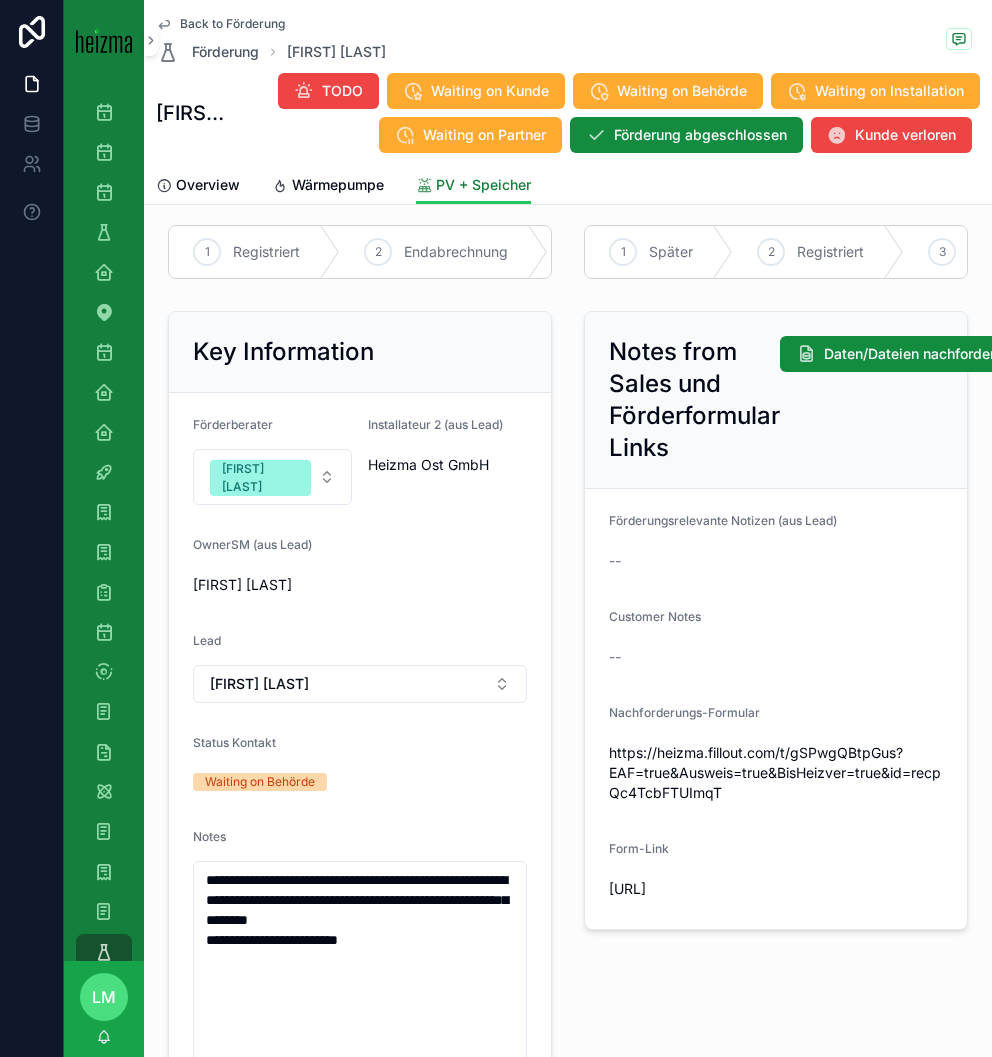 scroll, scrollTop: 0, scrollLeft: 0, axis: both 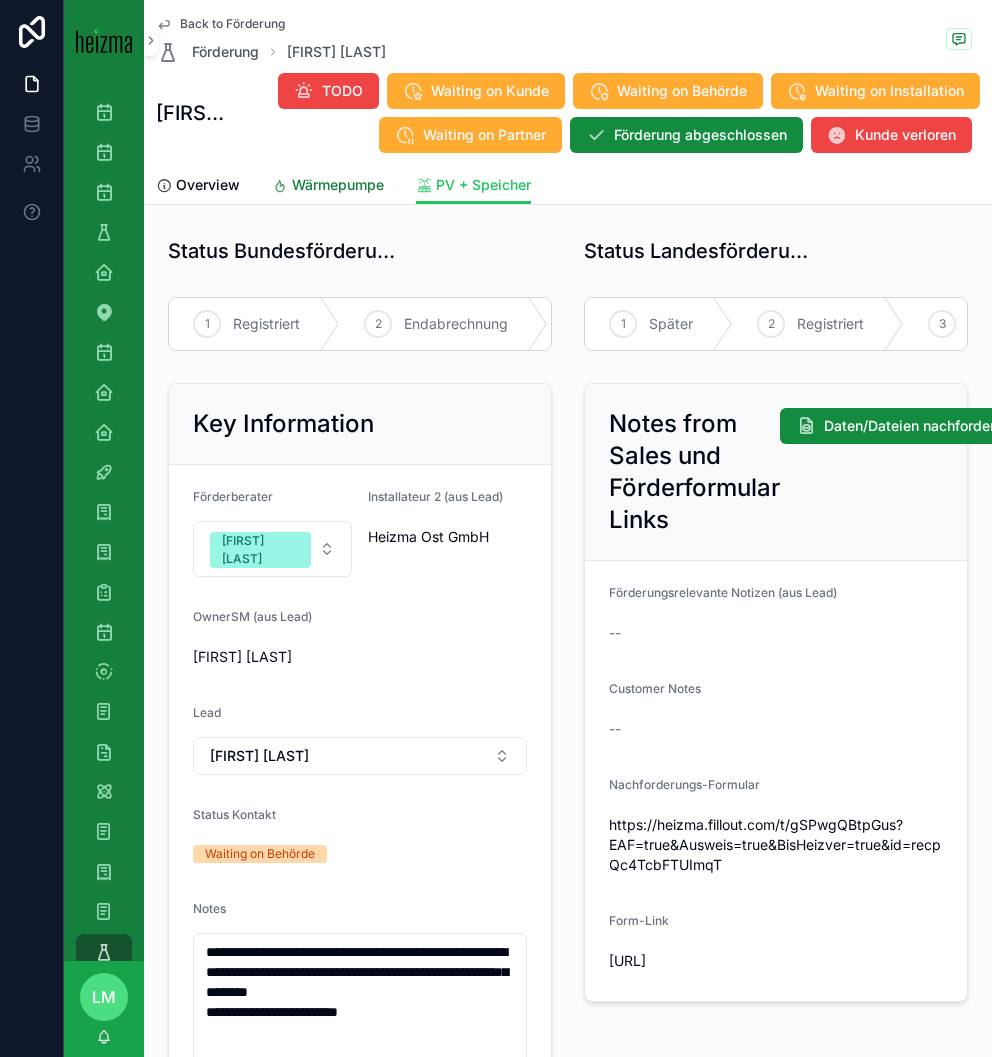 click on "Wärmepumpe" at bounding box center (338, 185) 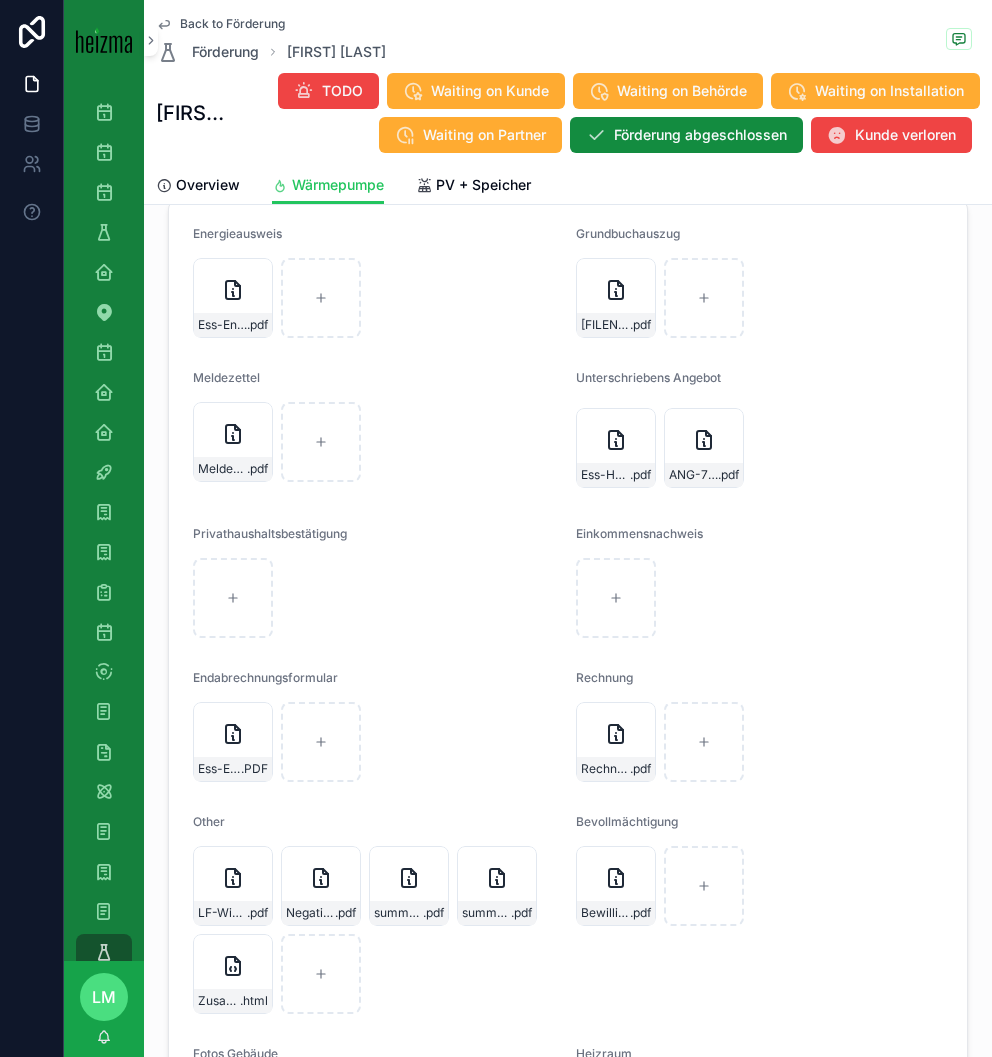 scroll, scrollTop: 3338, scrollLeft: 0, axis: vertical 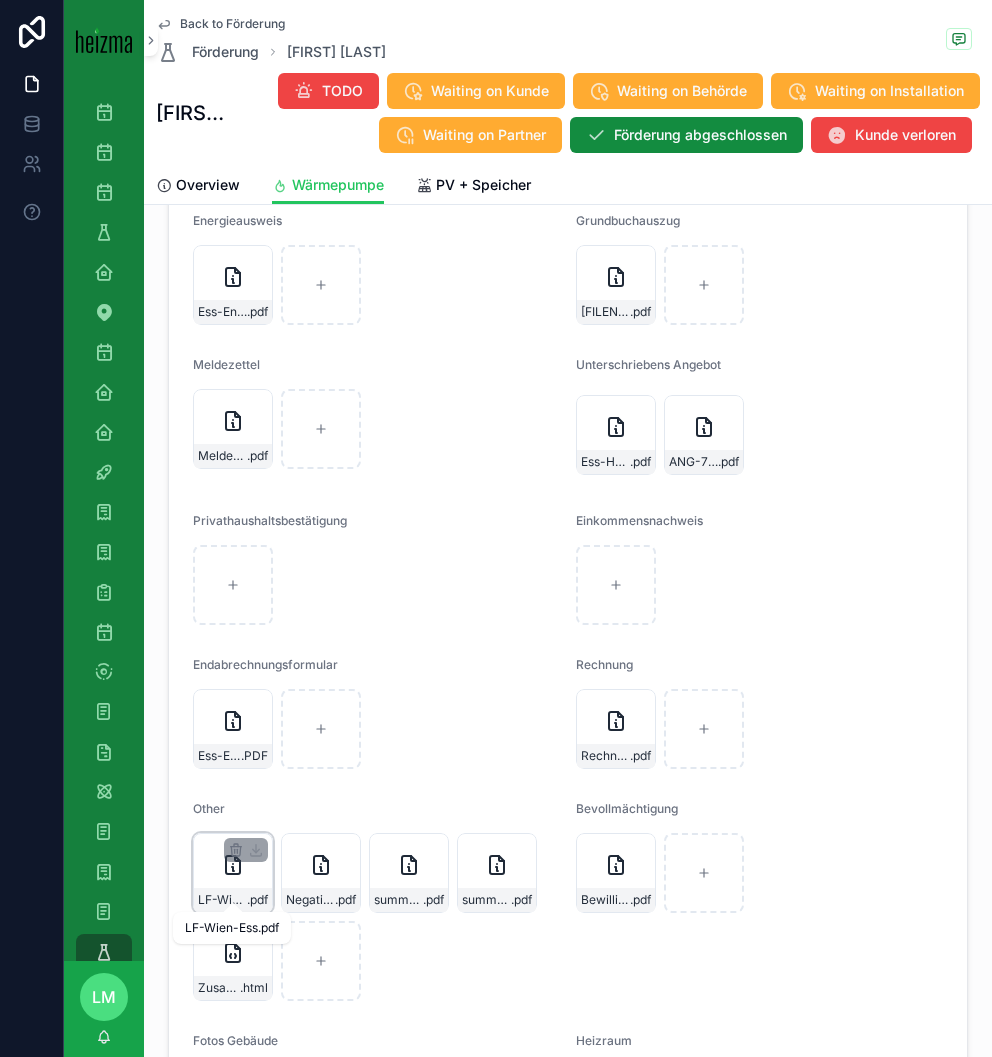 click on "LF-Wien-Ess" at bounding box center (222, 900) 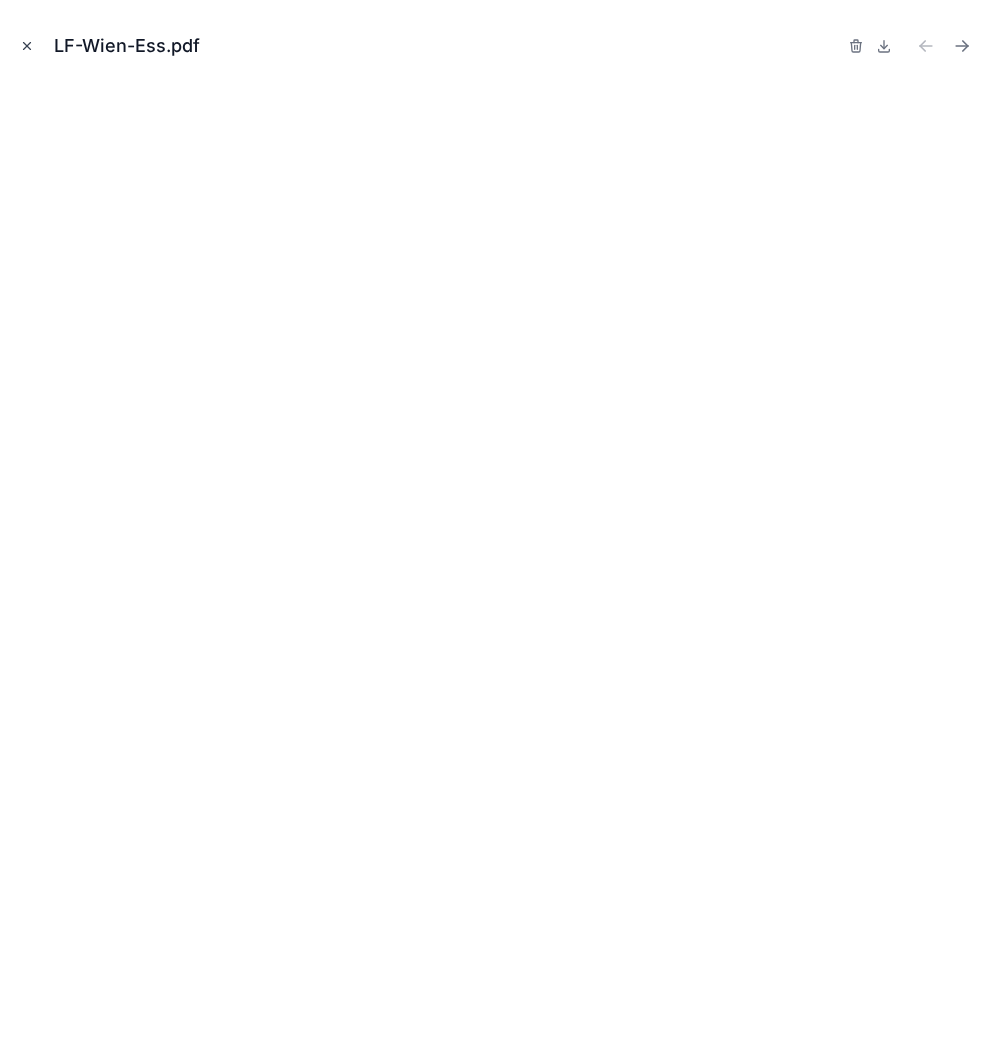 click at bounding box center [27, 46] 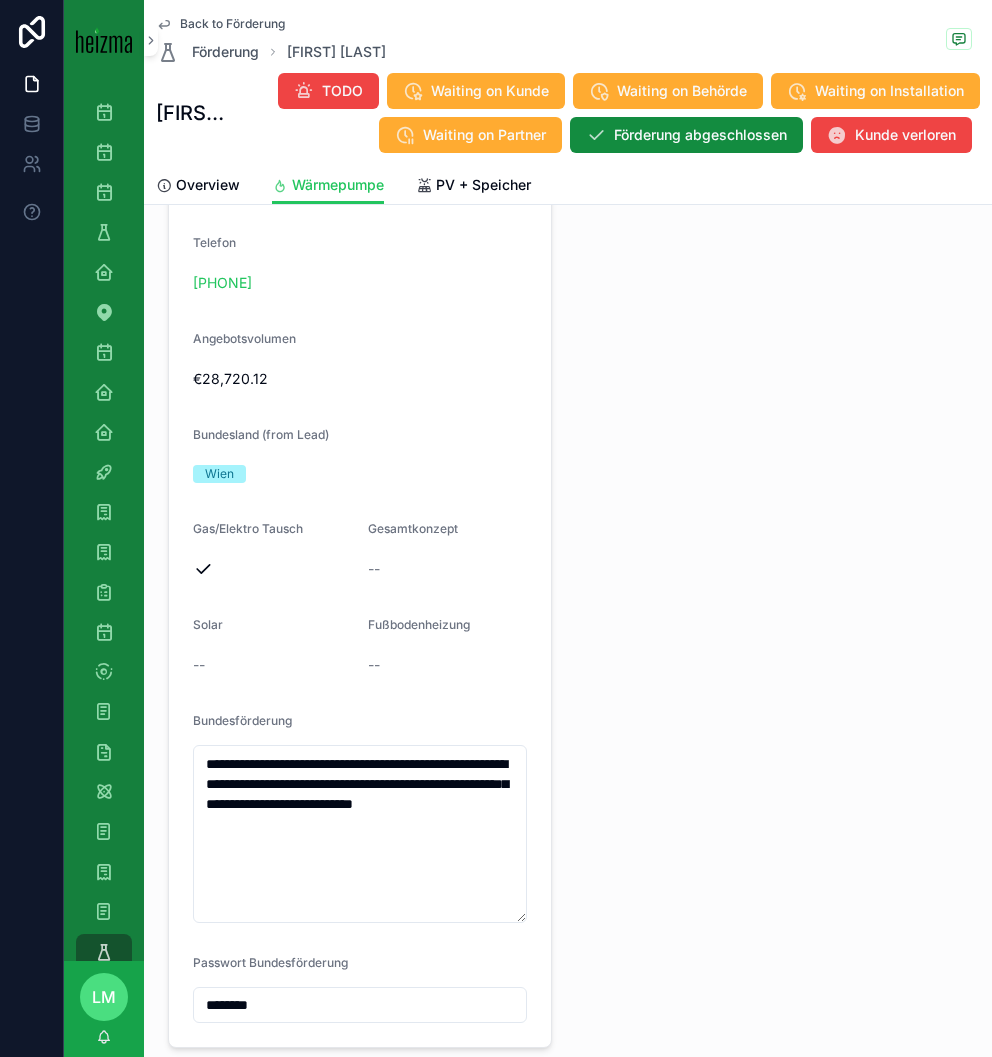 scroll, scrollTop: 2394, scrollLeft: 0, axis: vertical 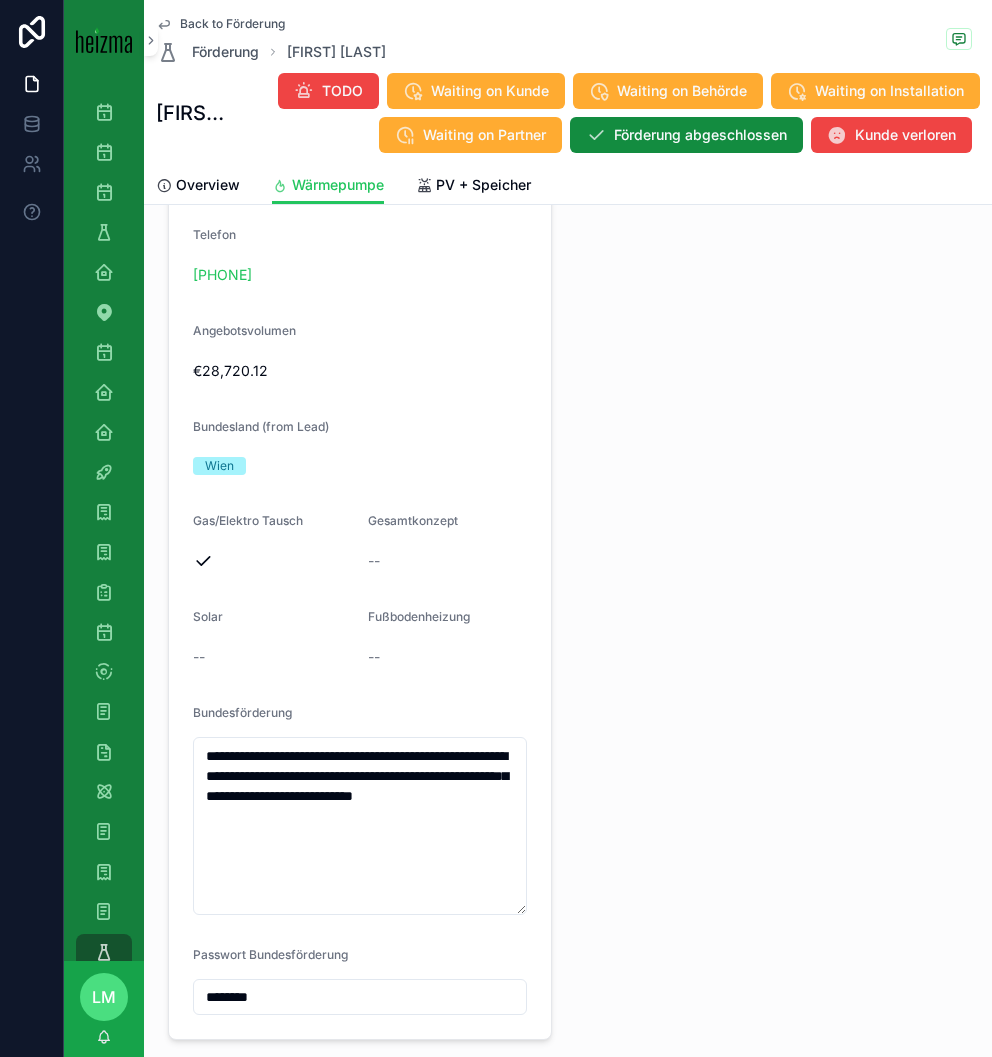 click on "Hausart Reihenhaus Wohnutzfläche 100 Baubewilligung  1,924 Warmwasserbereitung Ja Art der Altheizung Zentralheizung Heizart Erdgas" at bounding box center [776, 141] 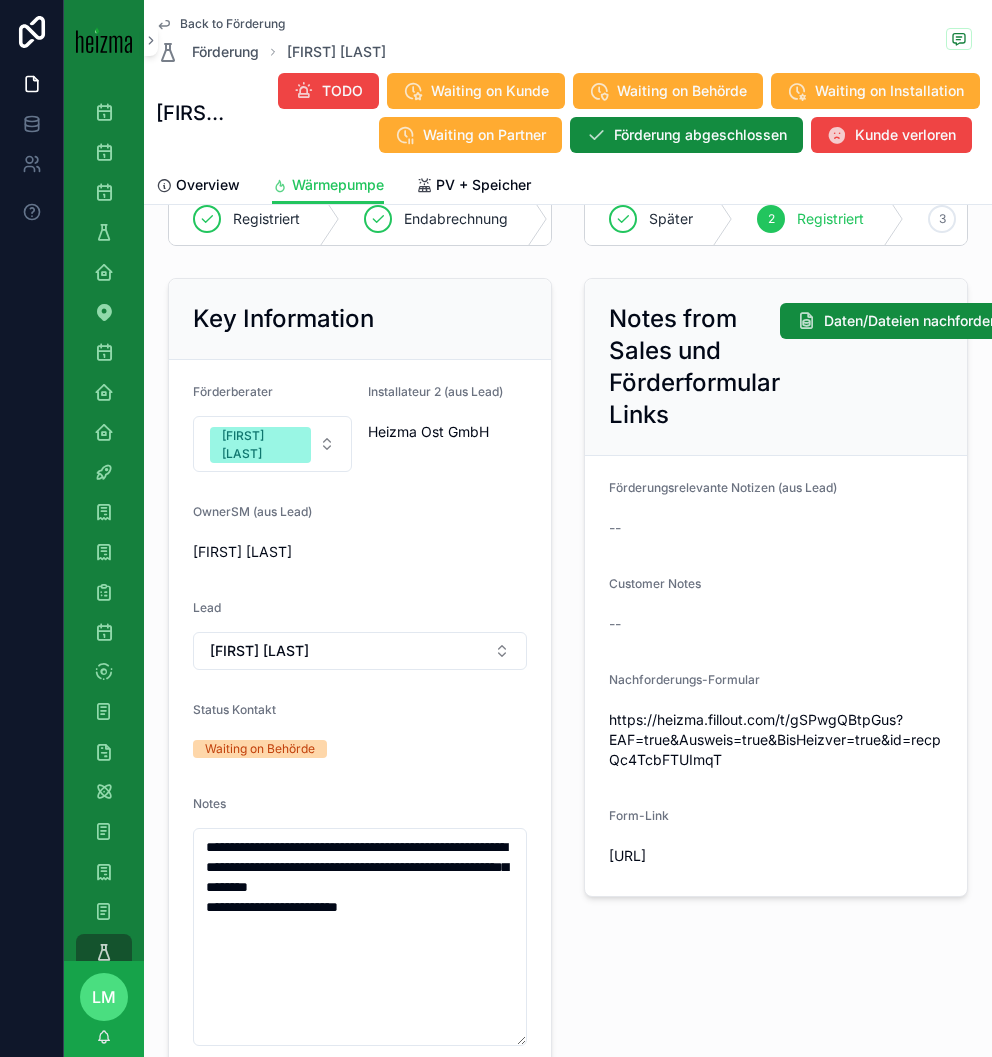 scroll, scrollTop: 51, scrollLeft: 0, axis: vertical 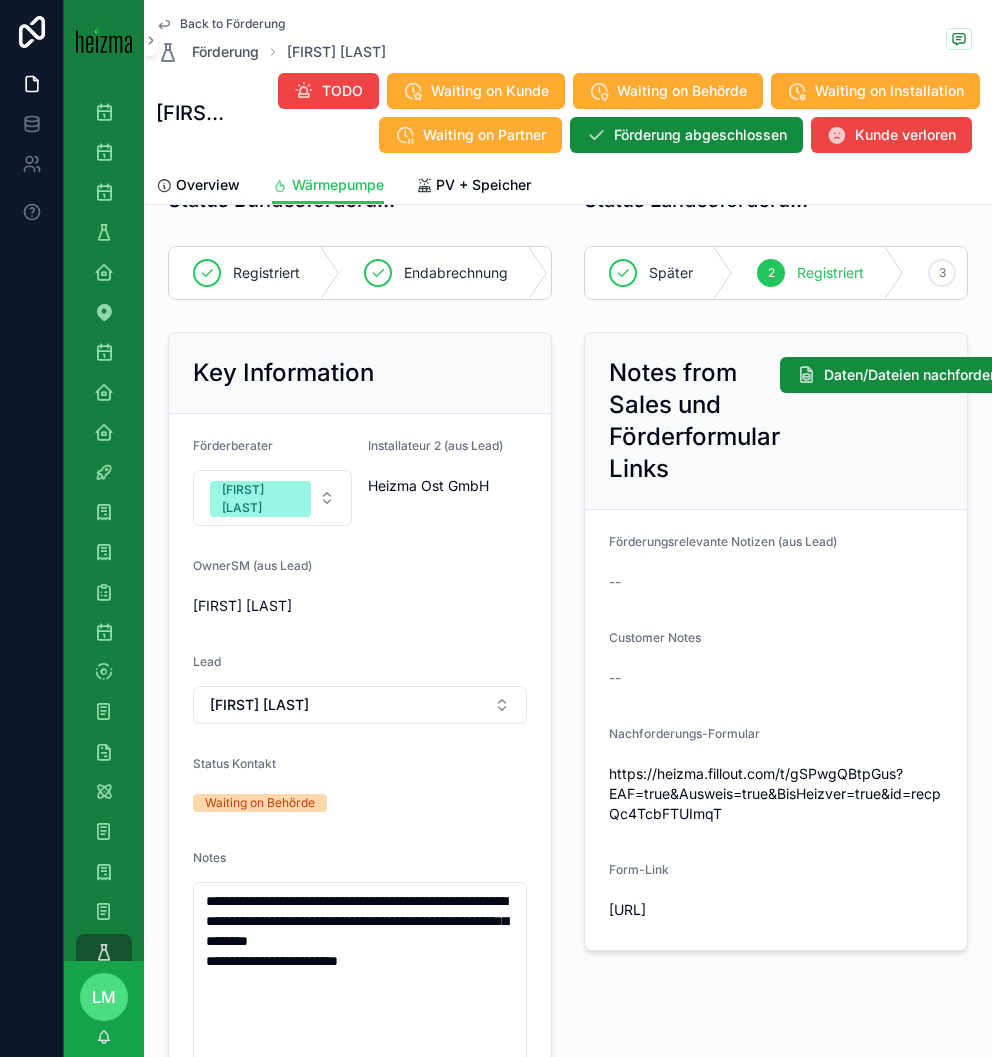 click on "Notes from Sales und Förderformular Links" at bounding box center (694, 421) 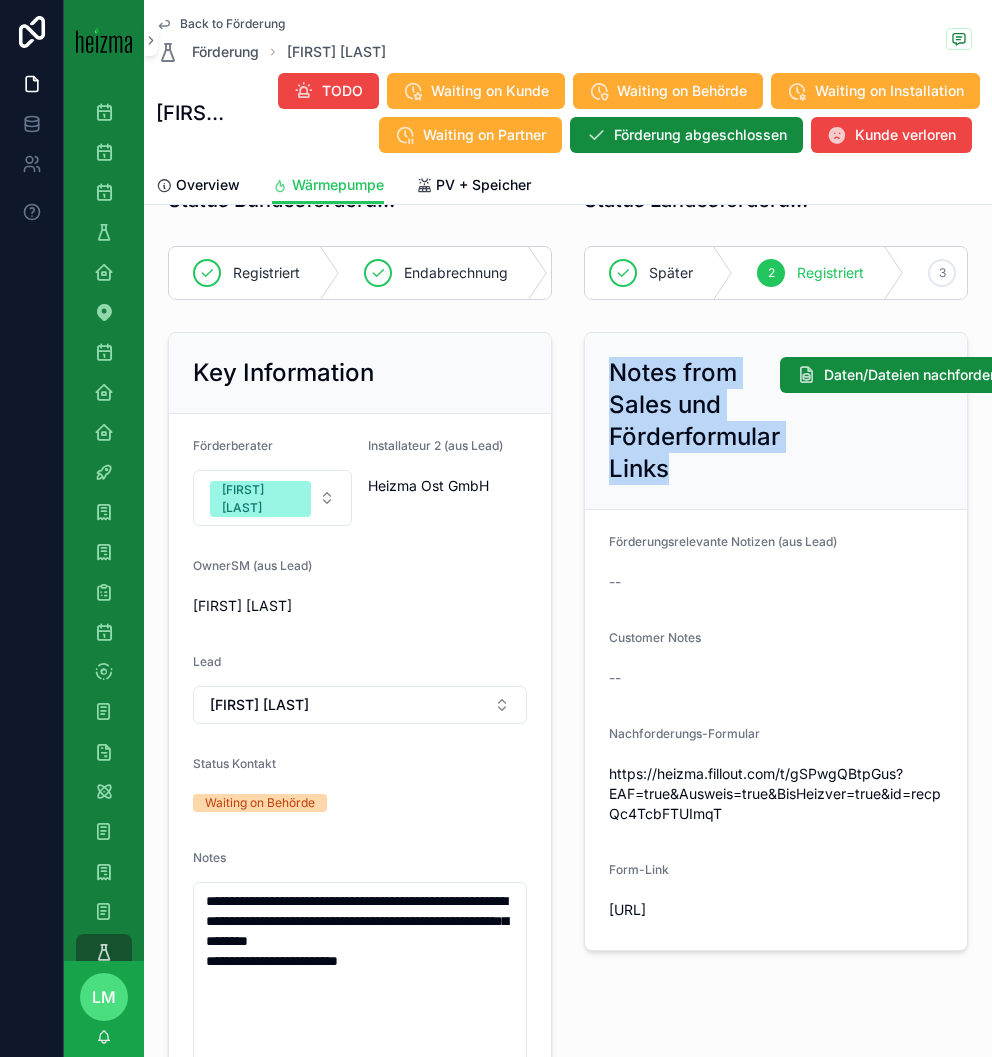 drag, startPoint x: 619, startPoint y: 387, endPoint x: 642, endPoint y: 470, distance: 86.127815 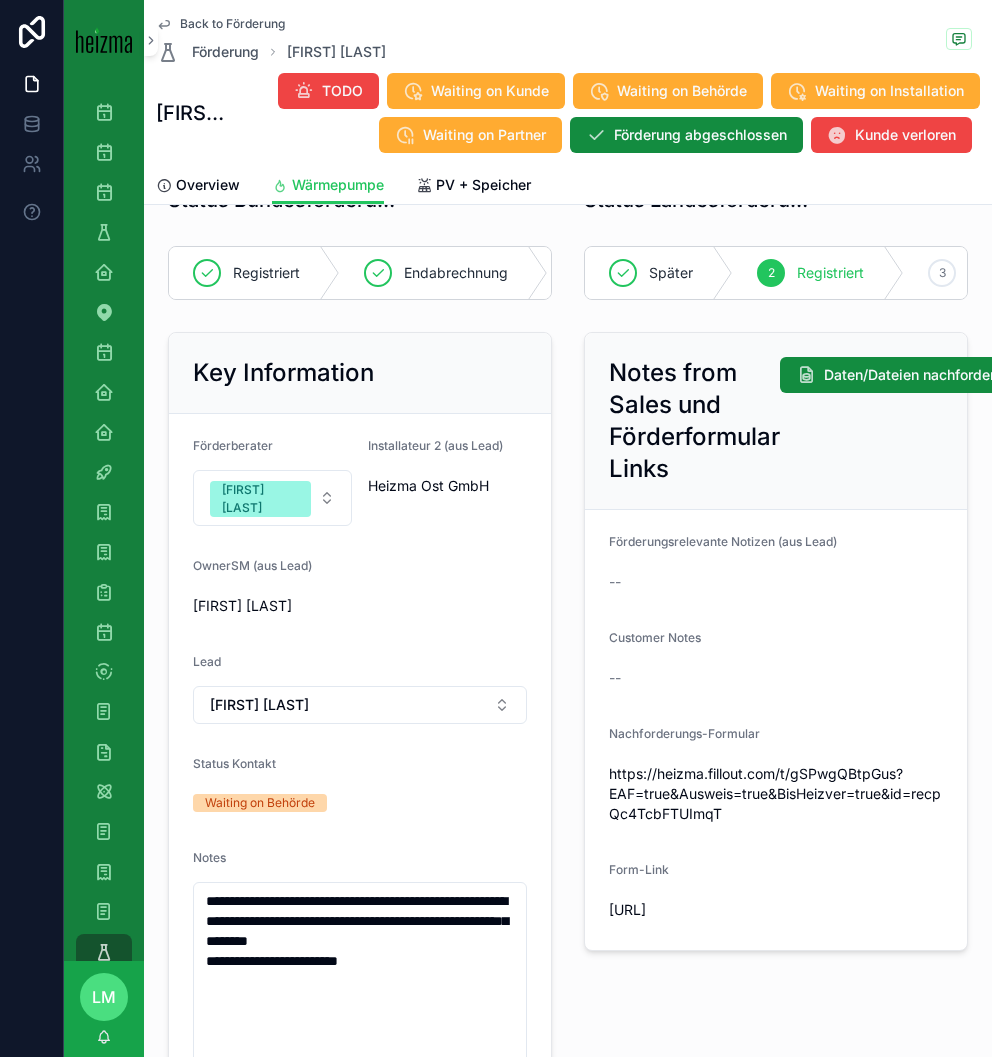 click on "Notes from Sales und Förderformular Links" at bounding box center (694, 421) 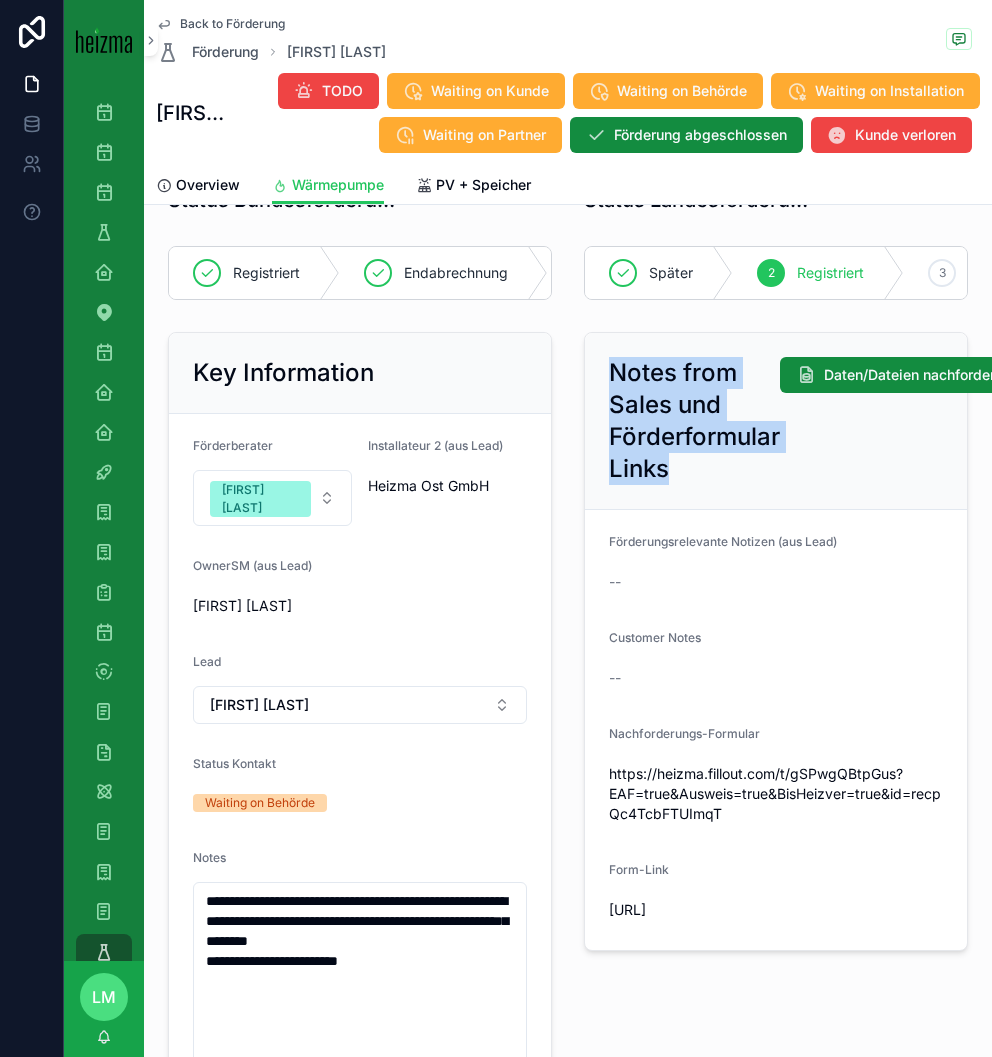 drag, startPoint x: 642, startPoint y: 470, endPoint x: 622, endPoint y: 371, distance: 101 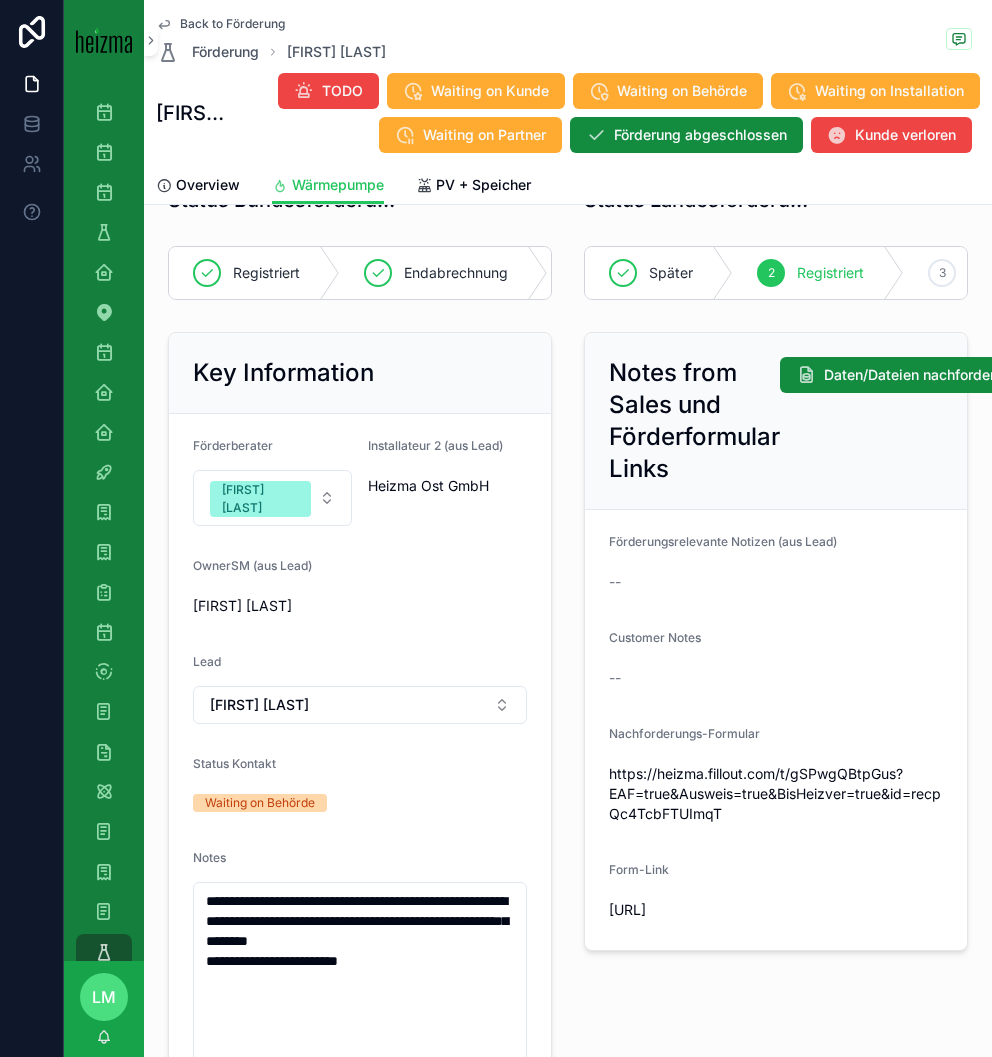click on "Förderungsrelevante Notizen (aus Lead)" at bounding box center (723, 541) 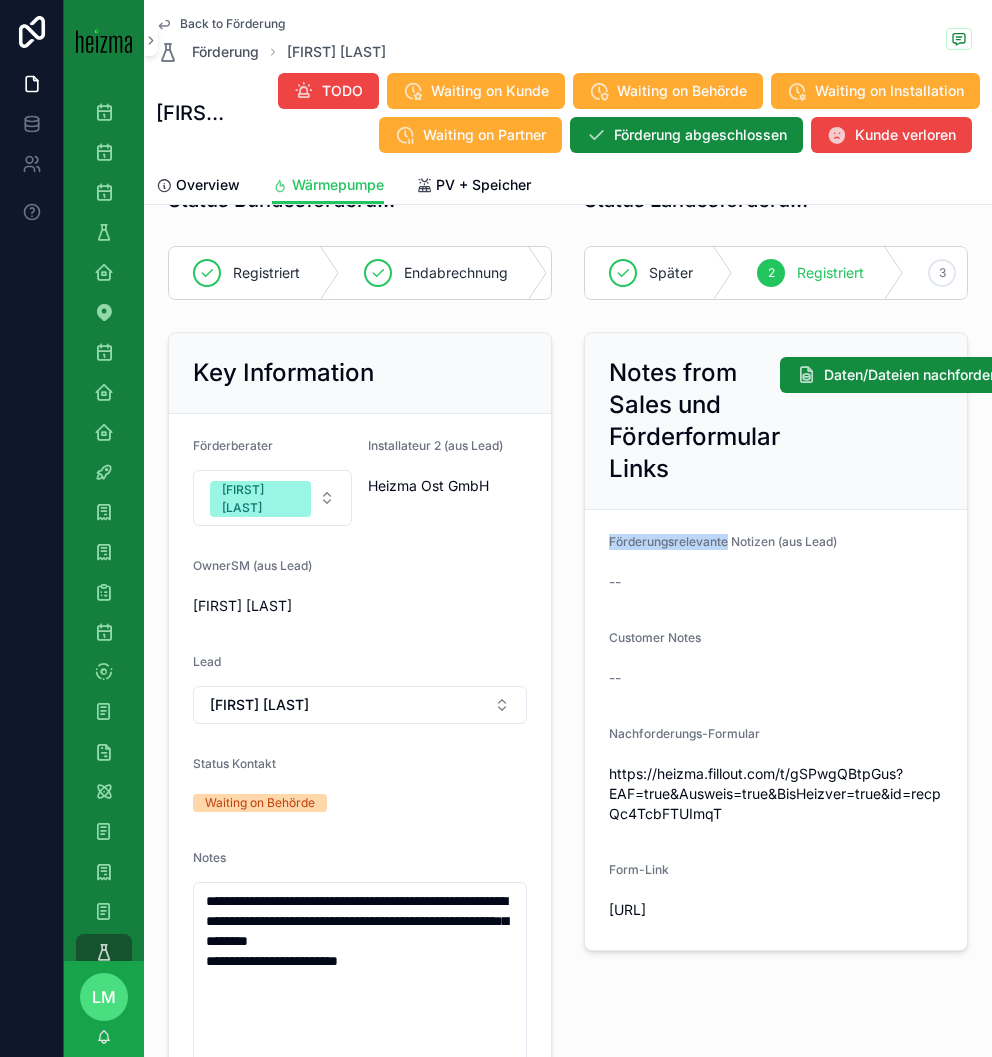 click on "Förderungsrelevante Notizen (aus Lead)" at bounding box center (723, 541) 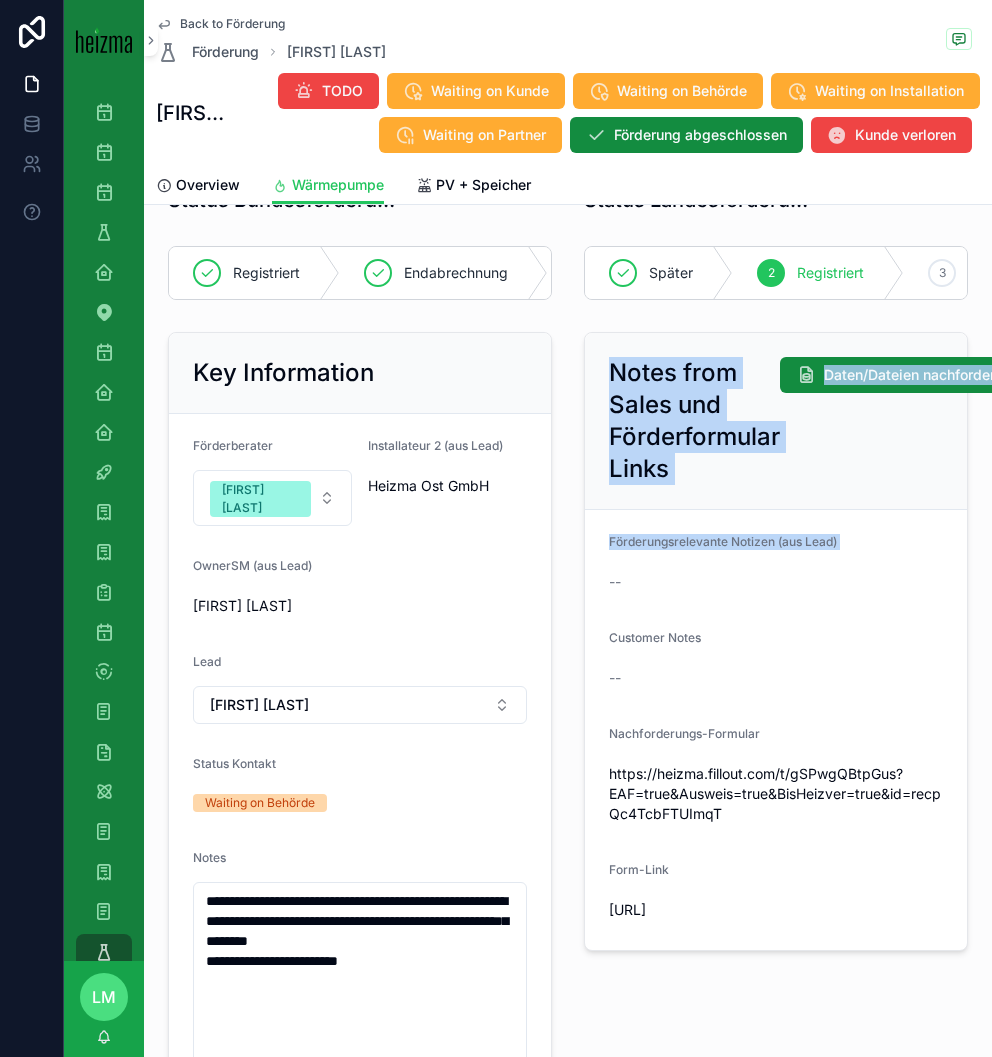 drag, startPoint x: 657, startPoint y: 536, endPoint x: 648, endPoint y: 369, distance: 167.24234 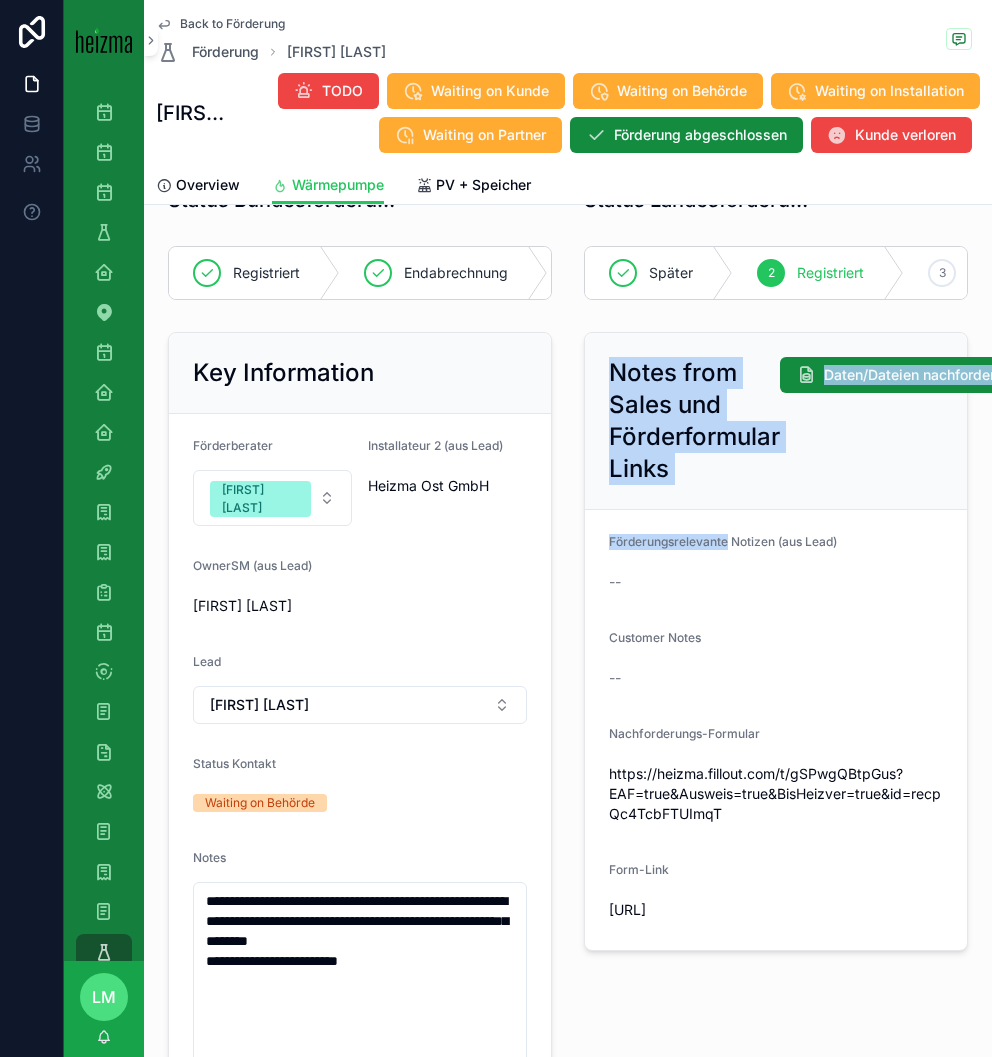 drag, startPoint x: 648, startPoint y: 369, endPoint x: 676, endPoint y: 550, distance: 183.15294 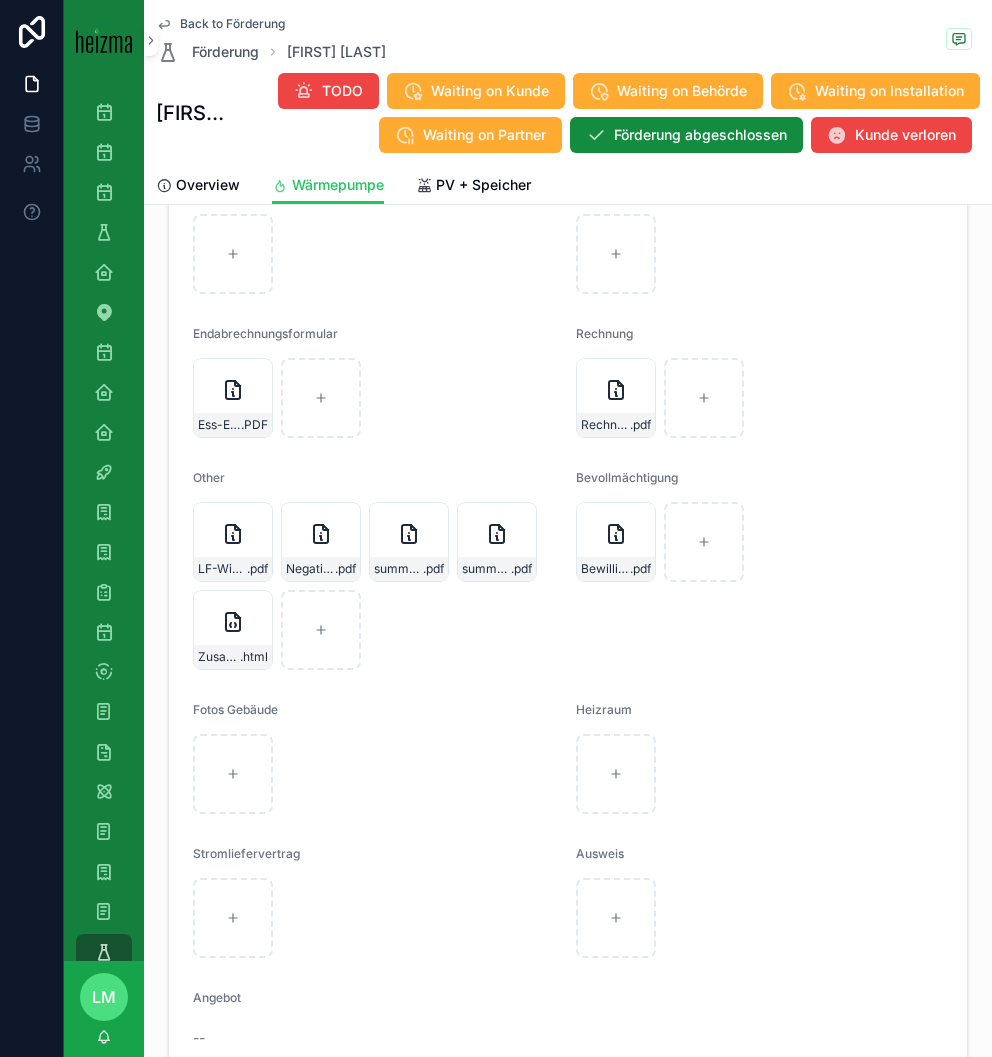 scroll, scrollTop: 3600, scrollLeft: 0, axis: vertical 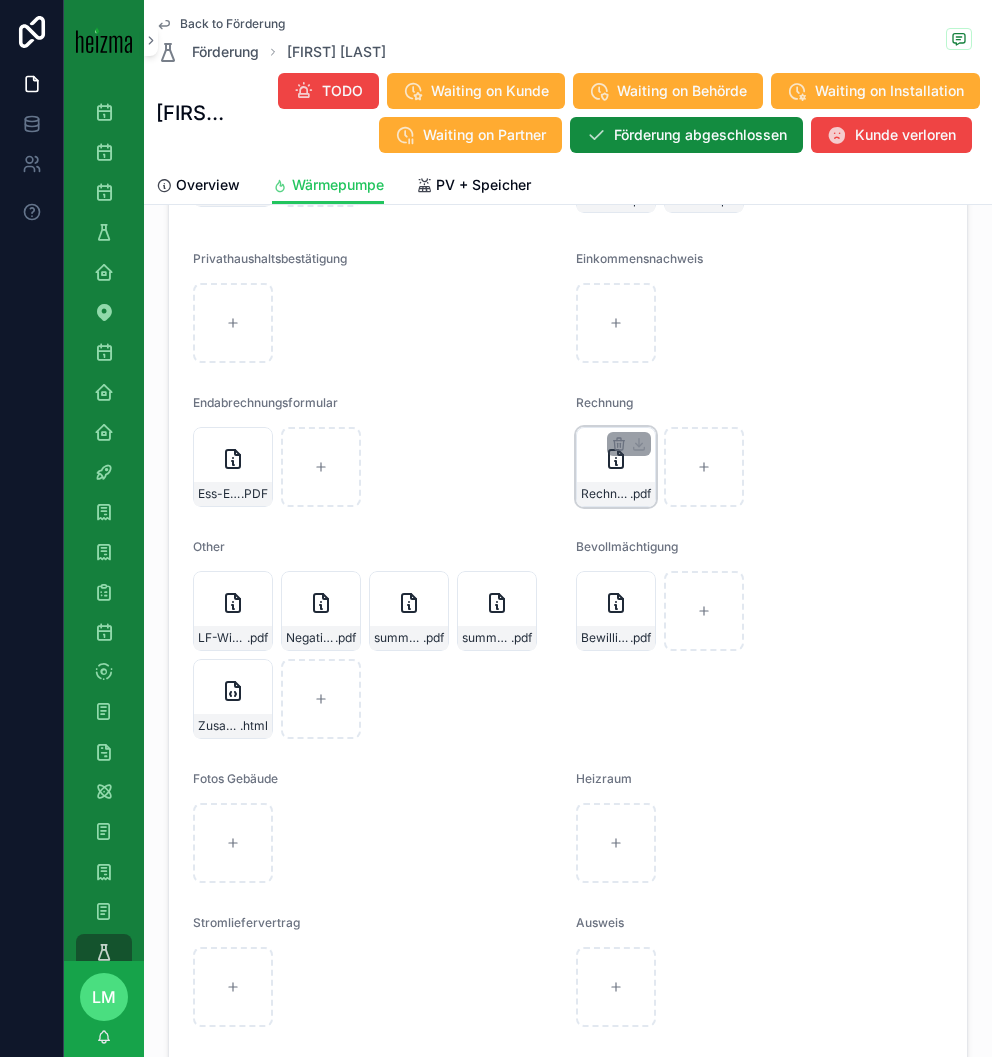 click on "Rechnung-Nr.-250130,-[LAST]-[FIRST],-Abschlussrechnung .pdf" at bounding box center [616, 467] 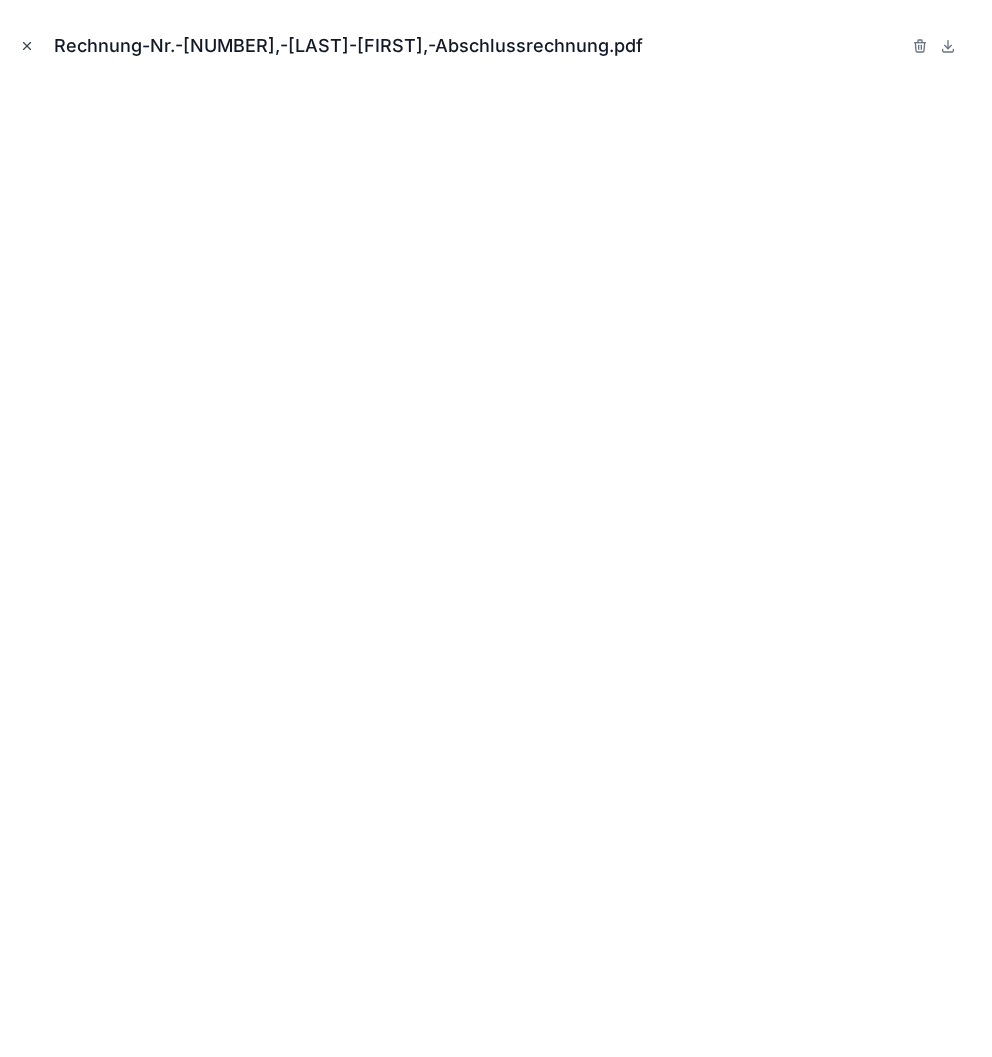 click 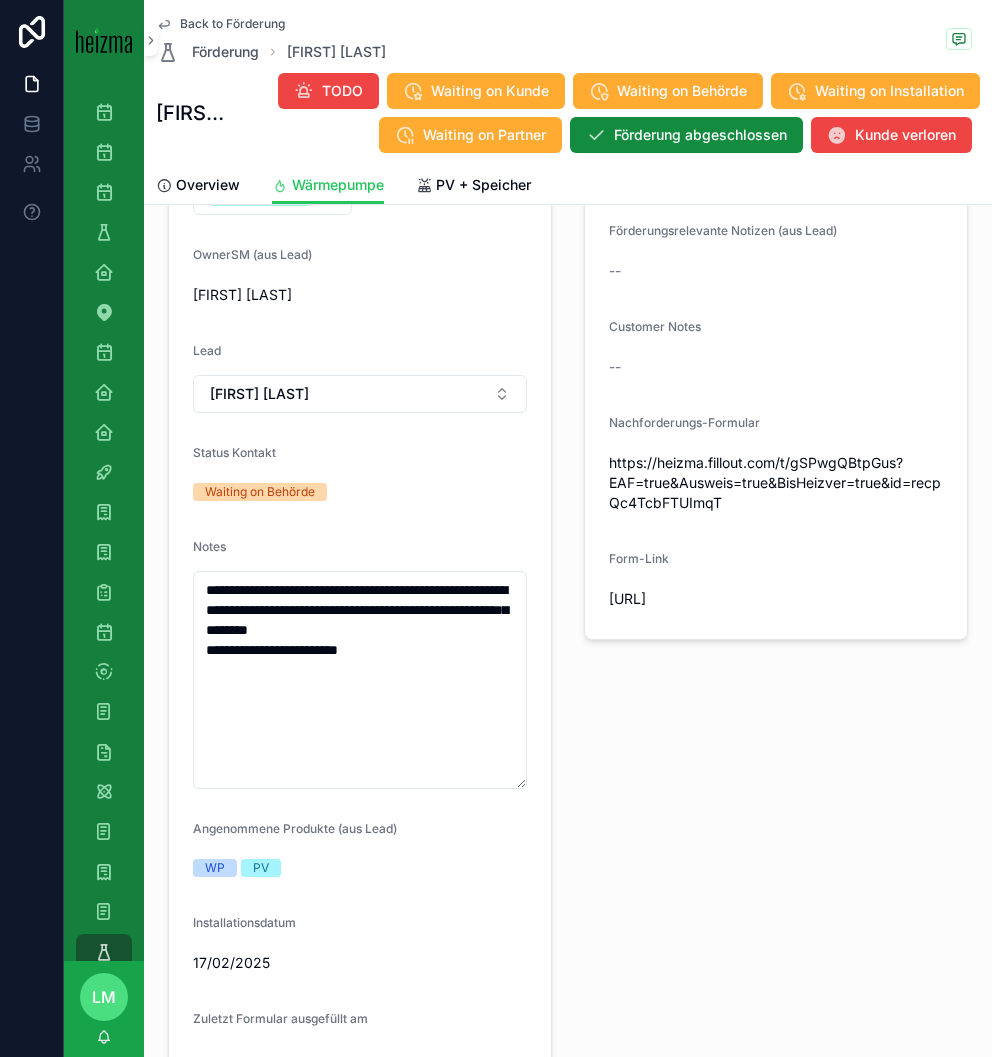 scroll, scrollTop: 358, scrollLeft: 0, axis: vertical 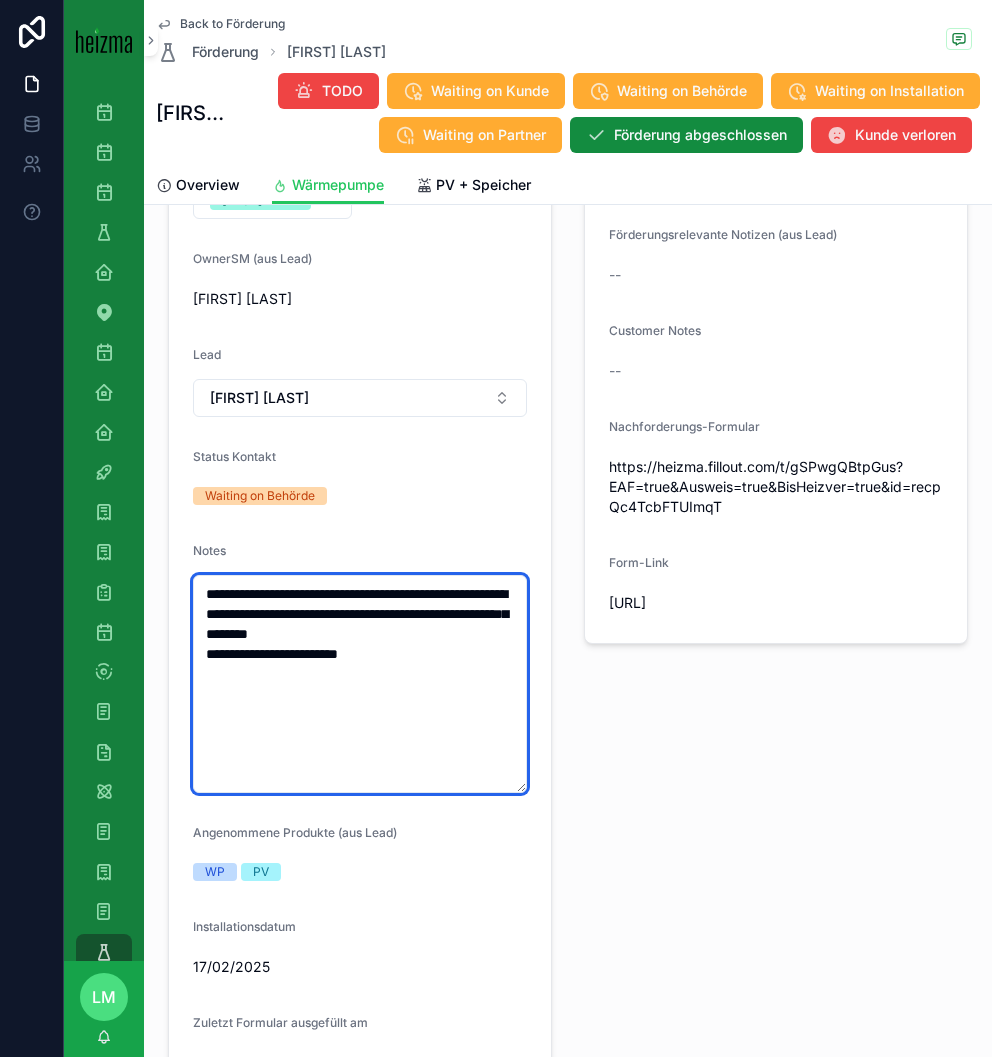 click on "**********" at bounding box center (360, 684) 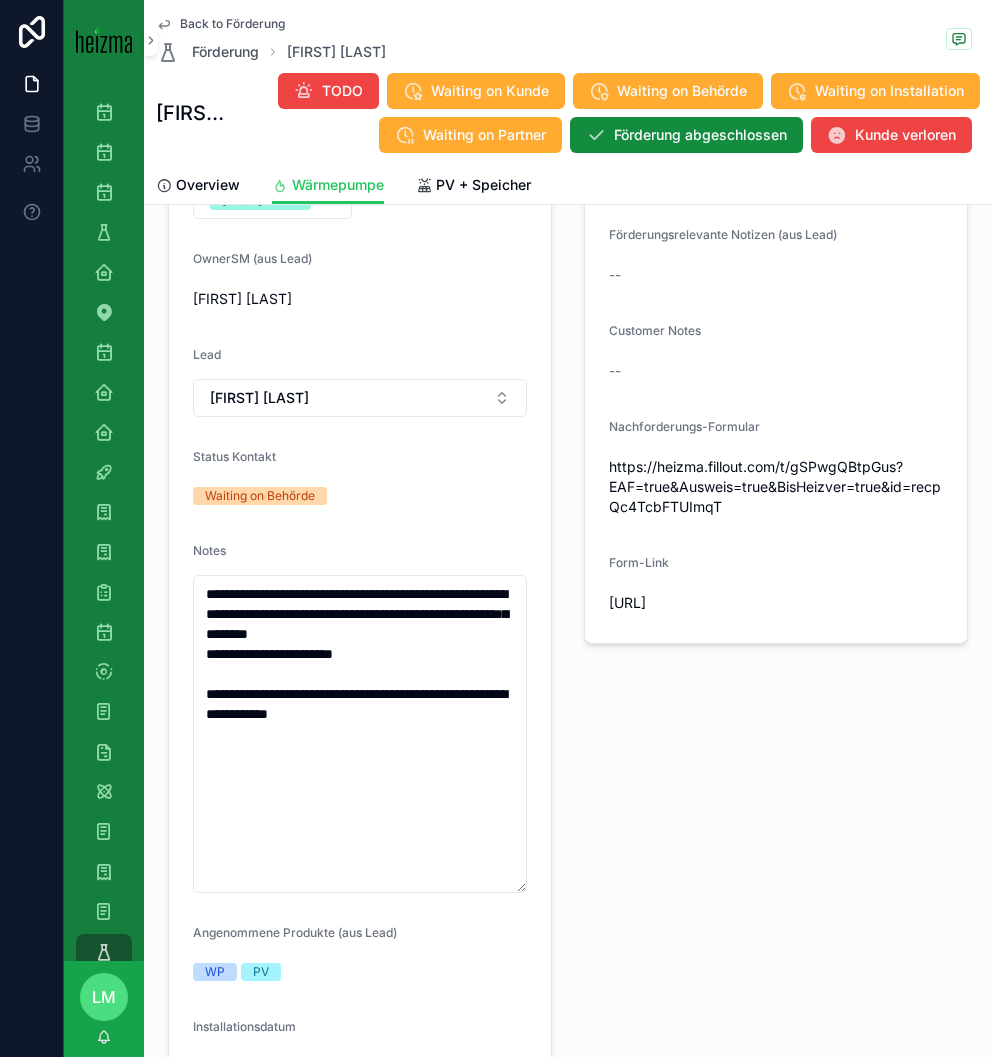 click on "Notes from Sales und Förderformular Links Daten/Dateien nachfordern Förderungsrelevante Notizen (aus Lead) -- Customer Notes -- Nachforderungs-Formular https://heizma.fillout.com/t/gSPwgQBtpGus?EAF=true&Ausweis=true&BisHeizver=true&id=recpQc4TcbFTUImqT Form-Link https://heizma.fillout.com/t/eBNmWZwuPPus?id=recpQc4TcbFTUImqT" at bounding box center (776, 614) 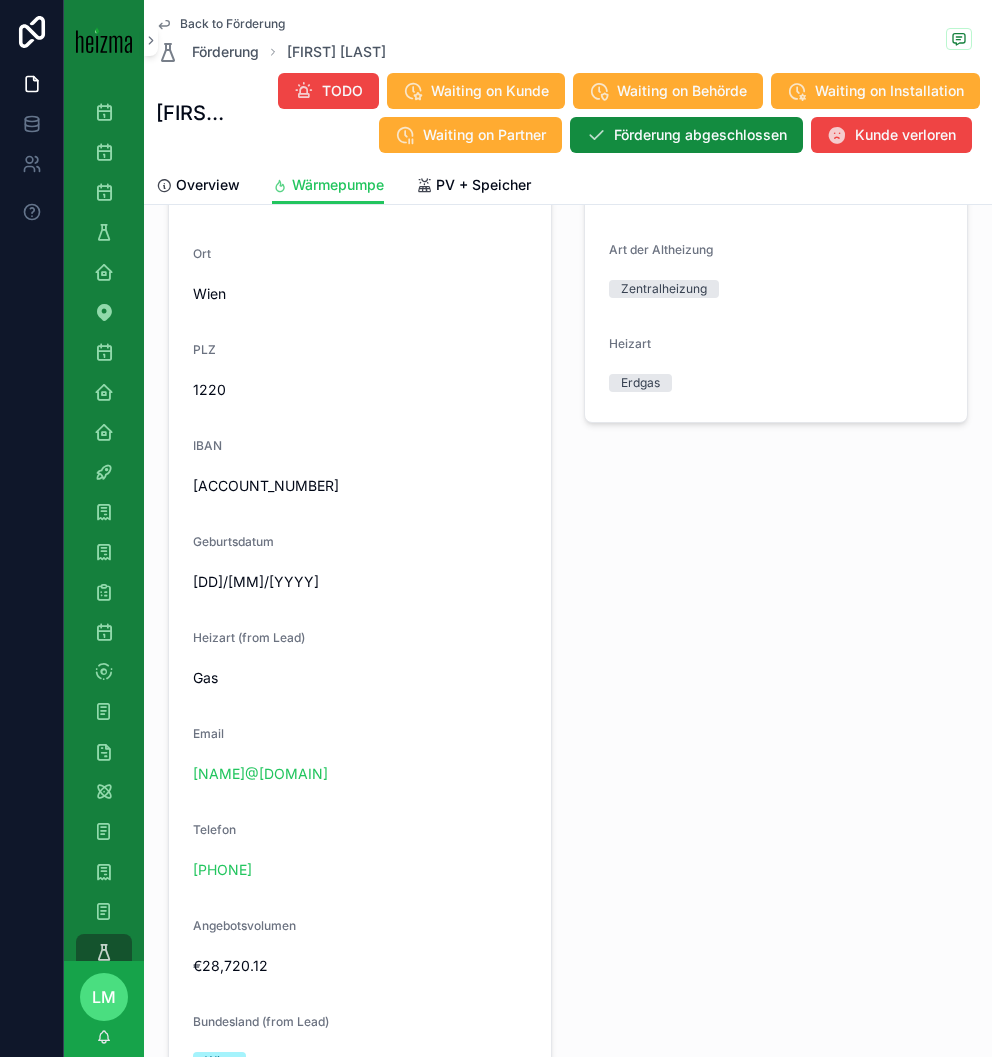 scroll, scrollTop: 1900, scrollLeft: 0, axis: vertical 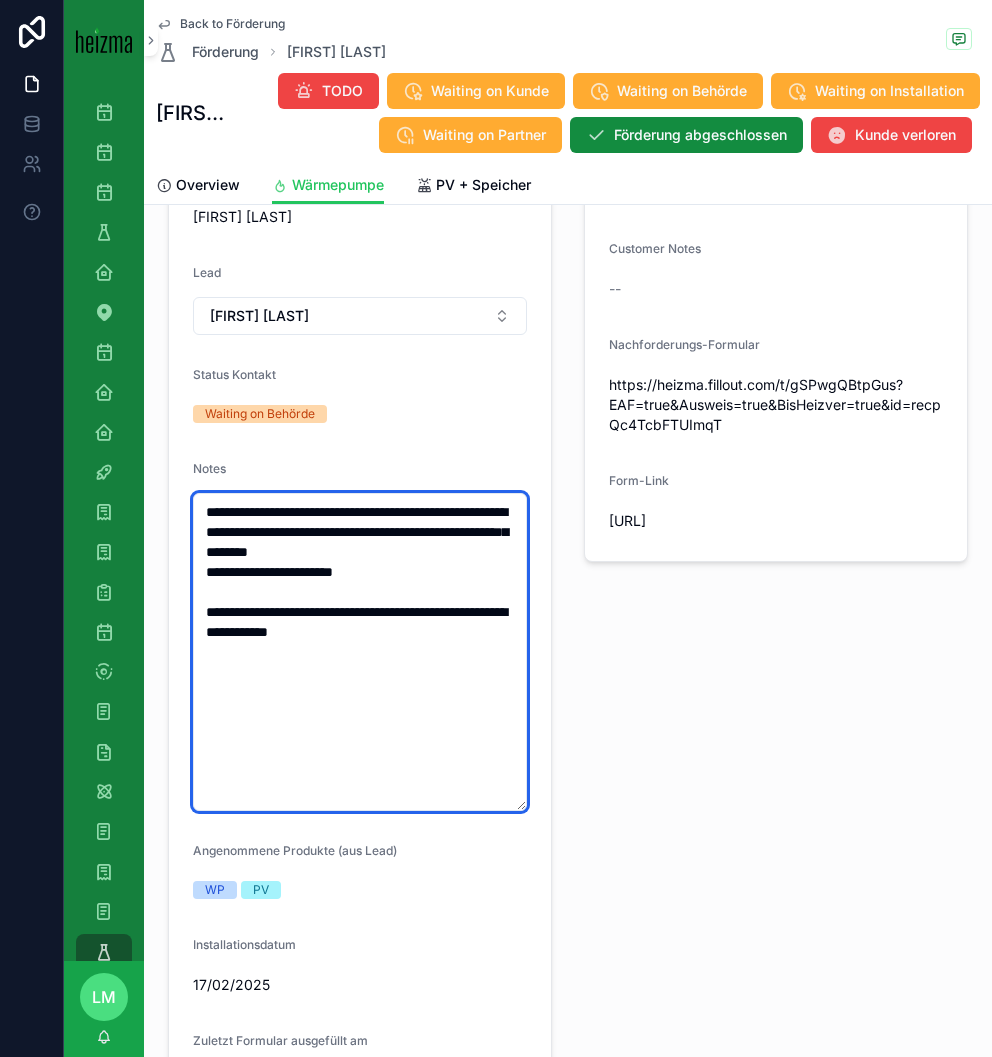 click on "**********" at bounding box center [360, 652] 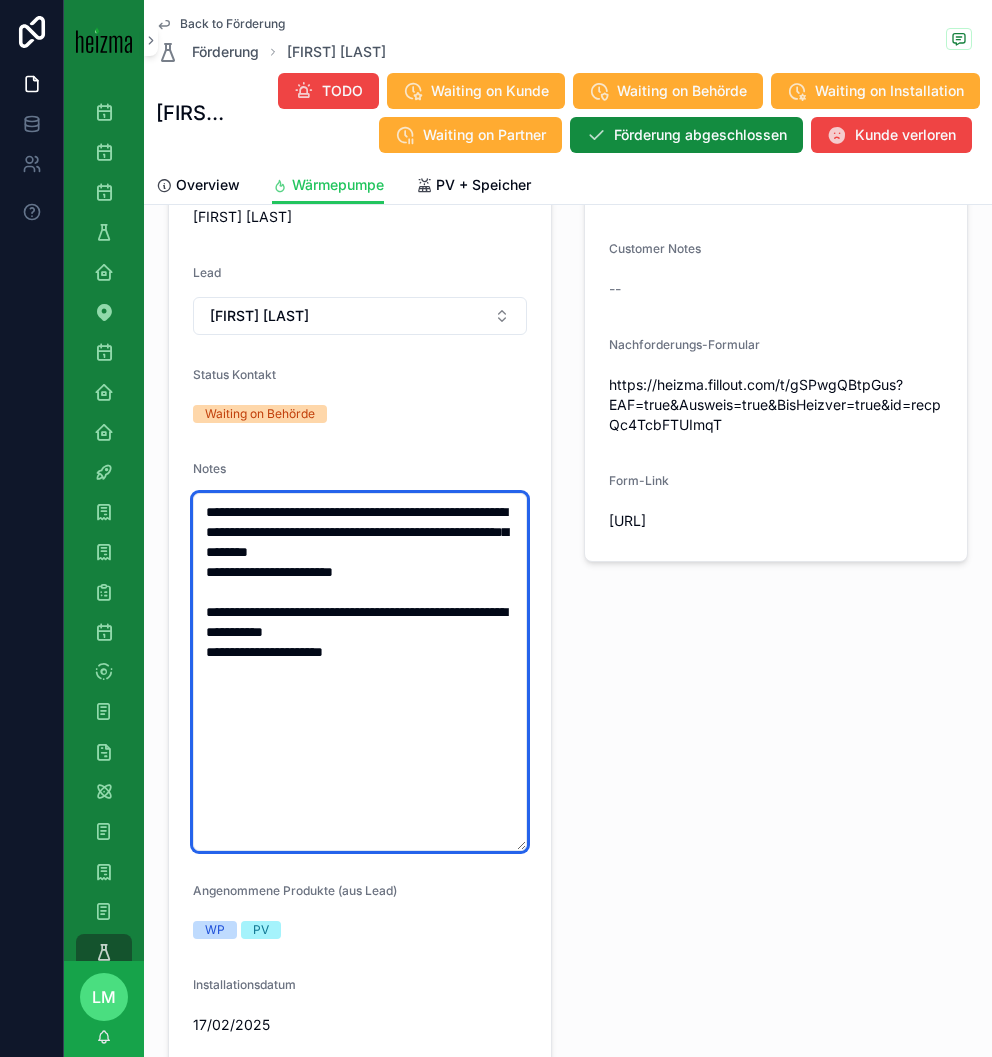 type on "**********" 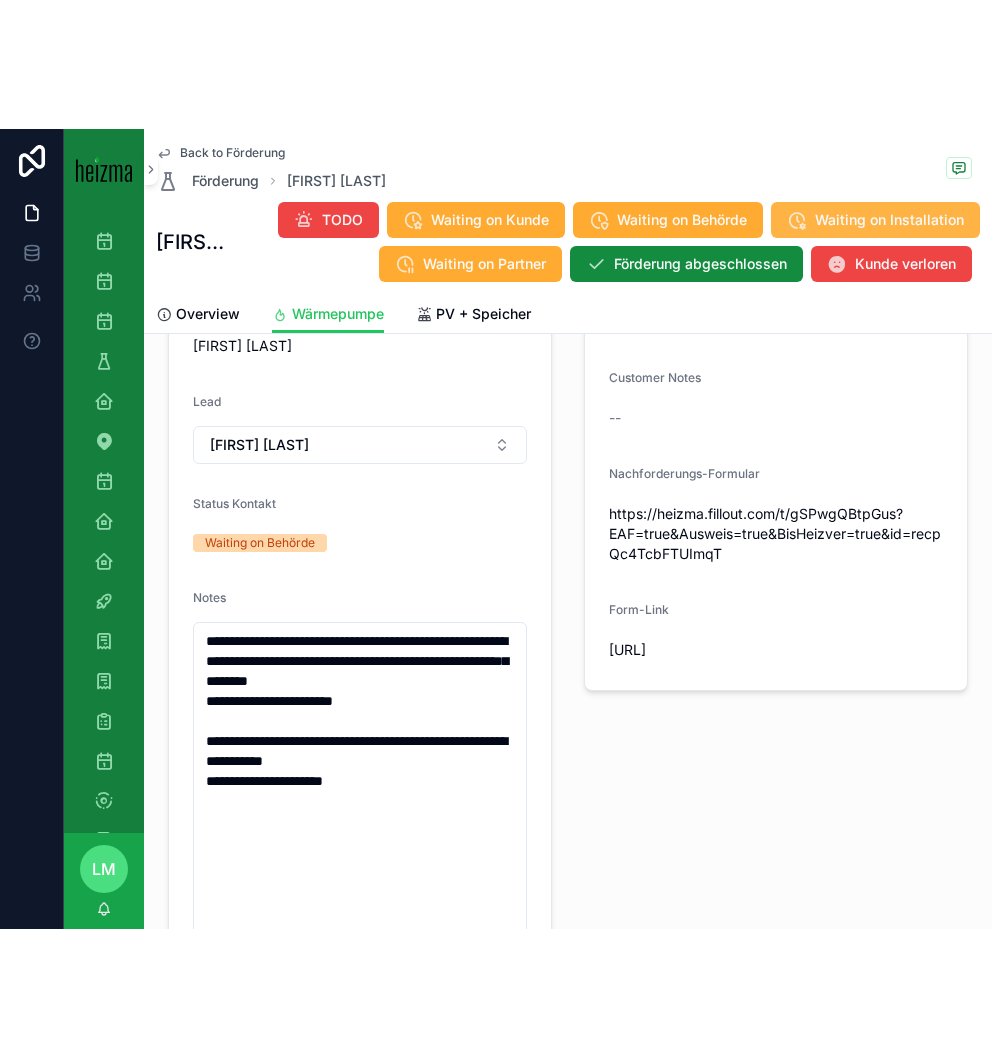 scroll, scrollTop: 440, scrollLeft: 0, axis: vertical 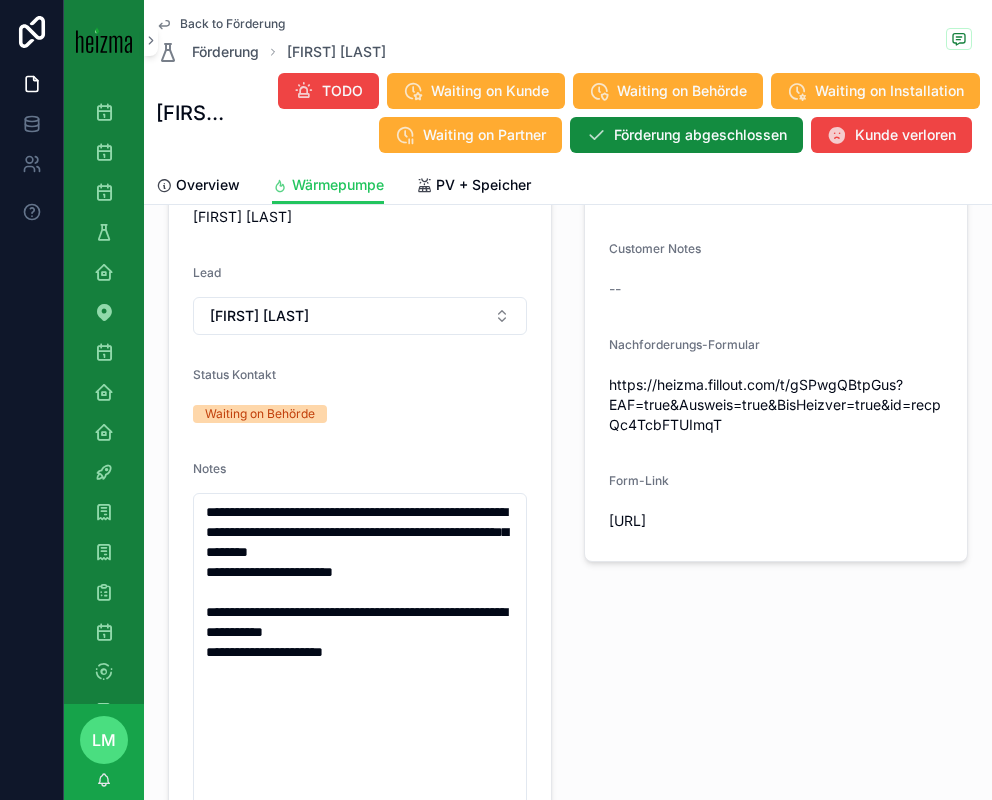 click on "Notes from Sales und Förderformular Links Daten/Dateien nachfordern Förderungsrelevante Notizen (aus Lead) -- Customer Notes -- Nachforderungs-Formular https://heizma.fillout.com/t/gSPwgQBtpGus?EAF=true&Ausweis=true&BisHeizver=true&id=recpQc4TcbFTUImqT Form-Link https://heizma.fillout.com/t/eBNmWZwuPPus?id=recpQc4TcbFTUImqT" at bounding box center [776, 552] 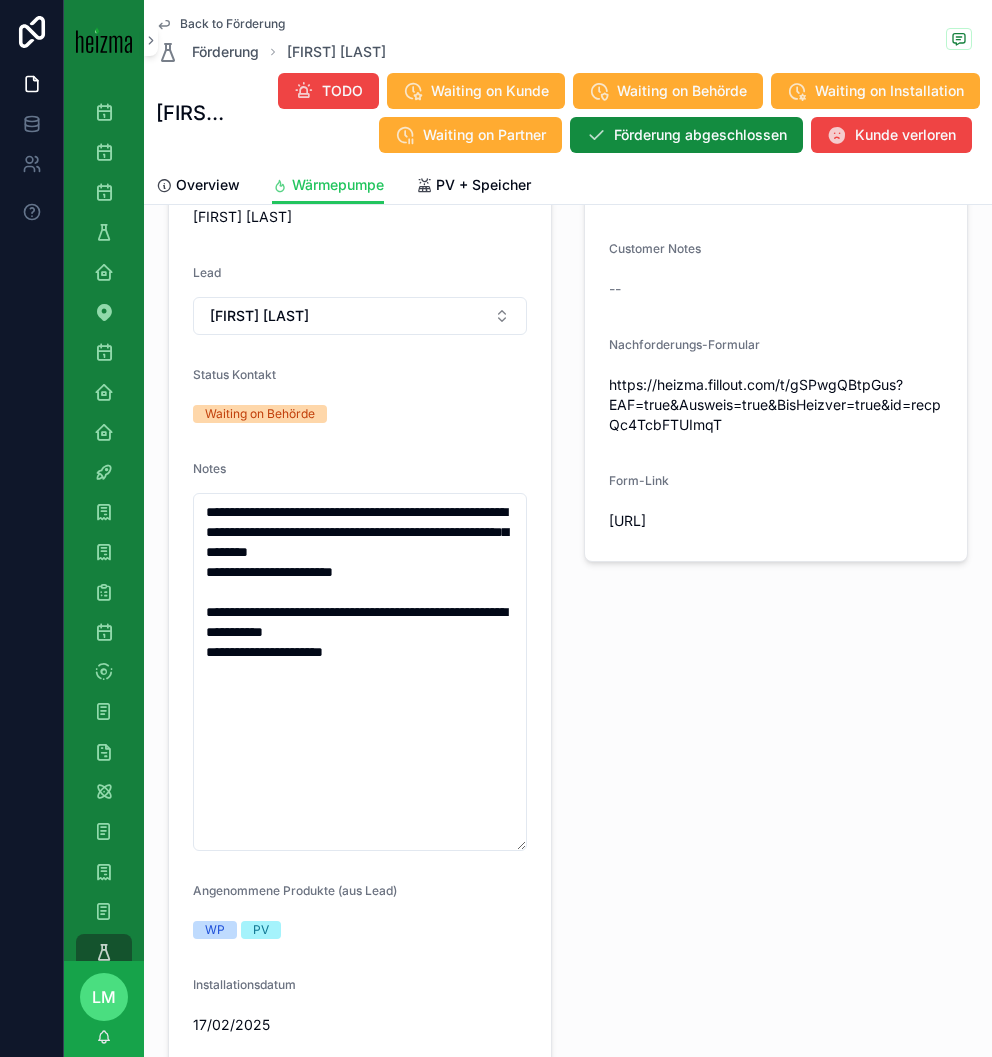 scroll, scrollTop: 440, scrollLeft: 0, axis: vertical 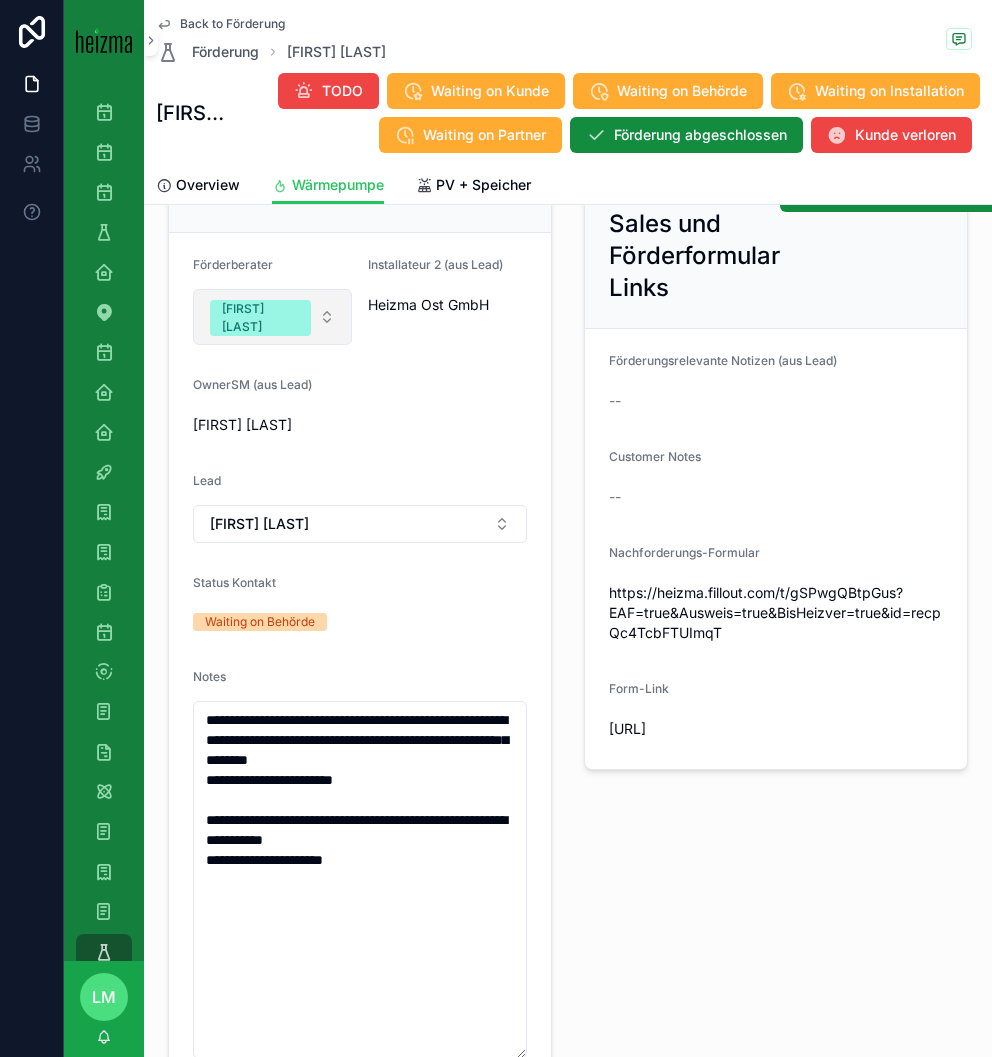 click on "[FIRST] [LAST]" at bounding box center [260, 318] 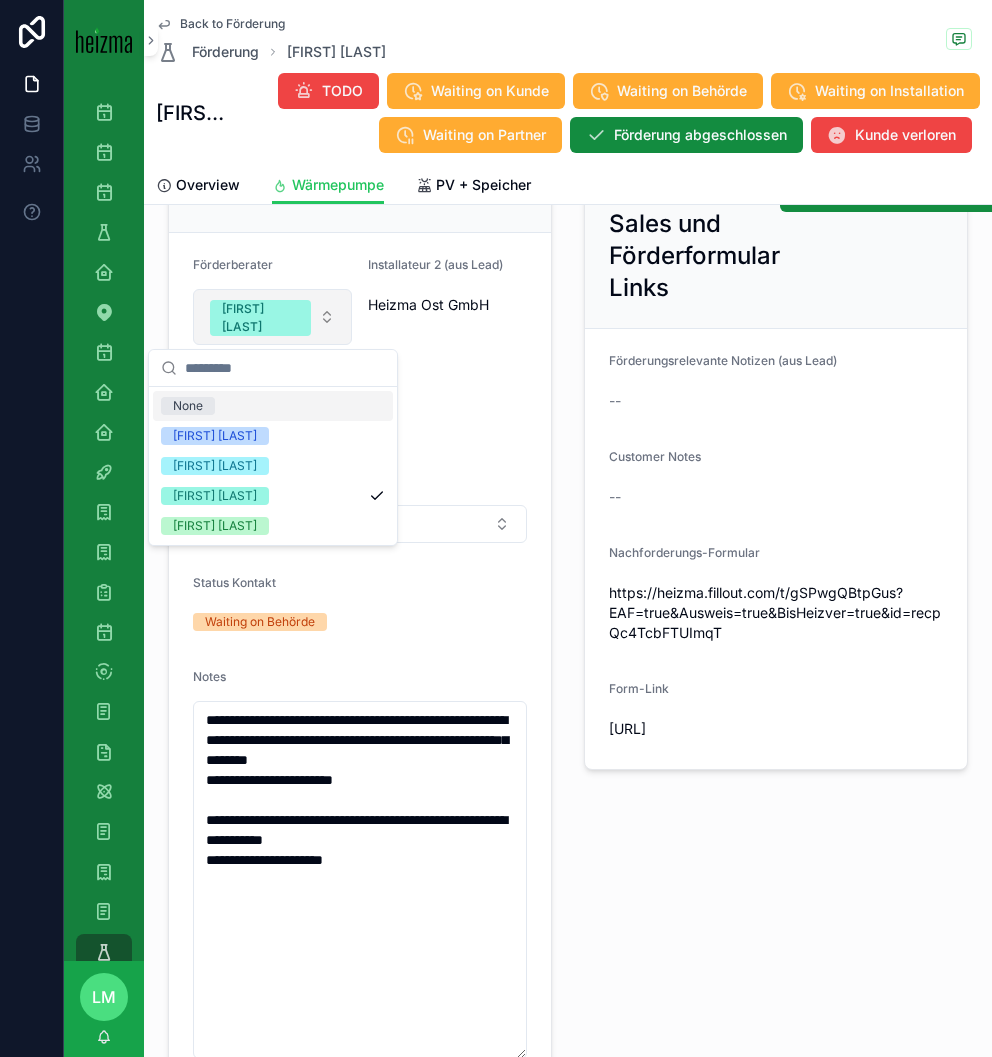 click on "[FIRST] [LAST]" at bounding box center (260, 318) 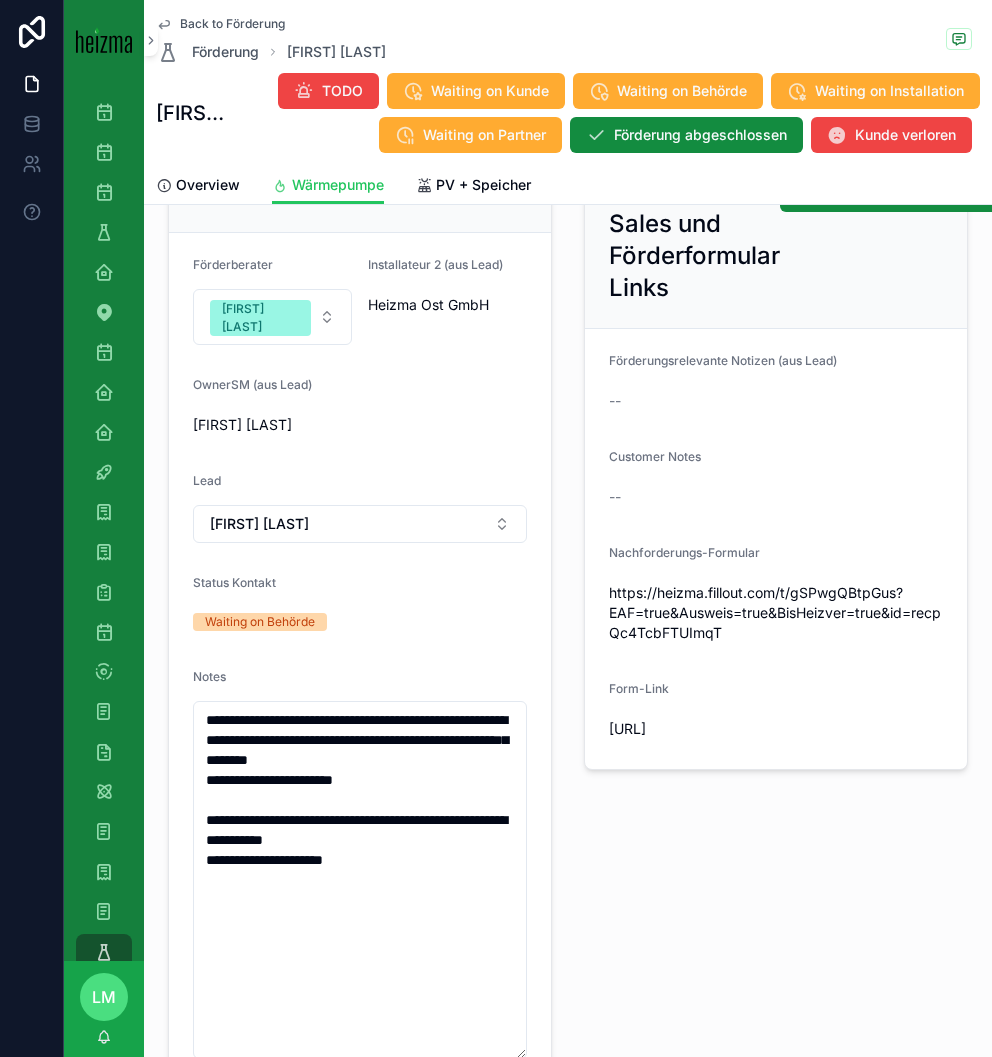 click on "Back to Förderung  Förderung  [FIRST] [LAST] [FIRST] [LAST] TODO Waiting on Kunde Waiting on Behörde Waiting on Installation Waiting on Partner Förderung abgeschlossen Kunde verloren" at bounding box center (568, 83) 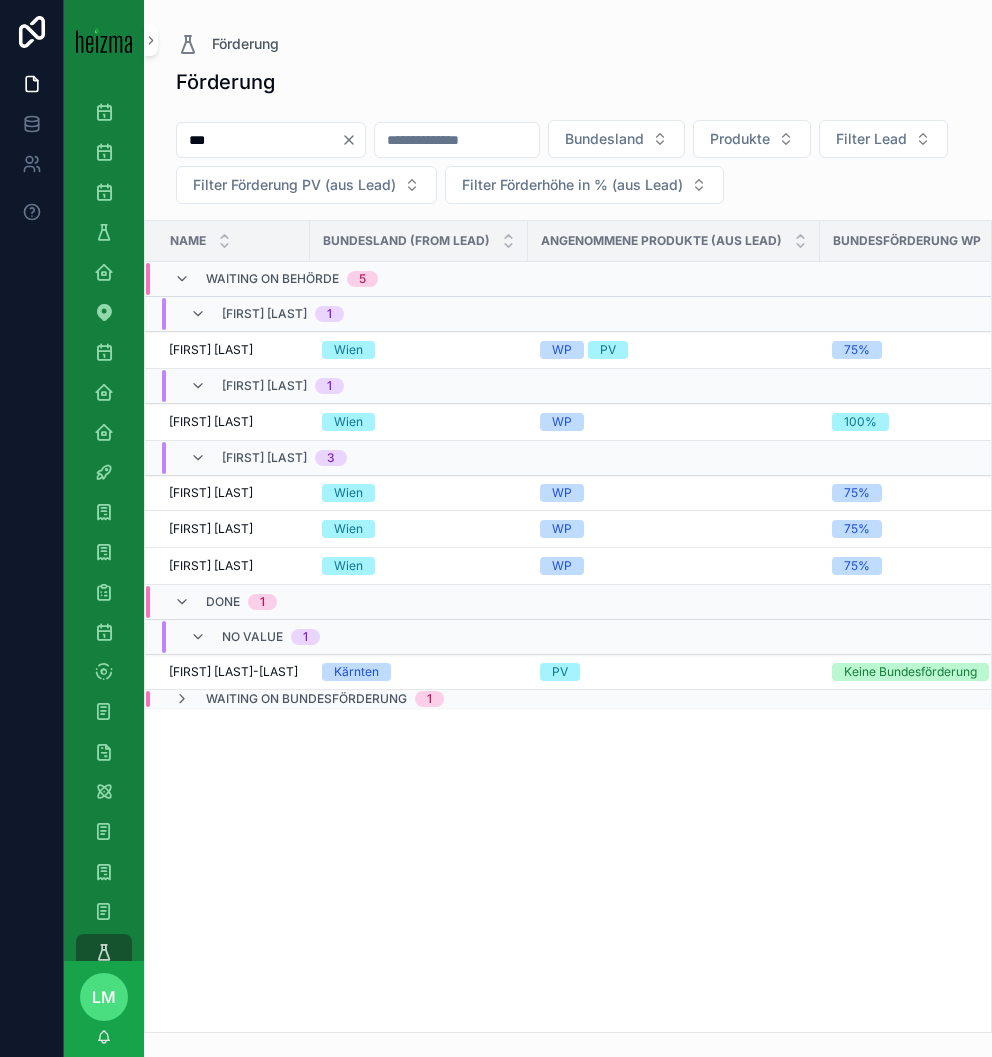 scroll, scrollTop: 0, scrollLeft: 0, axis: both 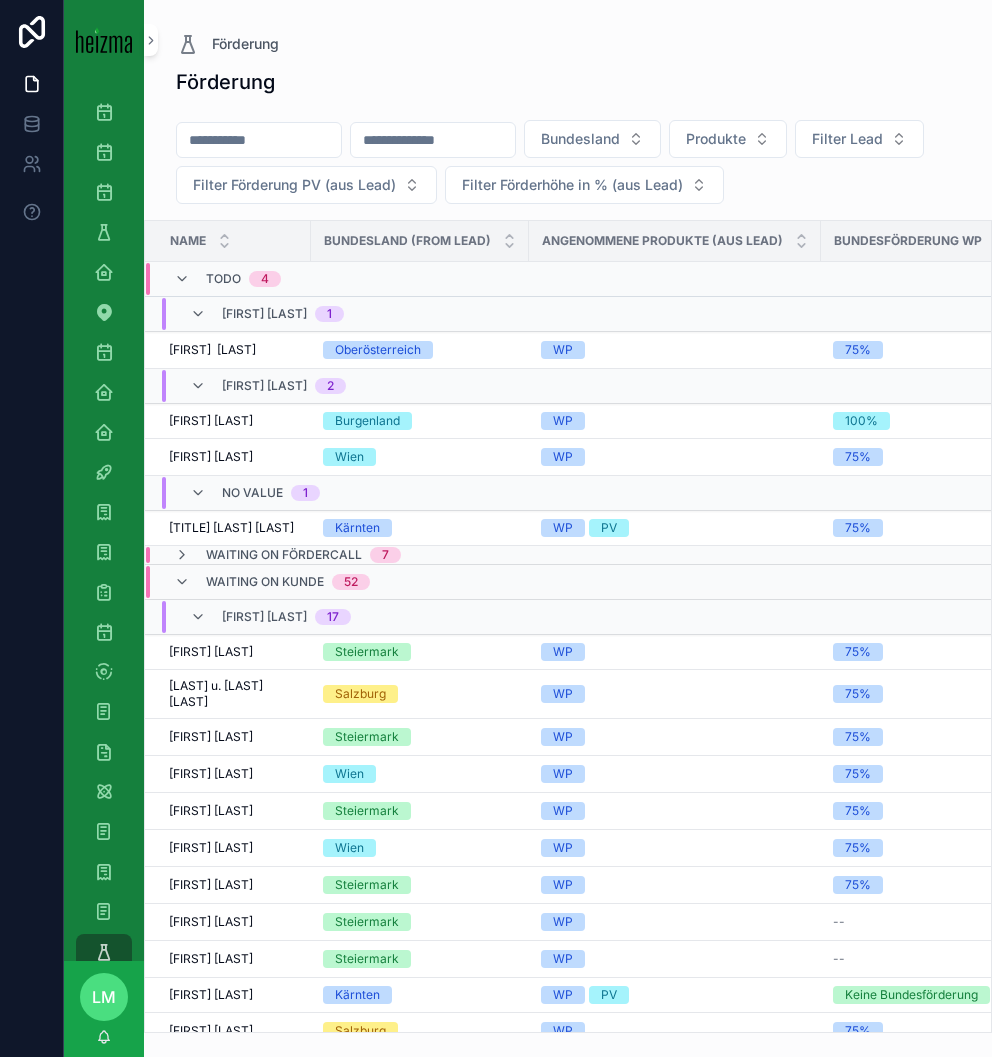 click at bounding box center [259, 140] 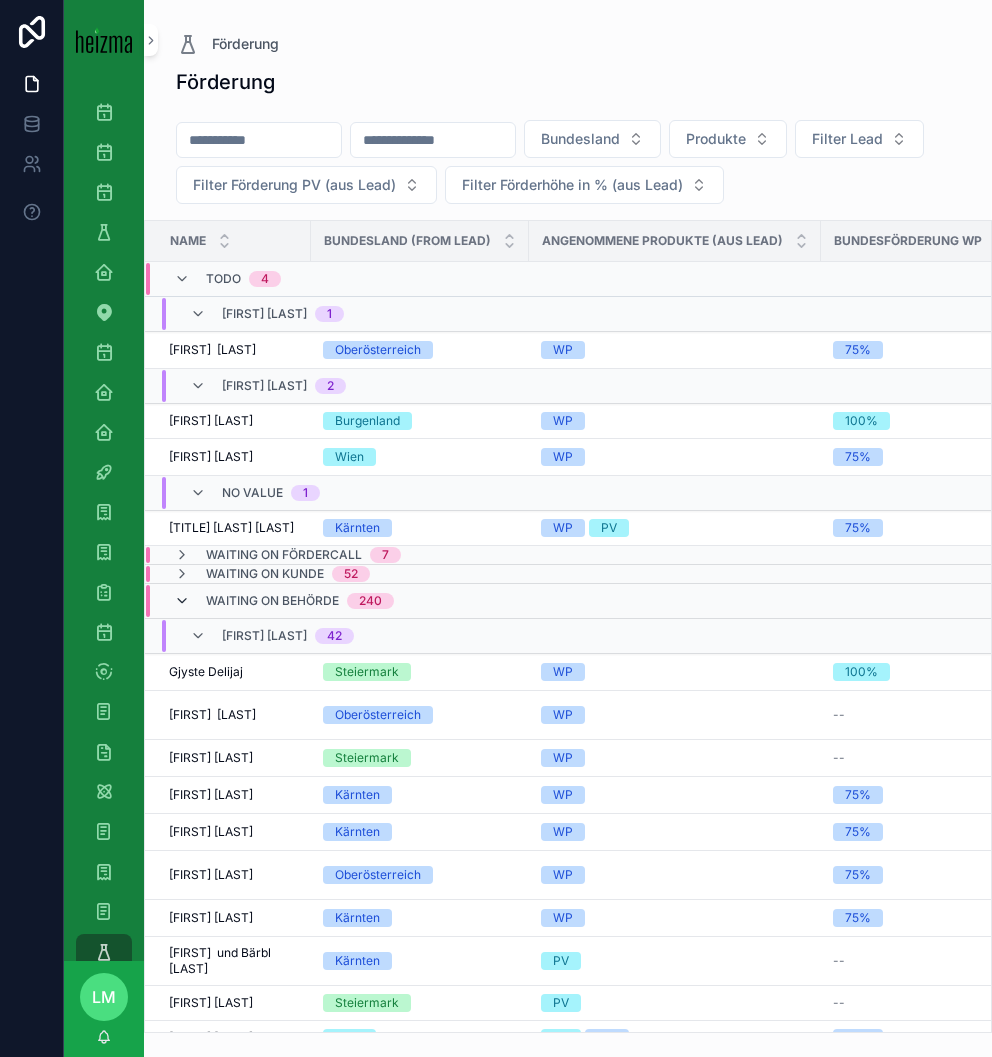 click at bounding box center (182, 601) 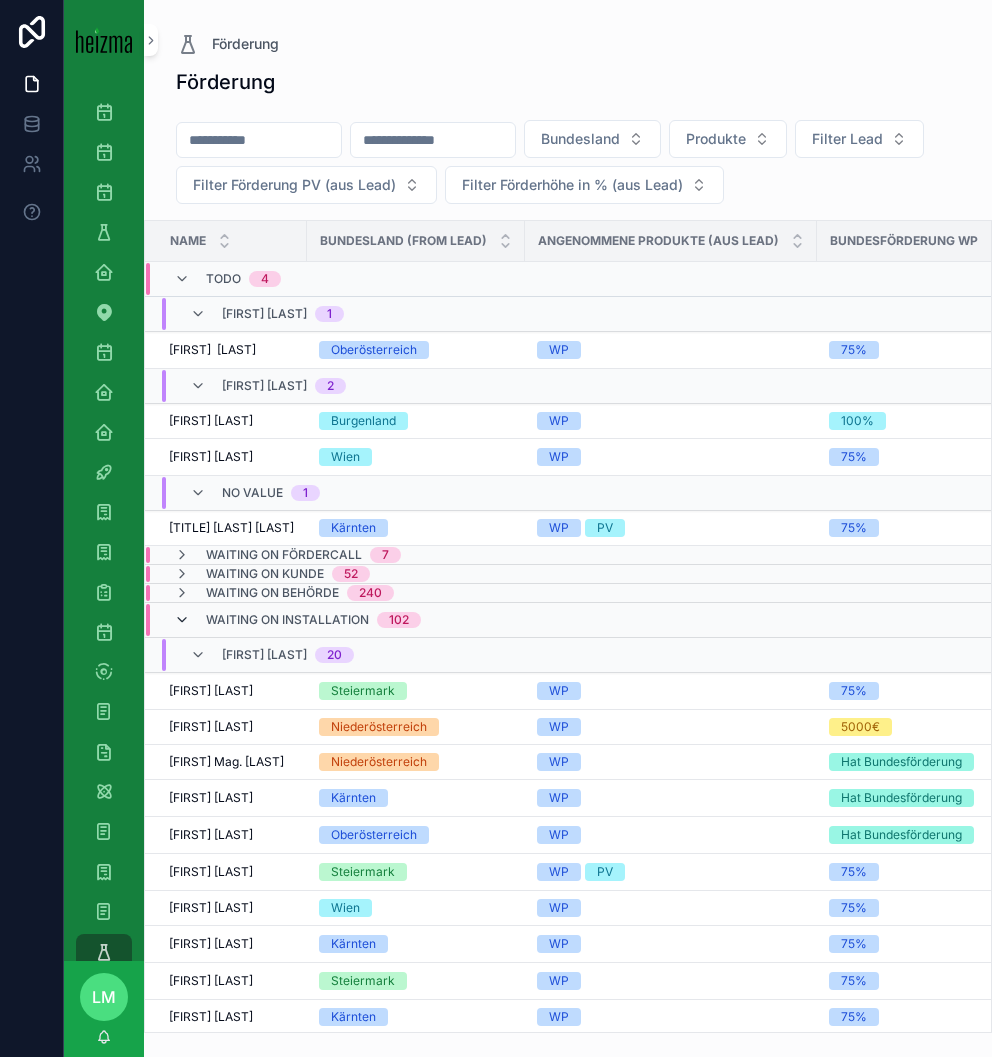 click at bounding box center [182, 620] 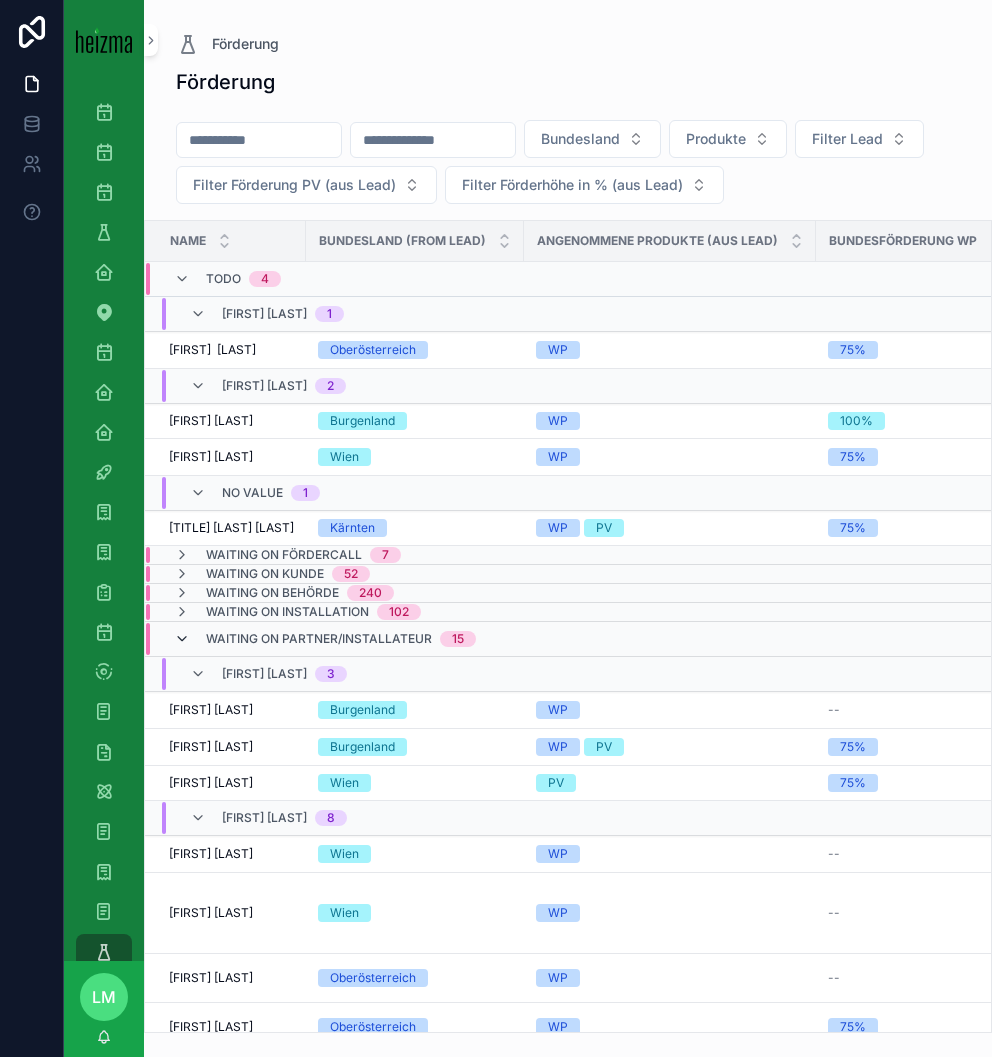 click at bounding box center [182, 639] 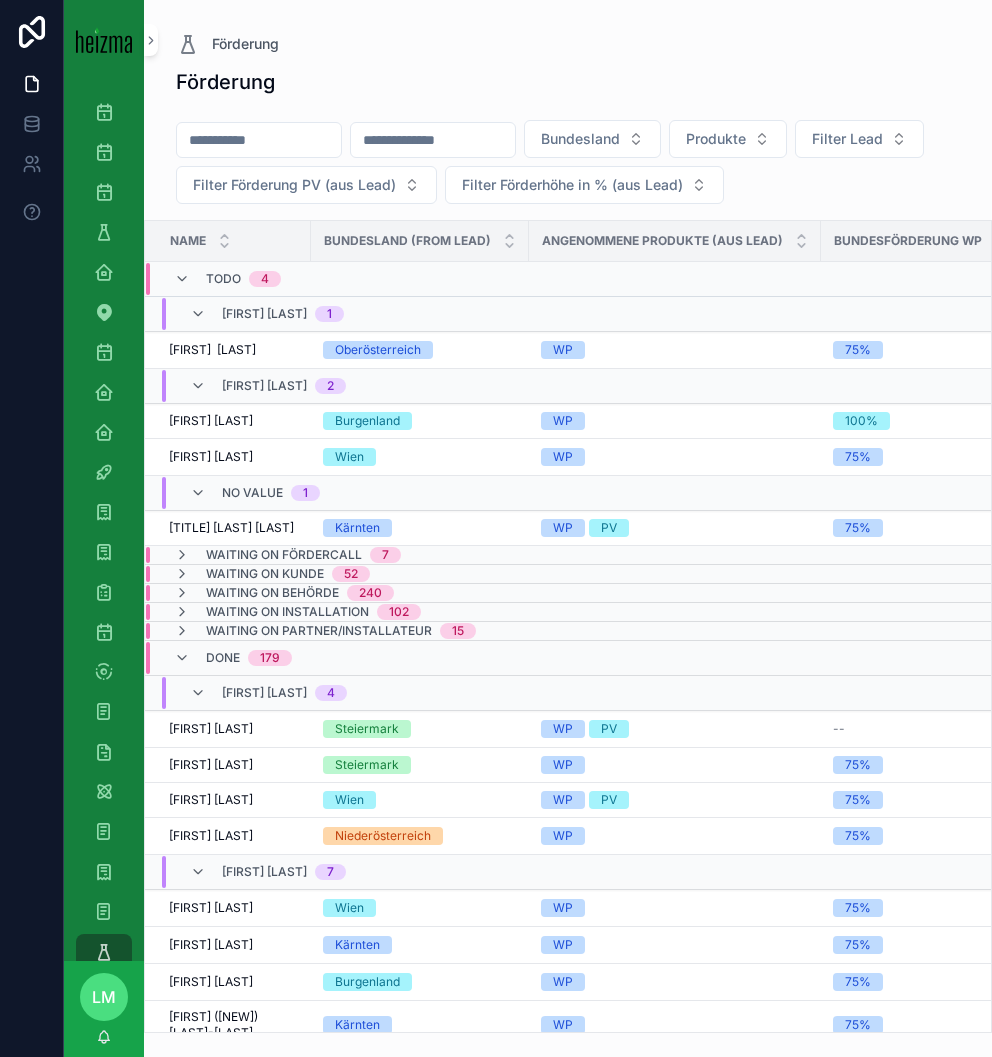 click on "Done 179" at bounding box center [233, 658] 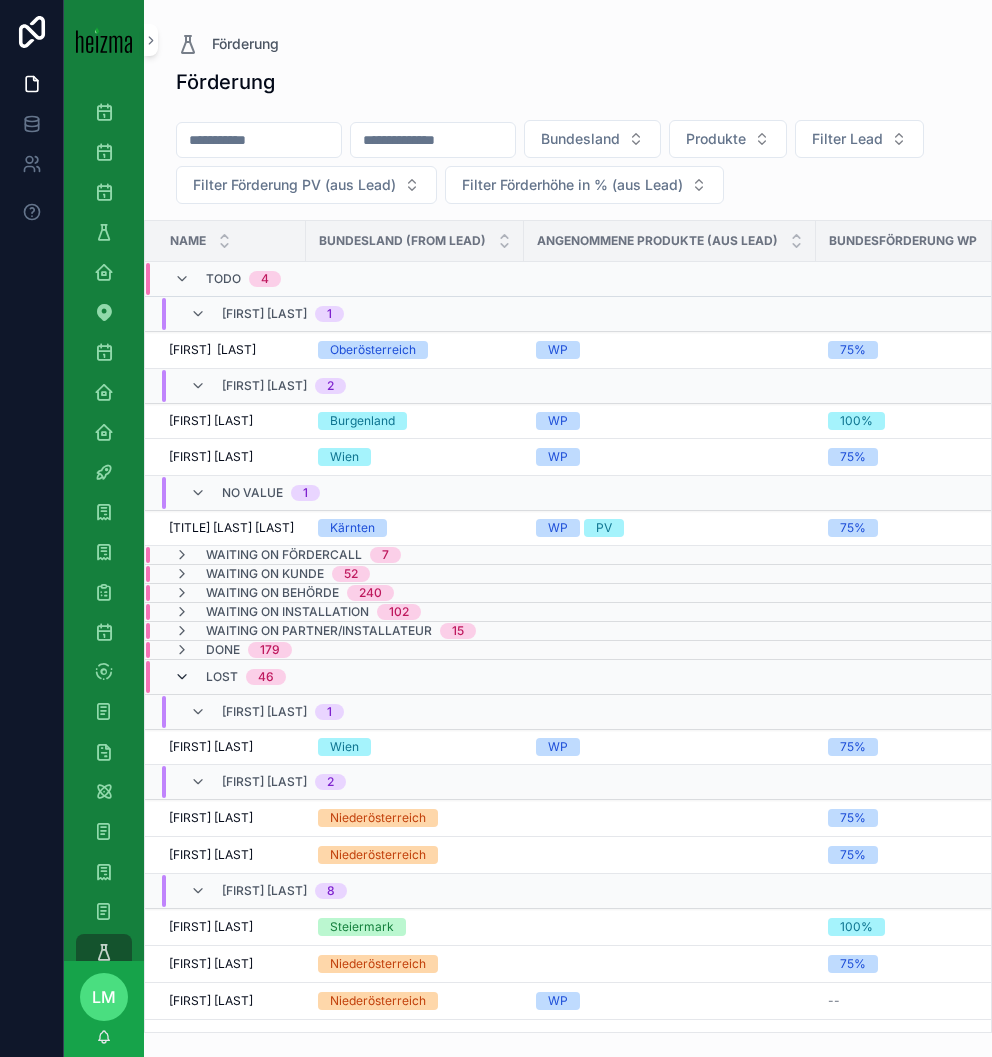 click at bounding box center [182, 677] 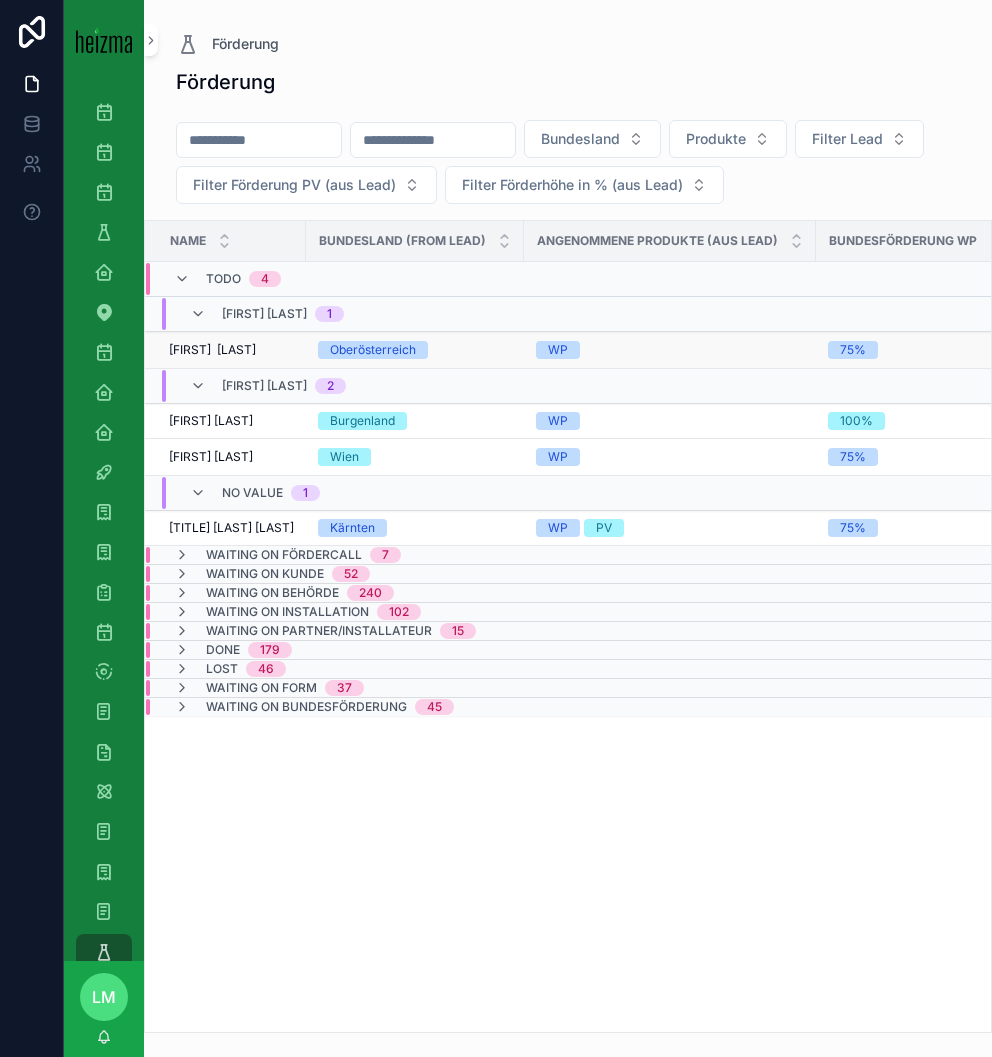 click on "[FIRST]  [LAST]" at bounding box center (212, 350) 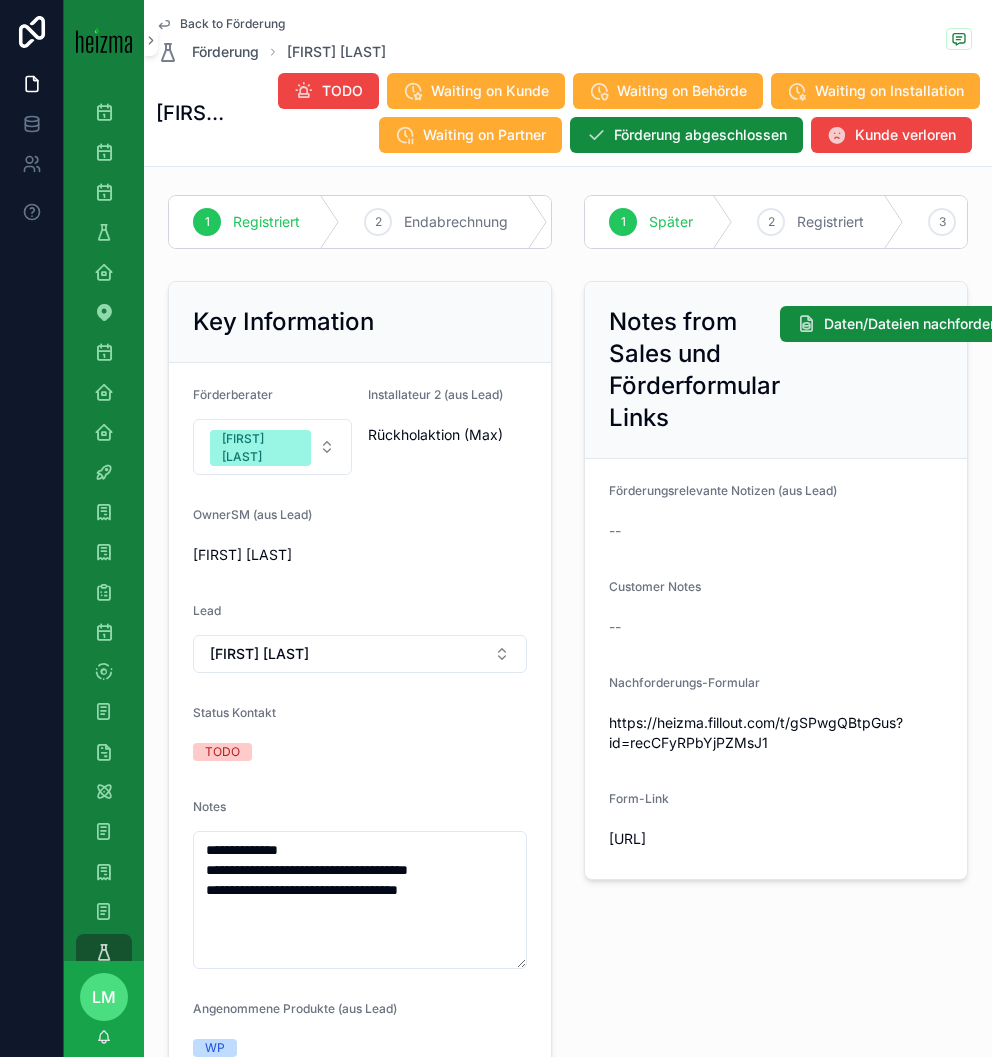 scroll, scrollTop: 57, scrollLeft: 0, axis: vertical 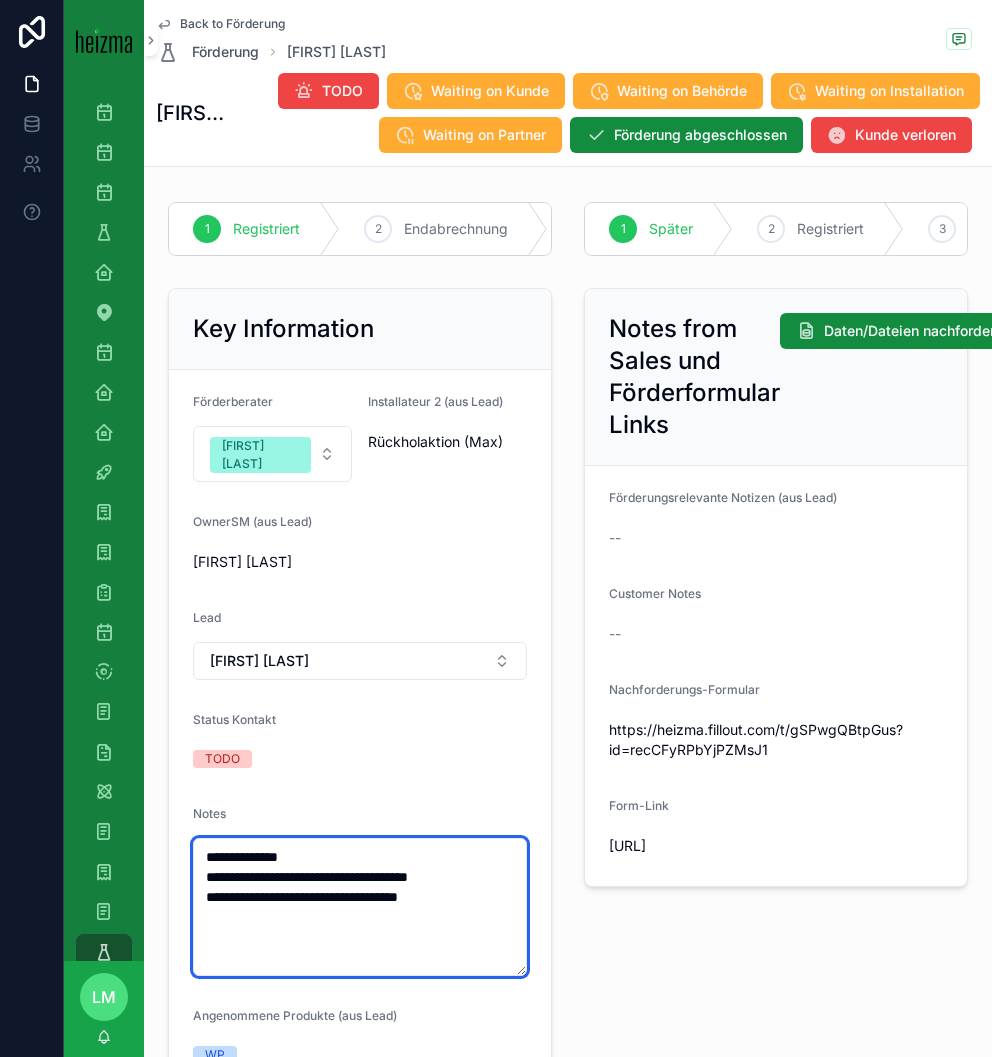 click on "**********" at bounding box center [360, 907] 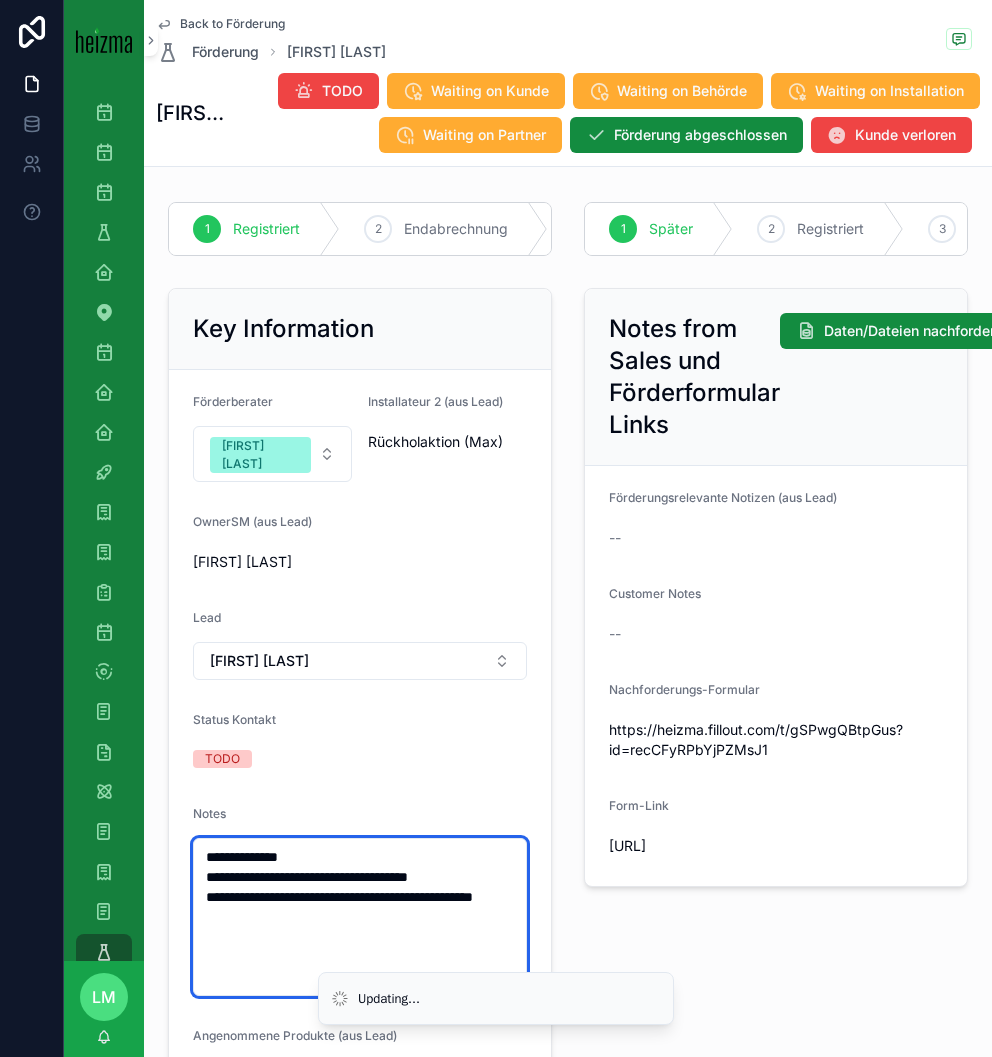 type on "**********" 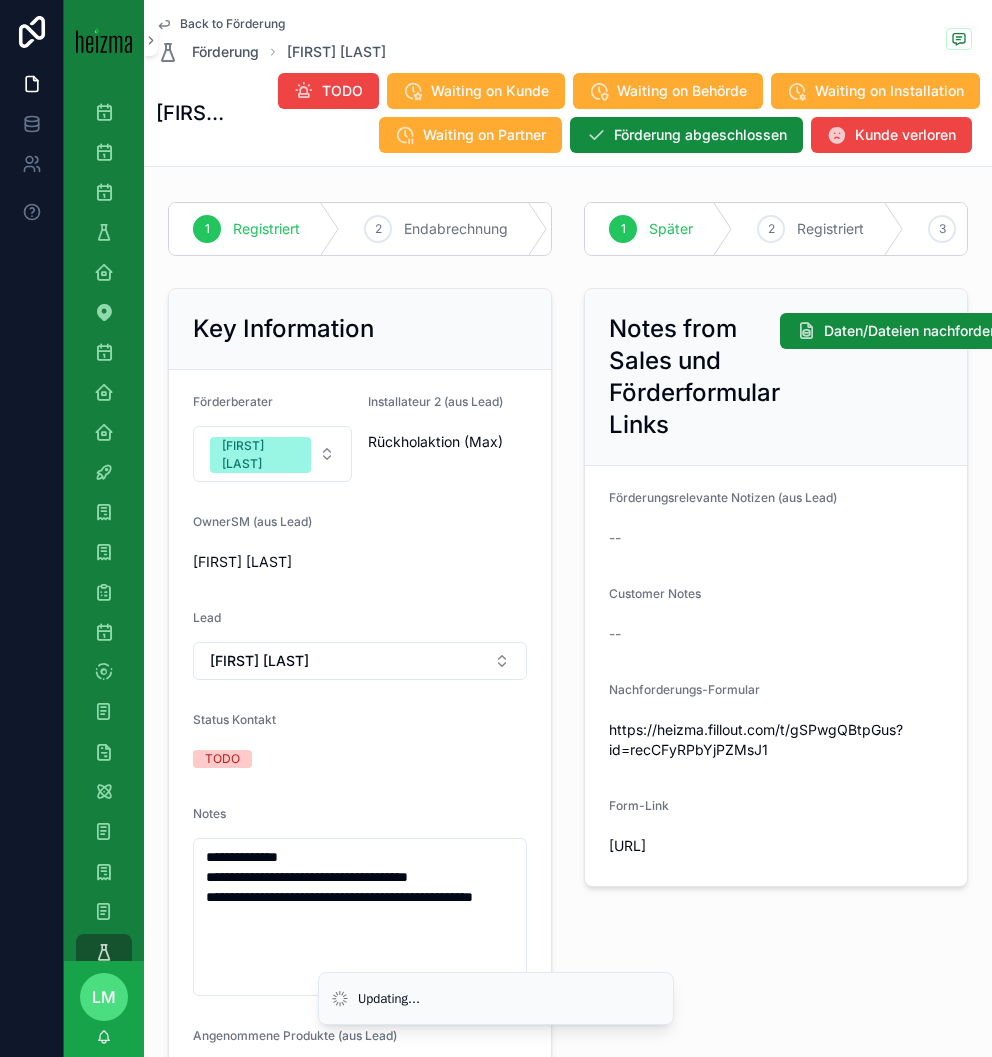 click on "**********" at bounding box center [360, 838] 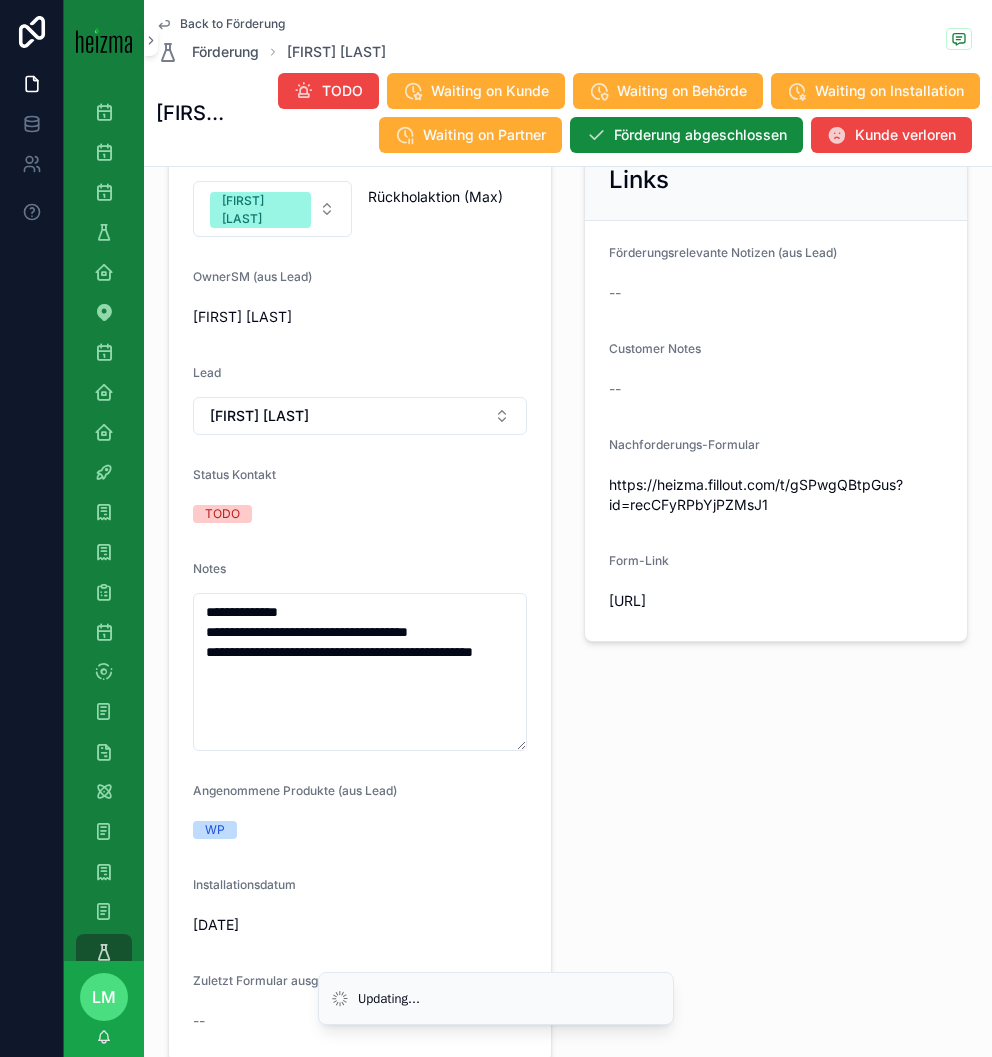scroll, scrollTop: 429, scrollLeft: 0, axis: vertical 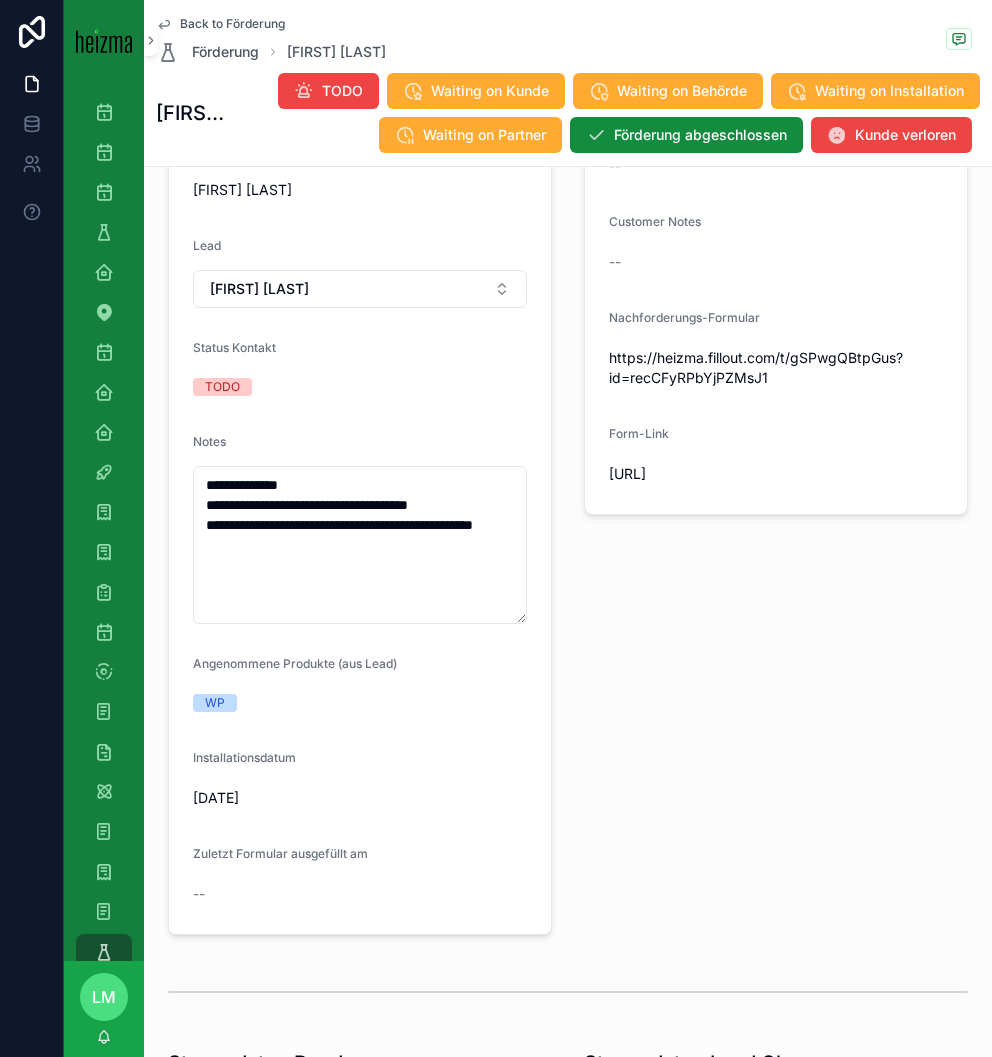 click on "Back to Förderung" at bounding box center (232, 24) 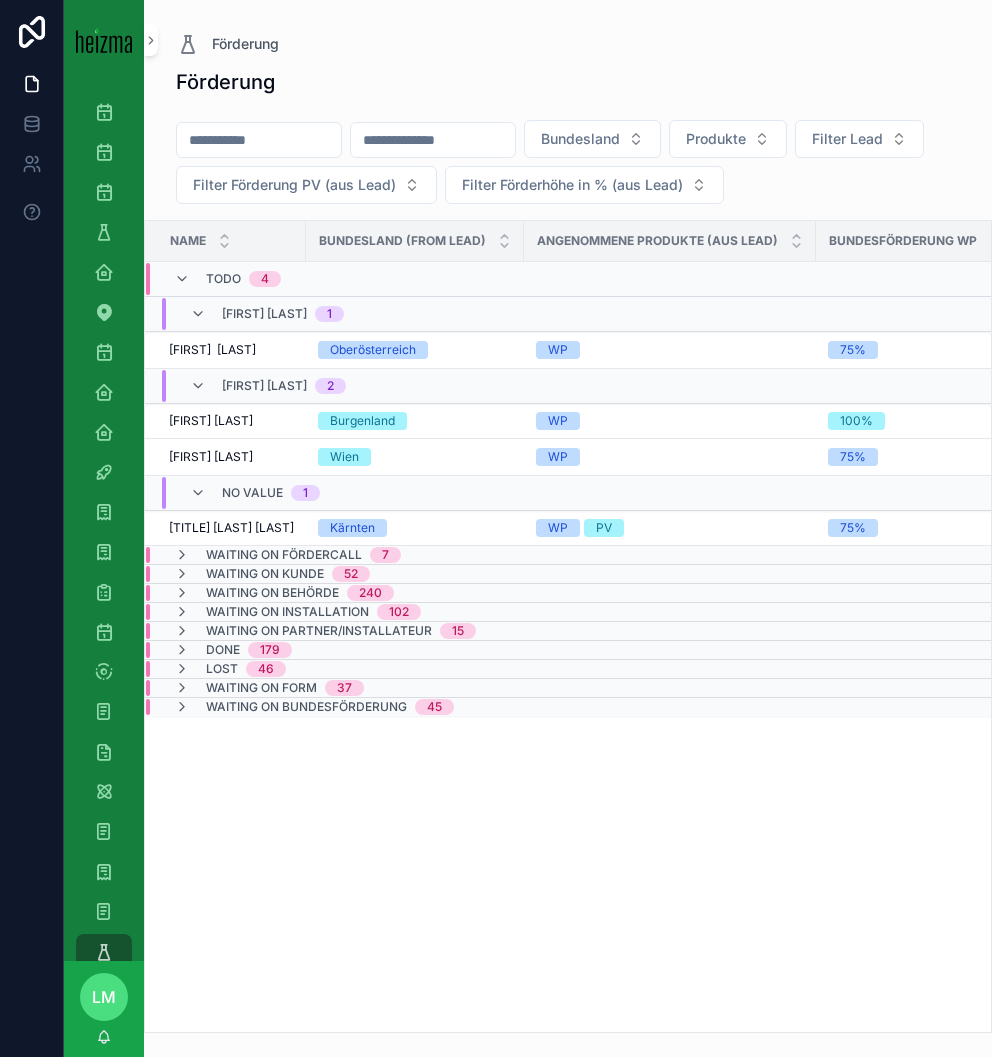 scroll, scrollTop: 0, scrollLeft: 0, axis: both 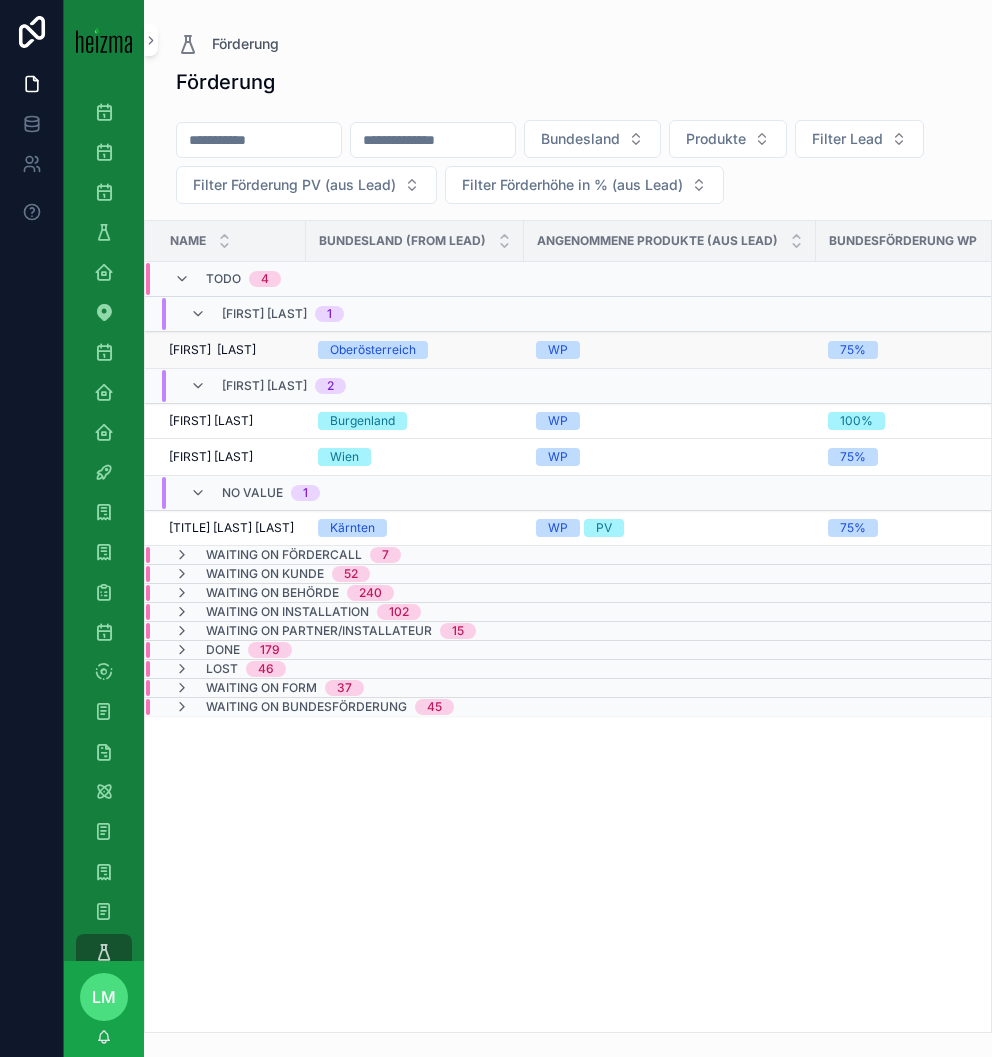 click on "[FIRST] [LAST] [FIRST] [LAST]" at bounding box center [231, 350] 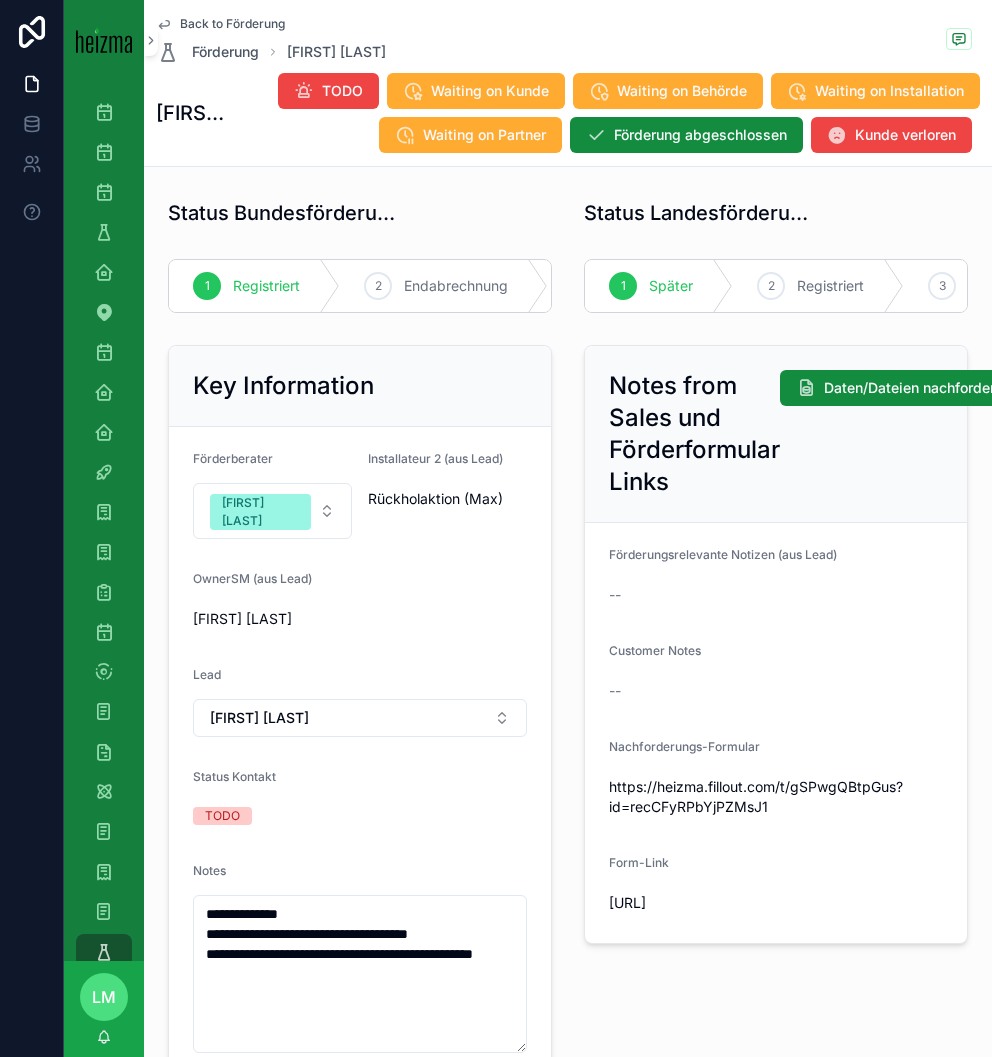 click on "Back to Förderung" at bounding box center [232, 24] 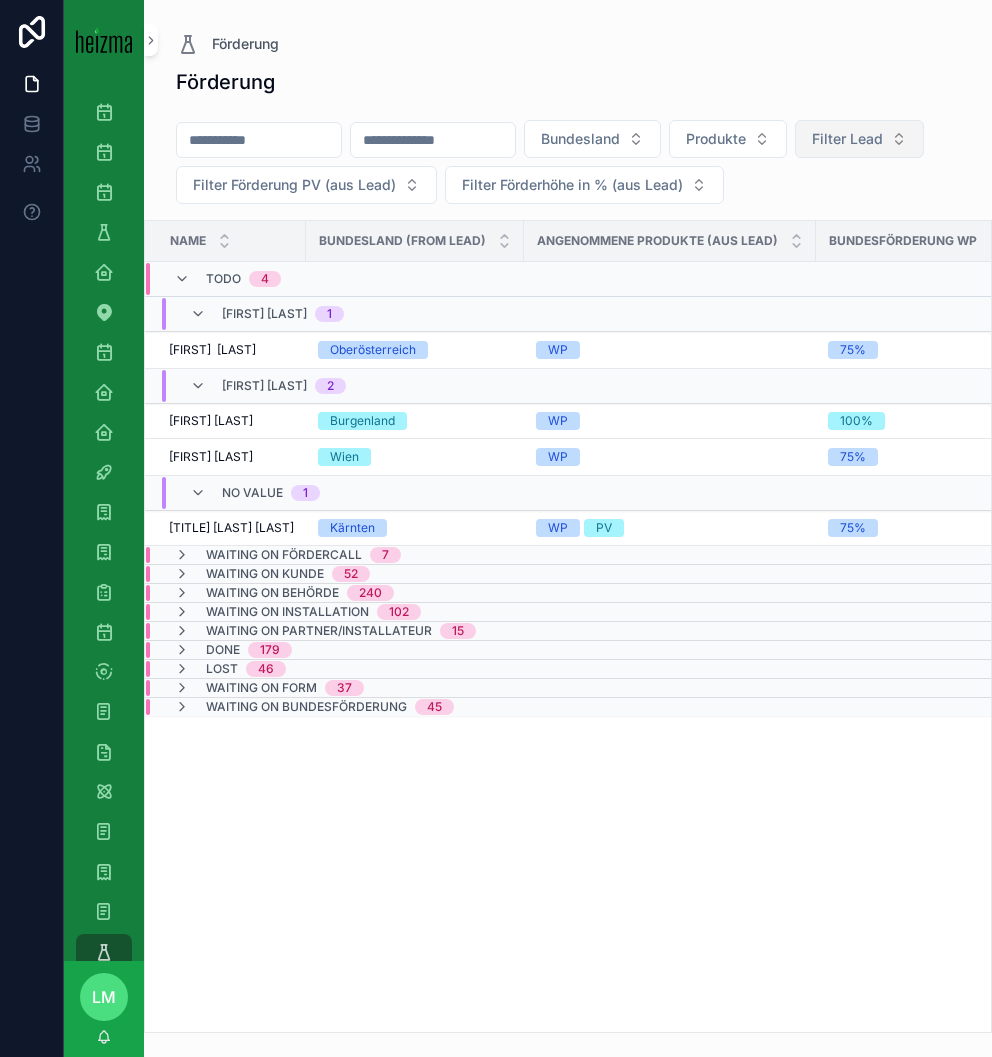 click on "Filter Lead" at bounding box center (859, 139) 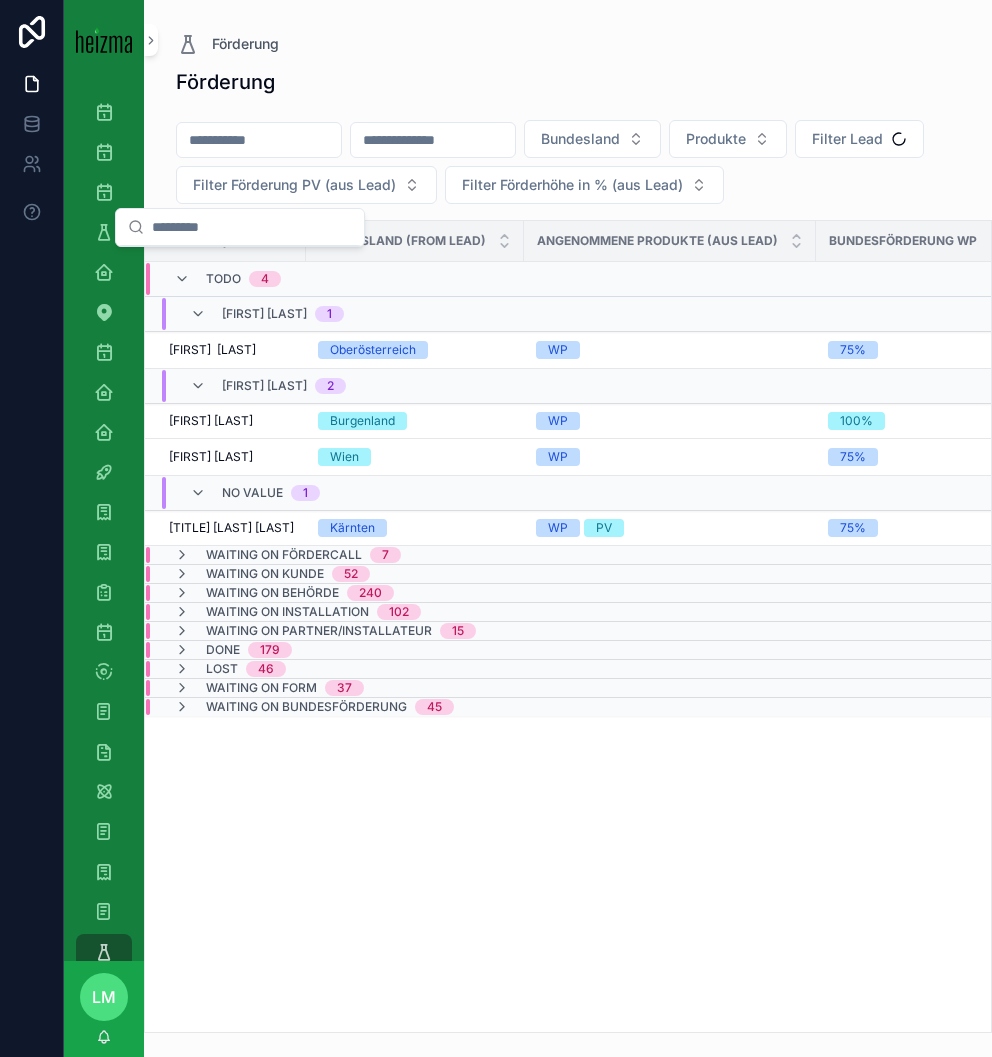 click at bounding box center [259, 140] 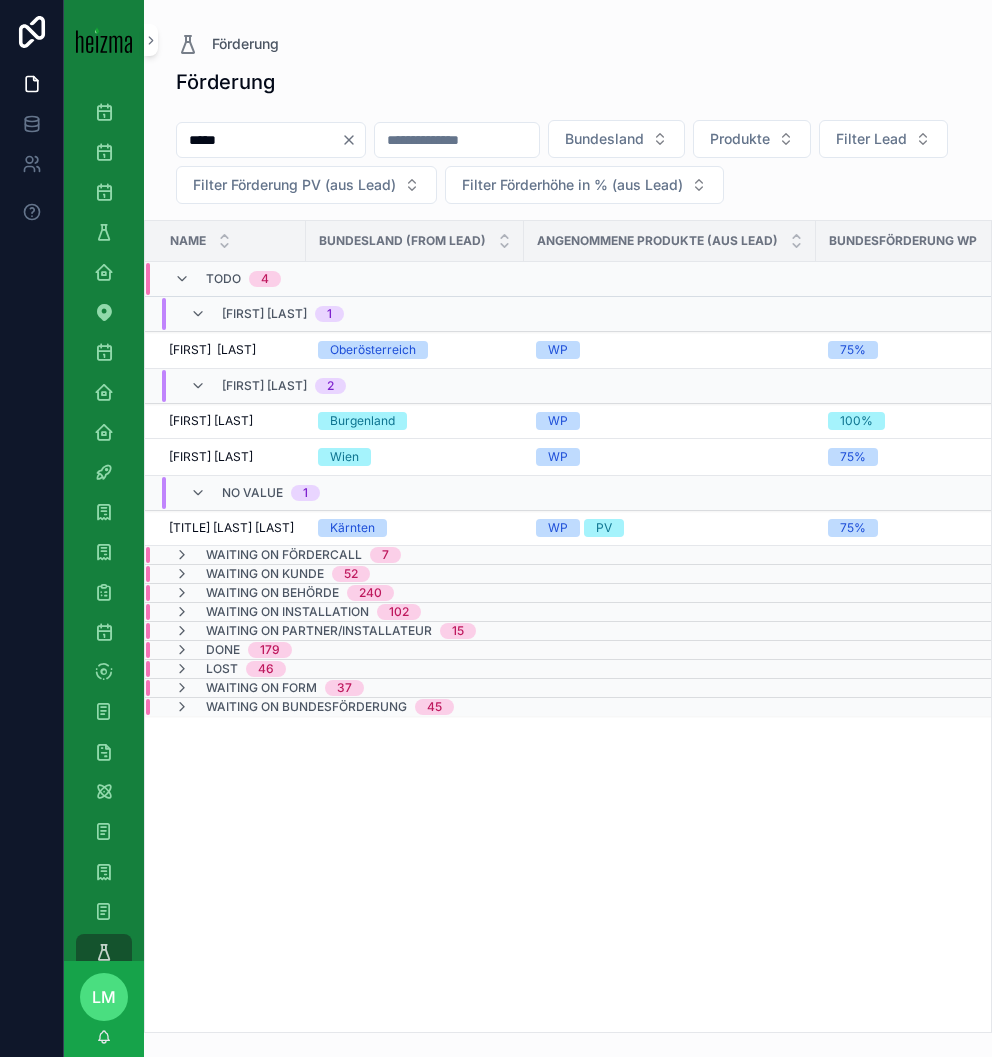 type on "*****" 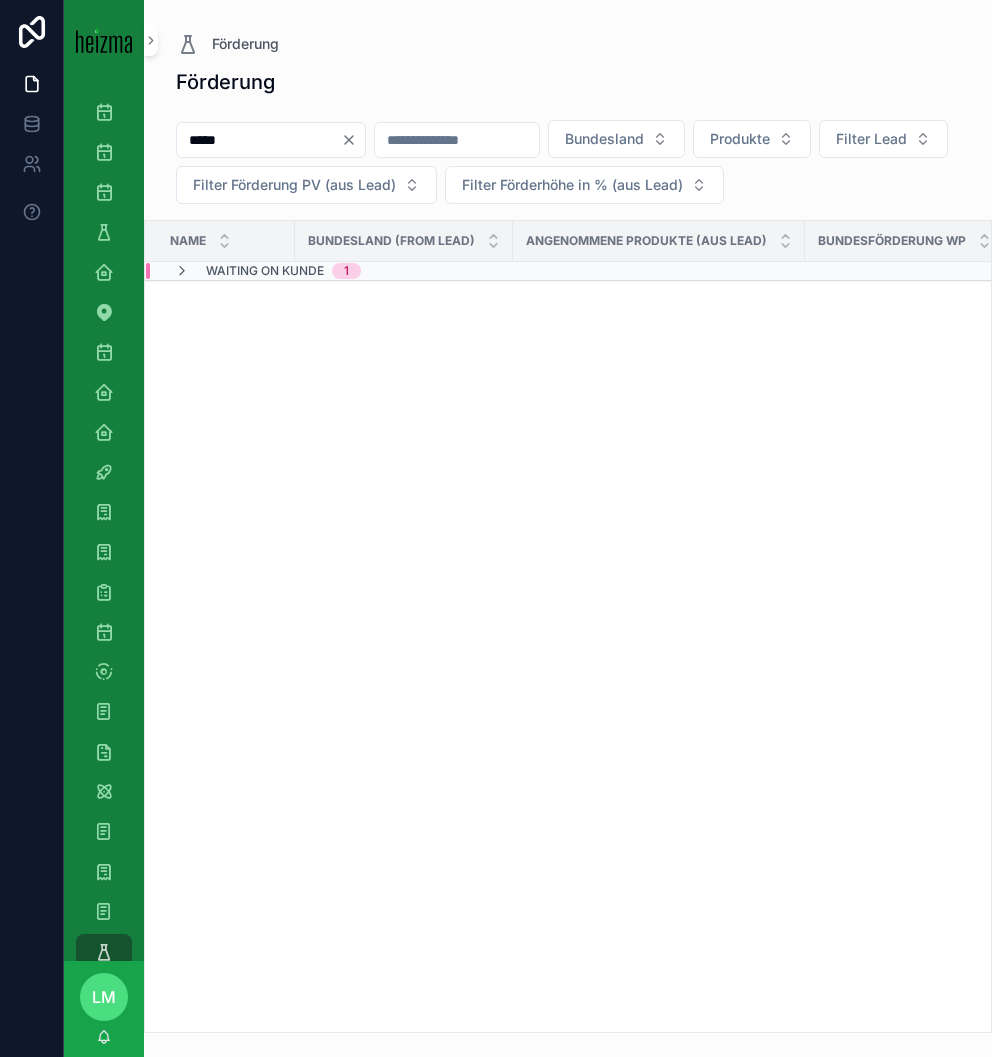 click on "Bundesland (from Lead)" at bounding box center (404, 241) 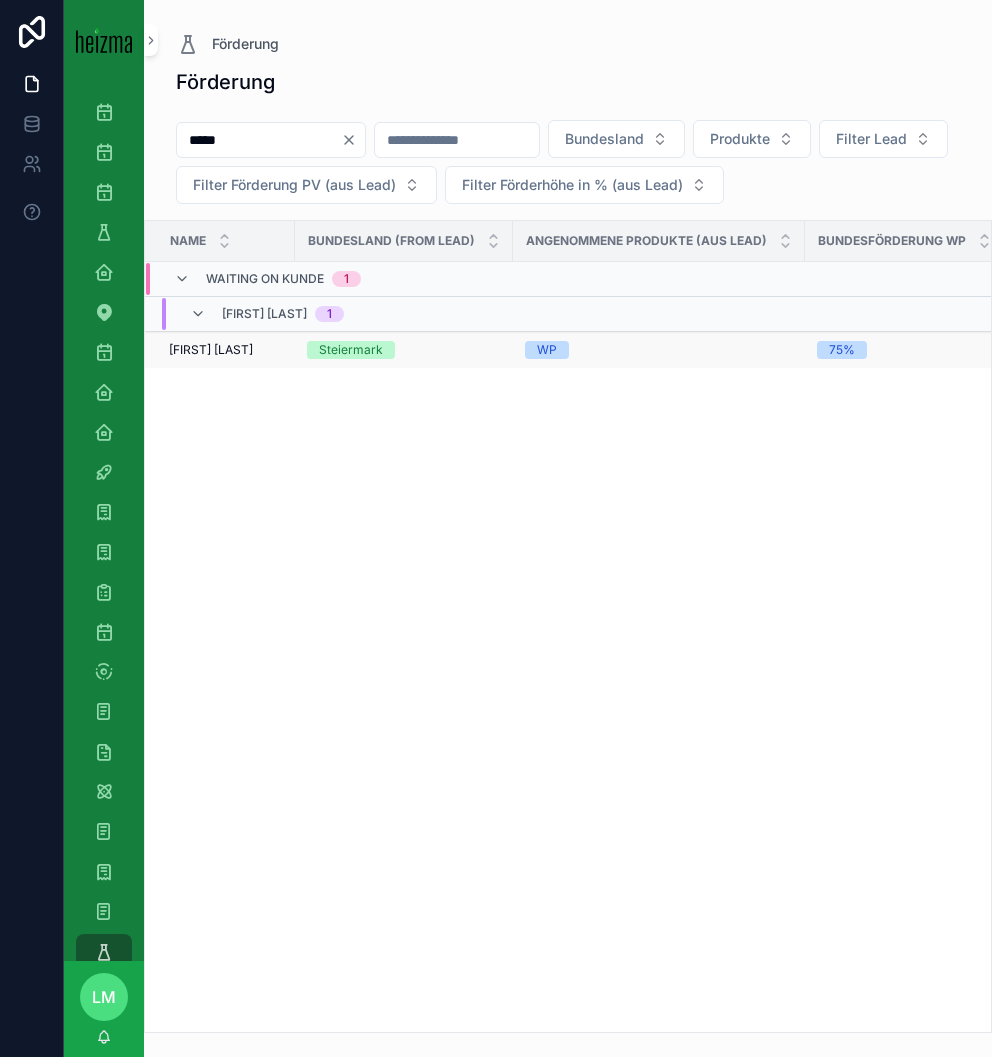 click on "[FIRST] [LAST]" at bounding box center [211, 350] 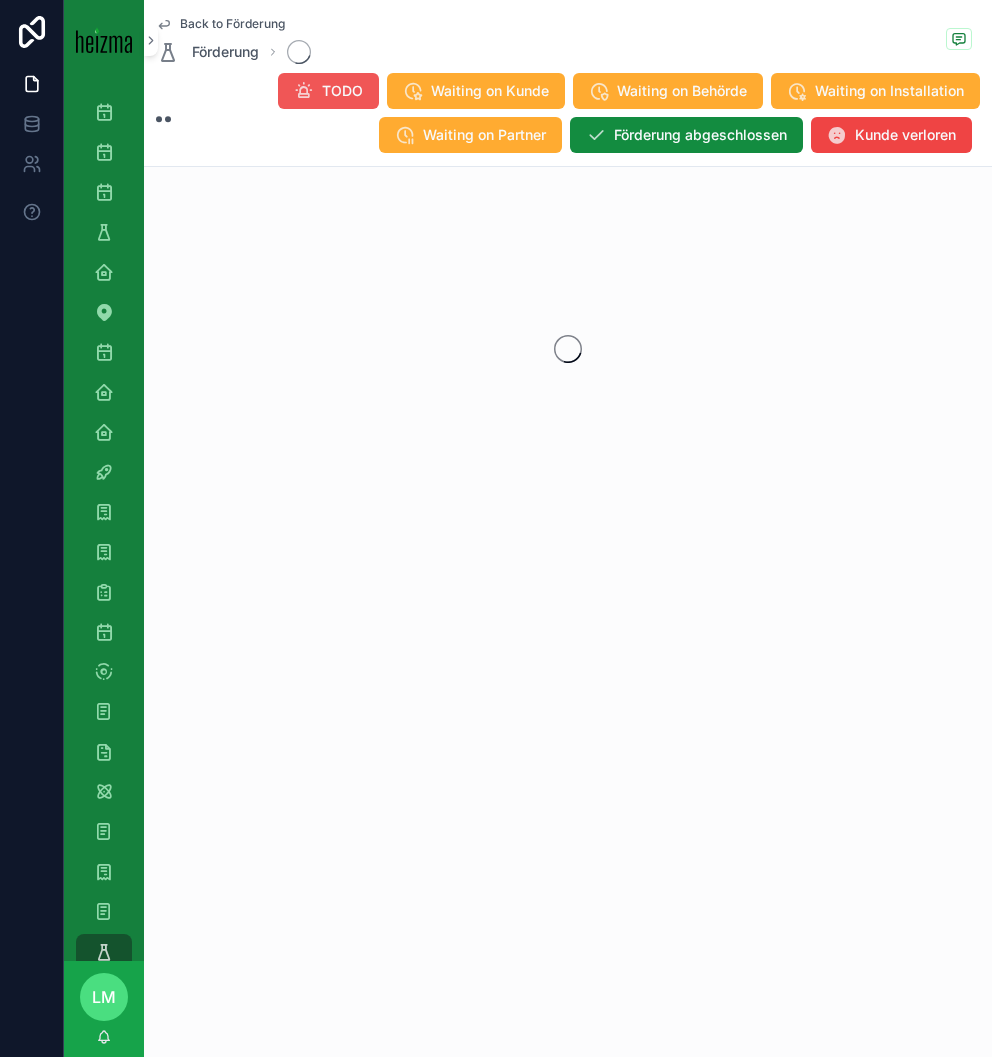 click on "TODO" at bounding box center (328, 91) 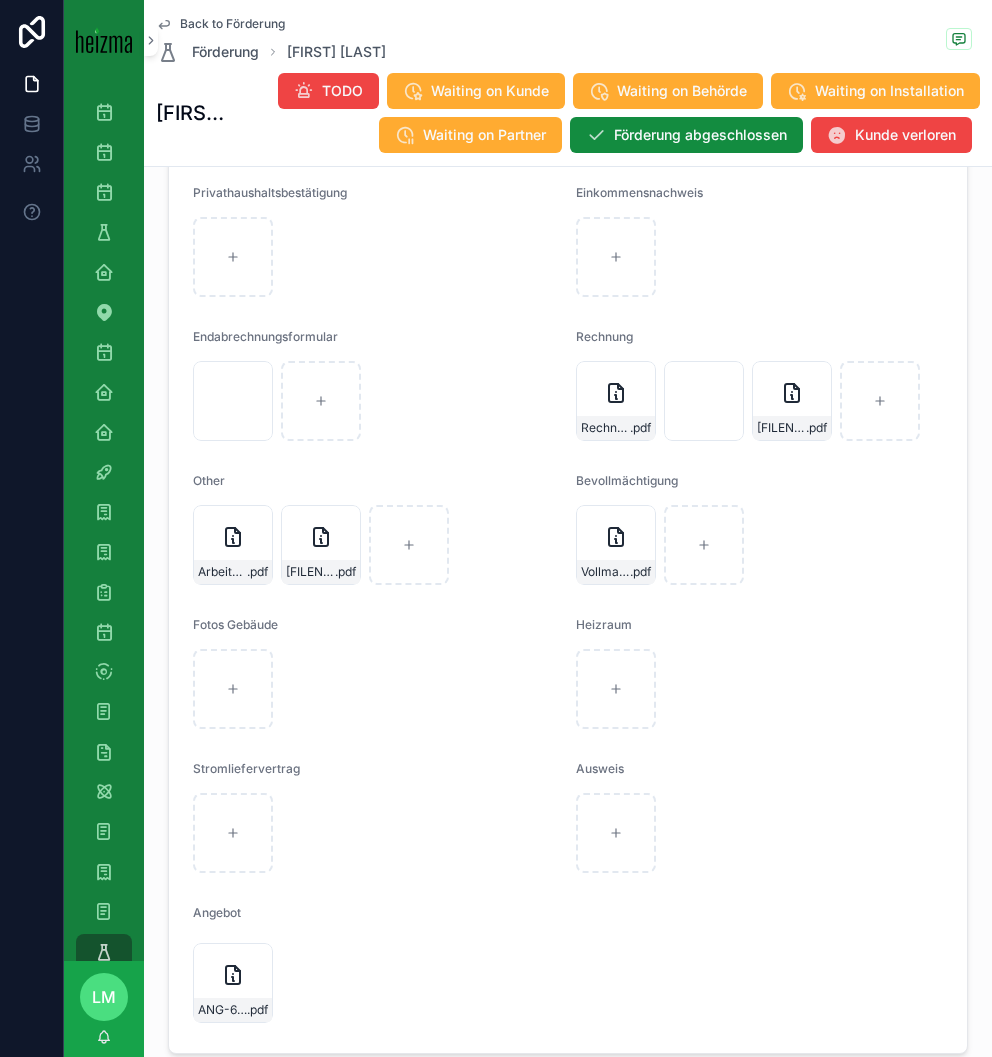 scroll, scrollTop: 3549, scrollLeft: 0, axis: vertical 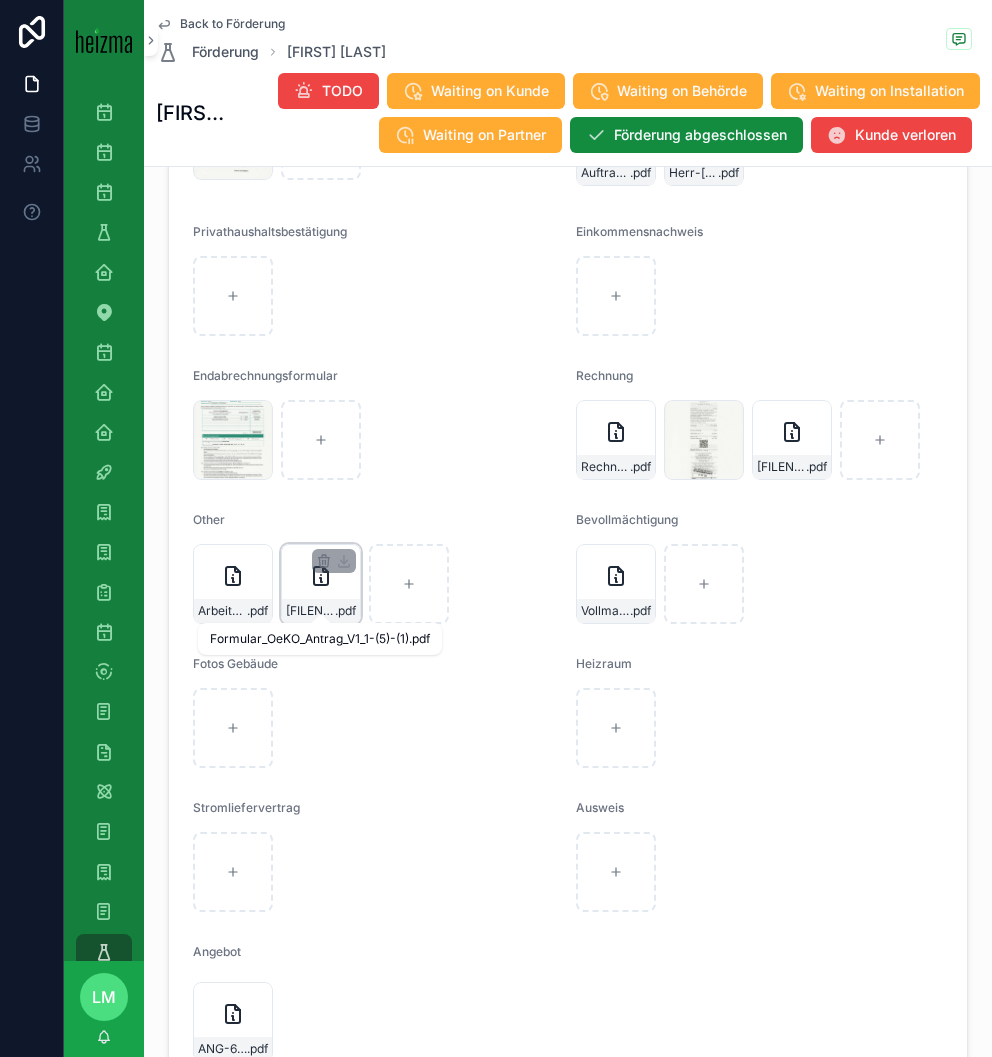 click on "[FILENAME]" at bounding box center (310, 611) 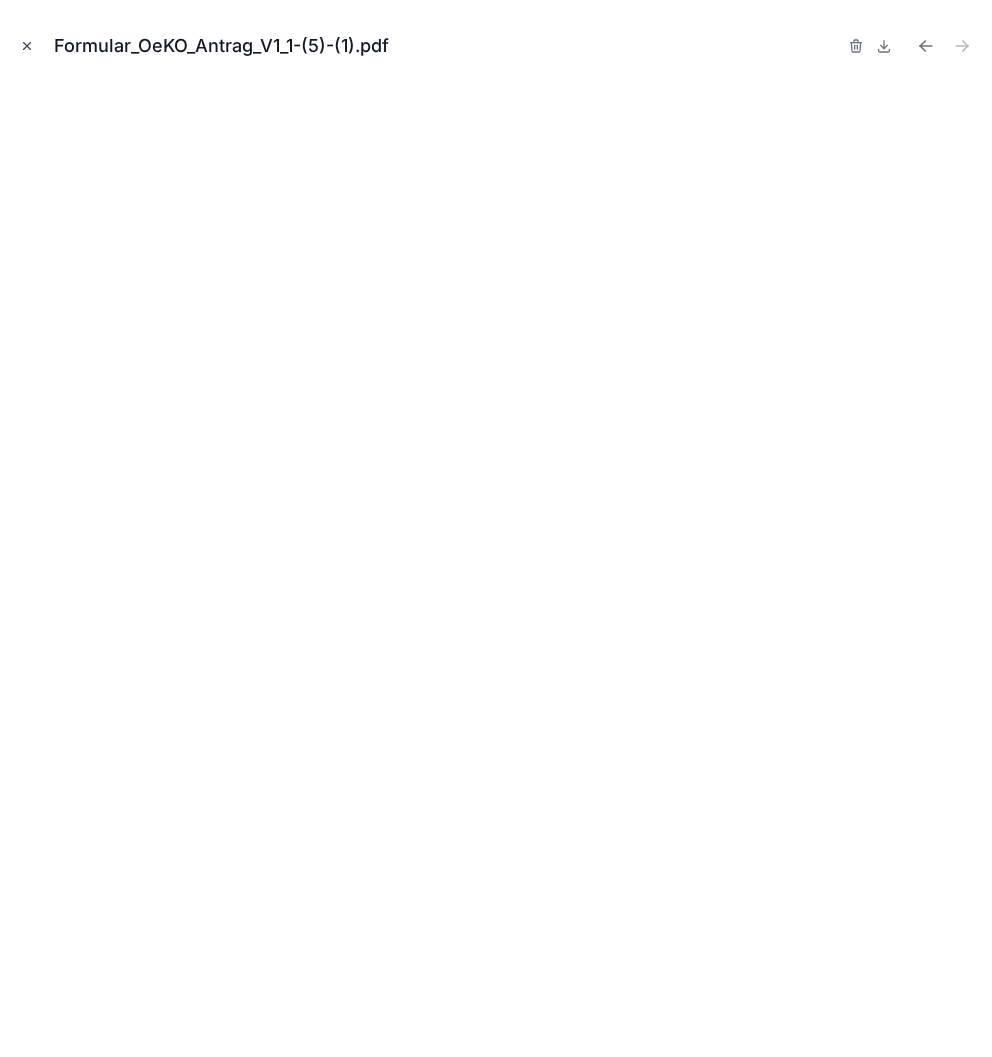 click 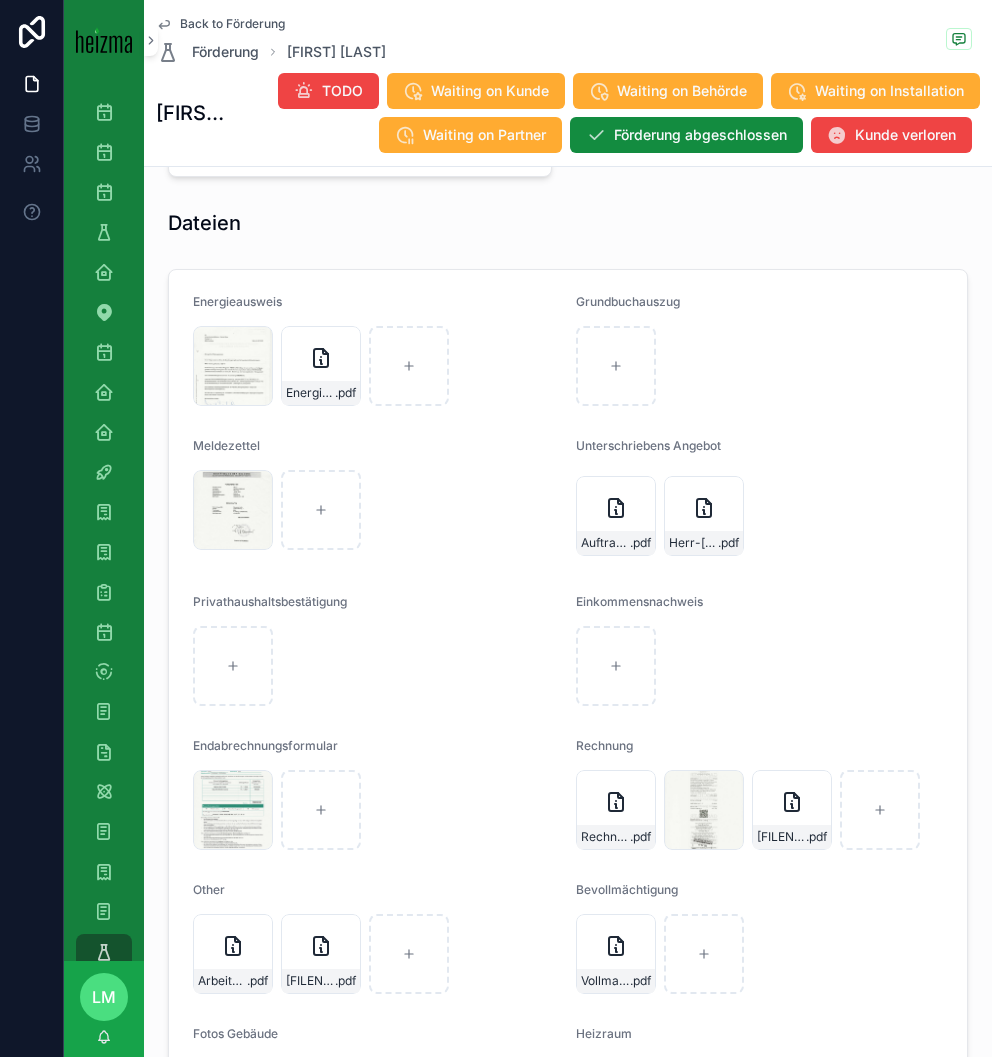 scroll, scrollTop: 3078, scrollLeft: 0, axis: vertical 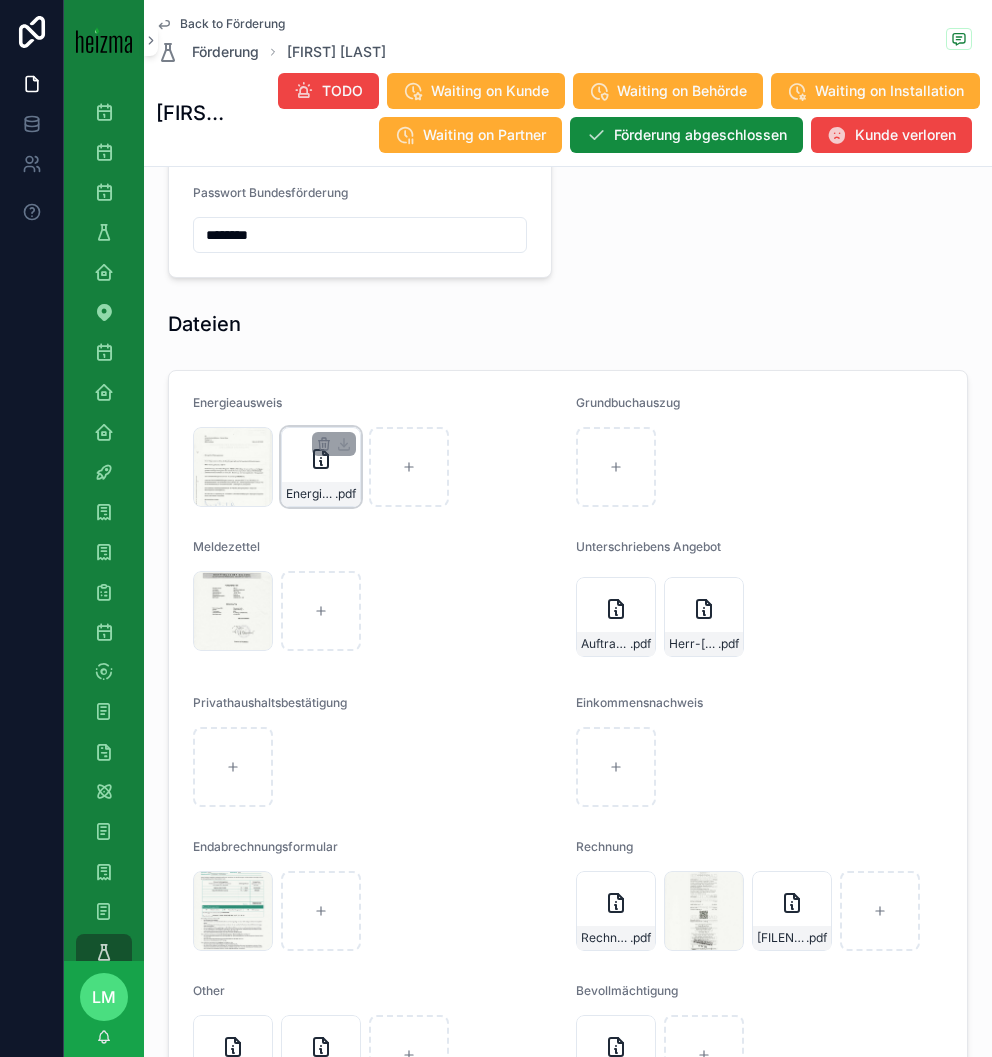 click on "Energieberatung-Protokoll .pdf" at bounding box center (321, 467) 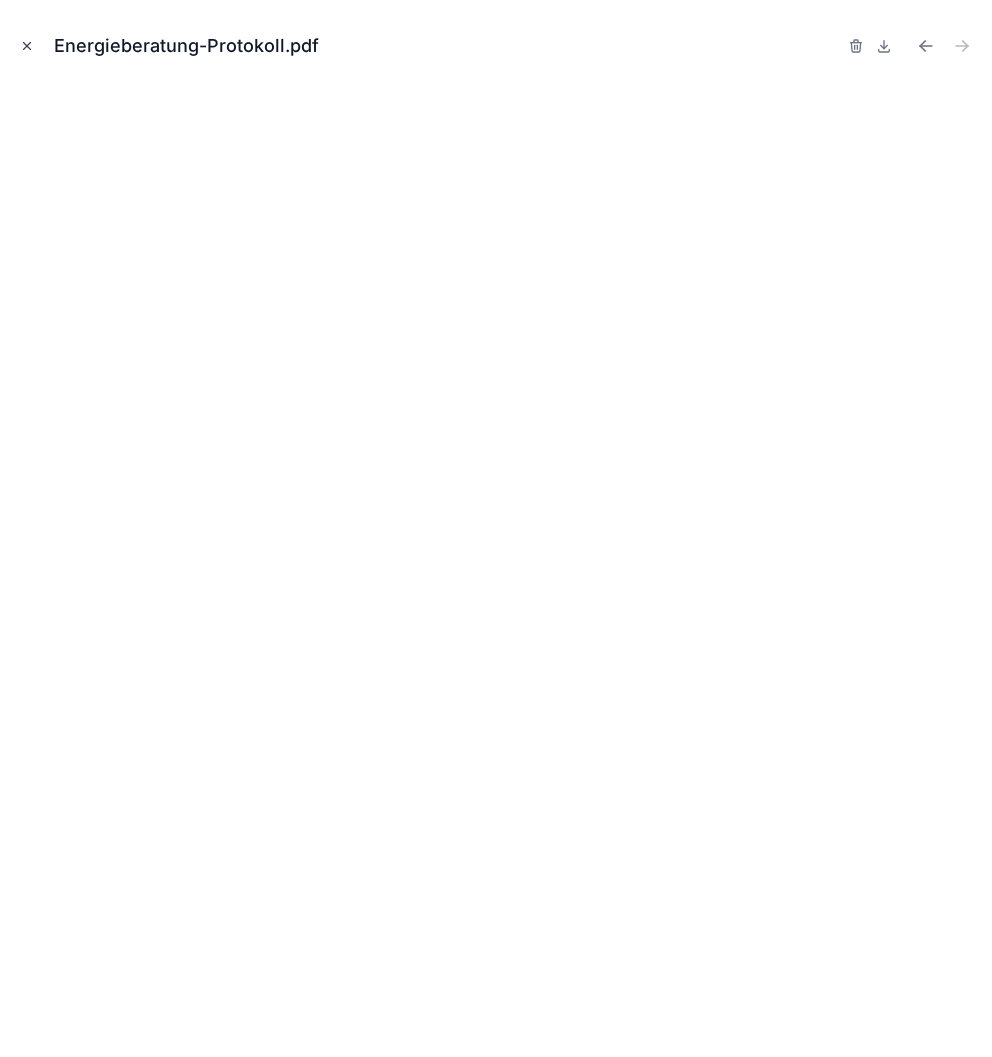 click 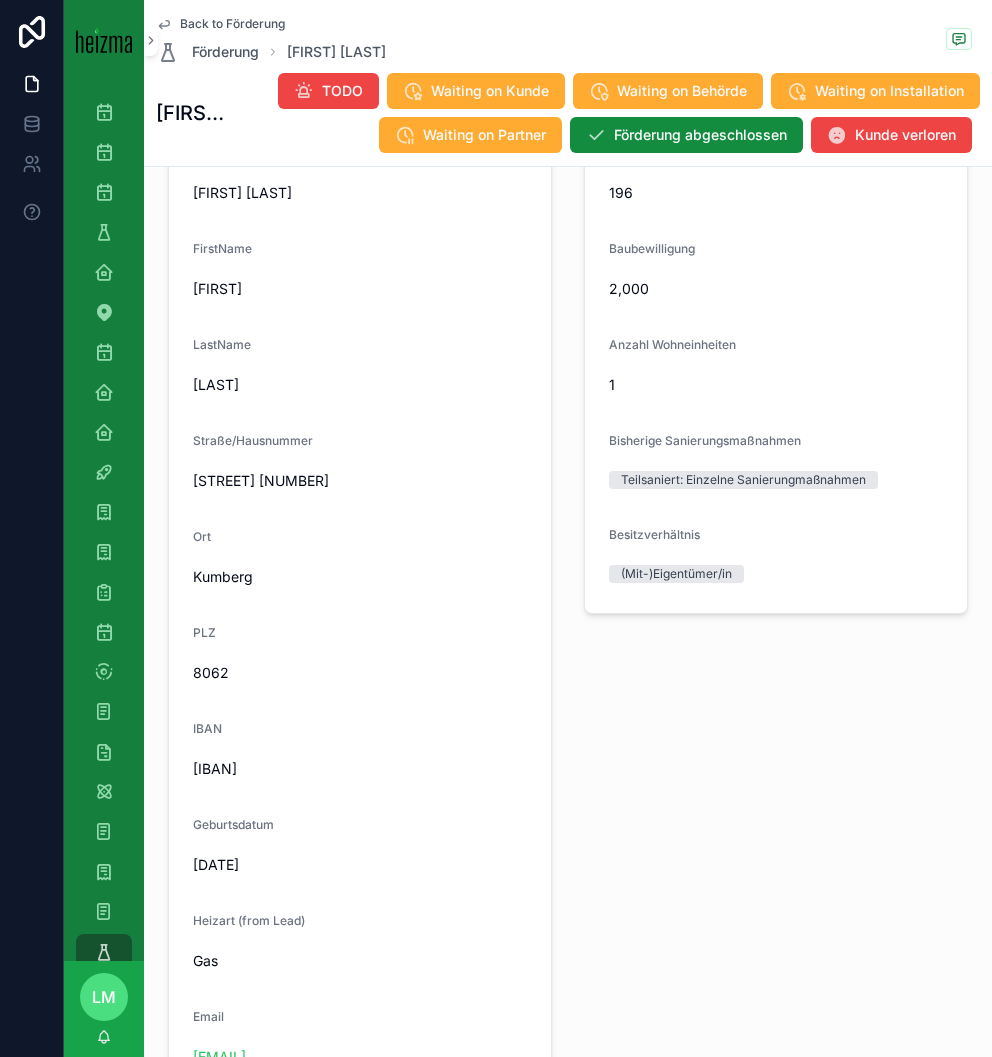 scroll, scrollTop: 1413, scrollLeft: 0, axis: vertical 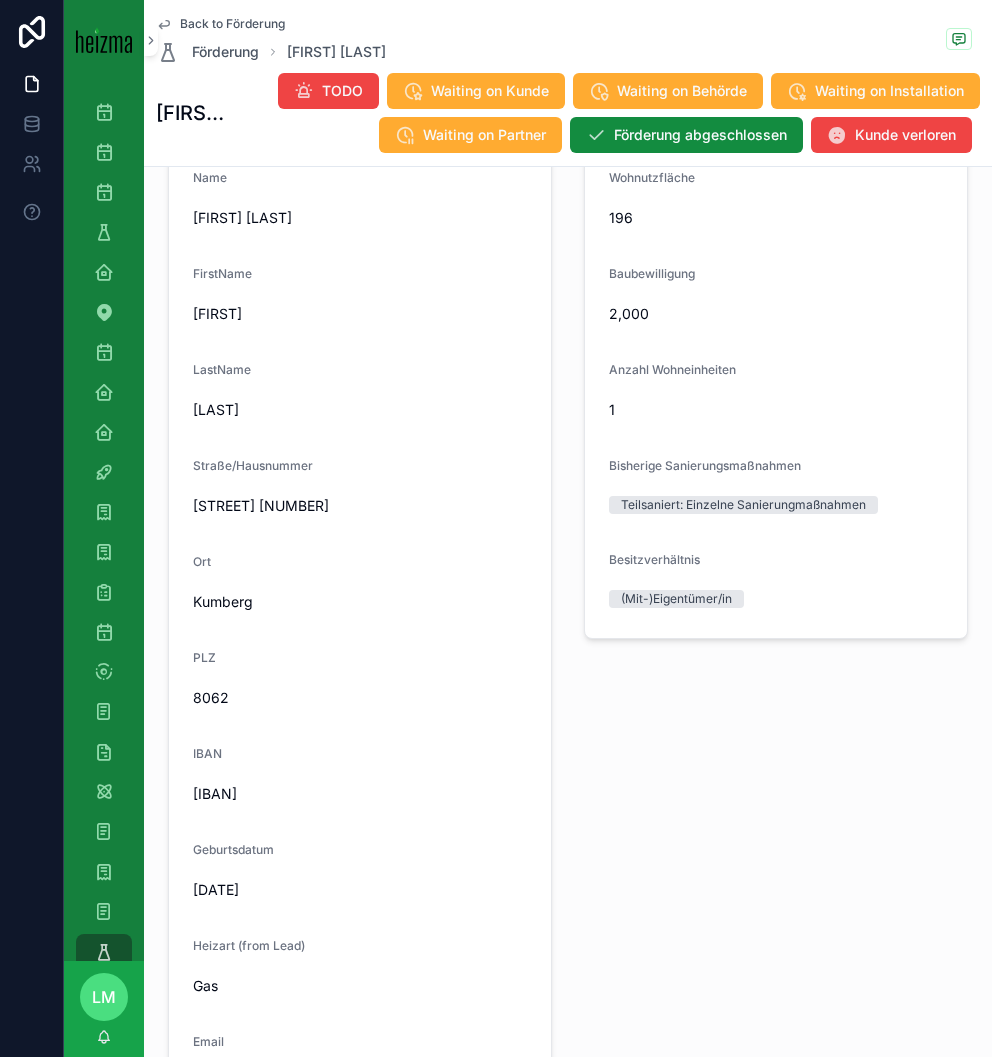 click on "[IBAN]" at bounding box center (360, 794) 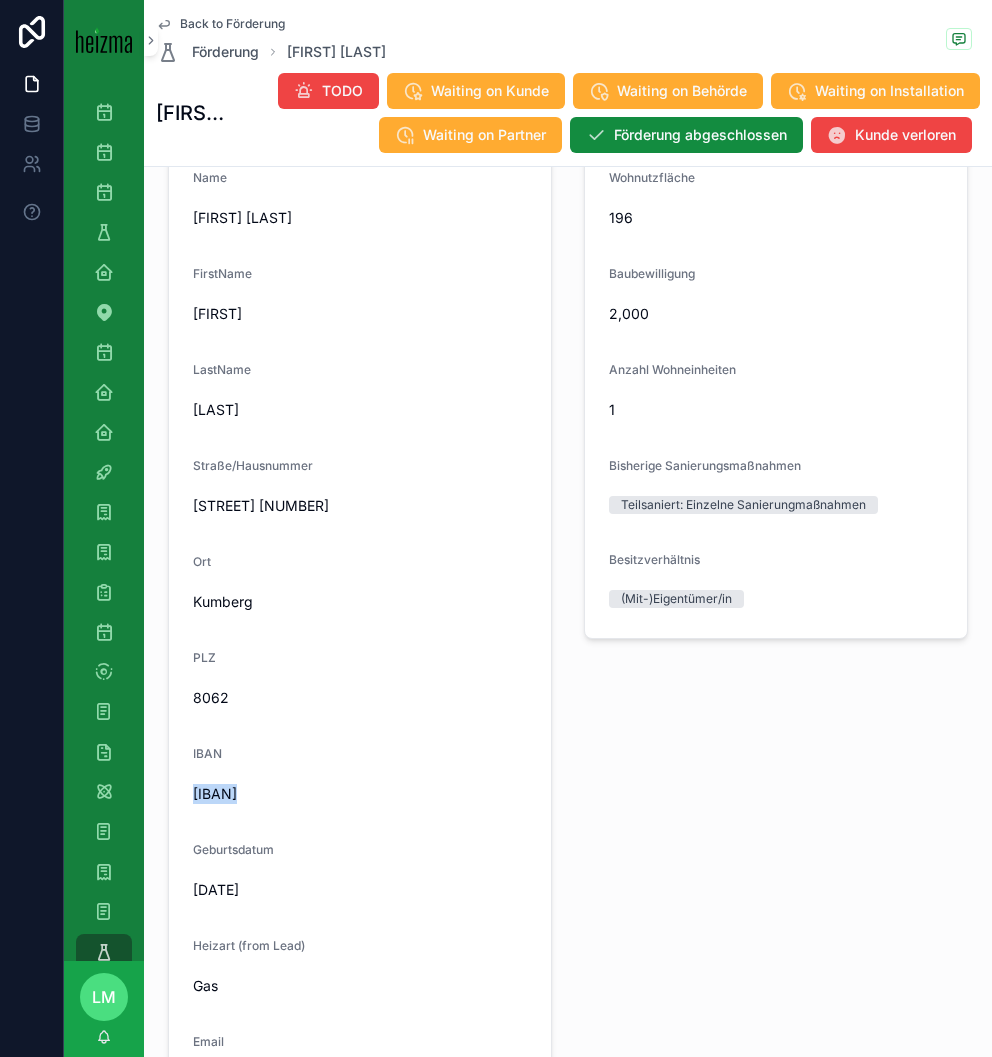 click on "[IBAN]" at bounding box center [360, 794] 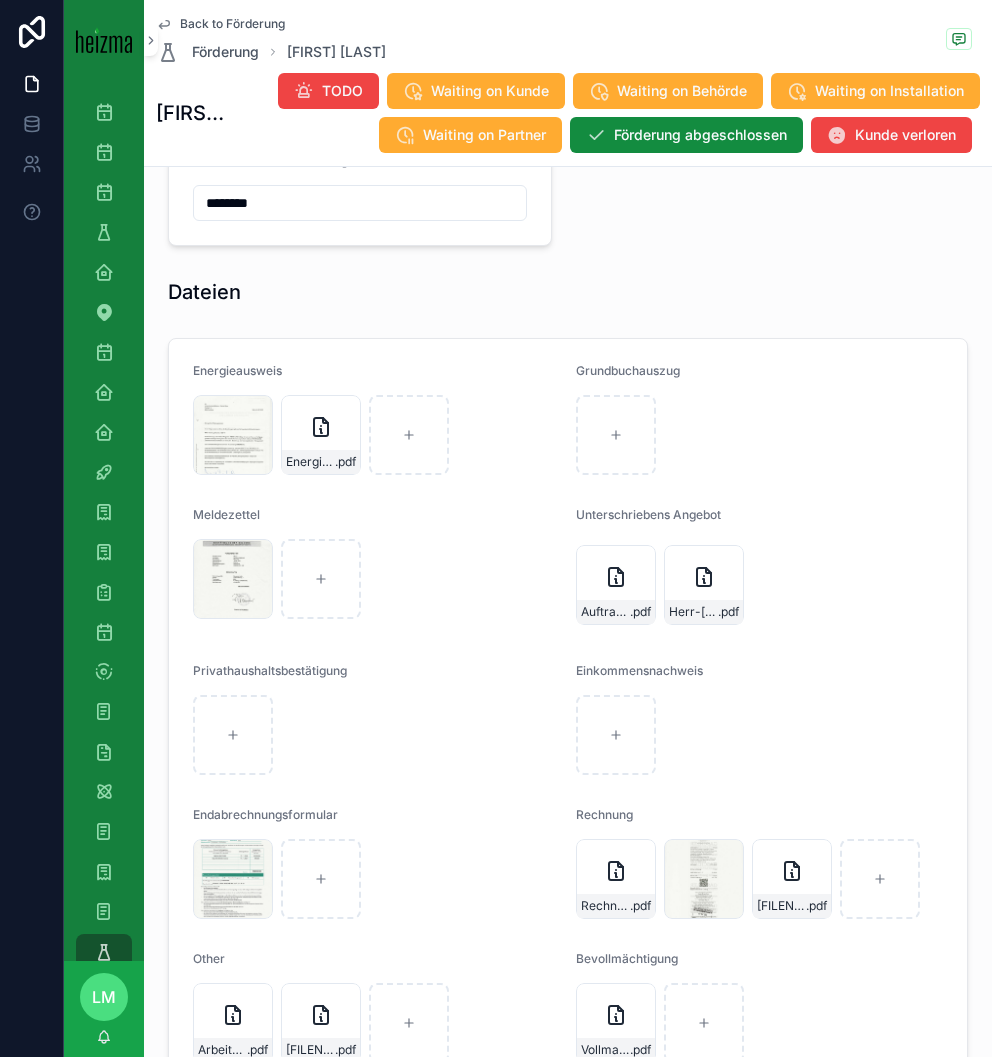 scroll, scrollTop: 3118, scrollLeft: 0, axis: vertical 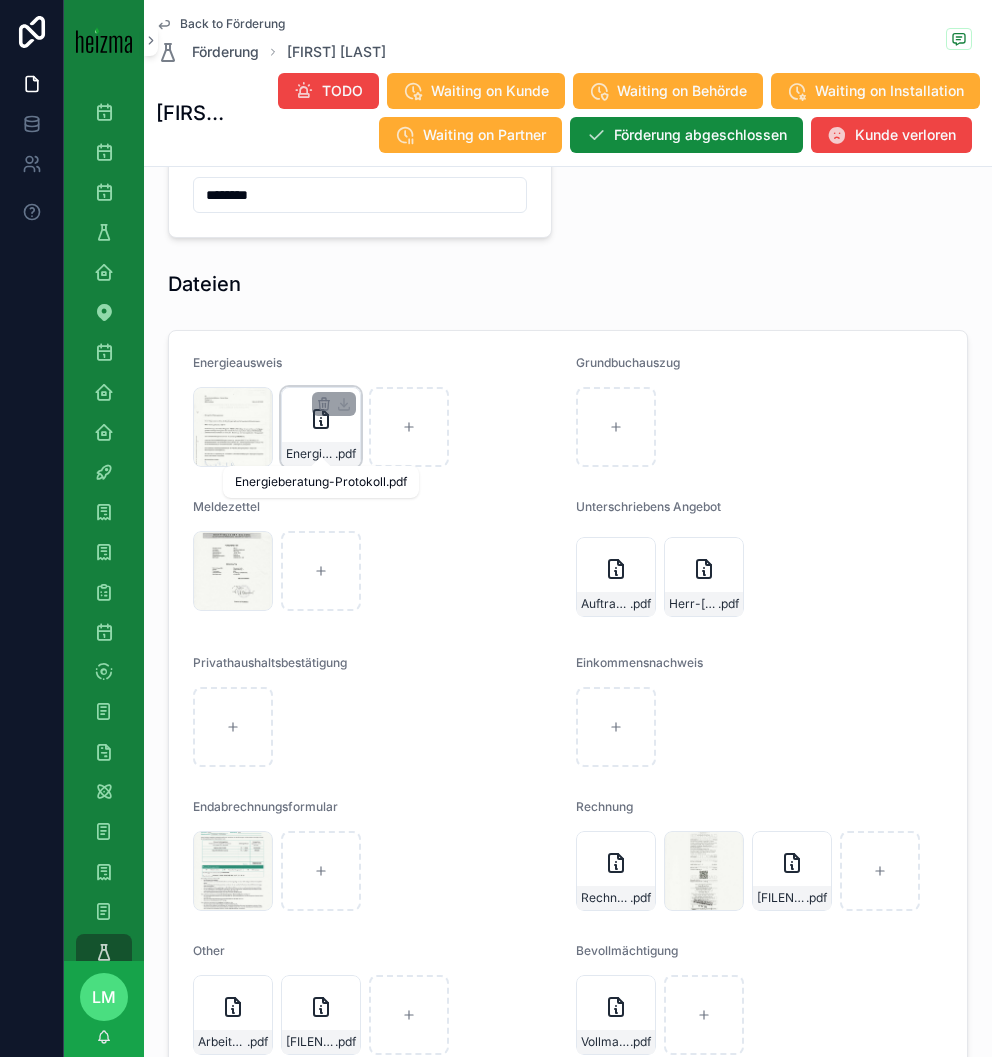 click on "Energieberatung-Protokoll" at bounding box center (310, 454) 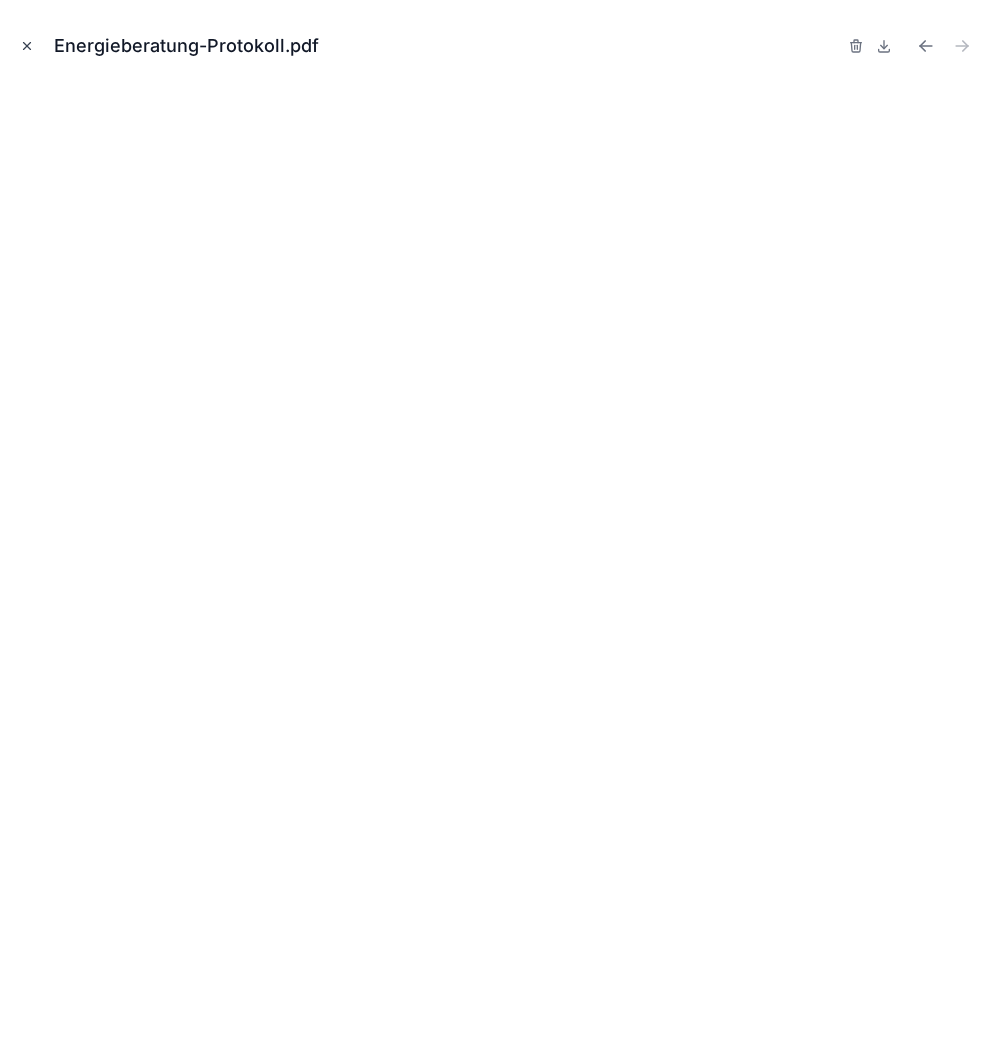 click 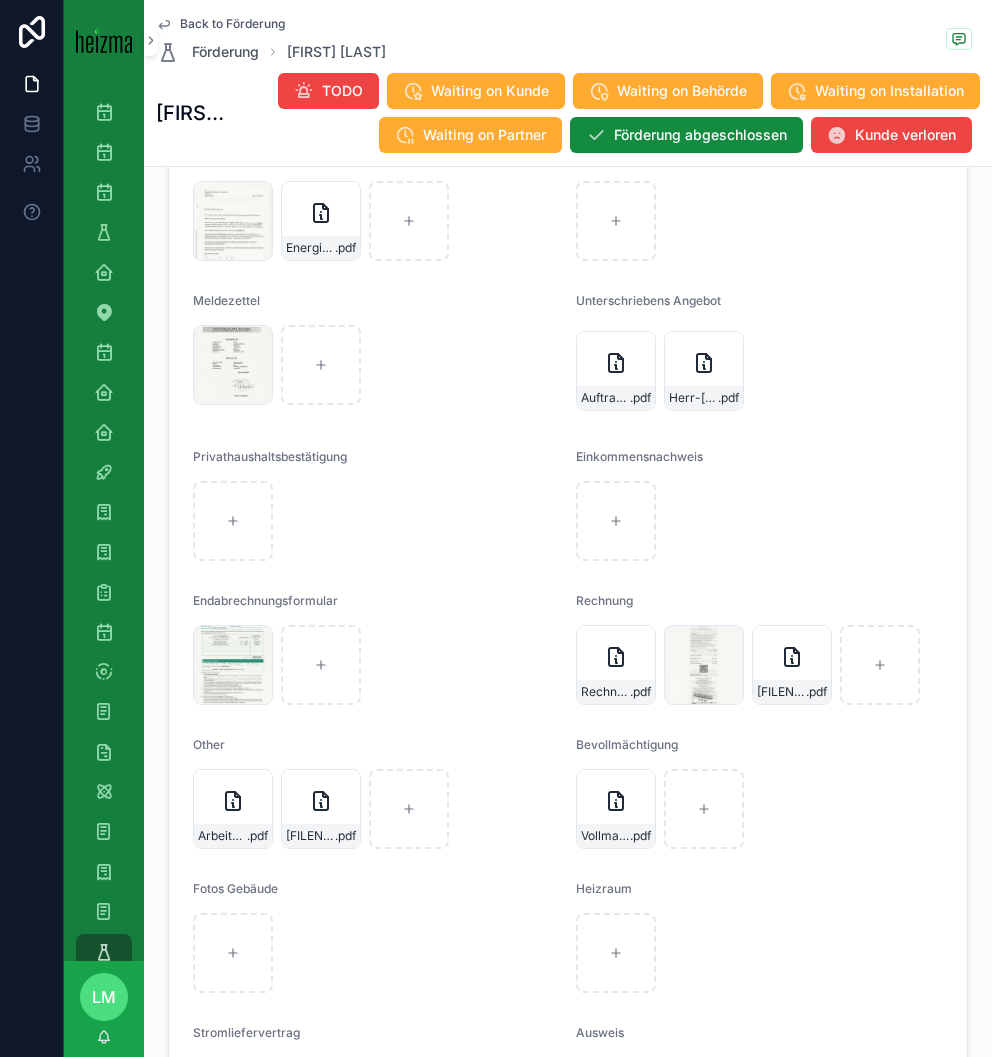 scroll, scrollTop: 3262, scrollLeft: 0, axis: vertical 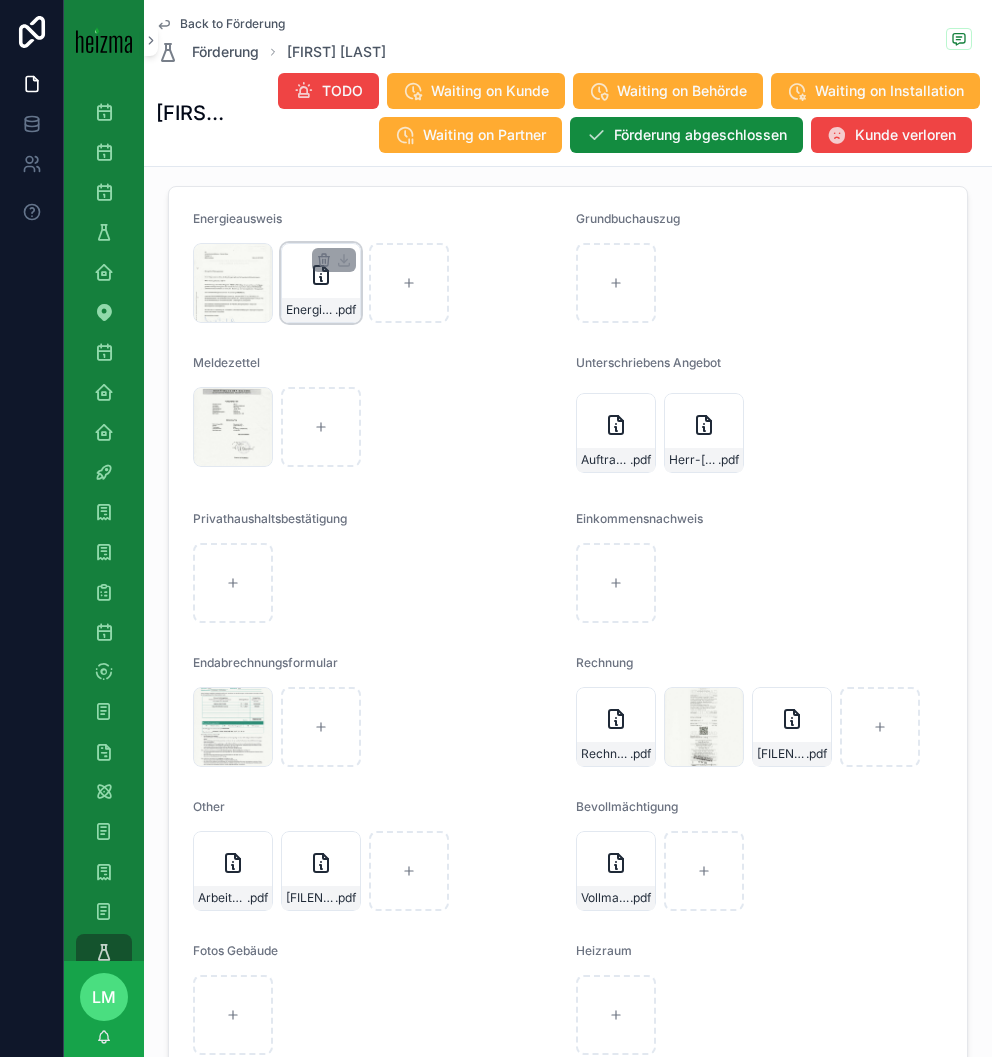 click on "Energieberatung-Protokoll" at bounding box center [310, 310] 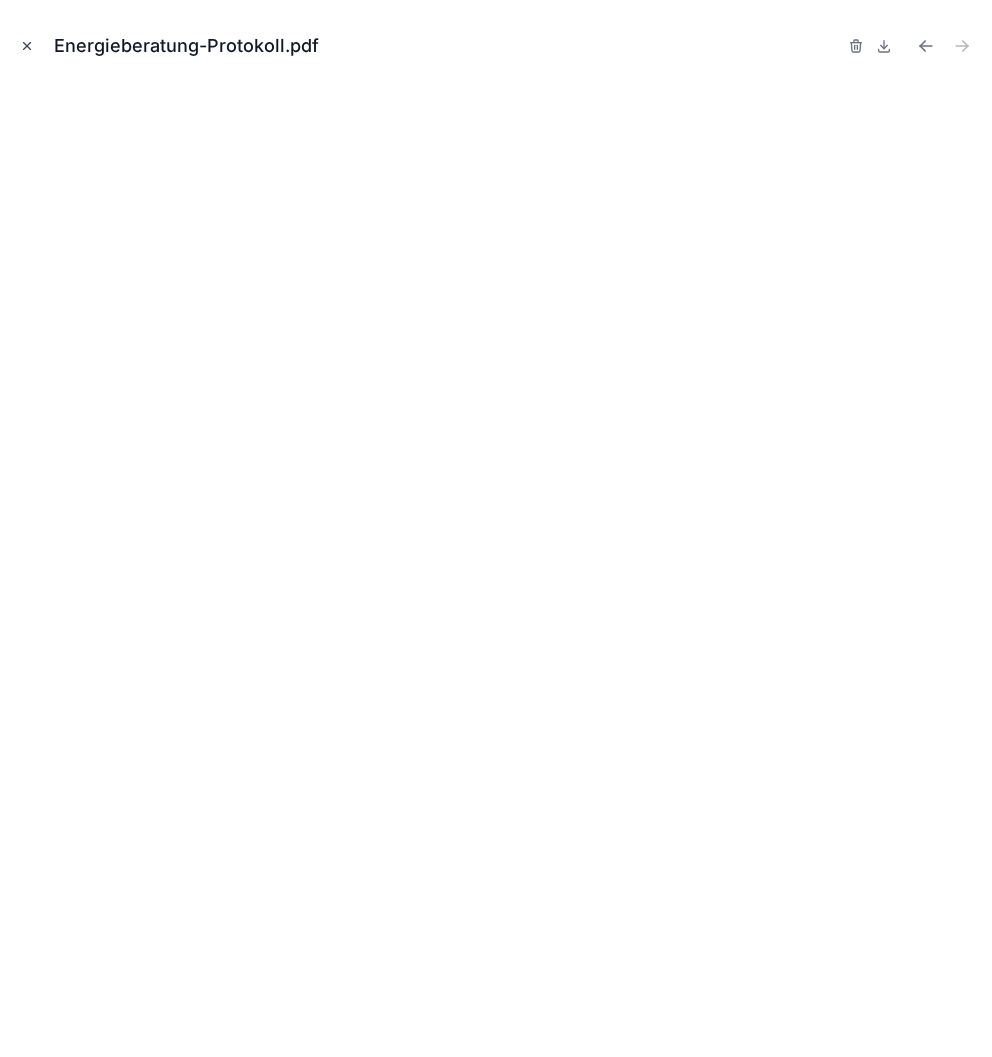 click 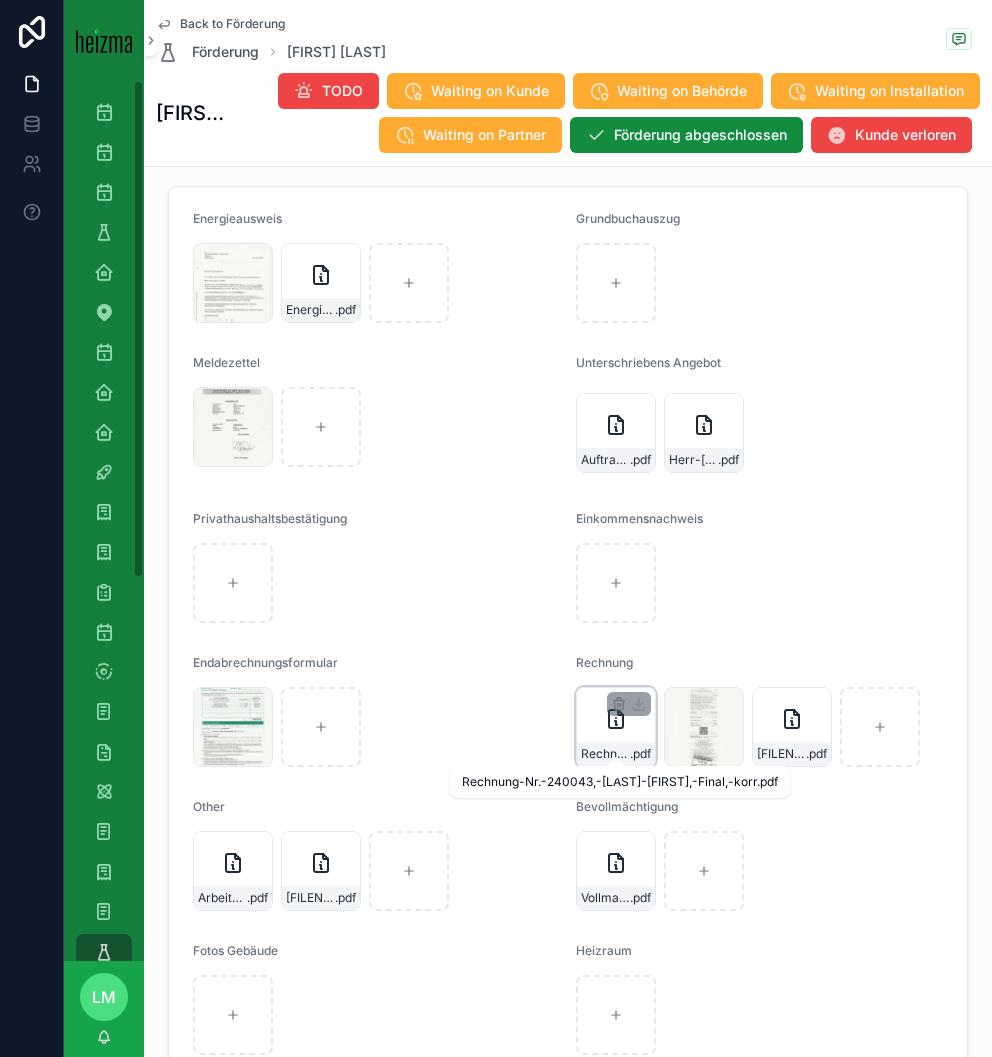 click on ".pdf" at bounding box center (640, 754) 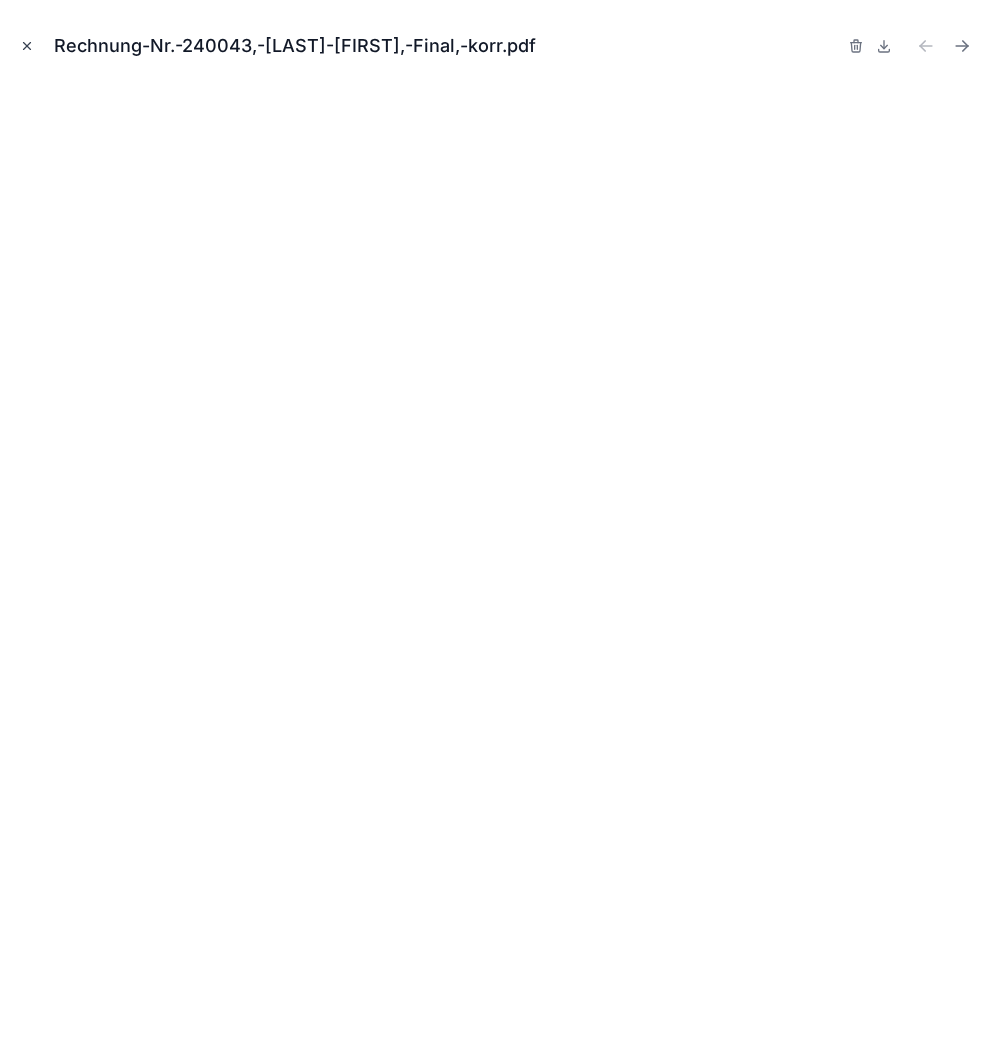 click 